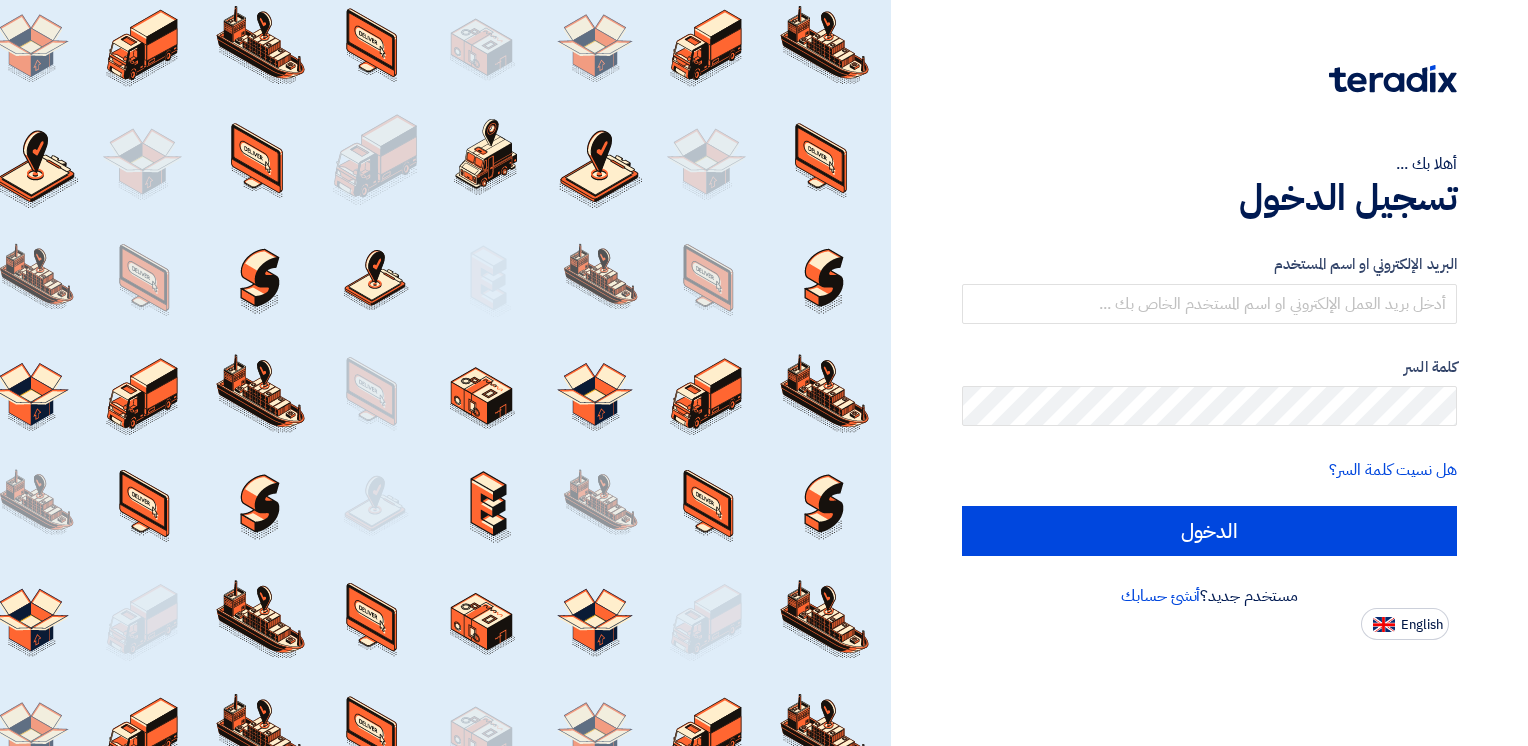 scroll, scrollTop: 0, scrollLeft: 0, axis: both 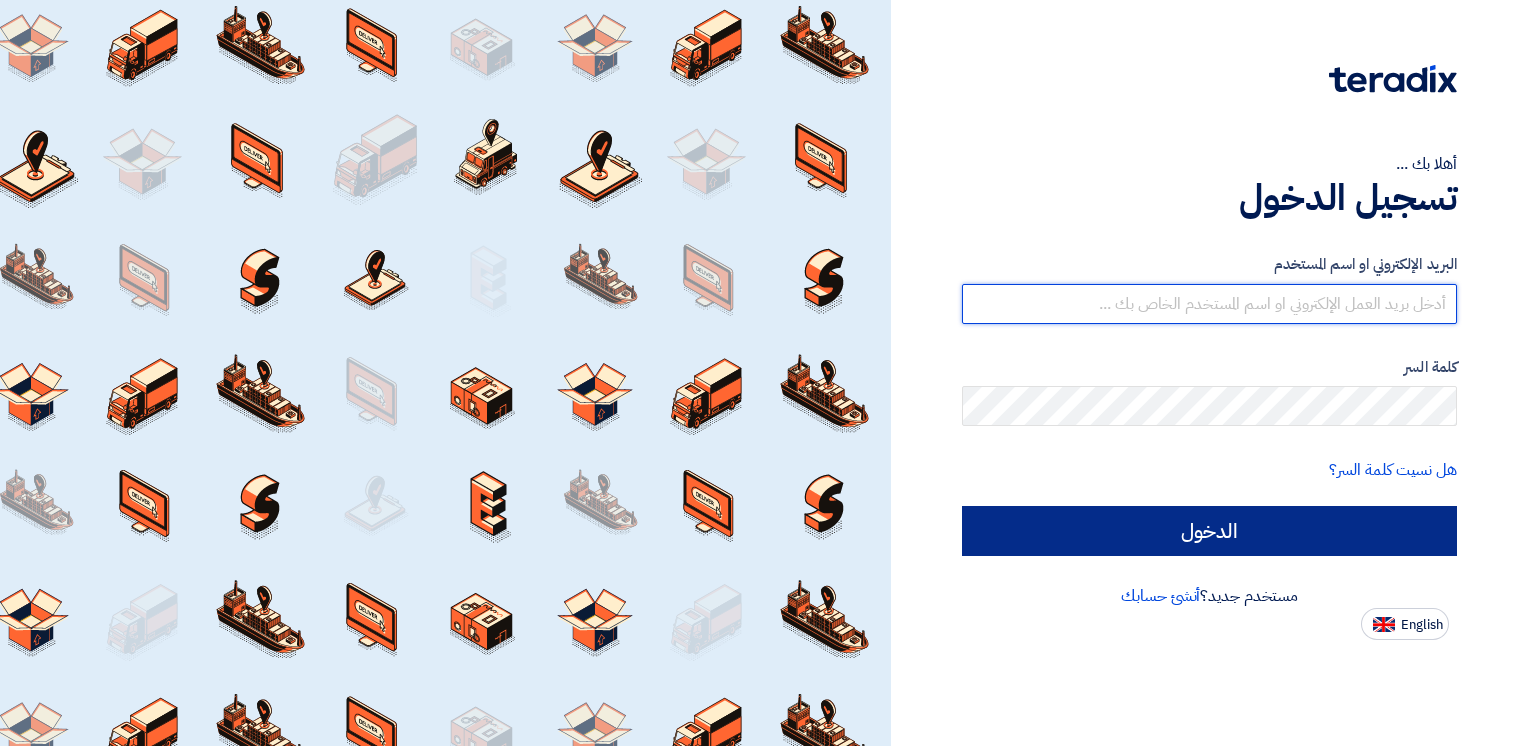 type on "[EMAIL_ADDRESS][DOMAIN_NAME]" 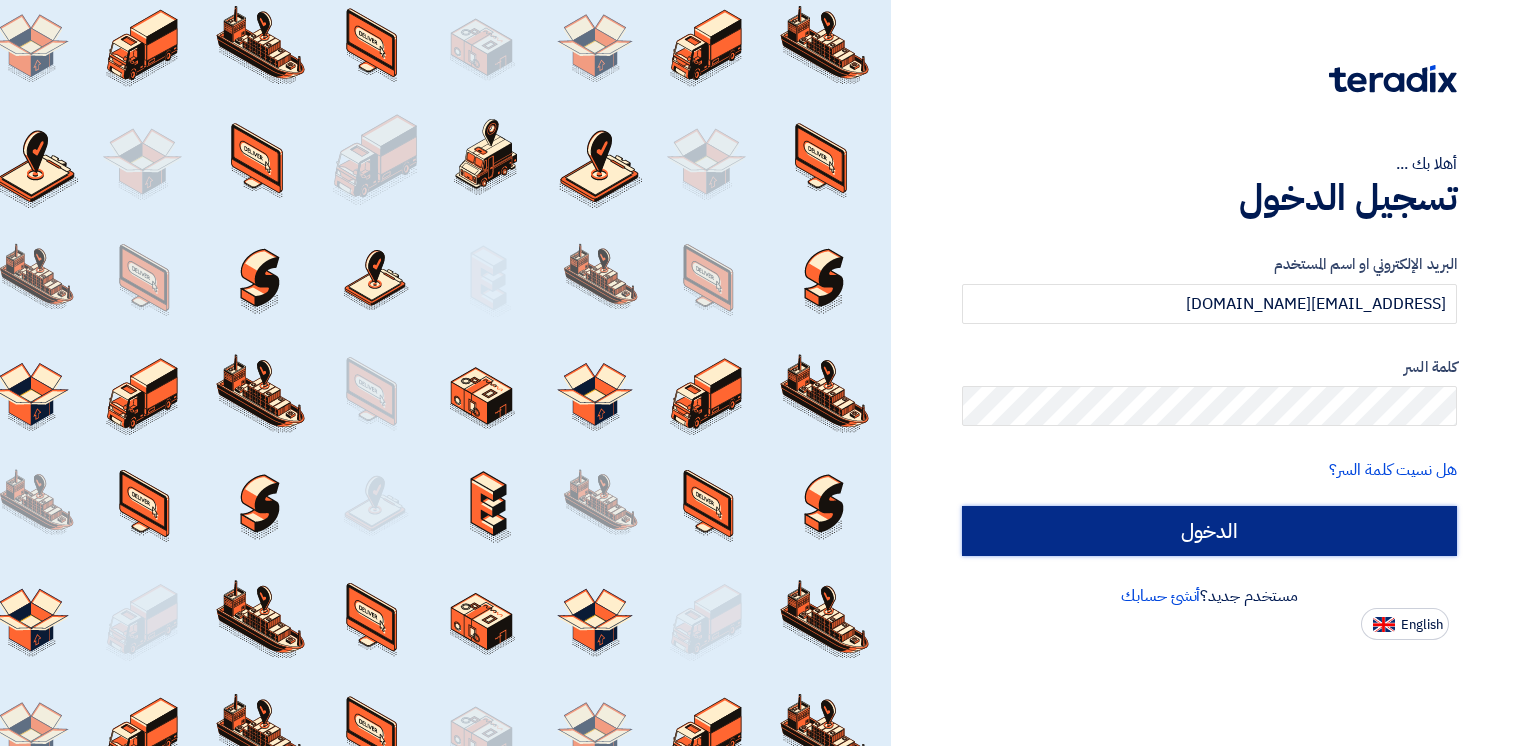 click on "الدخول" 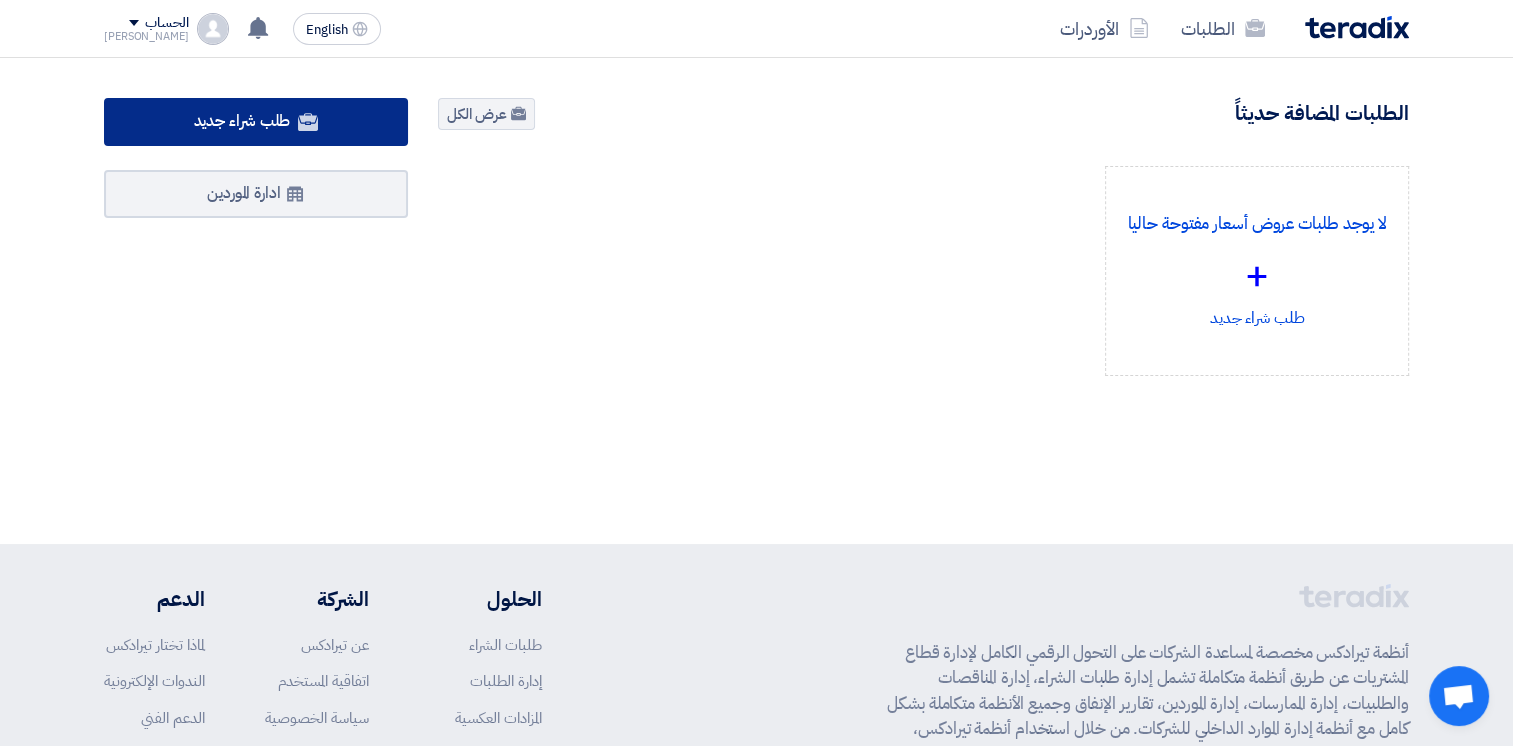 click on "طلب شراء جديد" 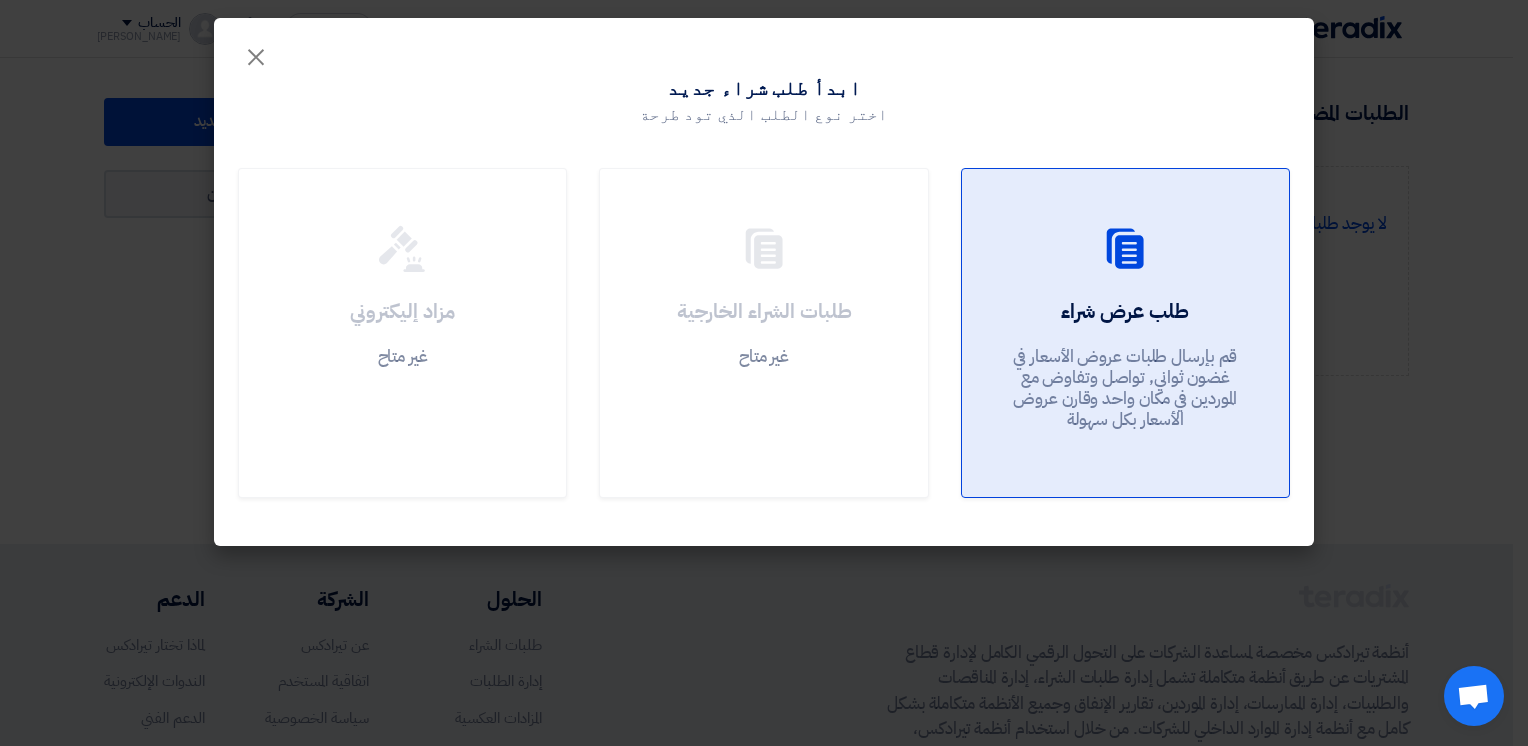 click on "طلب عرض شراء
قم بإرسال طلبات عروض الأسعار في غضون ثواني, تواصل وتفاوض مع الموردين في مكان واحد وقارن عروض الأسعار بكل سهولة" 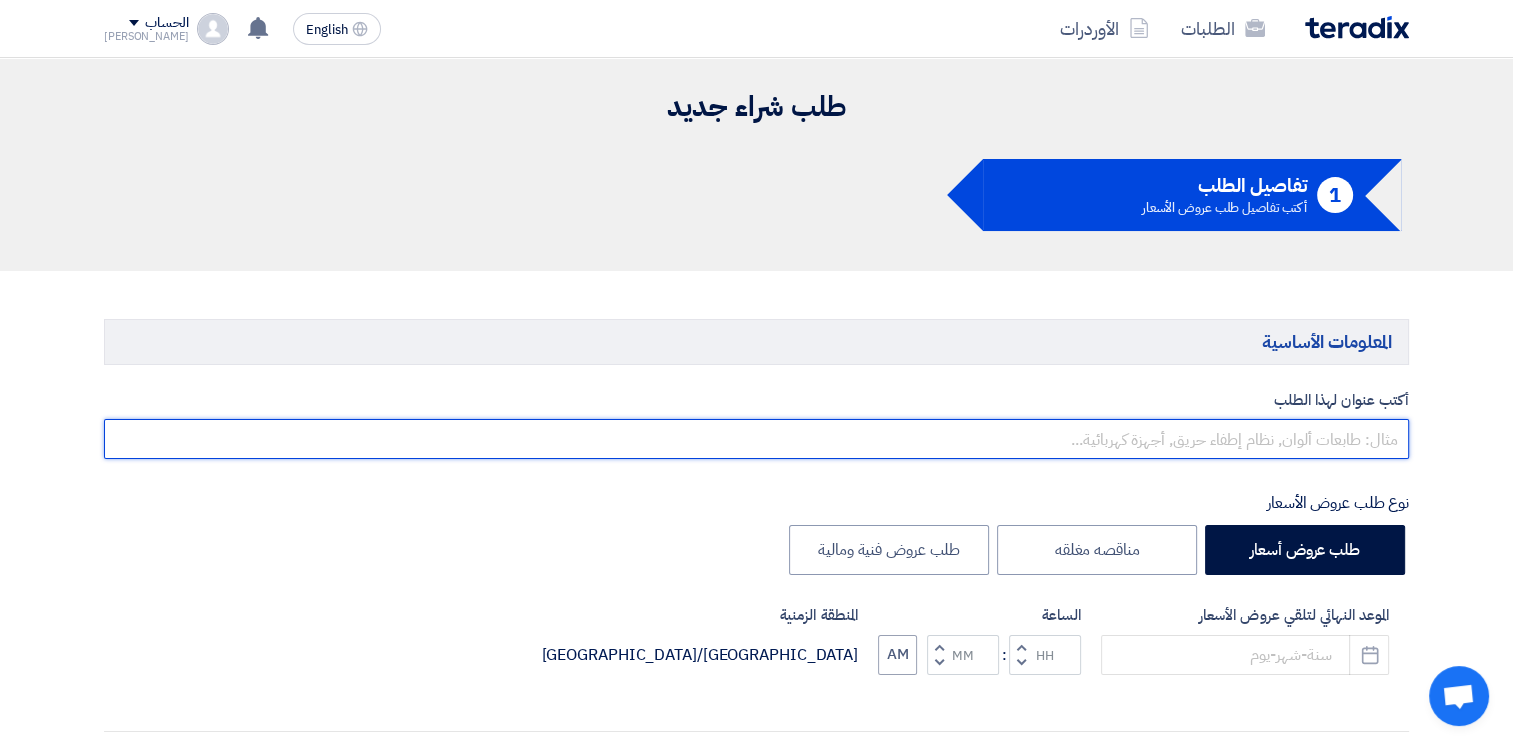 click at bounding box center [756, 439] 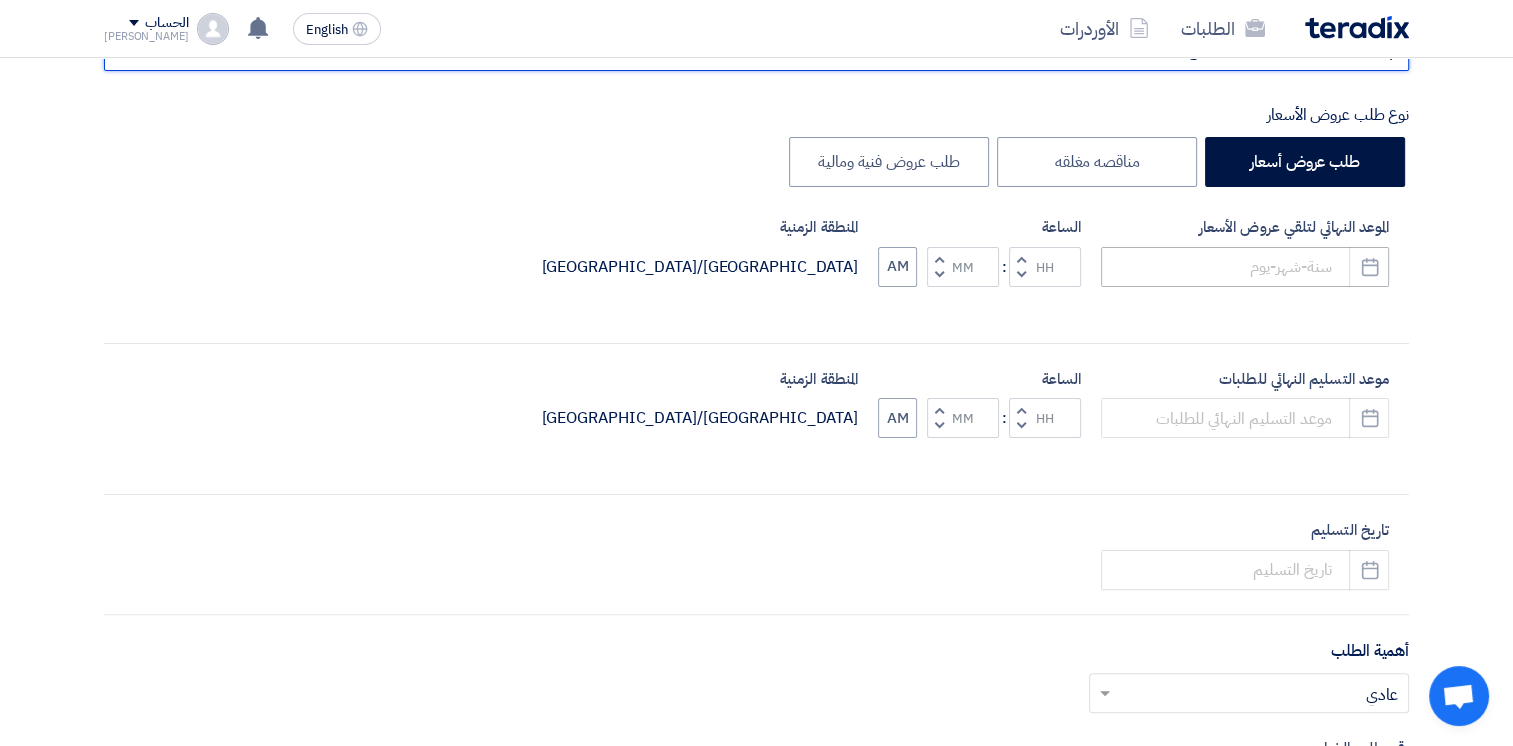 scroll, scrollTop: 500, scrollLeft: 0, axis: vertical 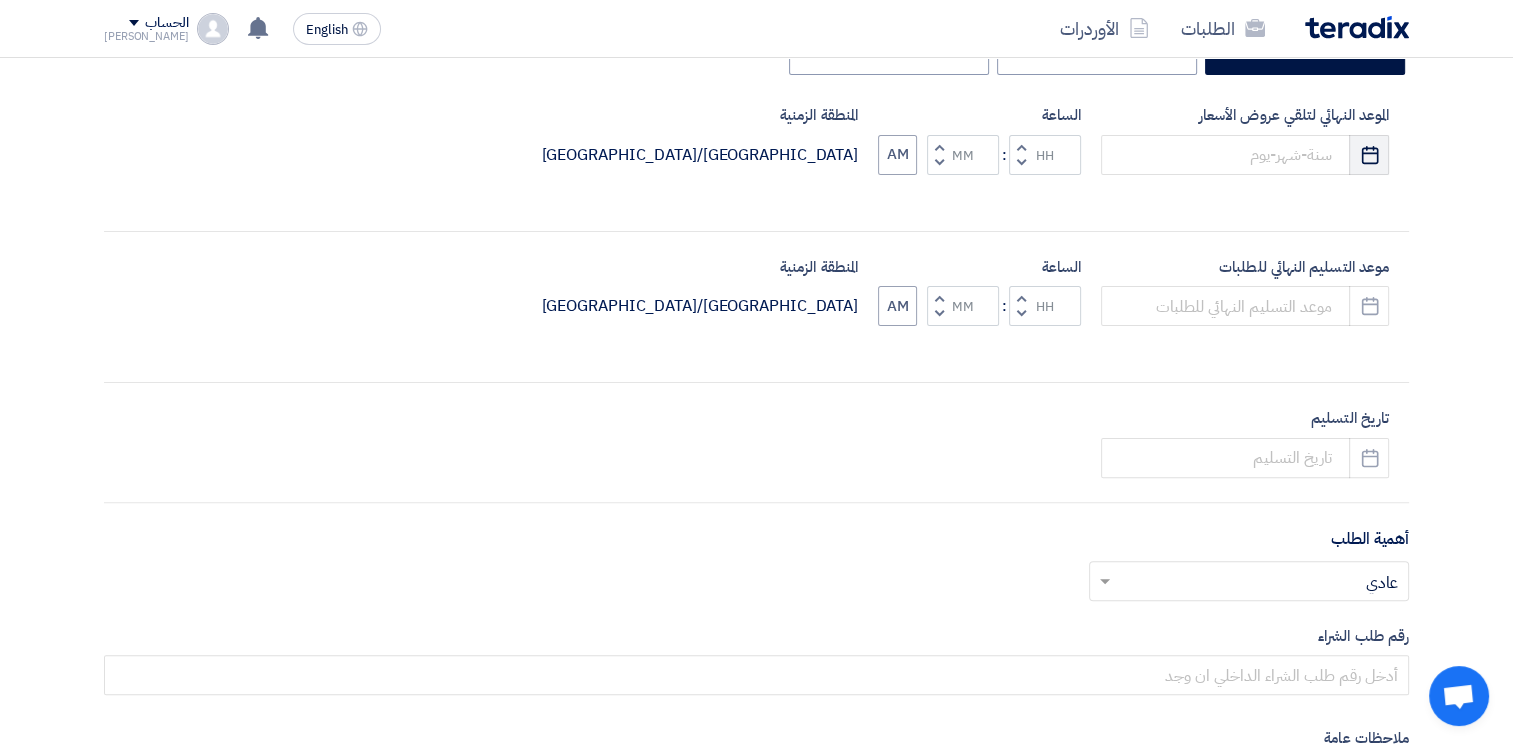 type on "machining consumables for workshop" 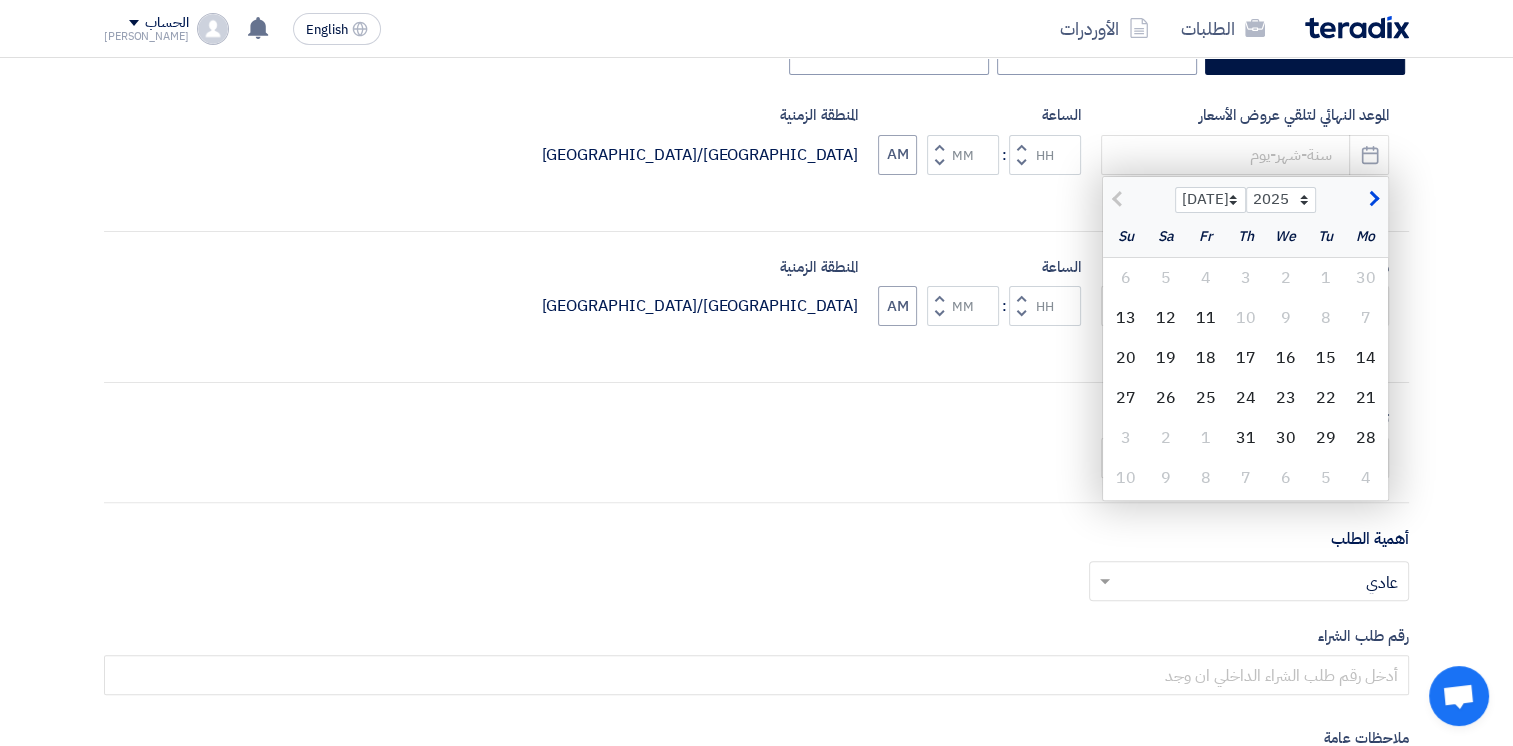 click 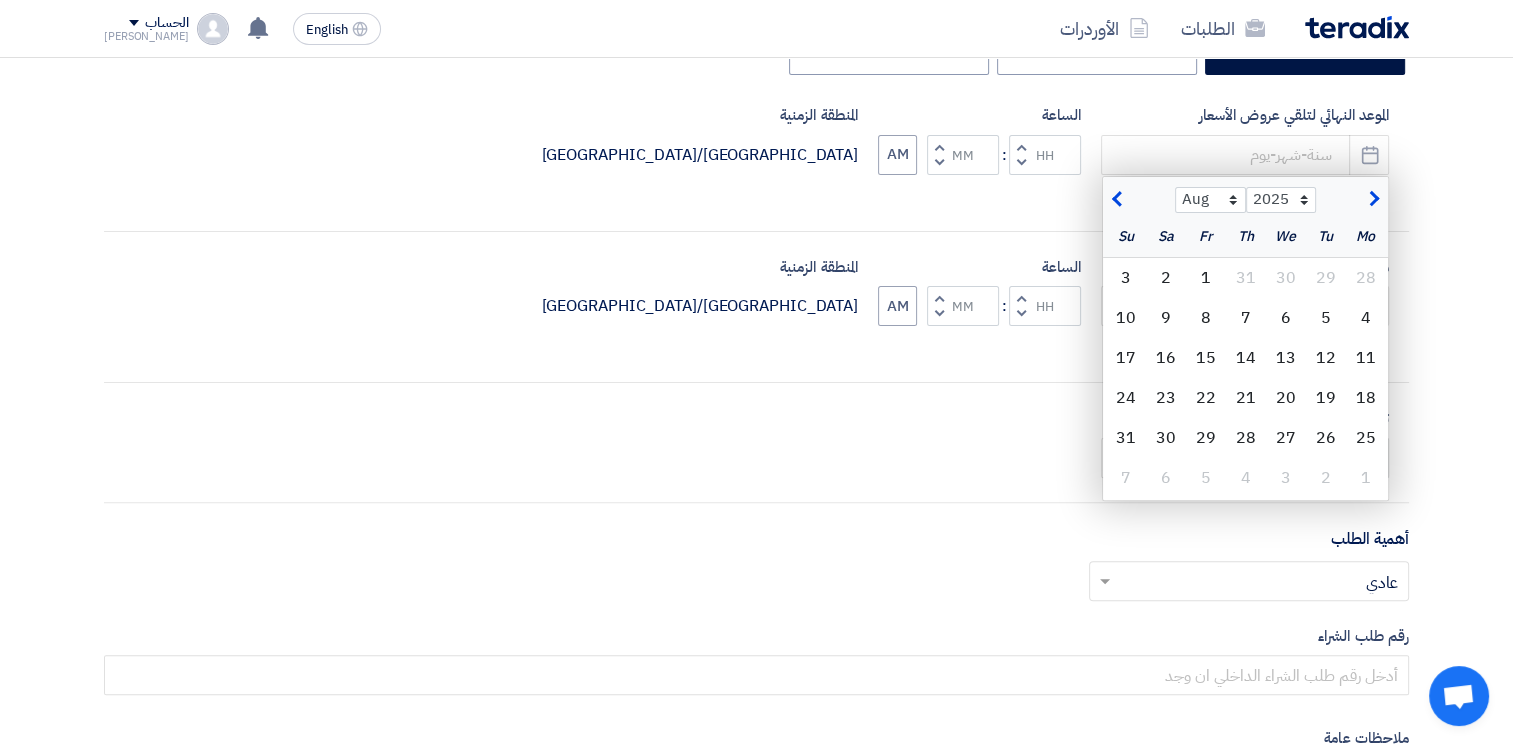 click on "1" 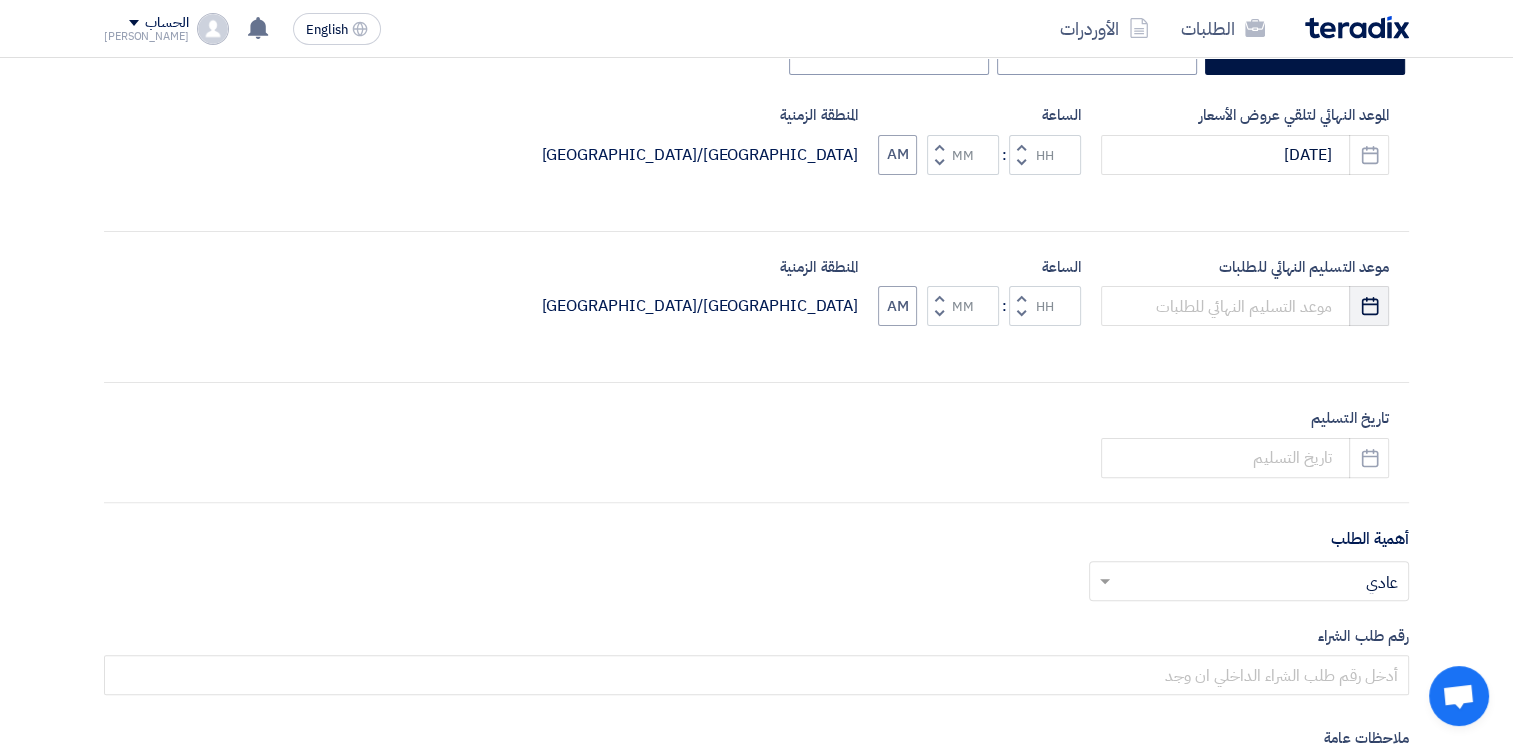 click on "Pick a date" 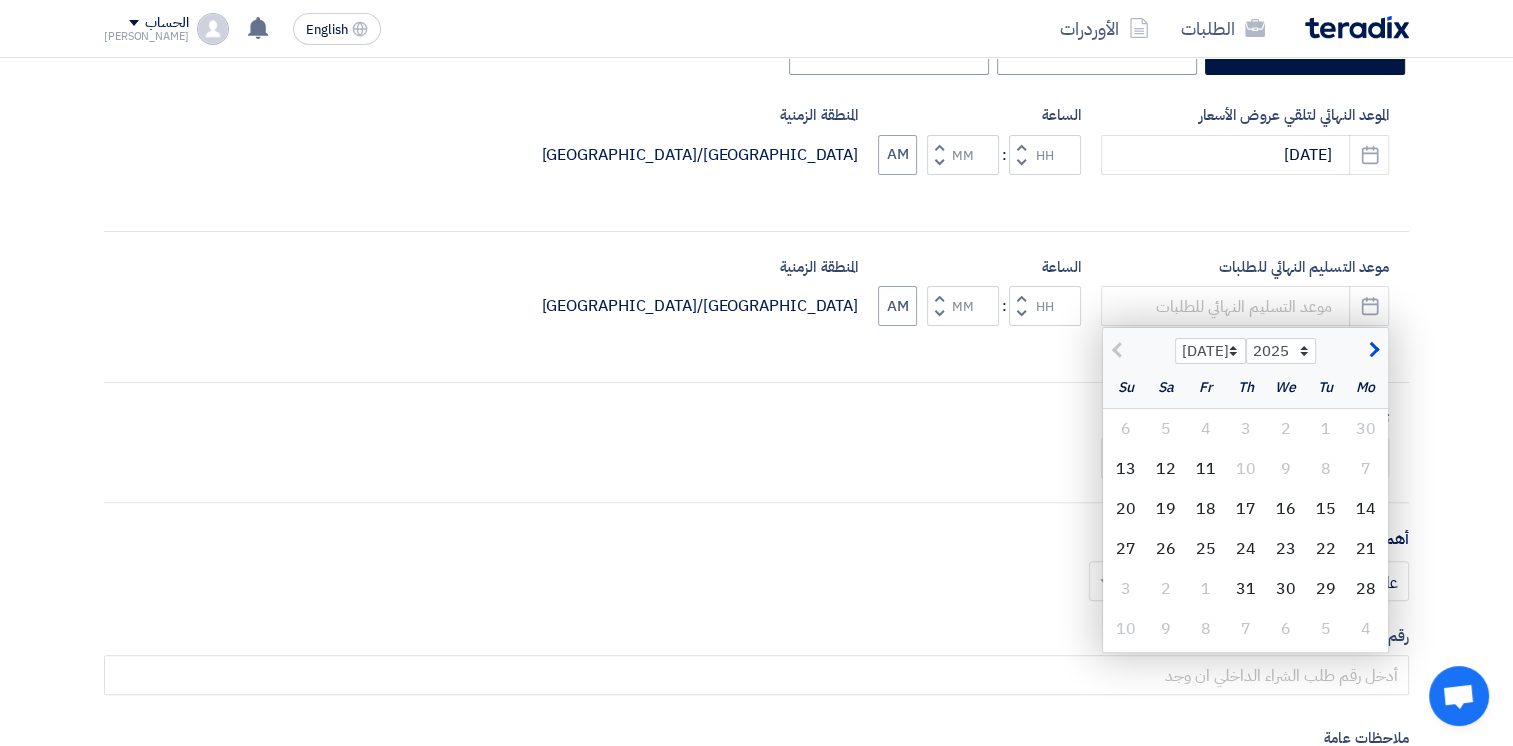 click 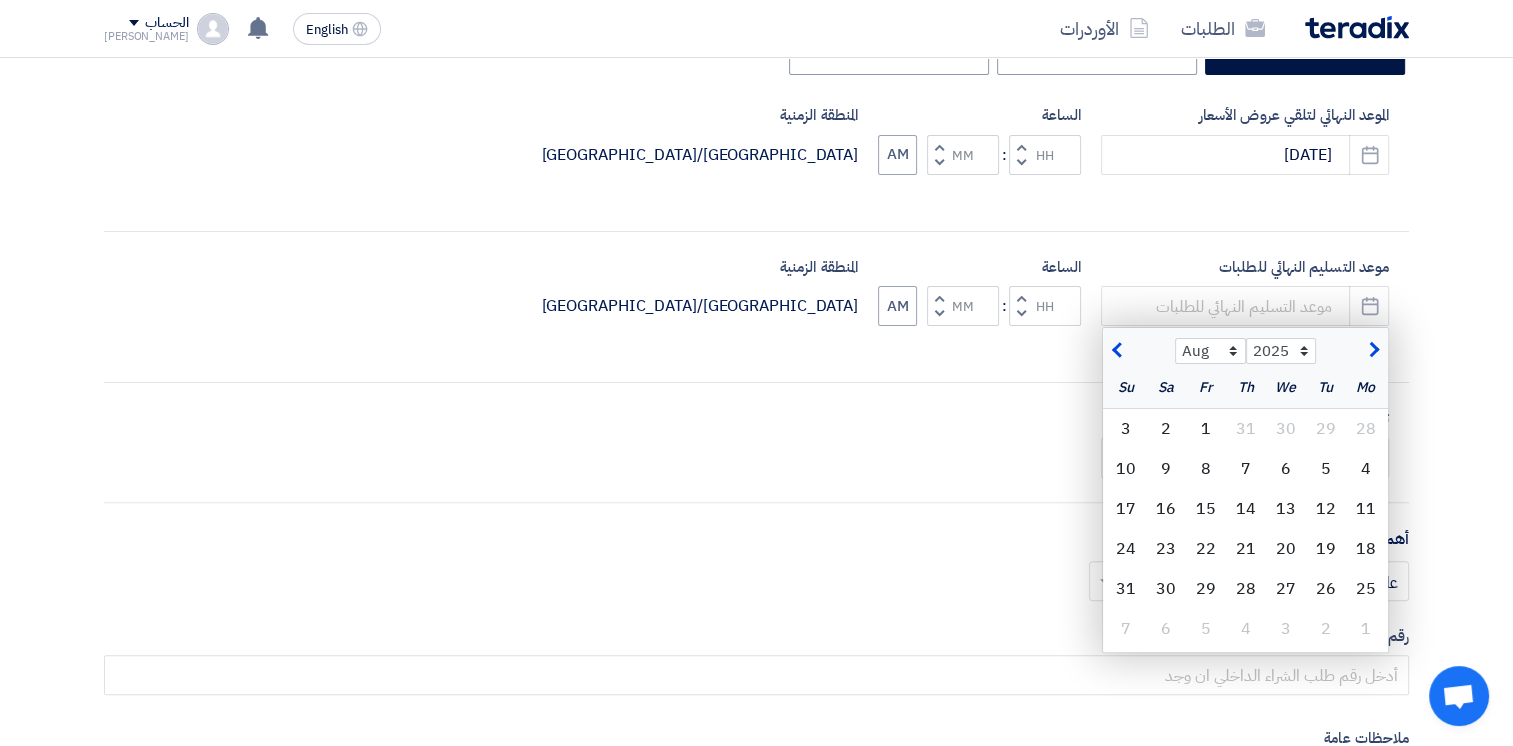 click on "1" 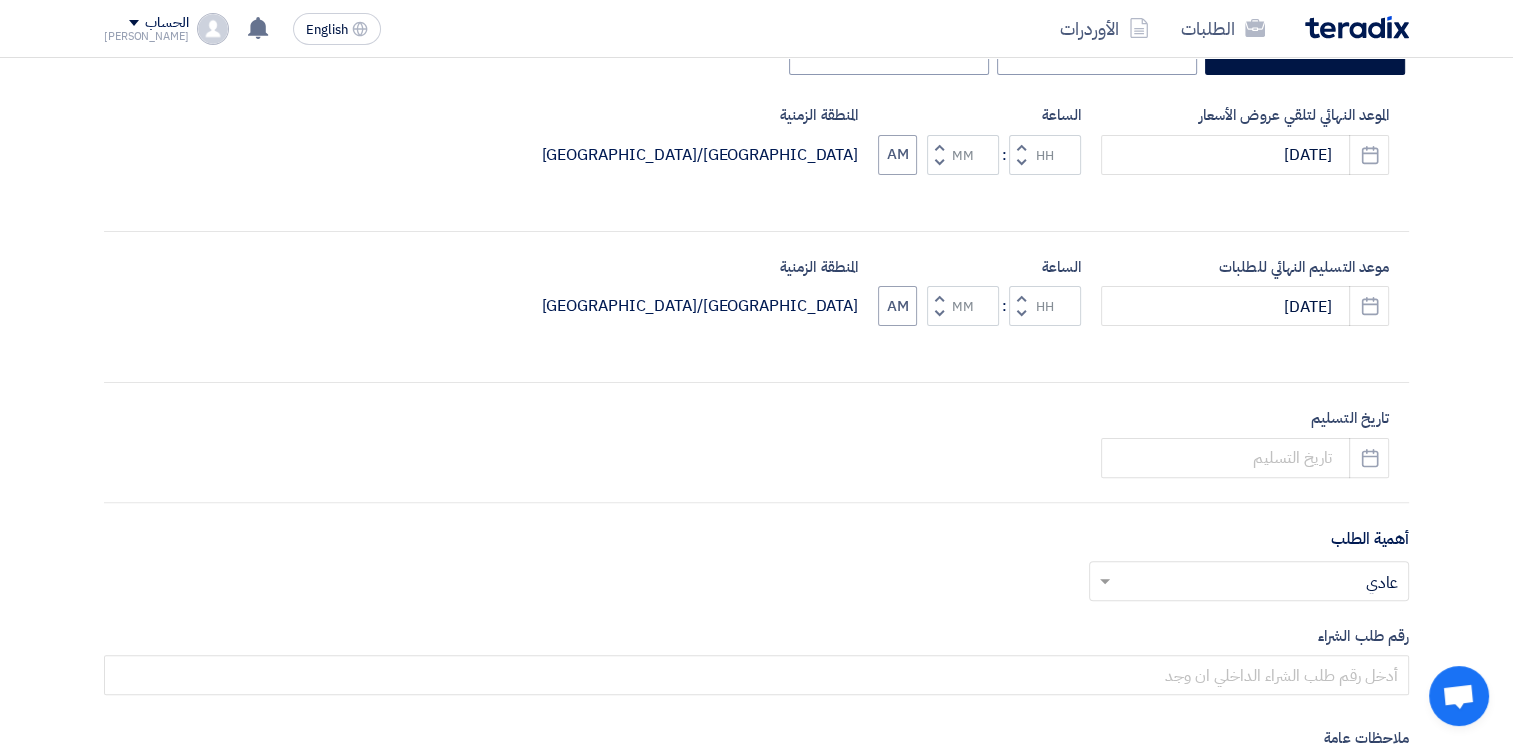 click on "Decrement hours" 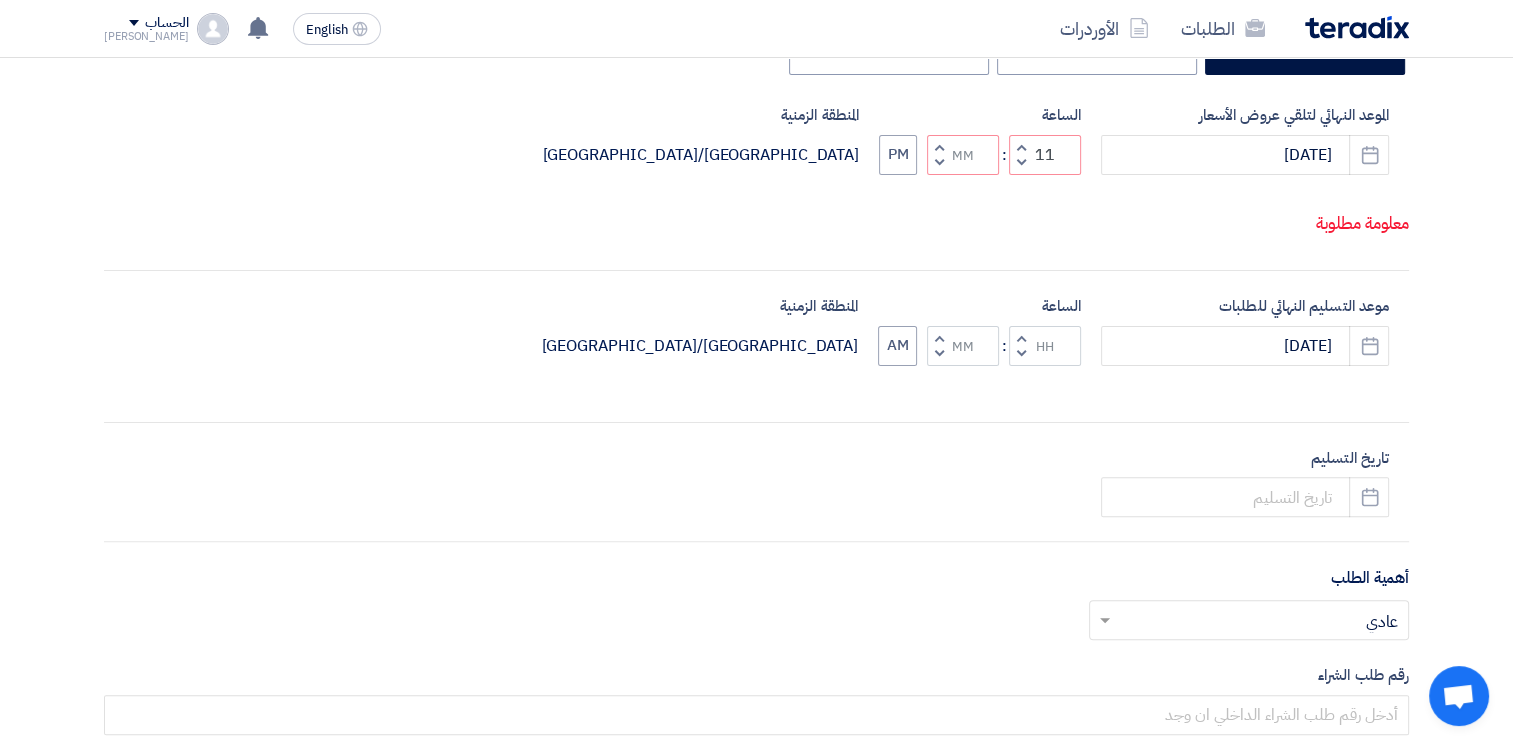 click 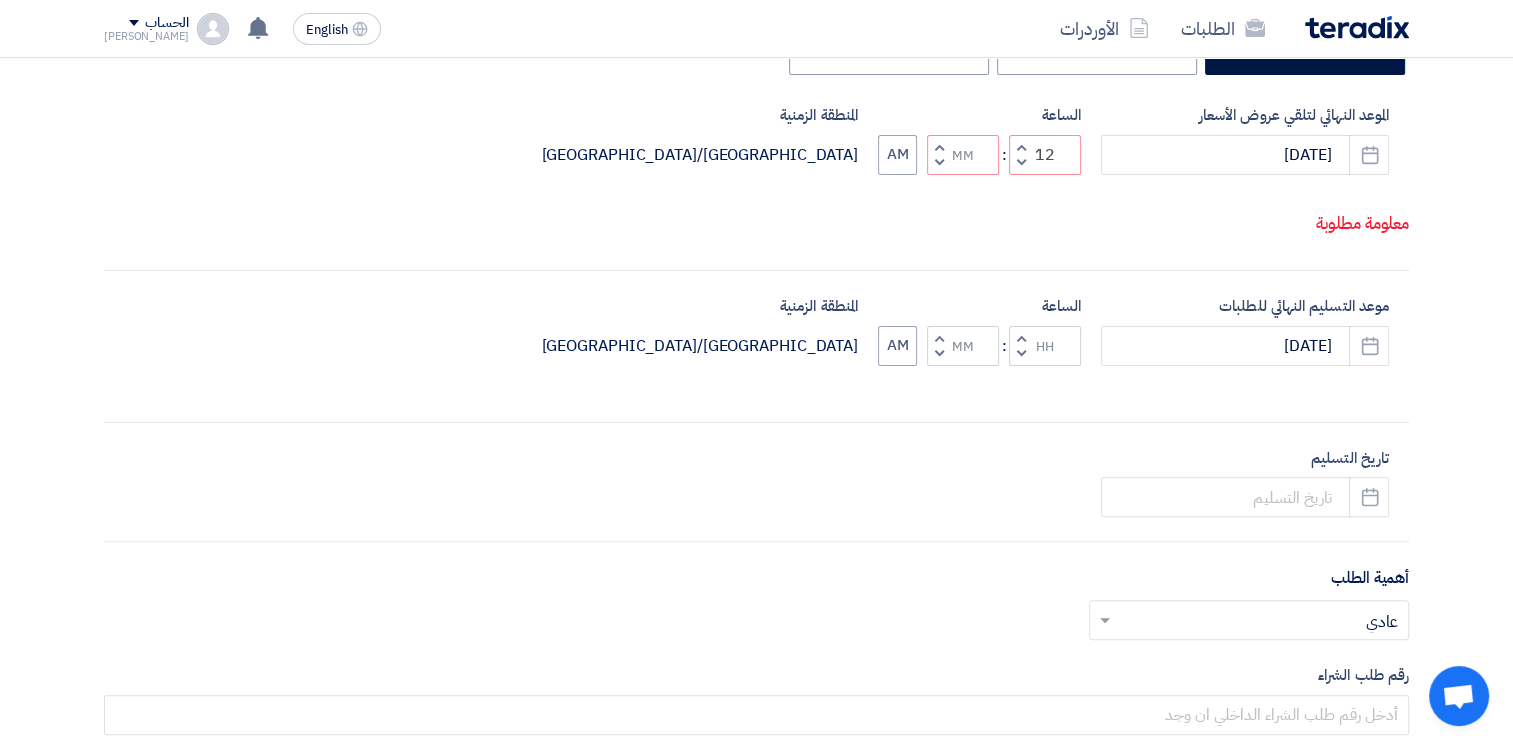click on "Decrement hours" 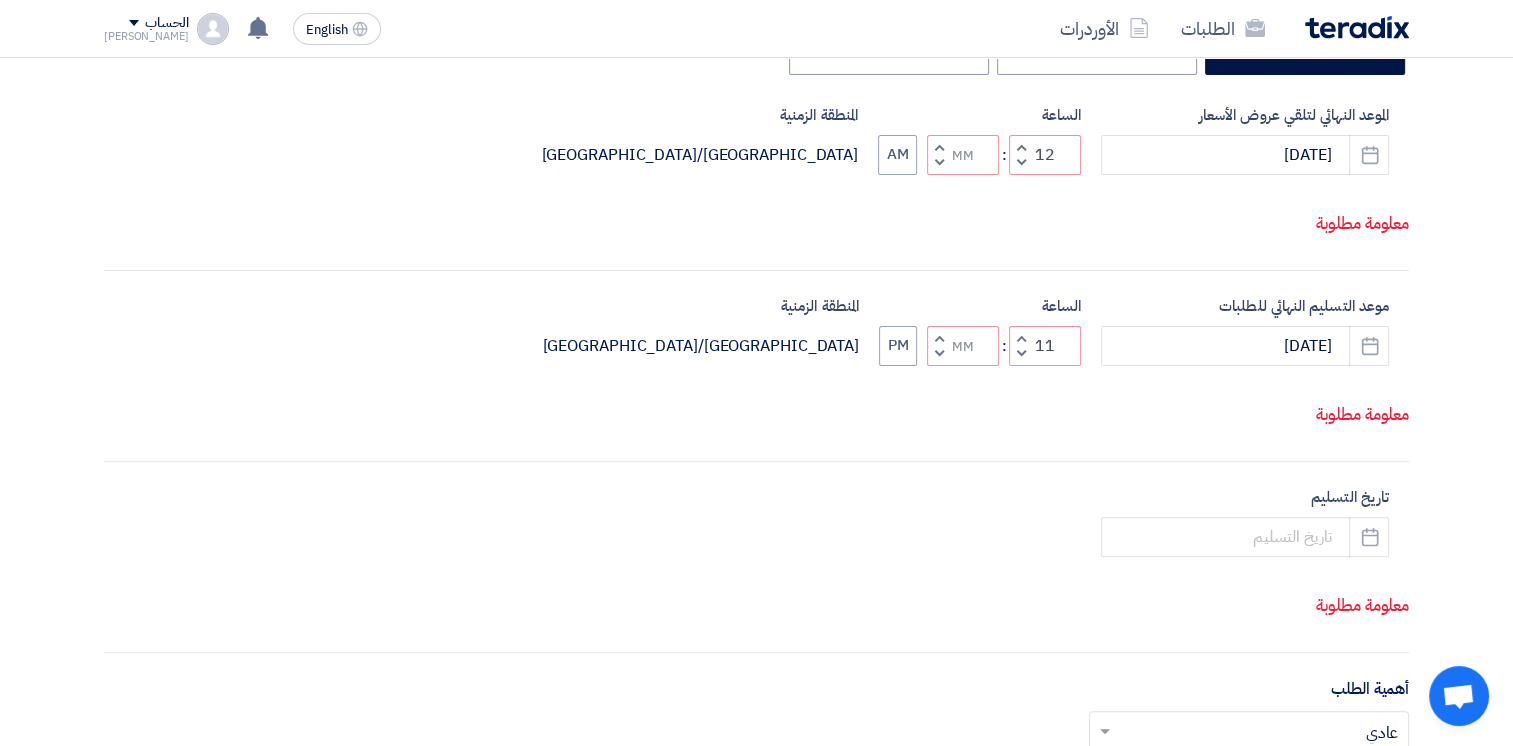 click 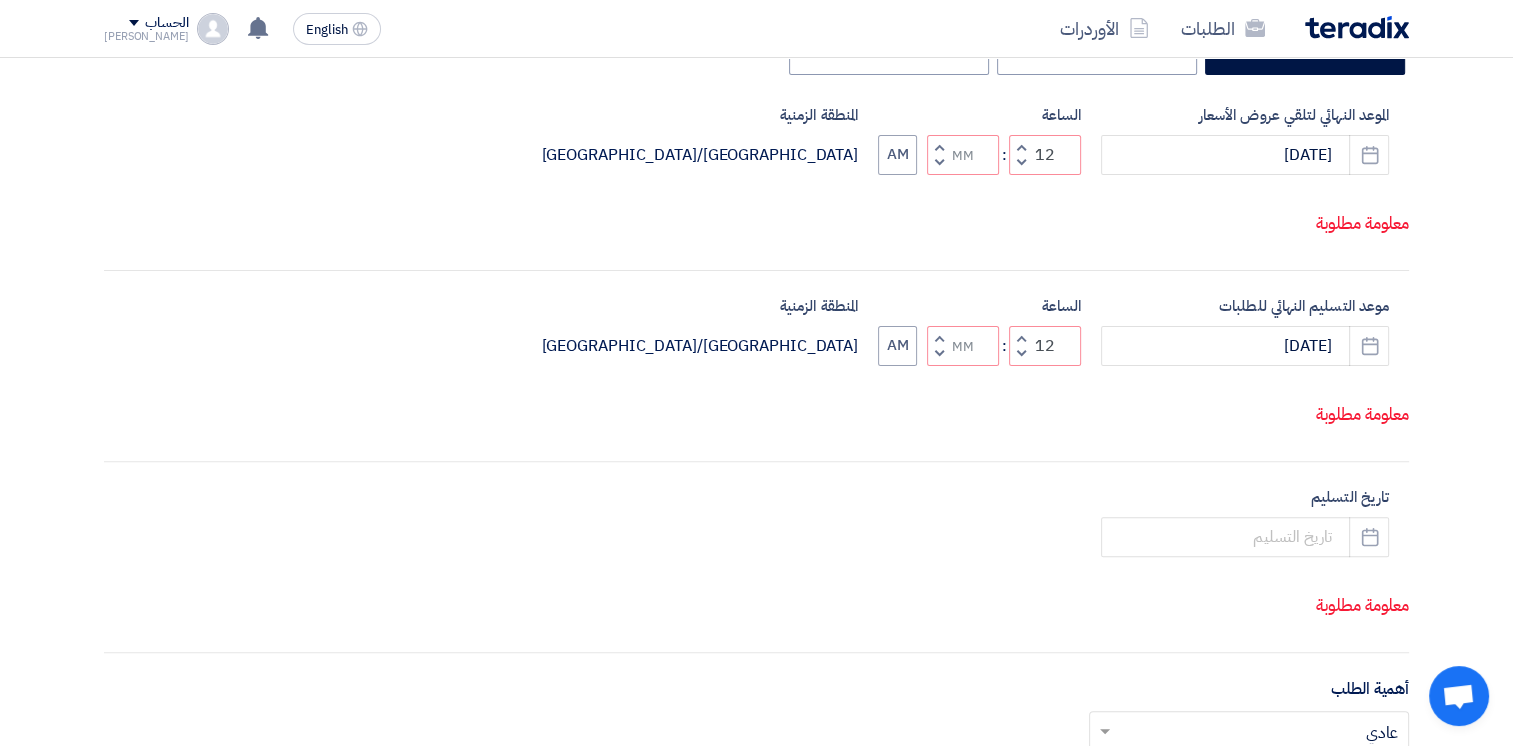 click 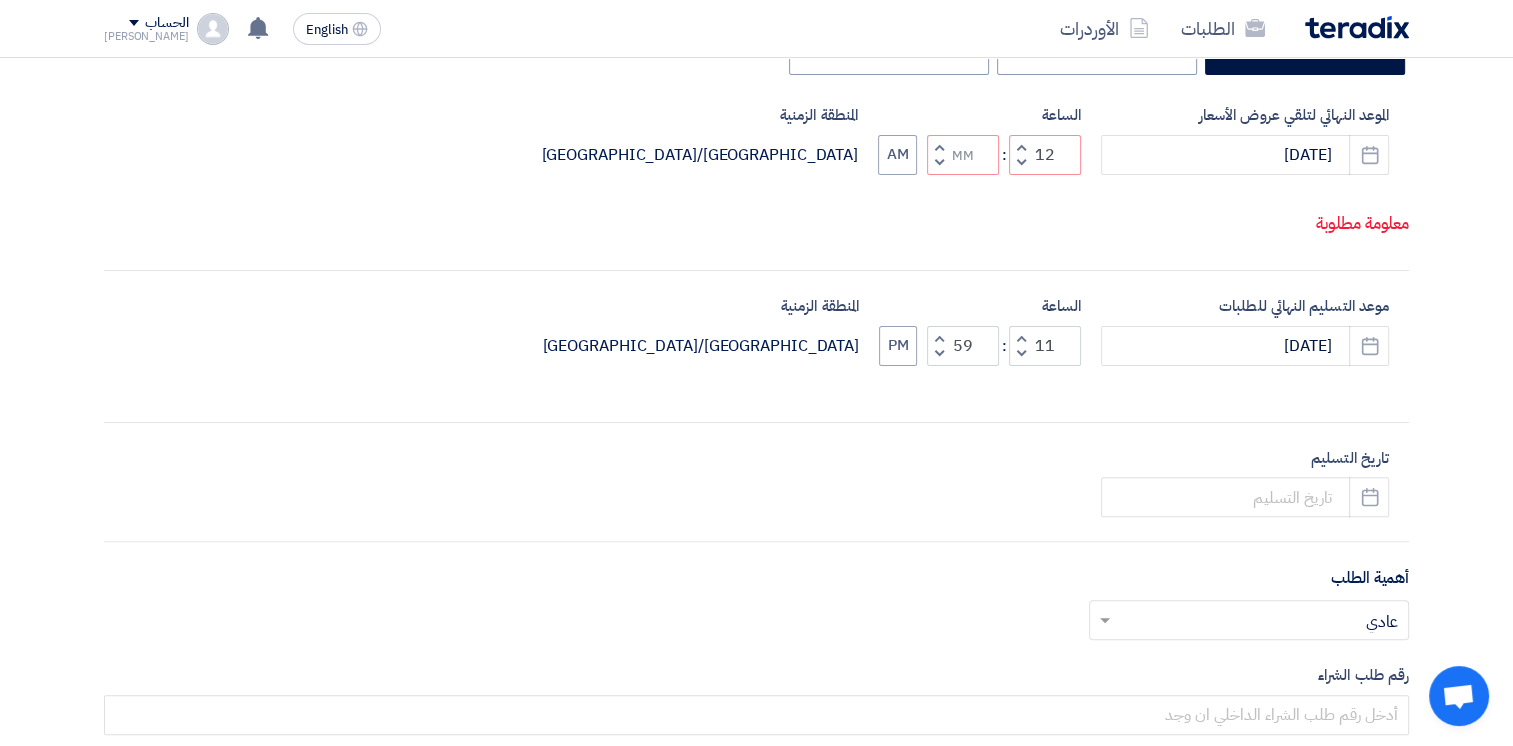 click 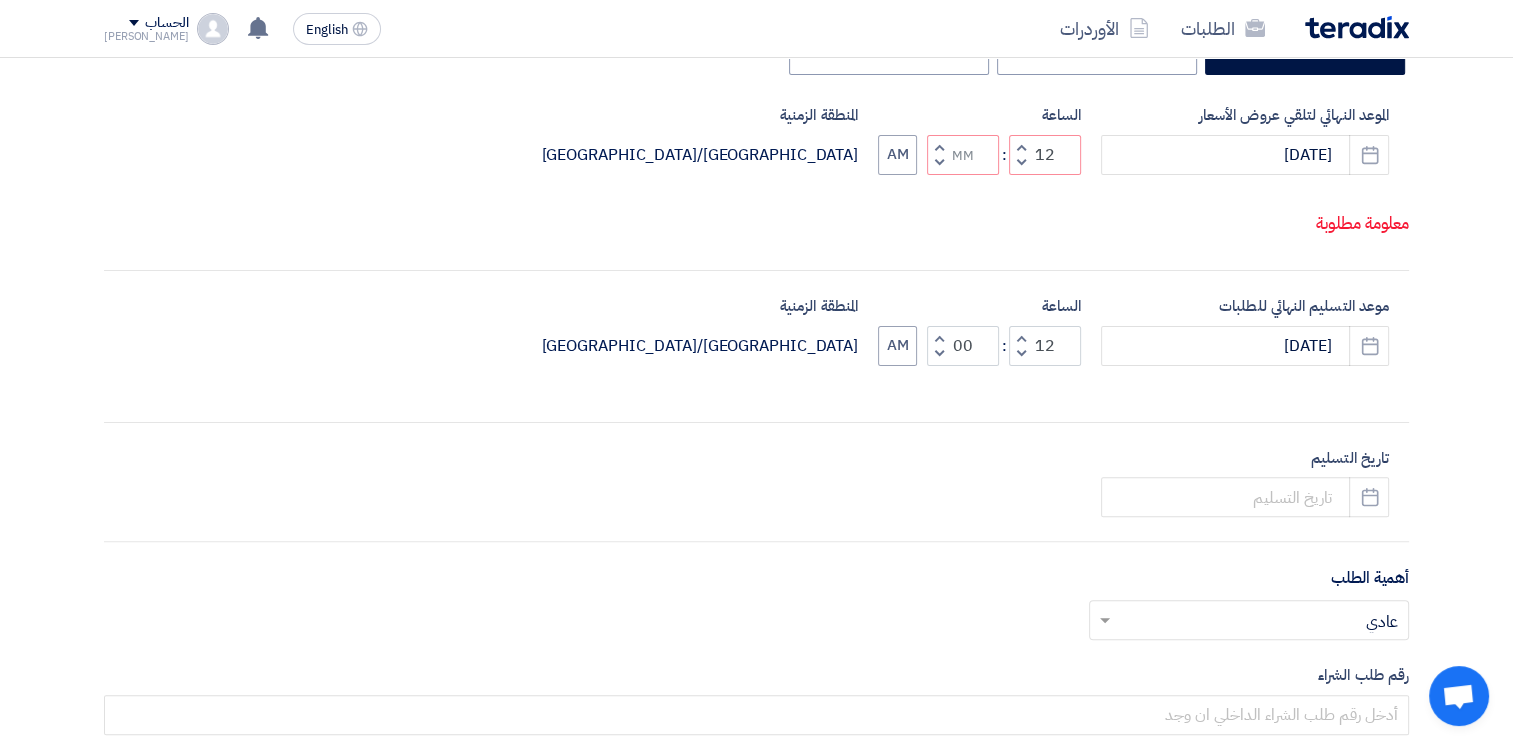 click on "Decrement minutes" 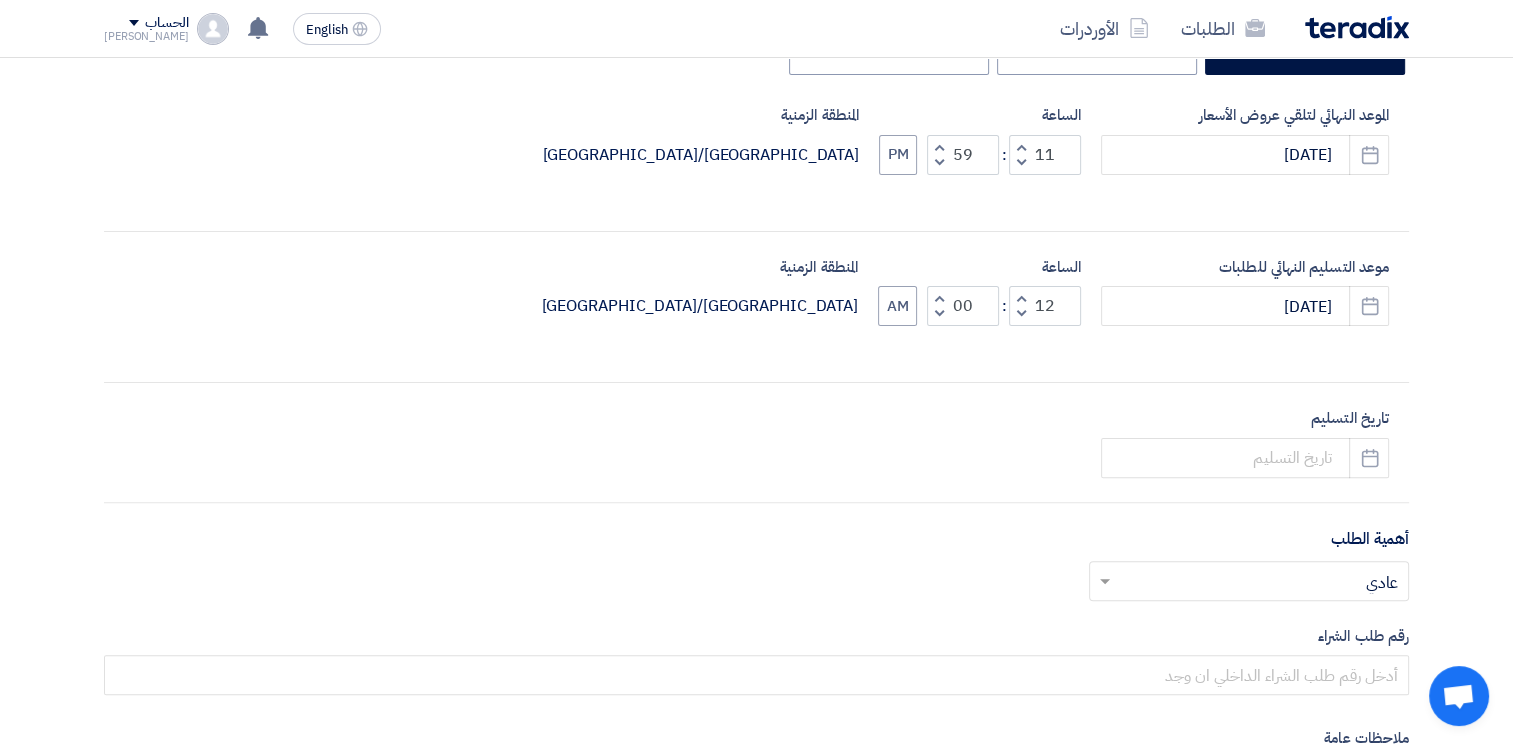 click on "Increment minutes" 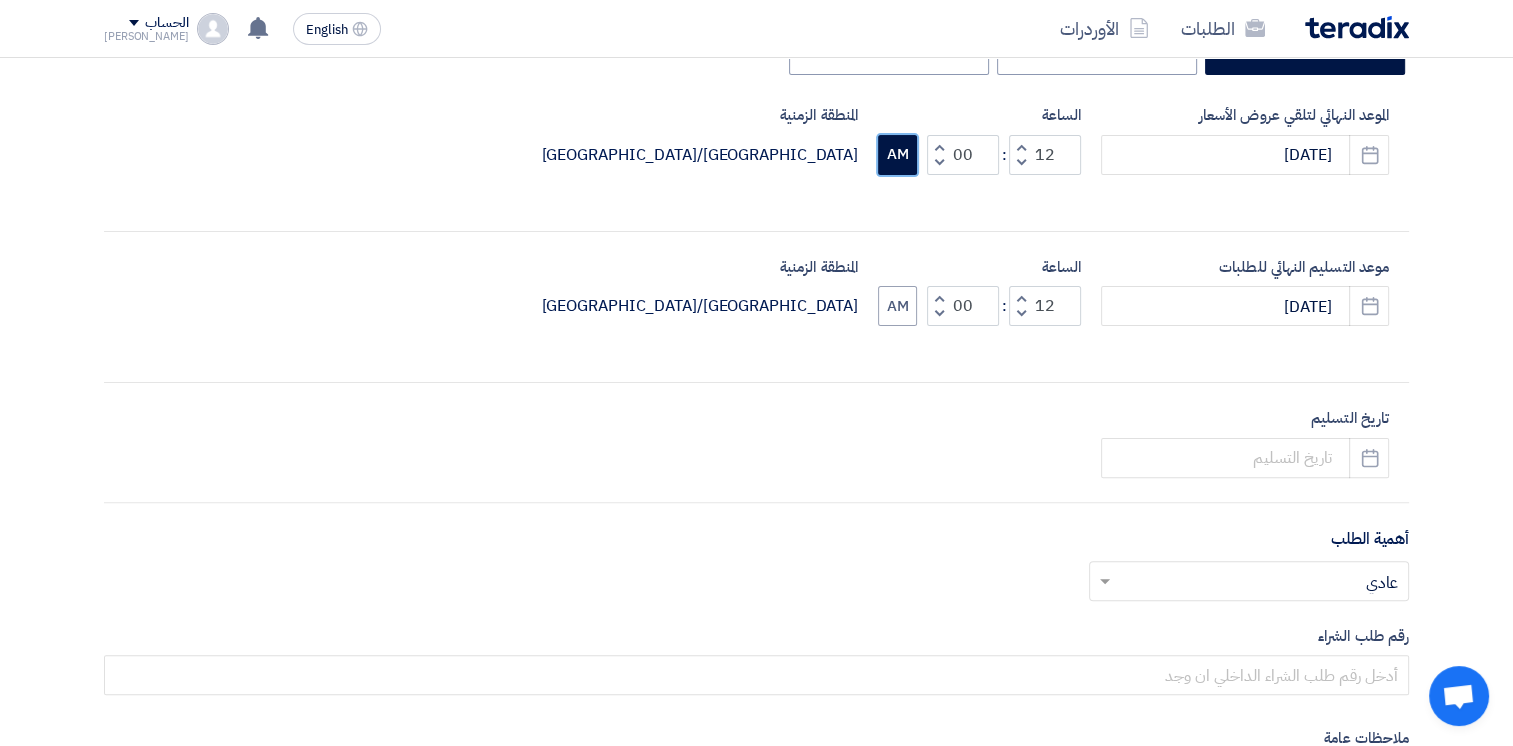 click on "AM" 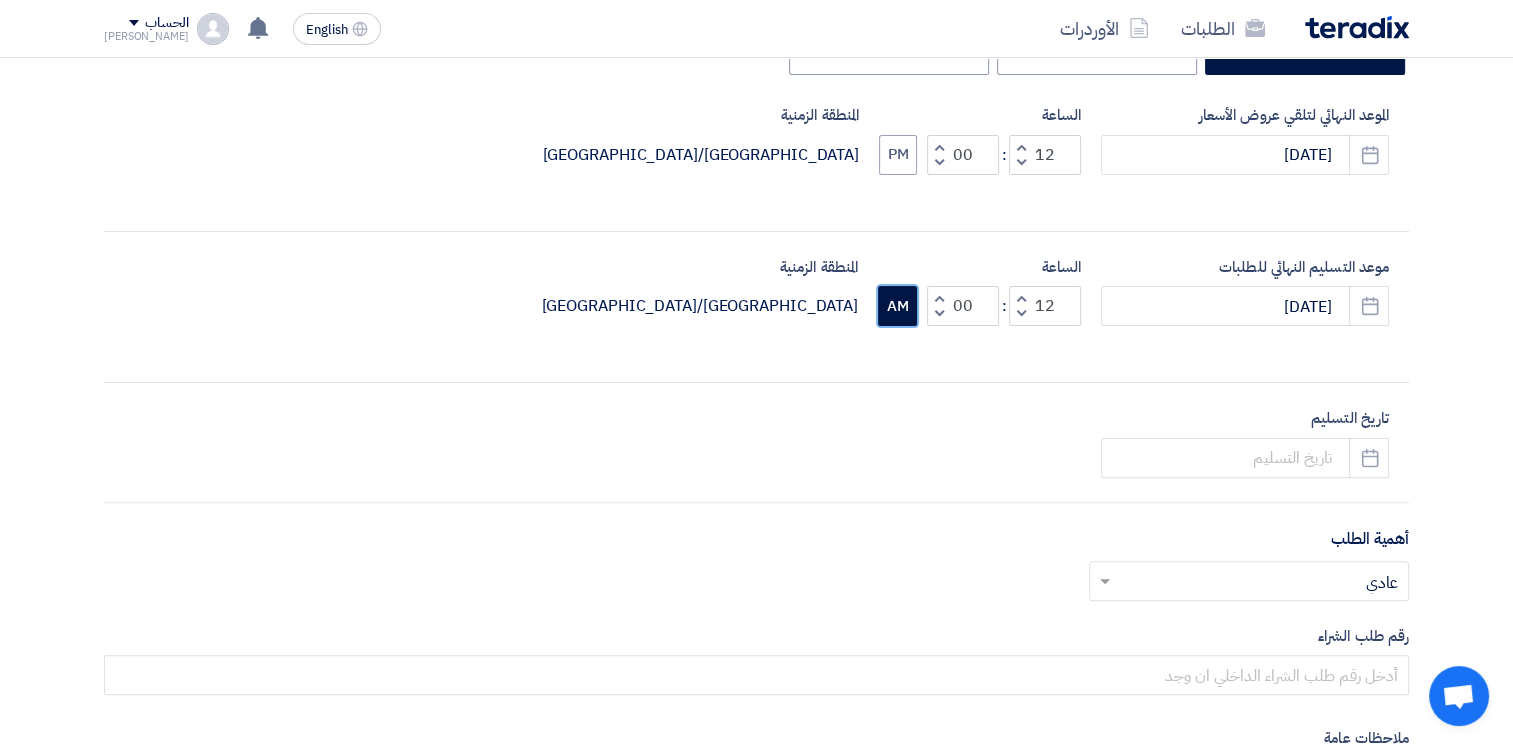 click on "AM" 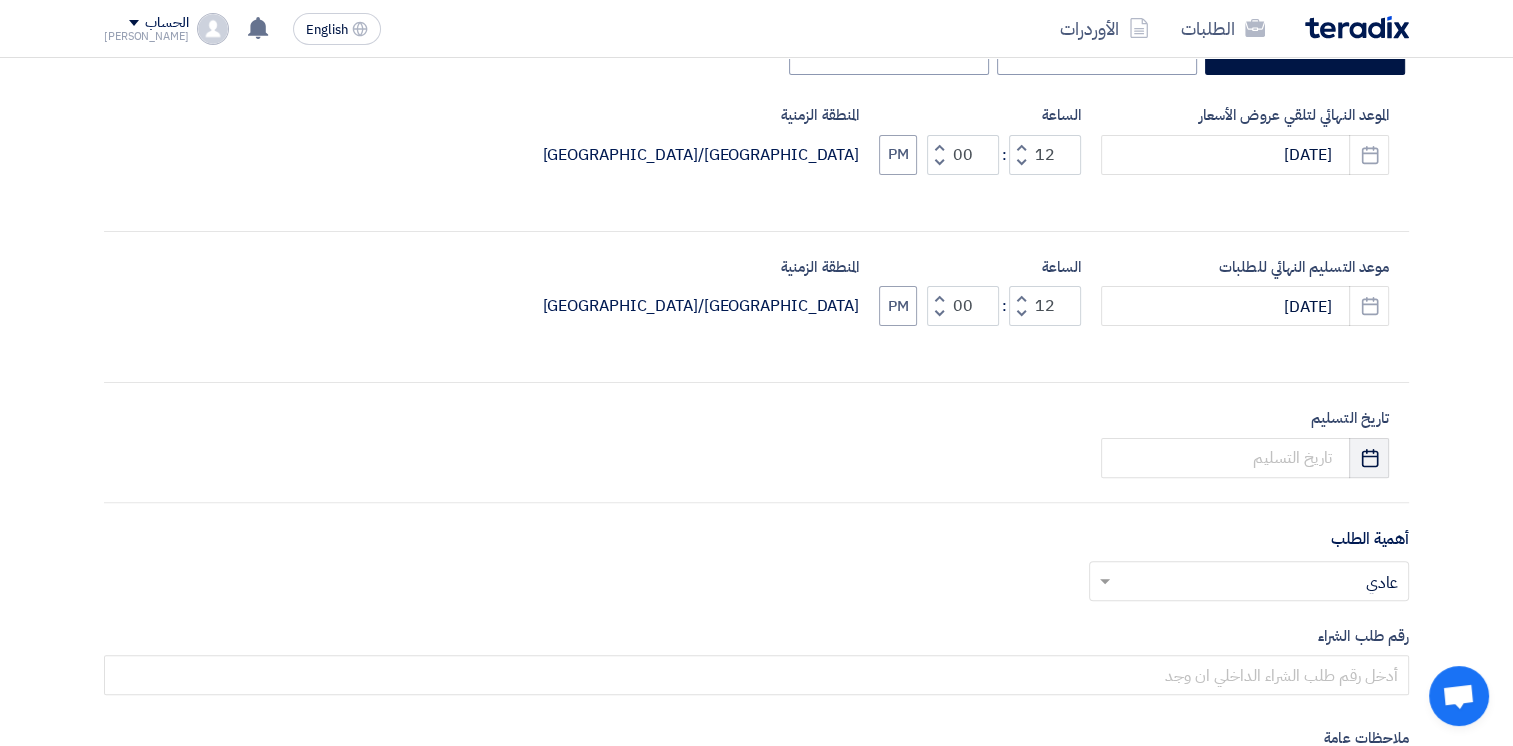 click on "Pick a date" 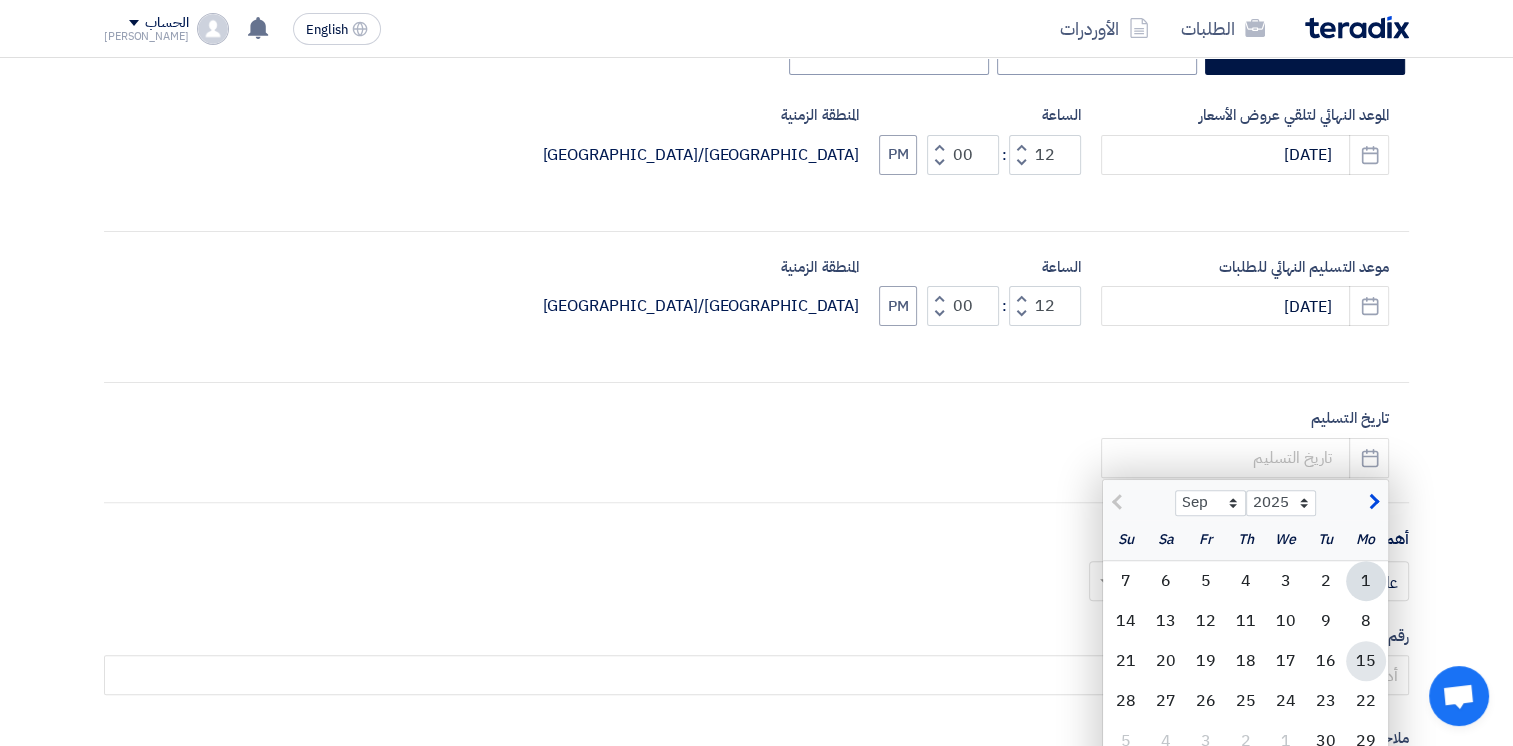 click on "15" 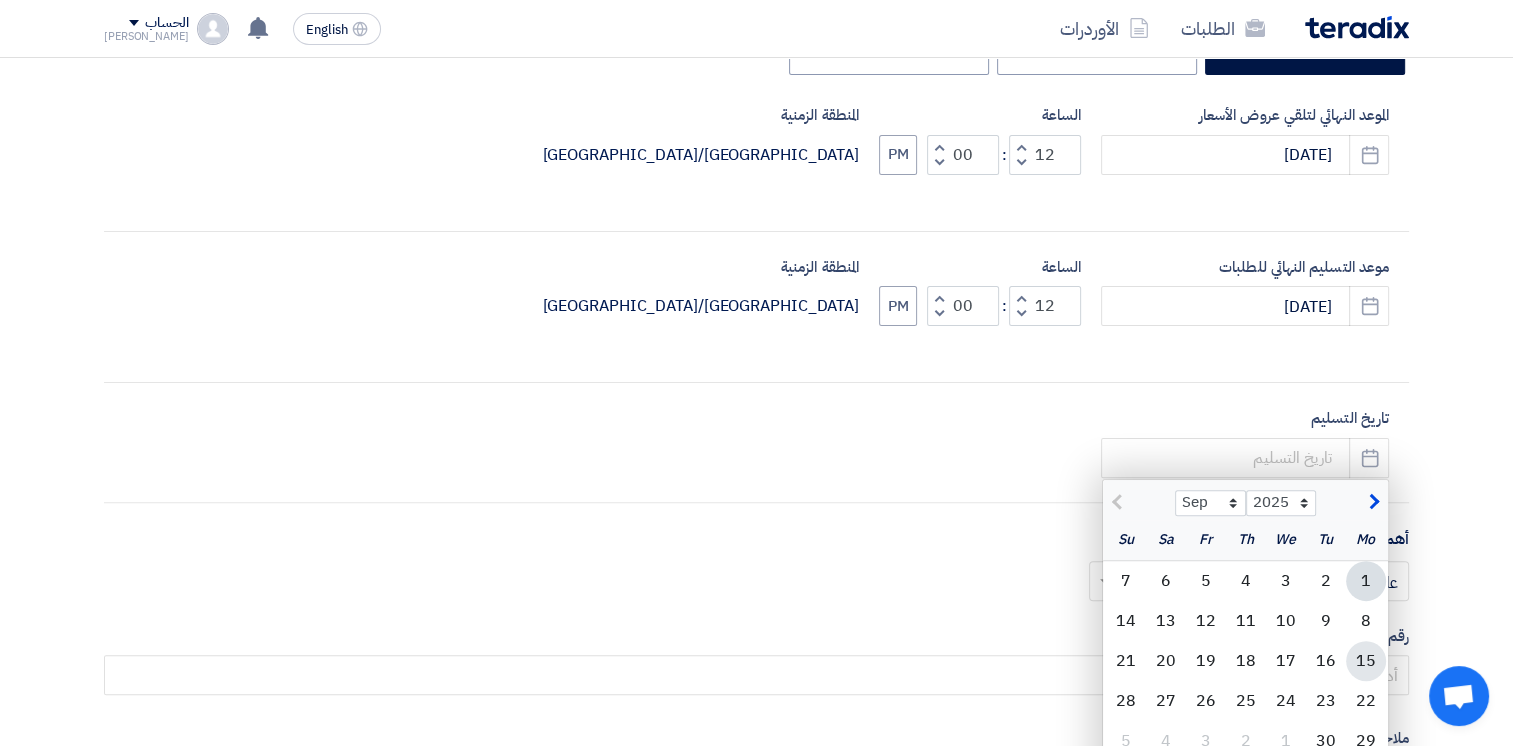 type on "[DATE]" 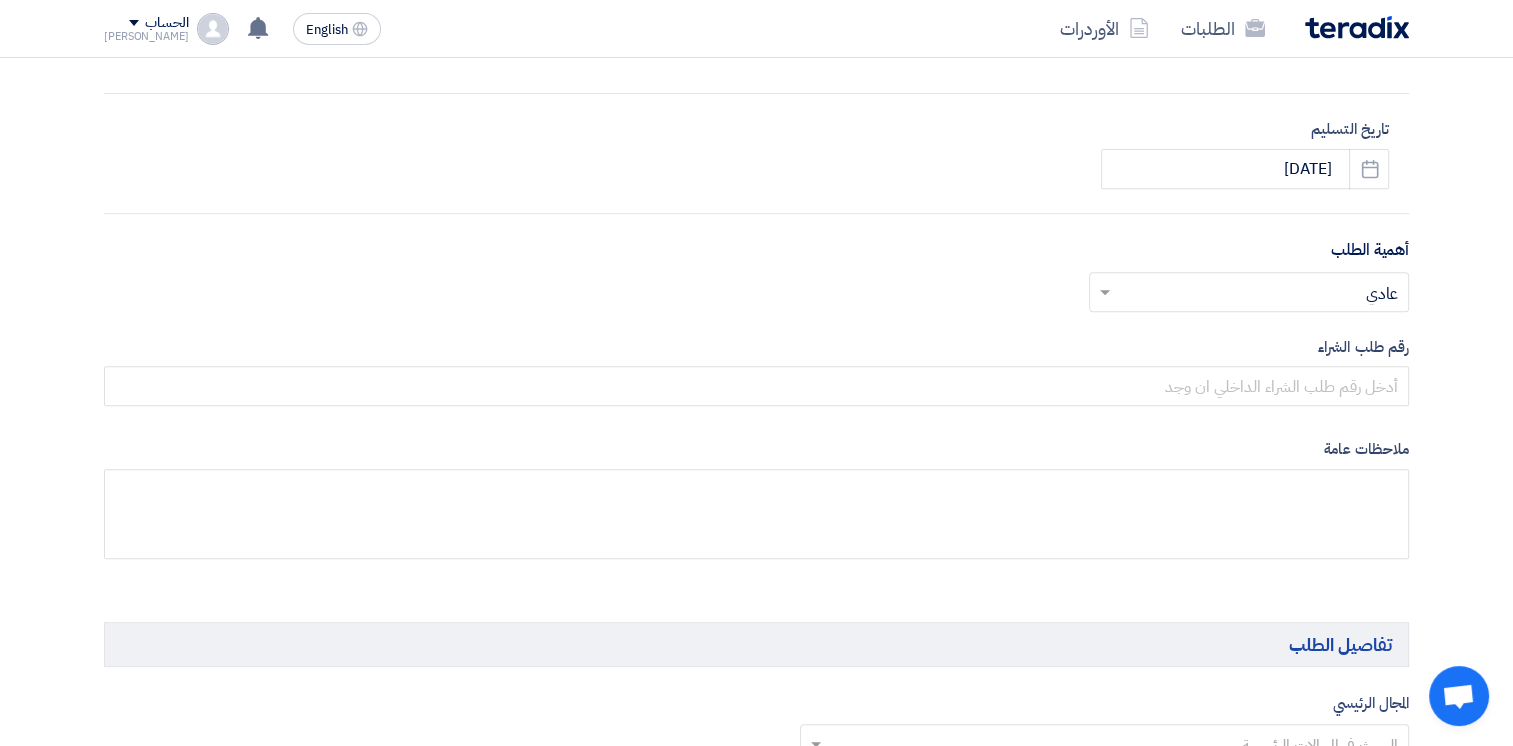 scroll, scrollTop: 800, scrollLeft: 0, axis: vertical 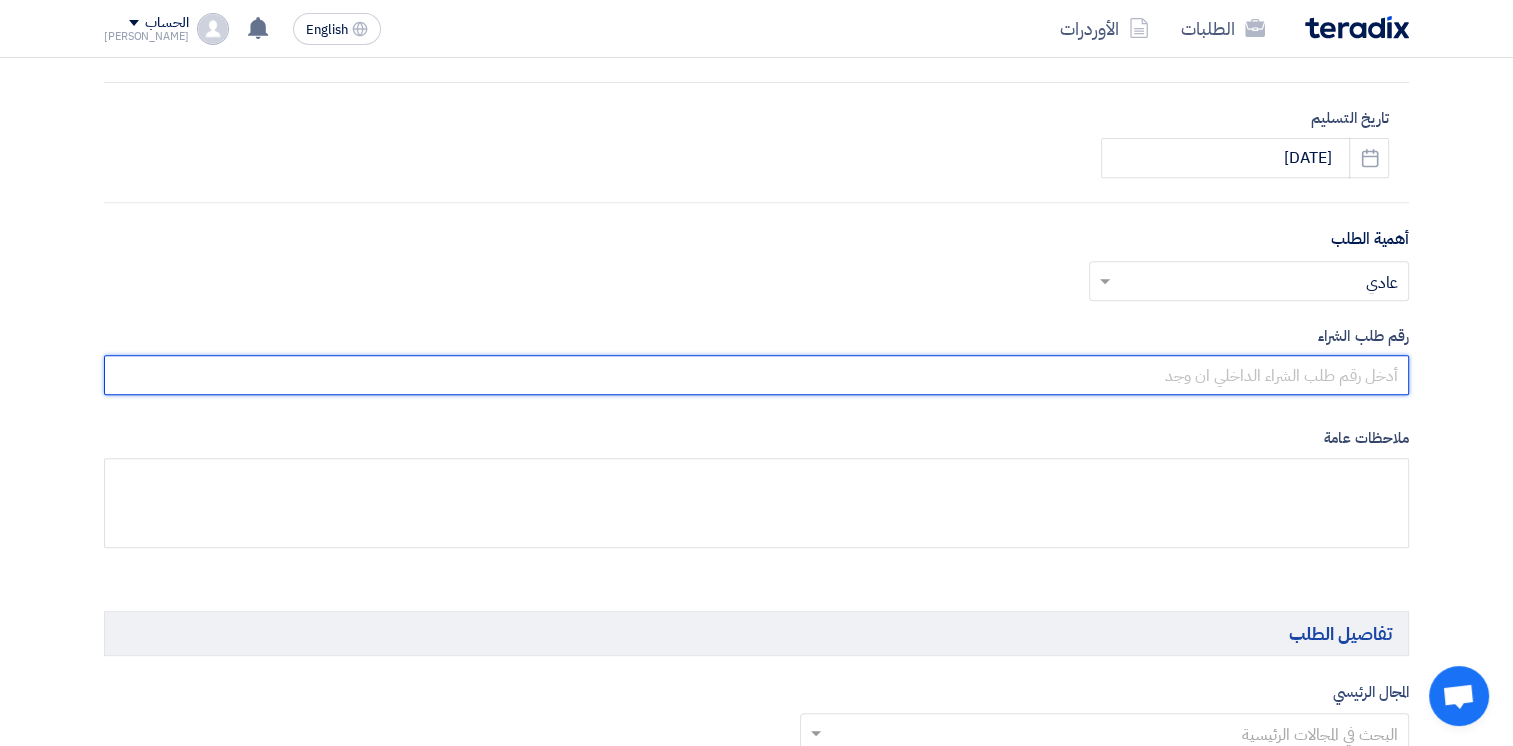 click at bounding box center [756, 375] 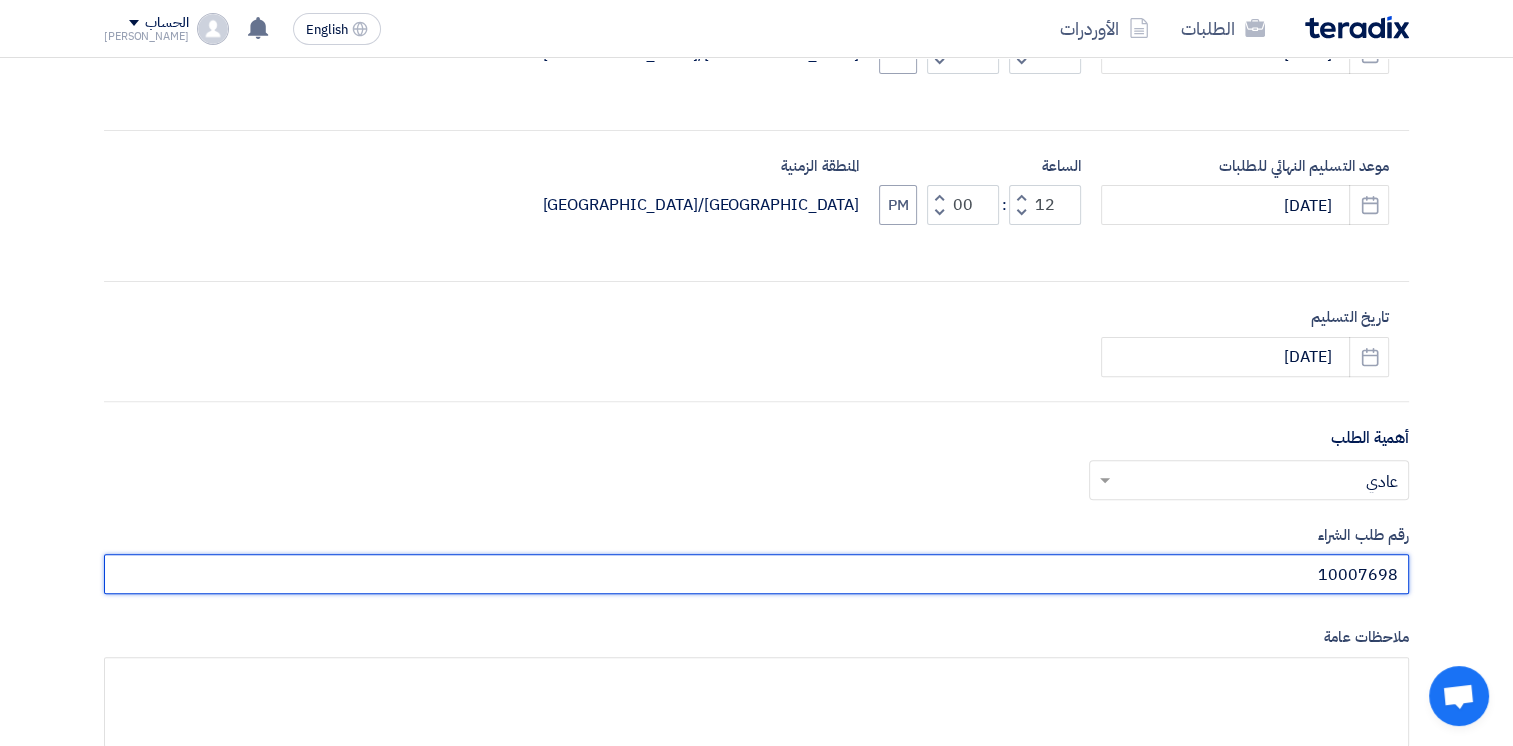 scroll, scrollTop: 400, scrollLeft: 0, axis: vertical 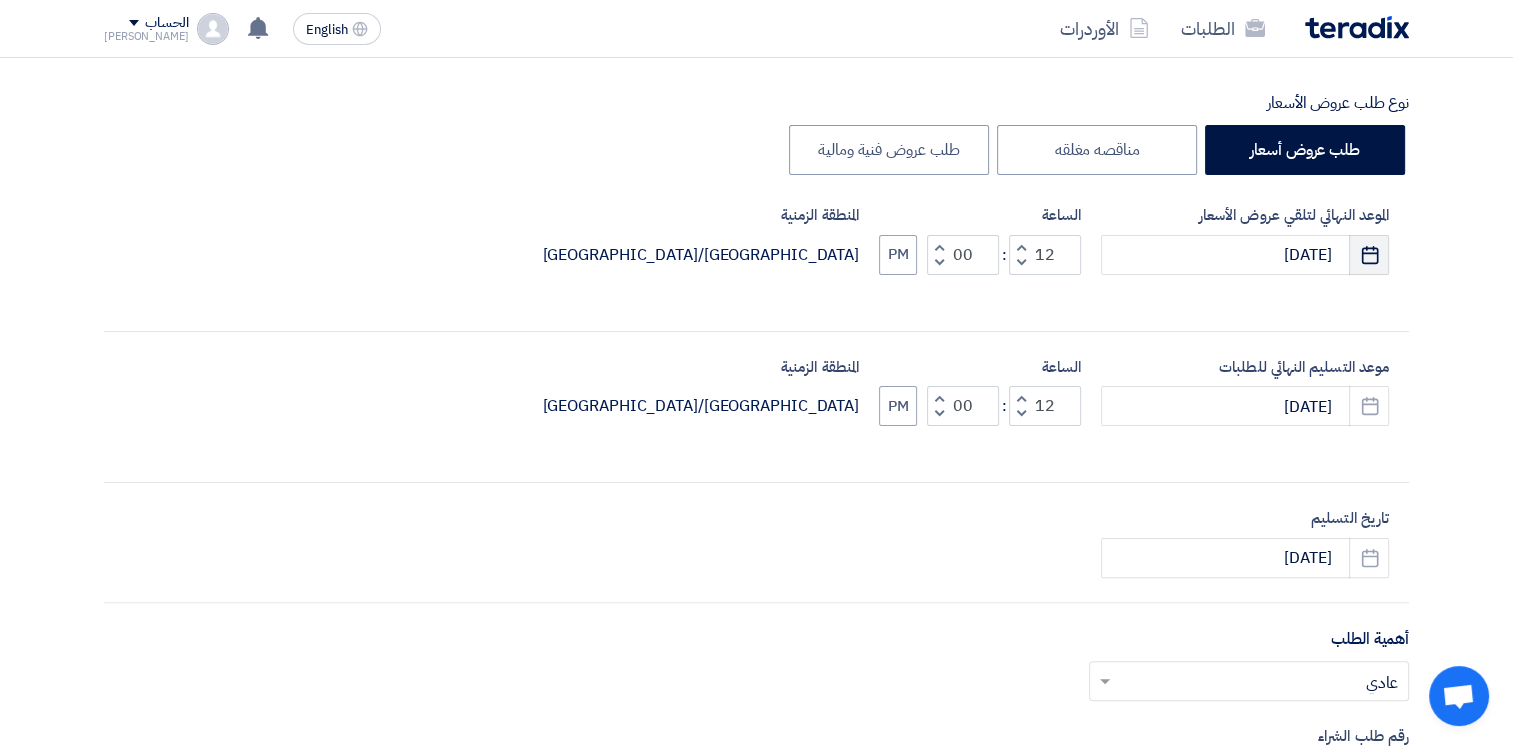 type on "10007698" 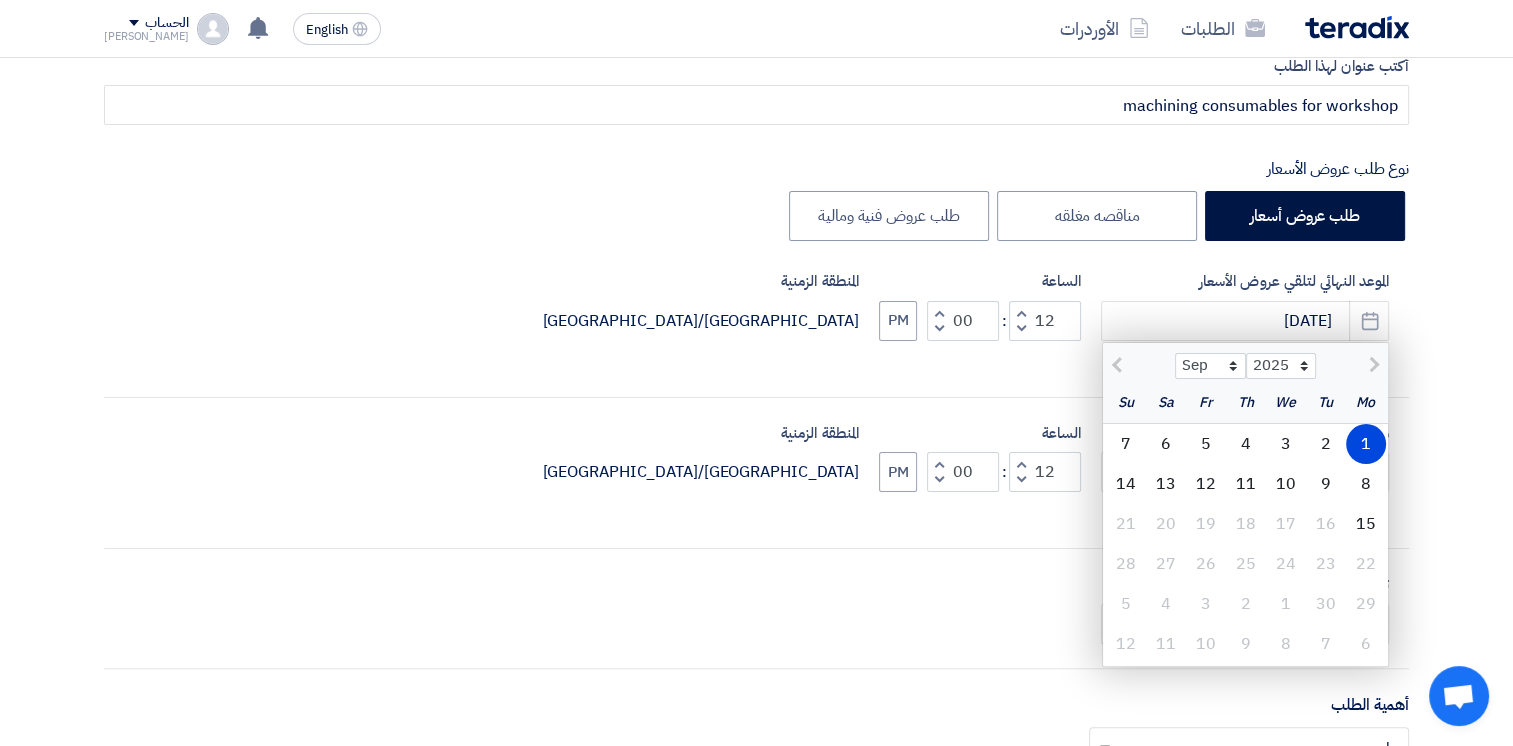 scroll, scrollTop: 300, scrollLeft: 0, axis: vertical 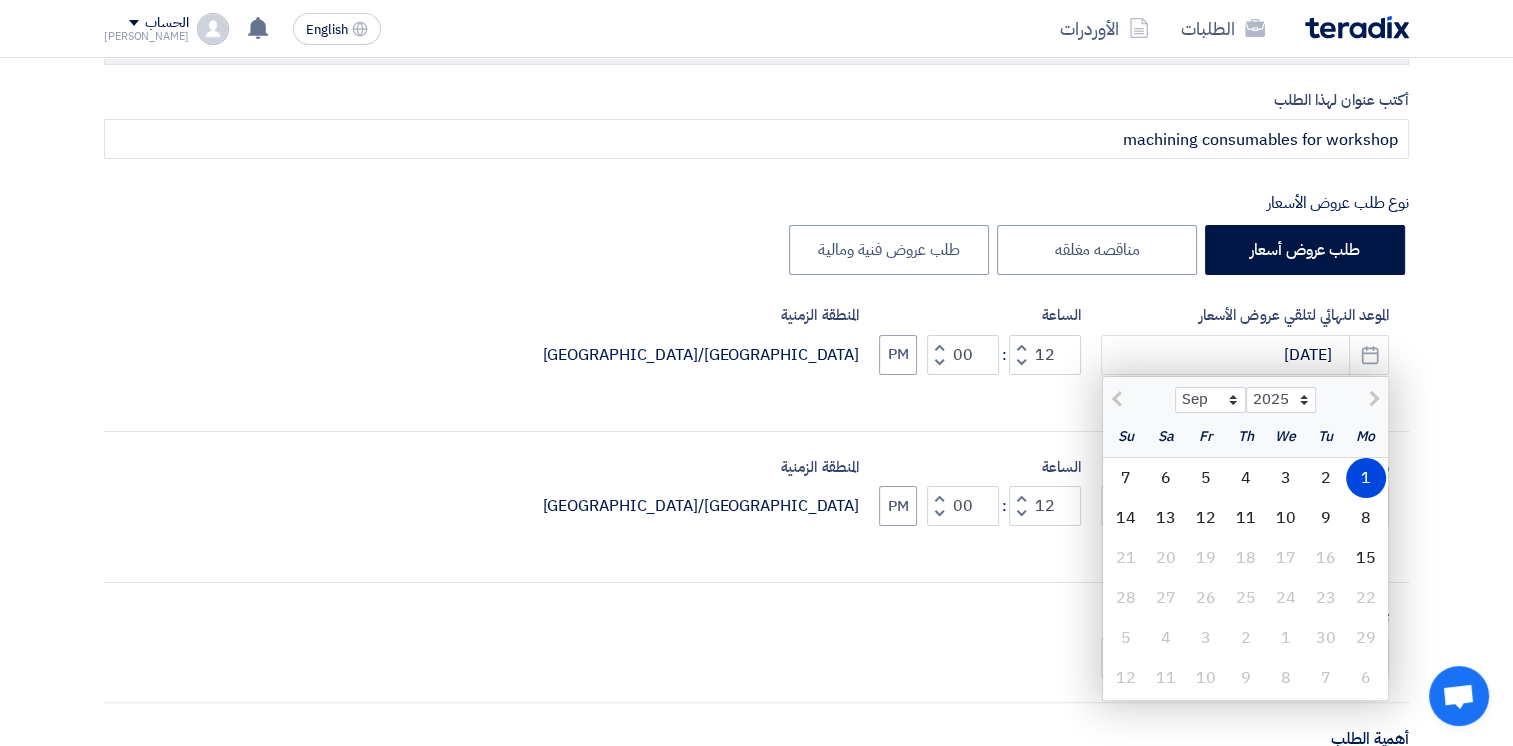 click 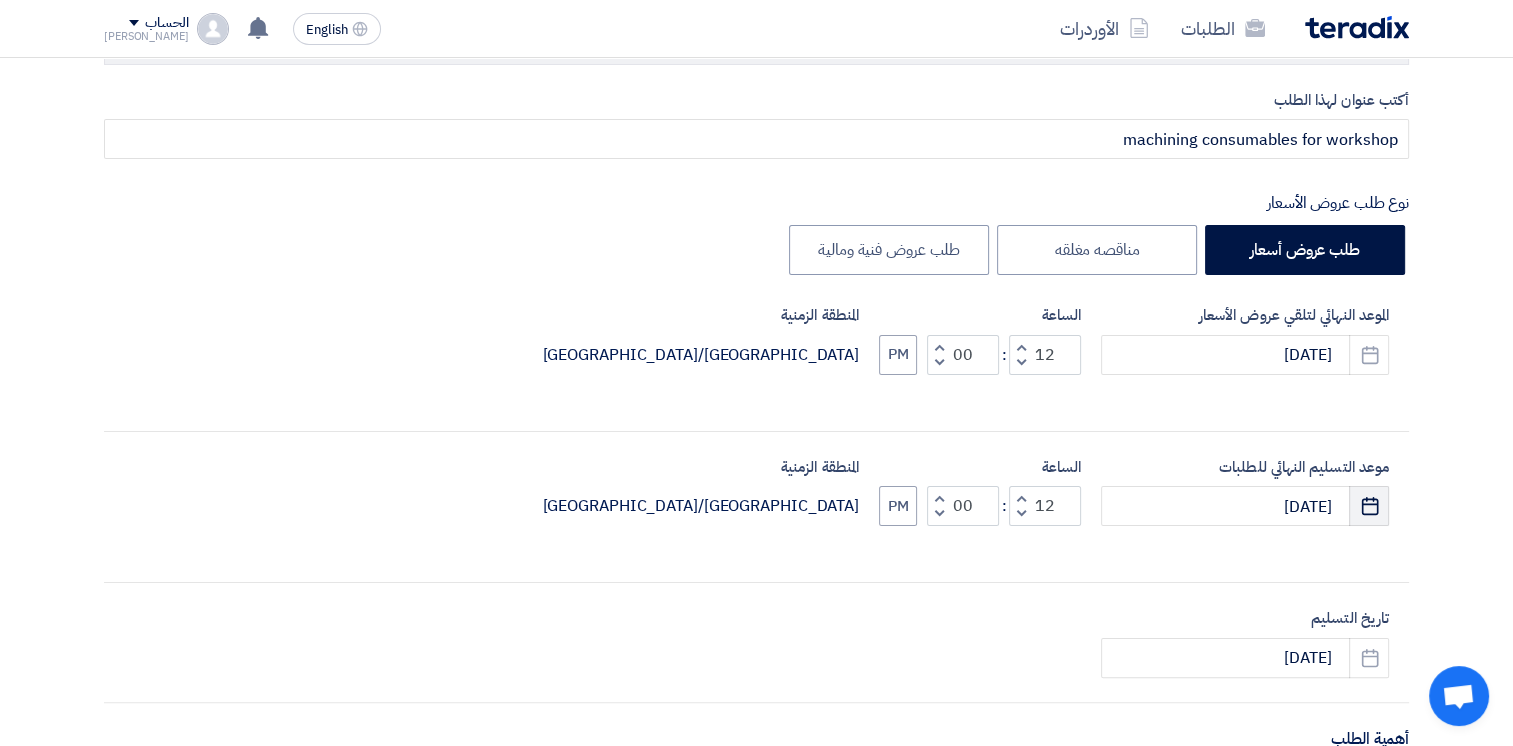 click on "Pick a date" 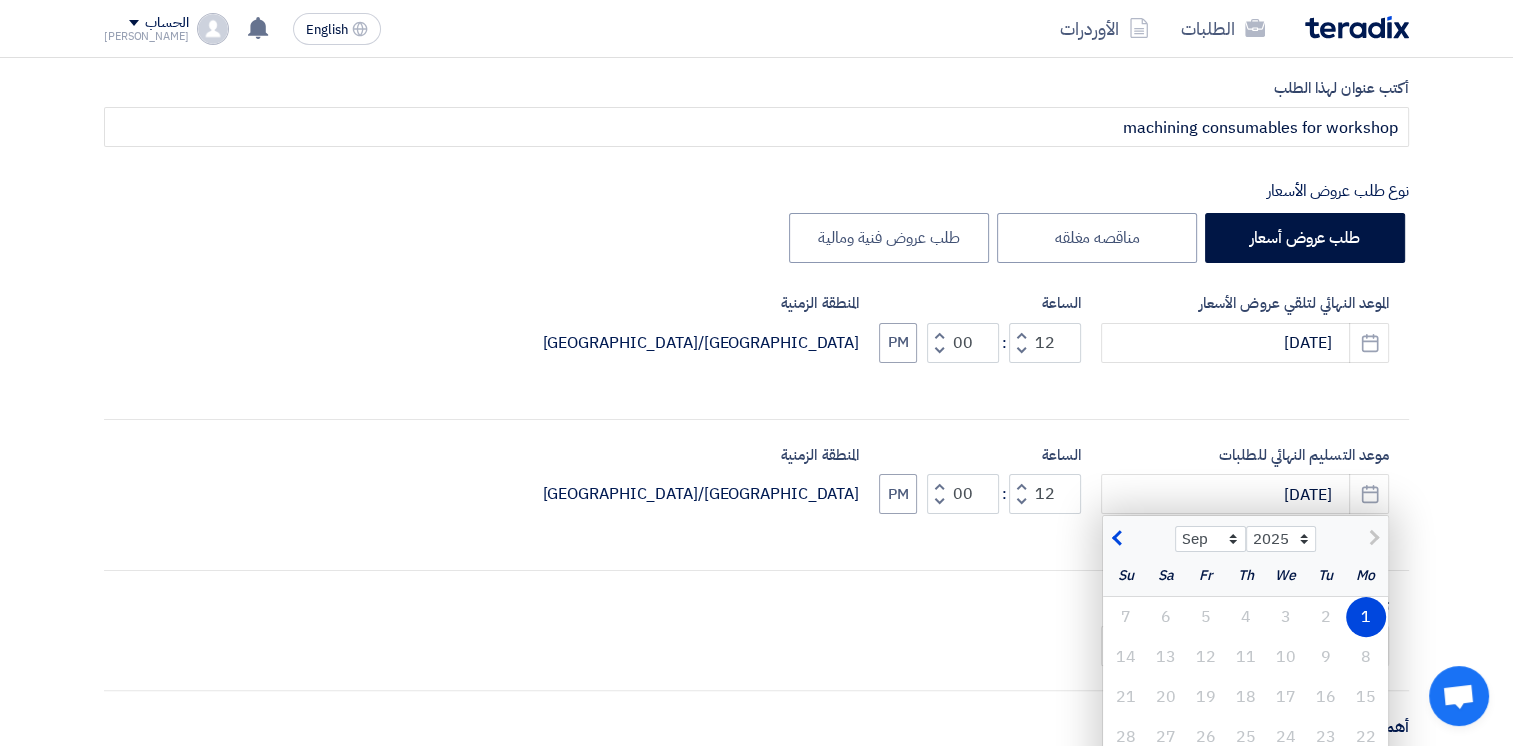 scroll, scrollTop: 500, scrollLeft: 0, axis: vertical 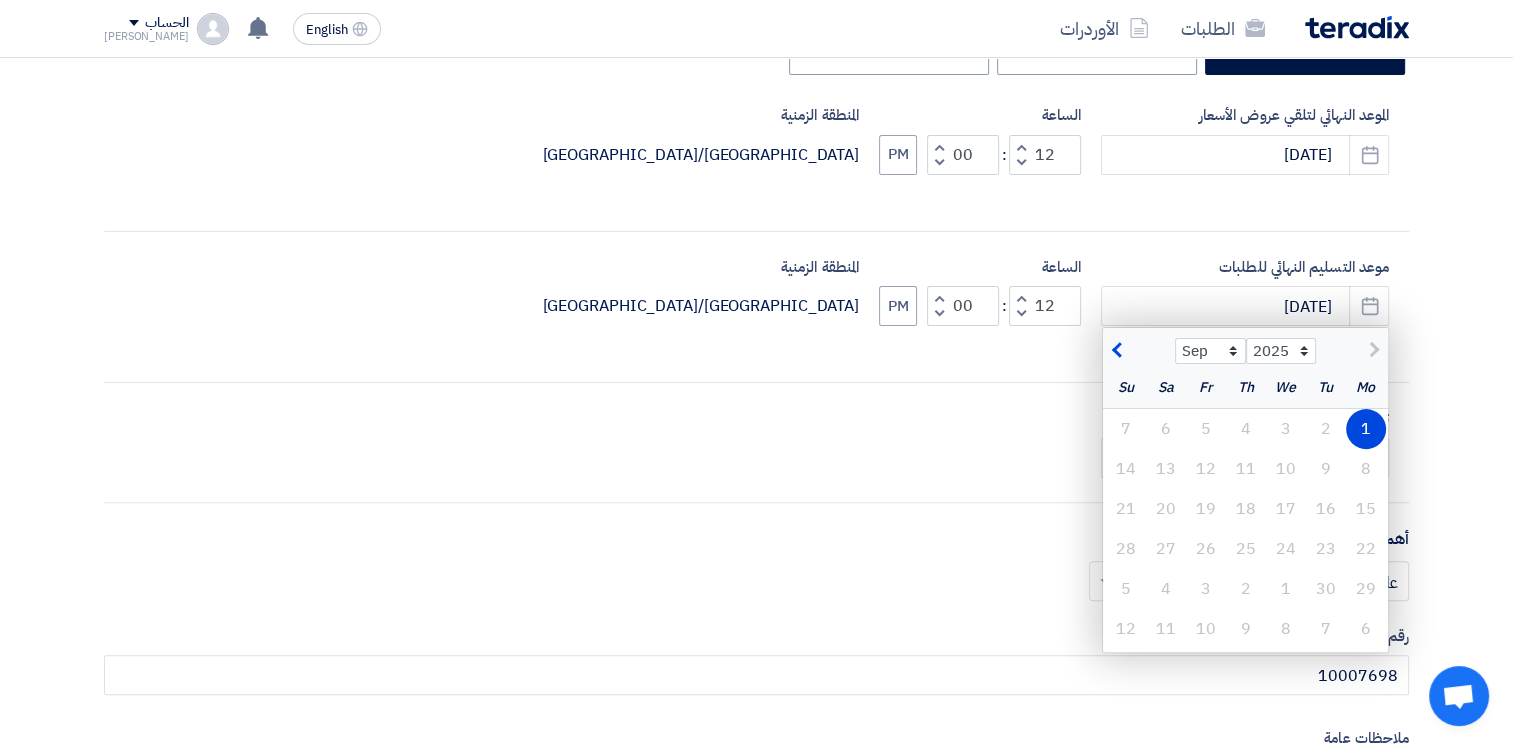 click 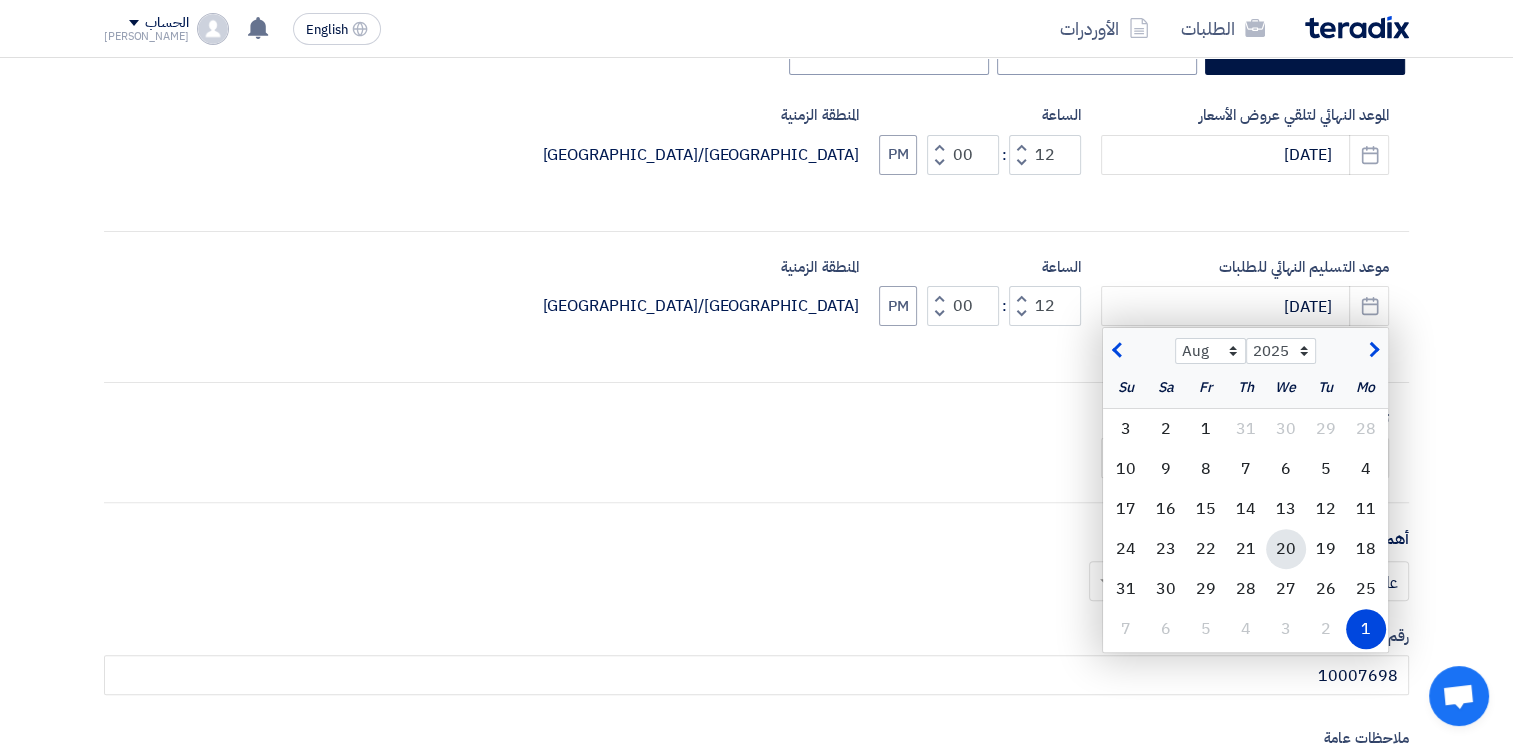 type on "[DATE]" 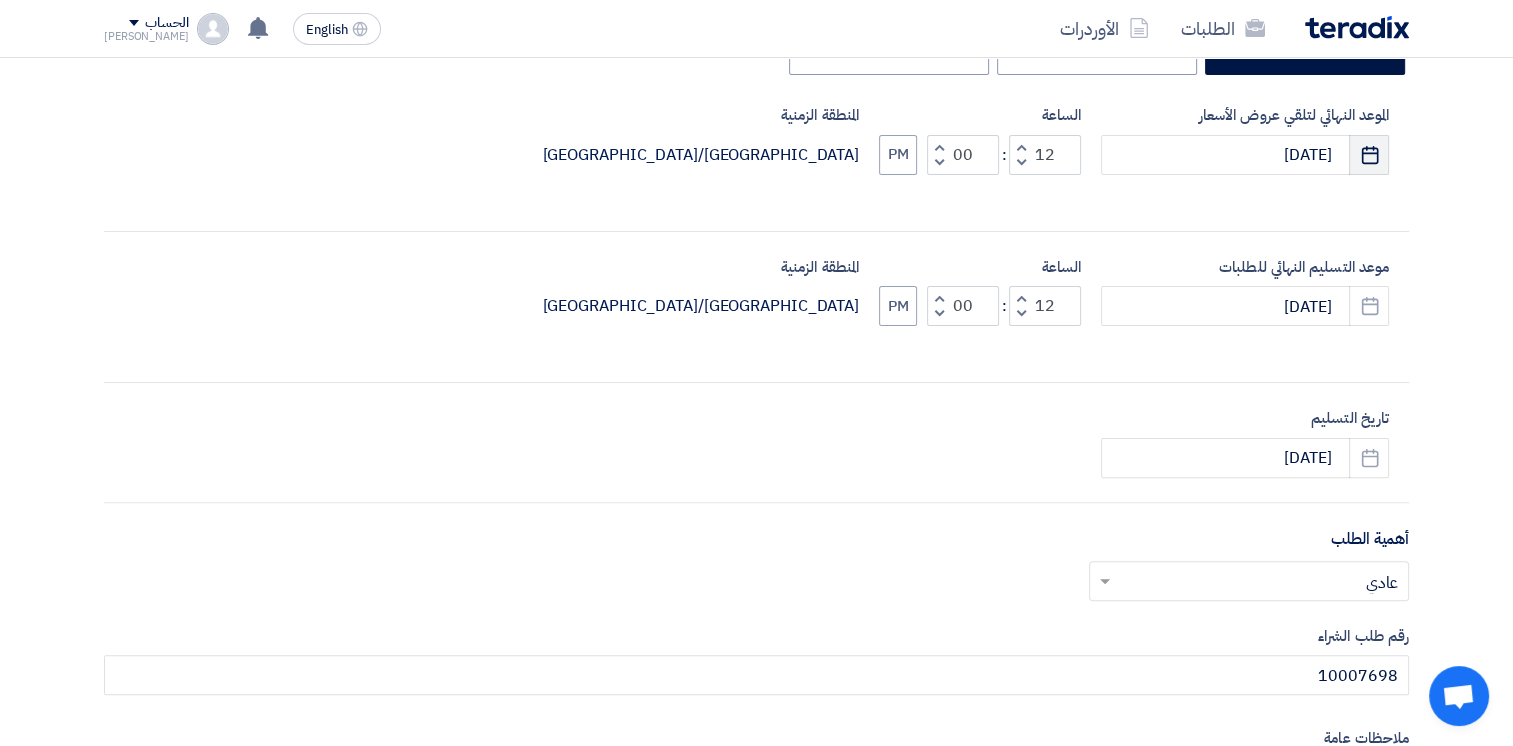 click 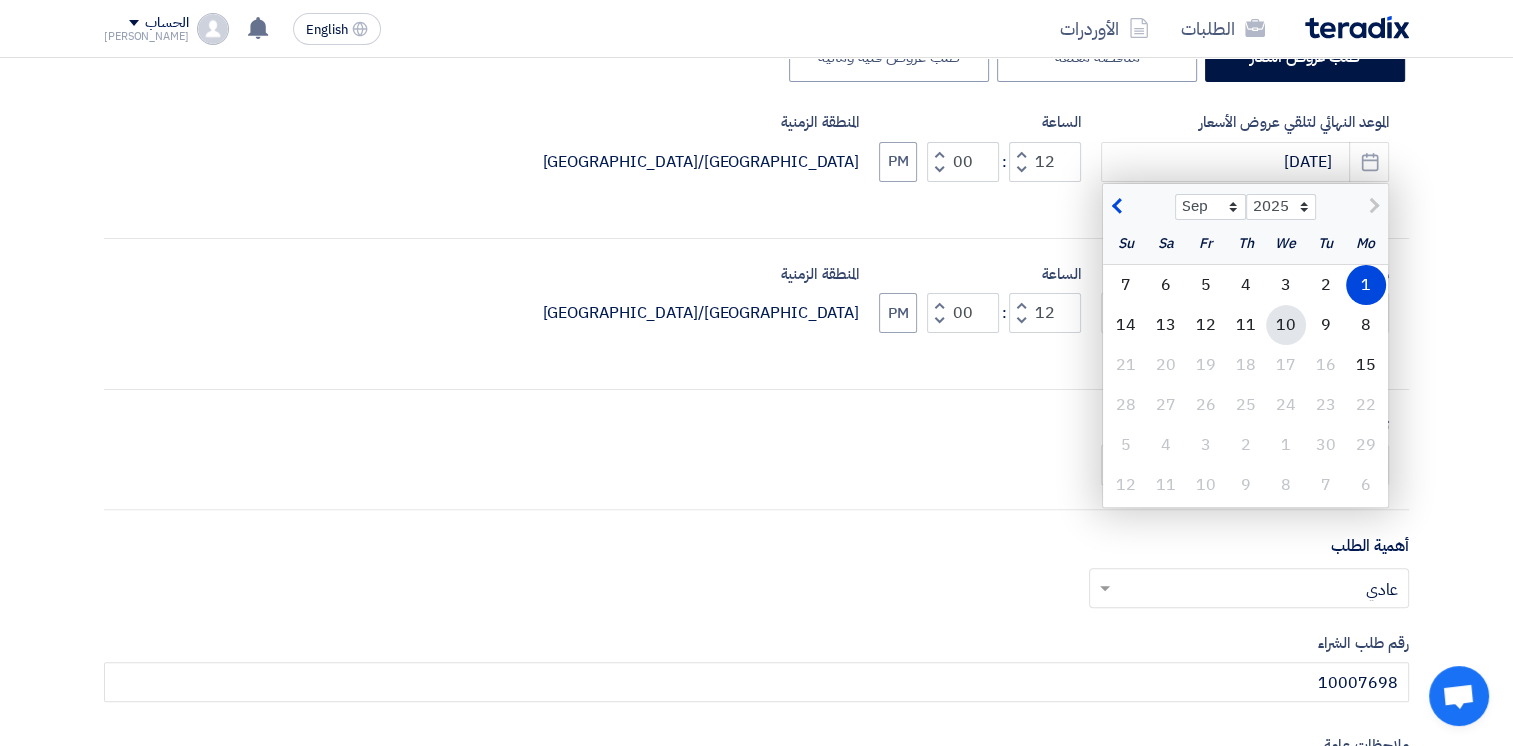 scroll, scrollTop: 400, scrollLeft: 0, axis: vertical 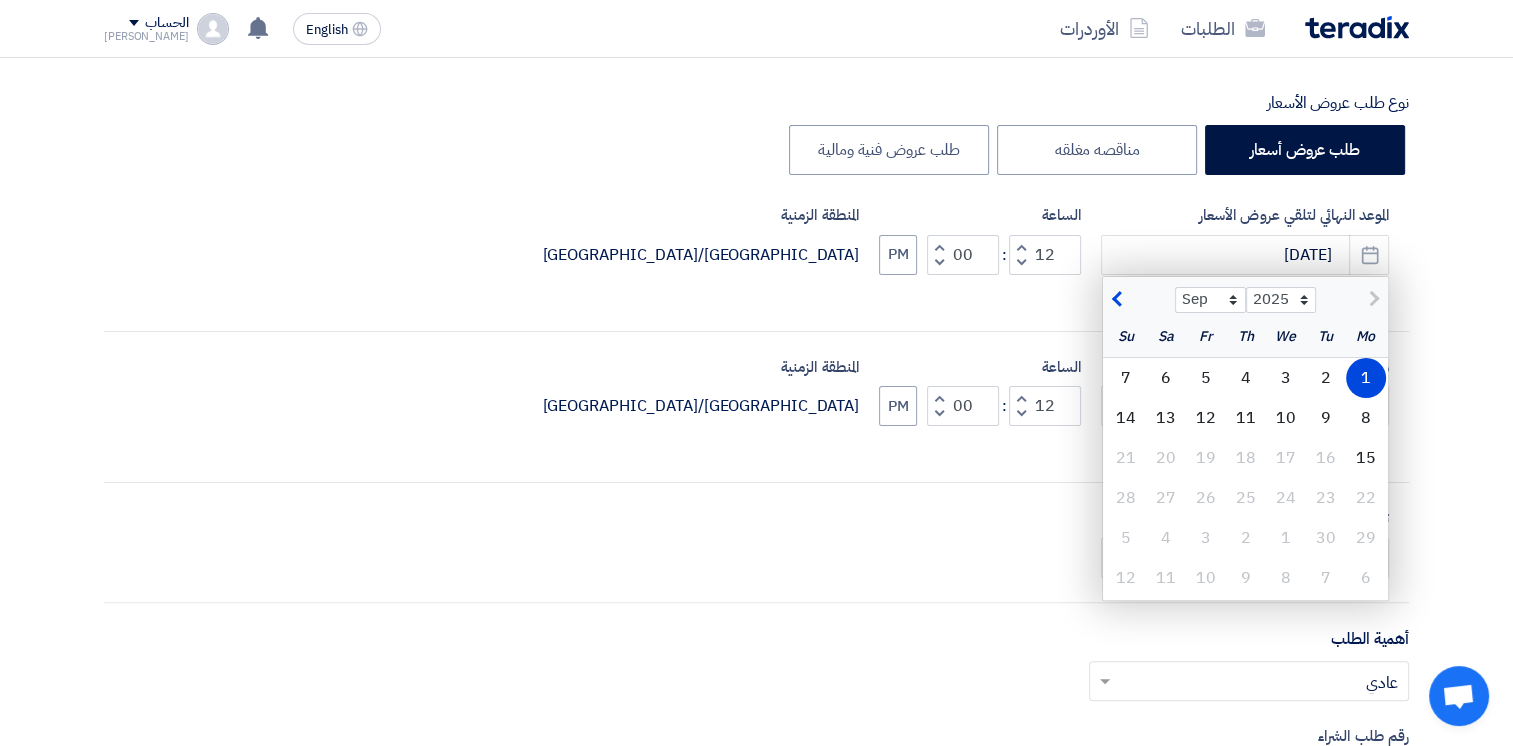 click 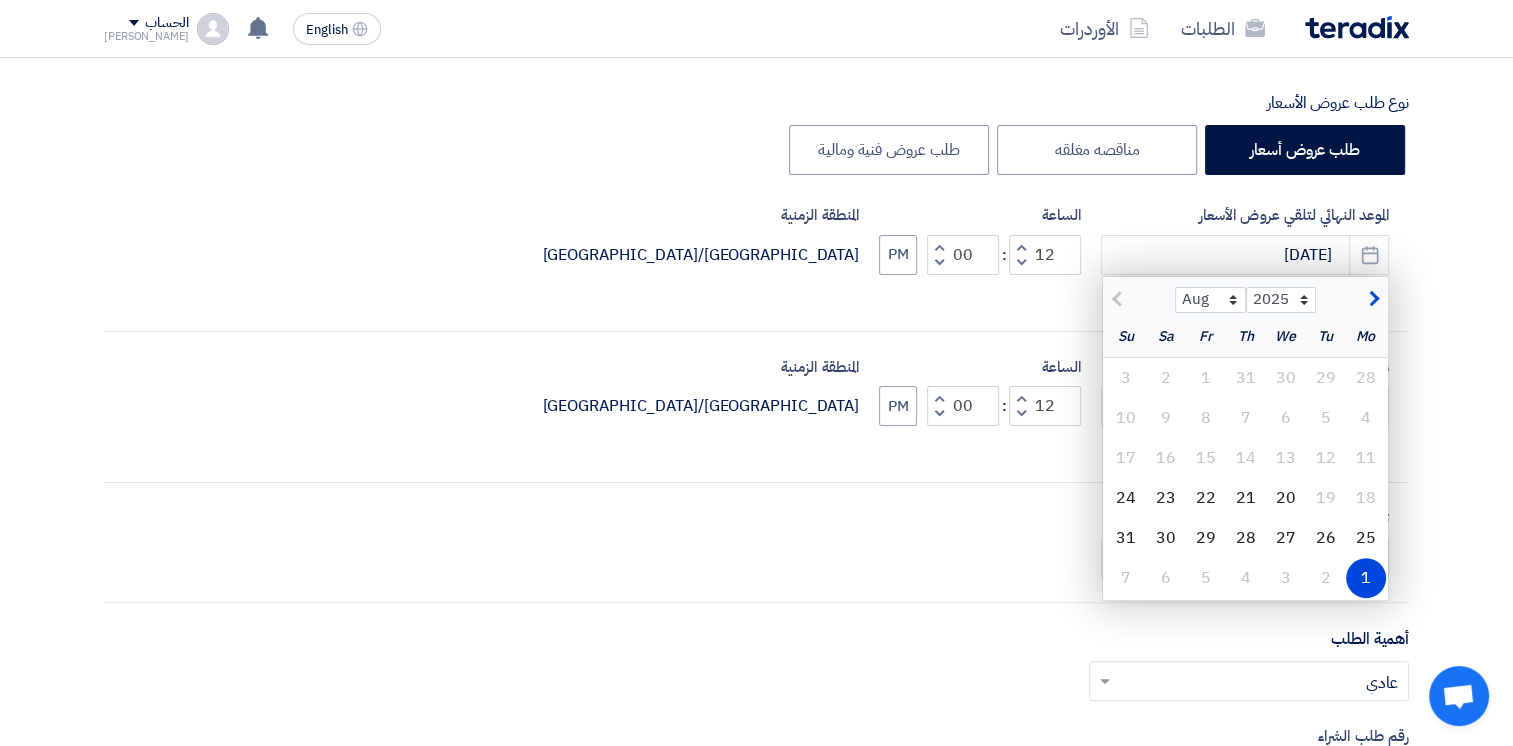 click on "20" 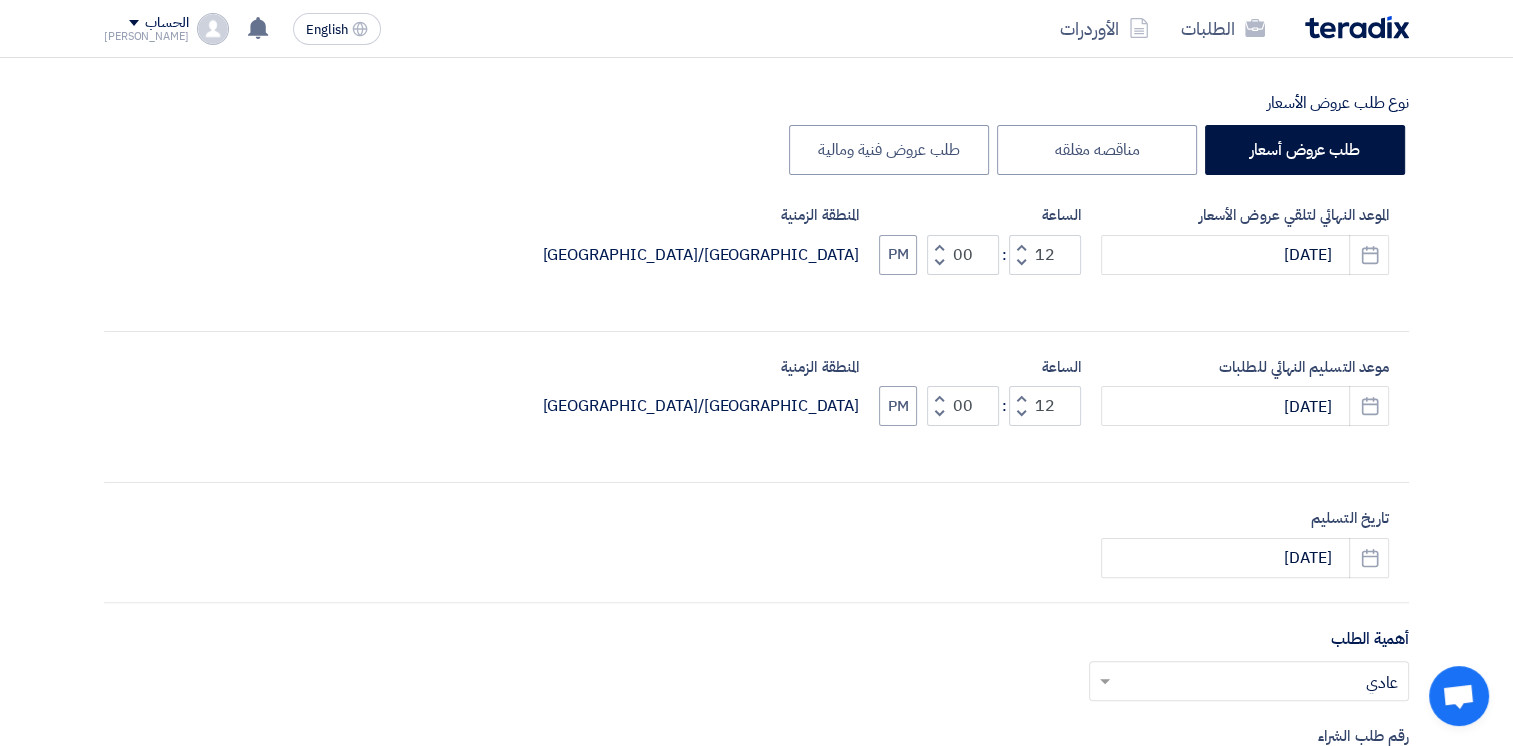 click on "أكتب عنوان لهذا الطلب
machining consumables for workshop
نوع طلب عروض الأسعار
طلب عروض أسعار
مناقصه مغلقه
طلب عروض فنية ومالية
الموعد النهائي لتلقي عروض الأسعار
[DATE]
Pick a date
الساعة
Increment hours
12" 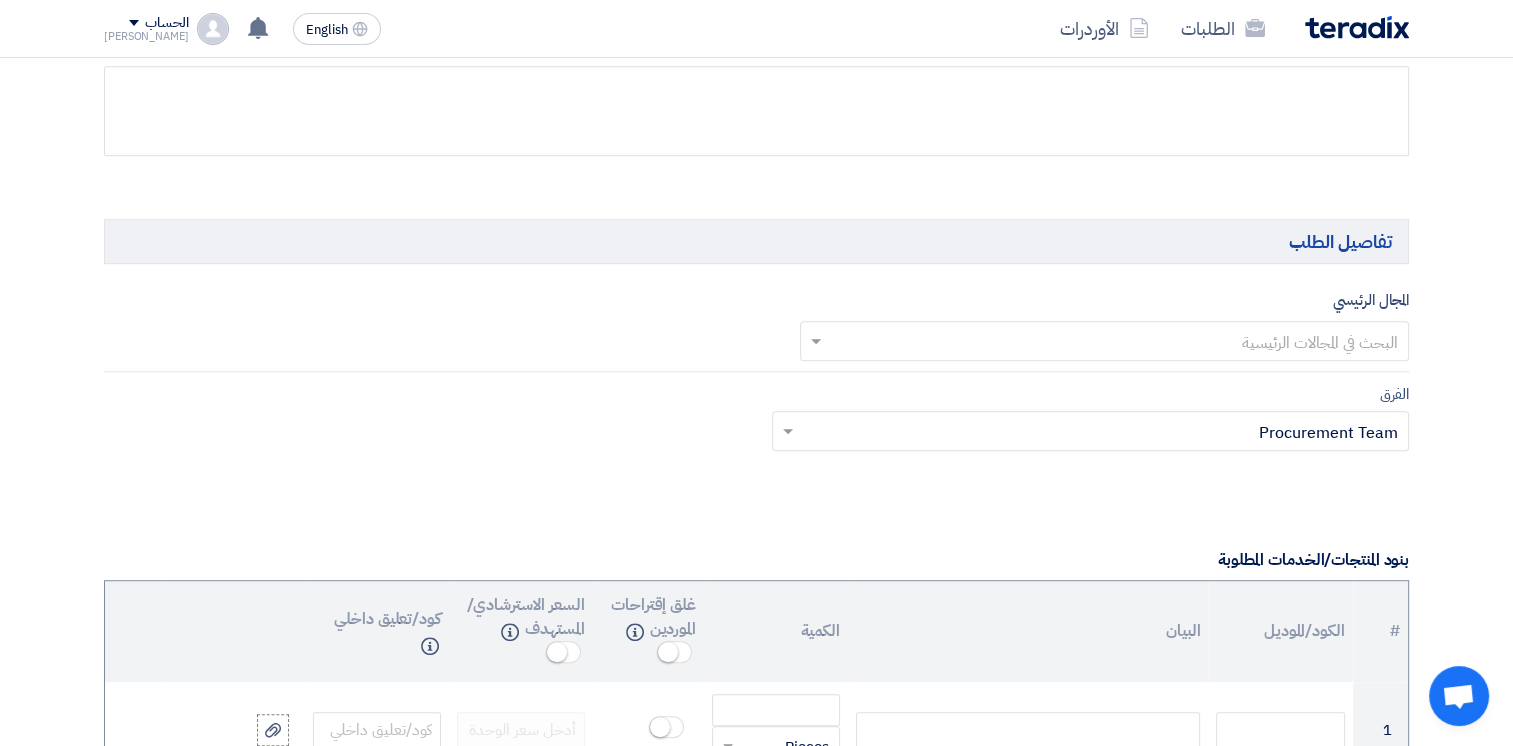 scroll, scrollTop: 1300, scrollLeft: 0, axis: vertical 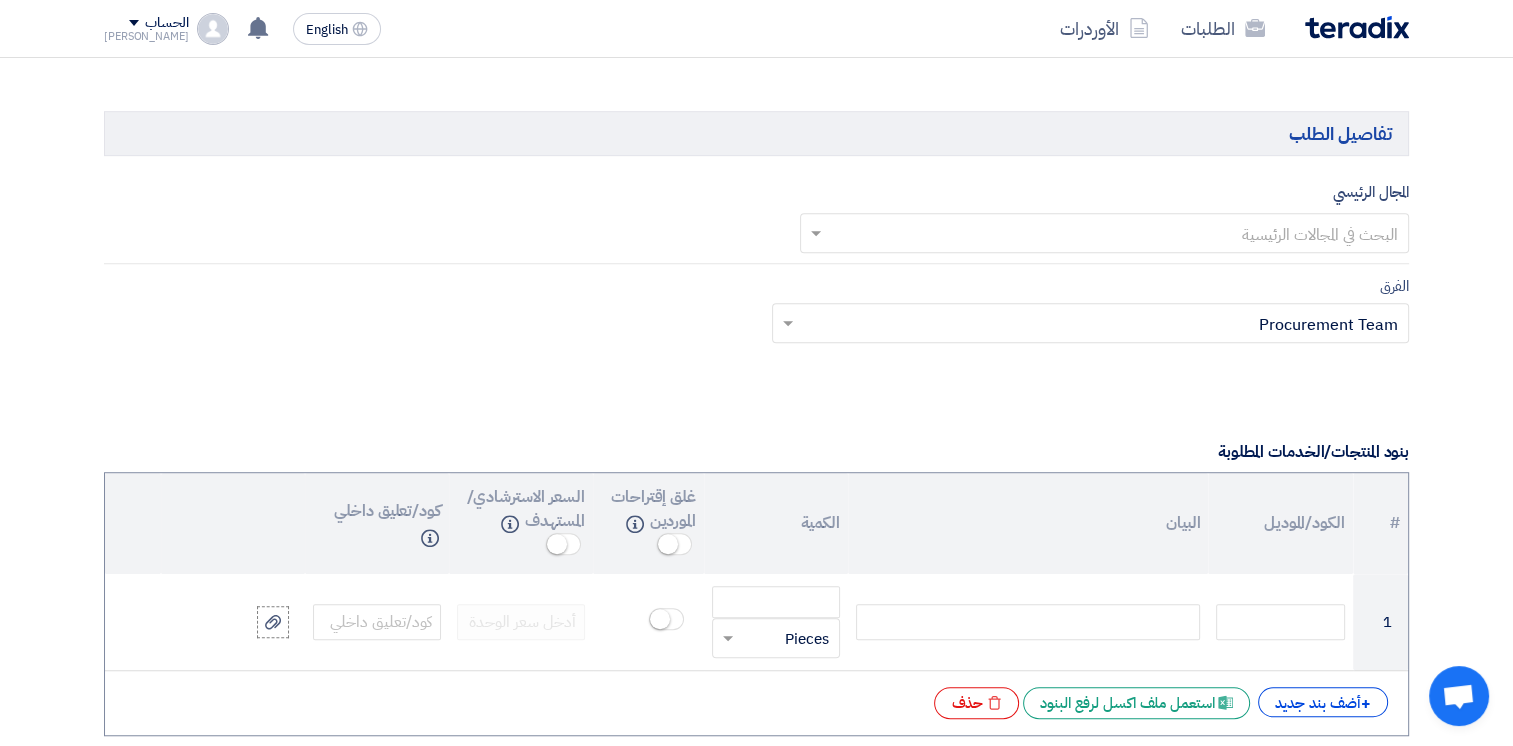 click at bounding box center (1116, 235) 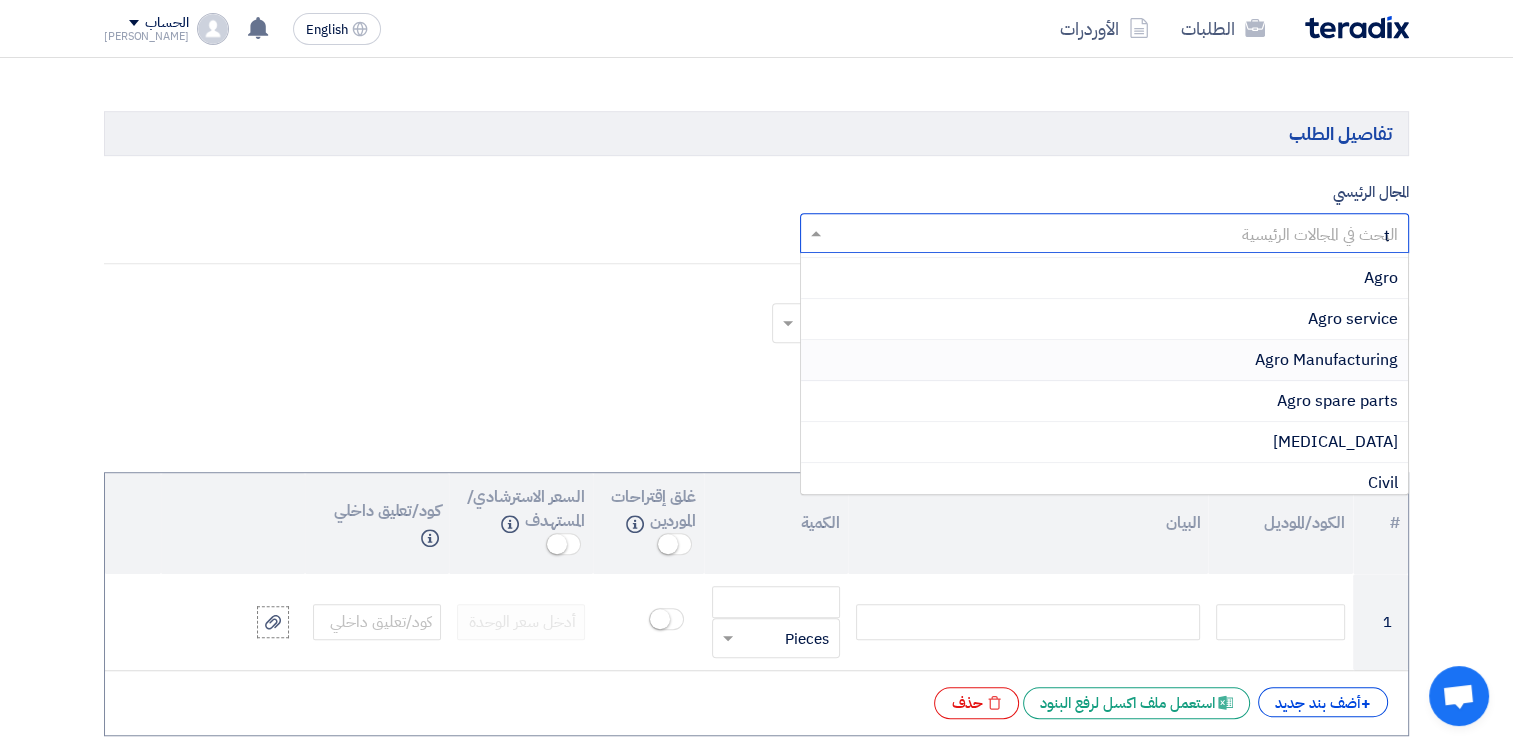 scroll, scrollTop: 0, scrollLeft: 0, axis: both 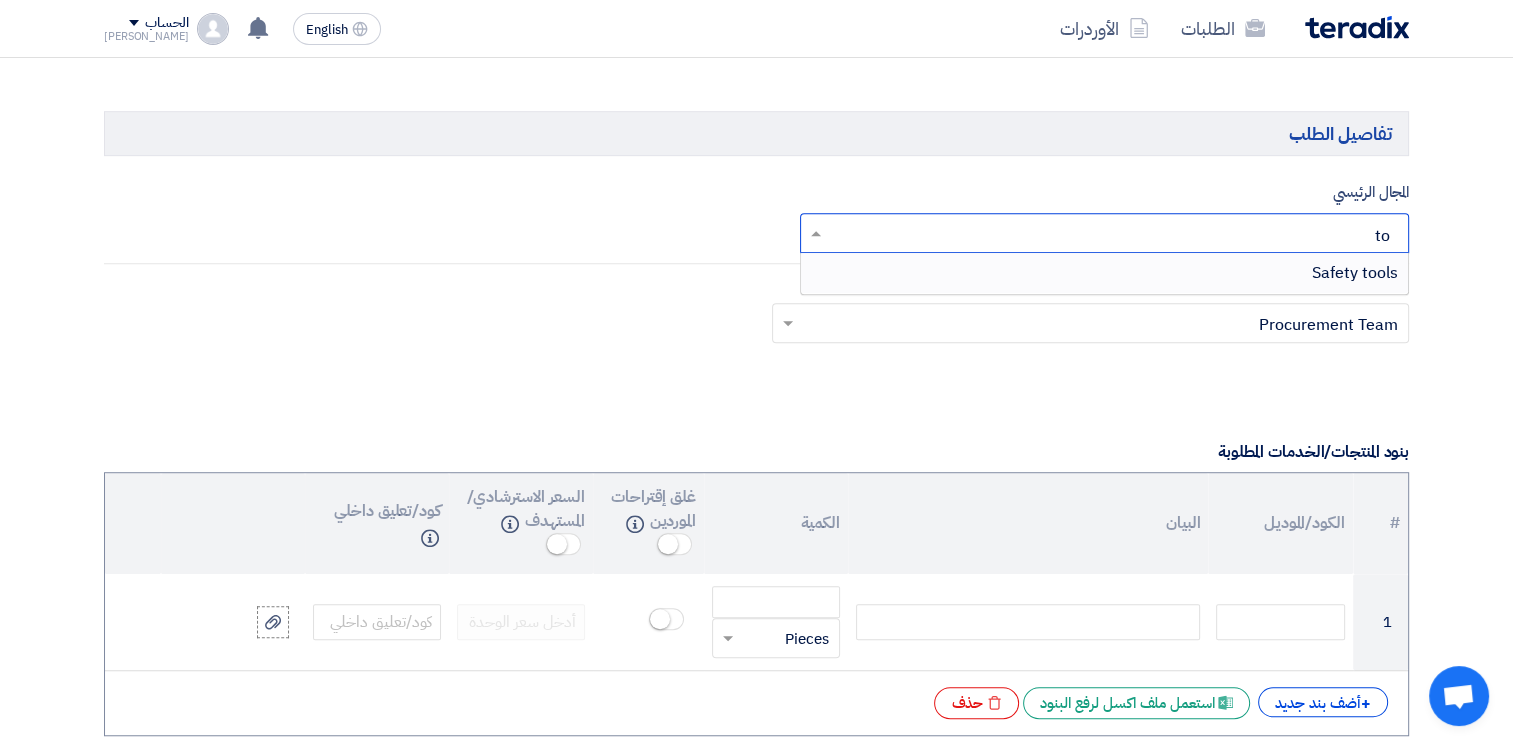 type on "t" 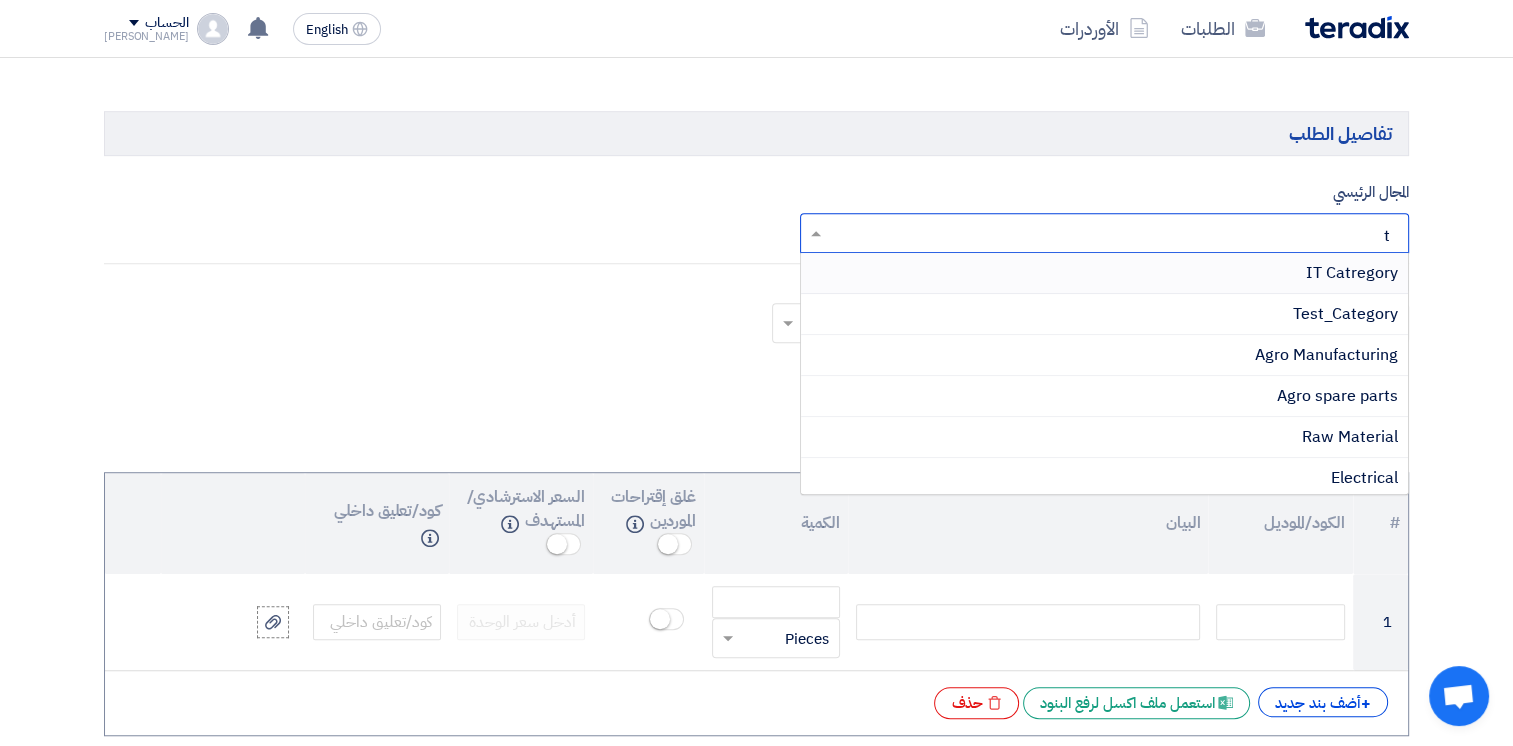 type 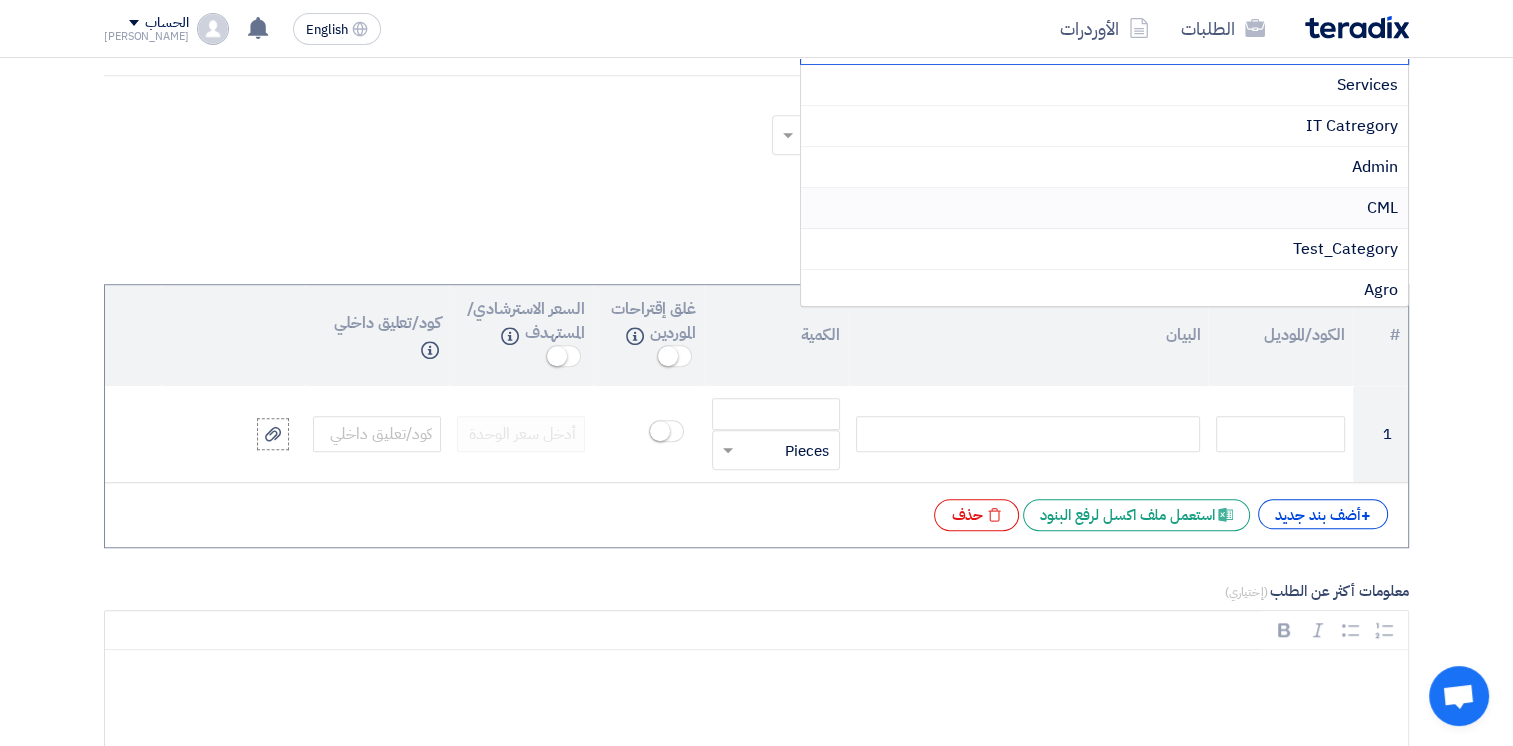 scroll, scrollTop: 1500, scrollLeft: 0, axis: vertical 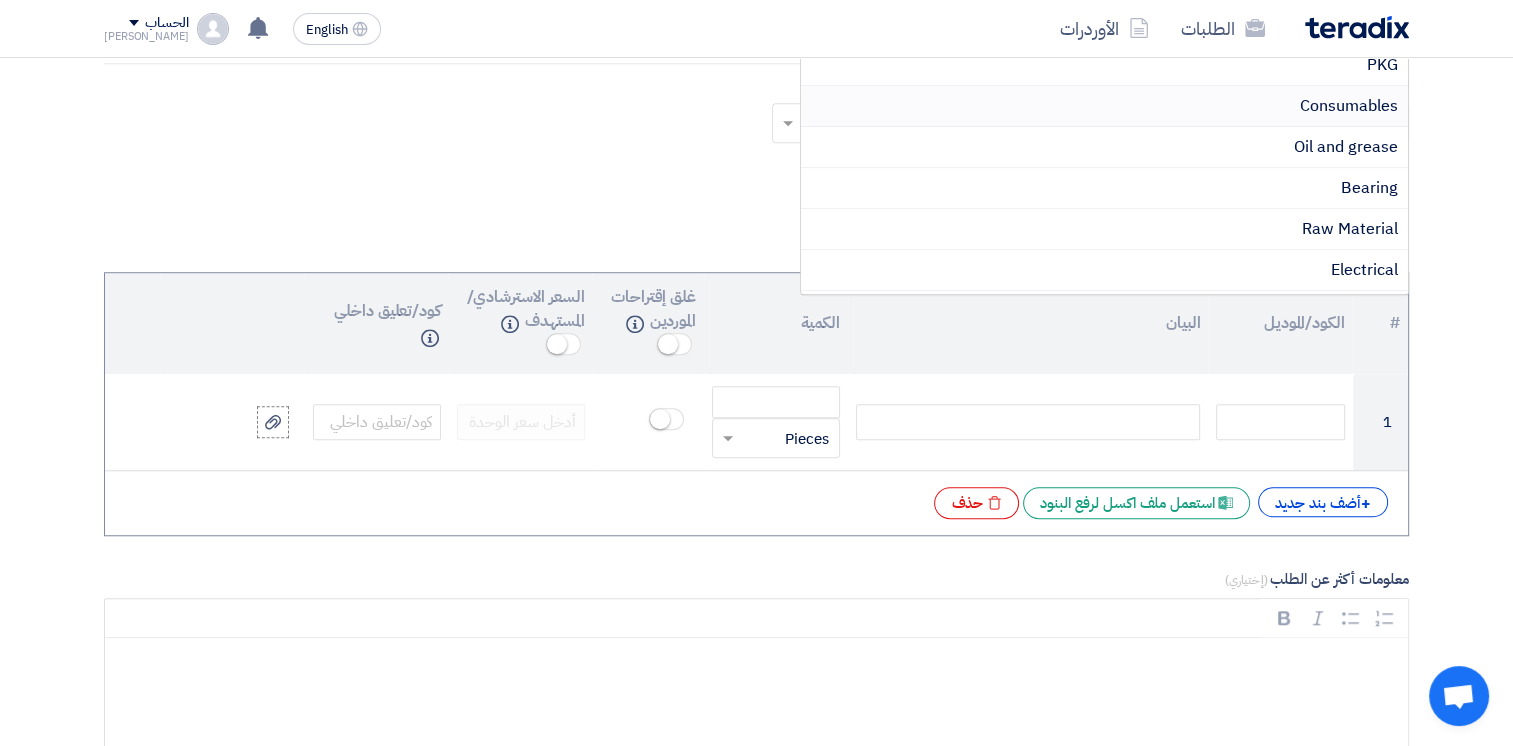 click on "Consumables" at bounding box center (1105, 106) 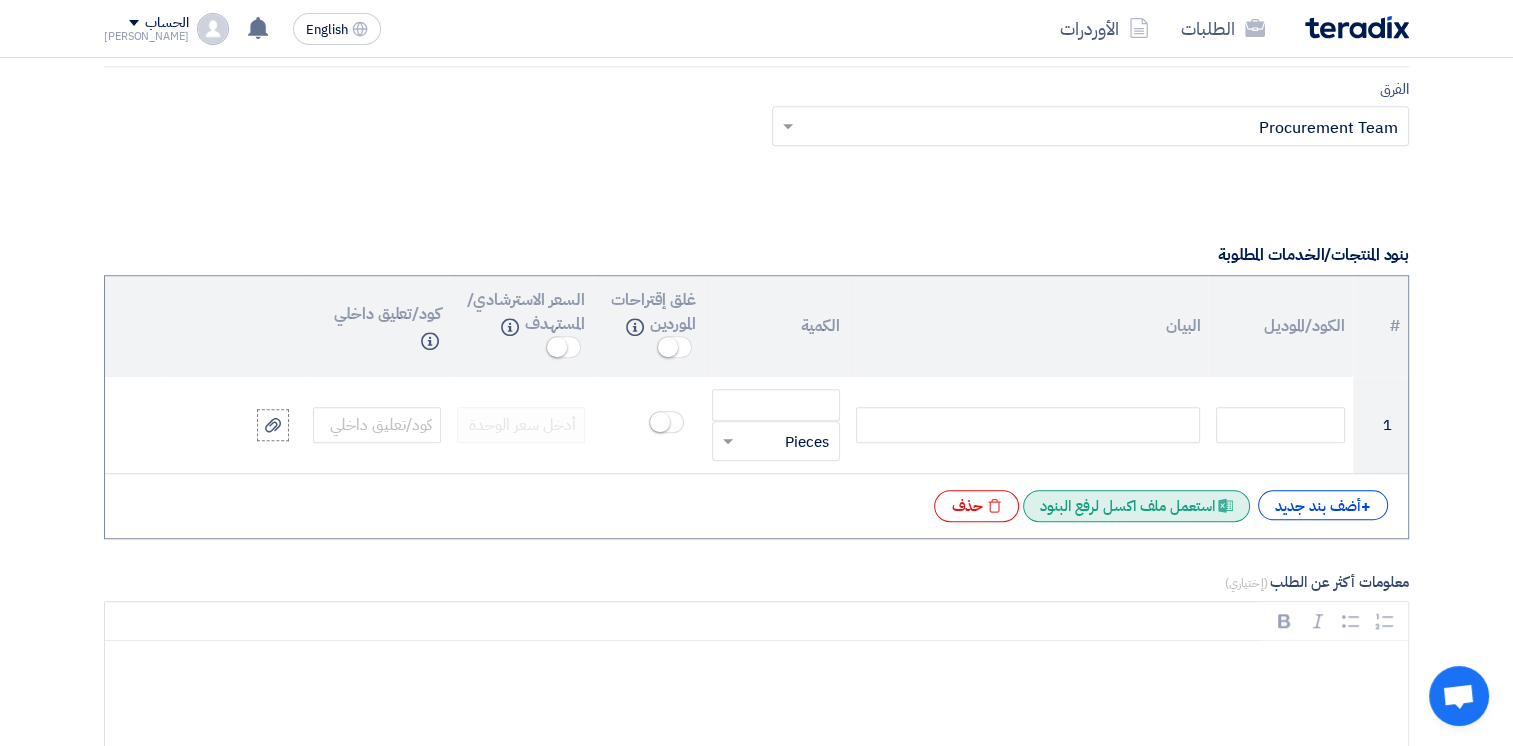 click on "Excel file
استعمل ملف اكسل لرفع البنود" 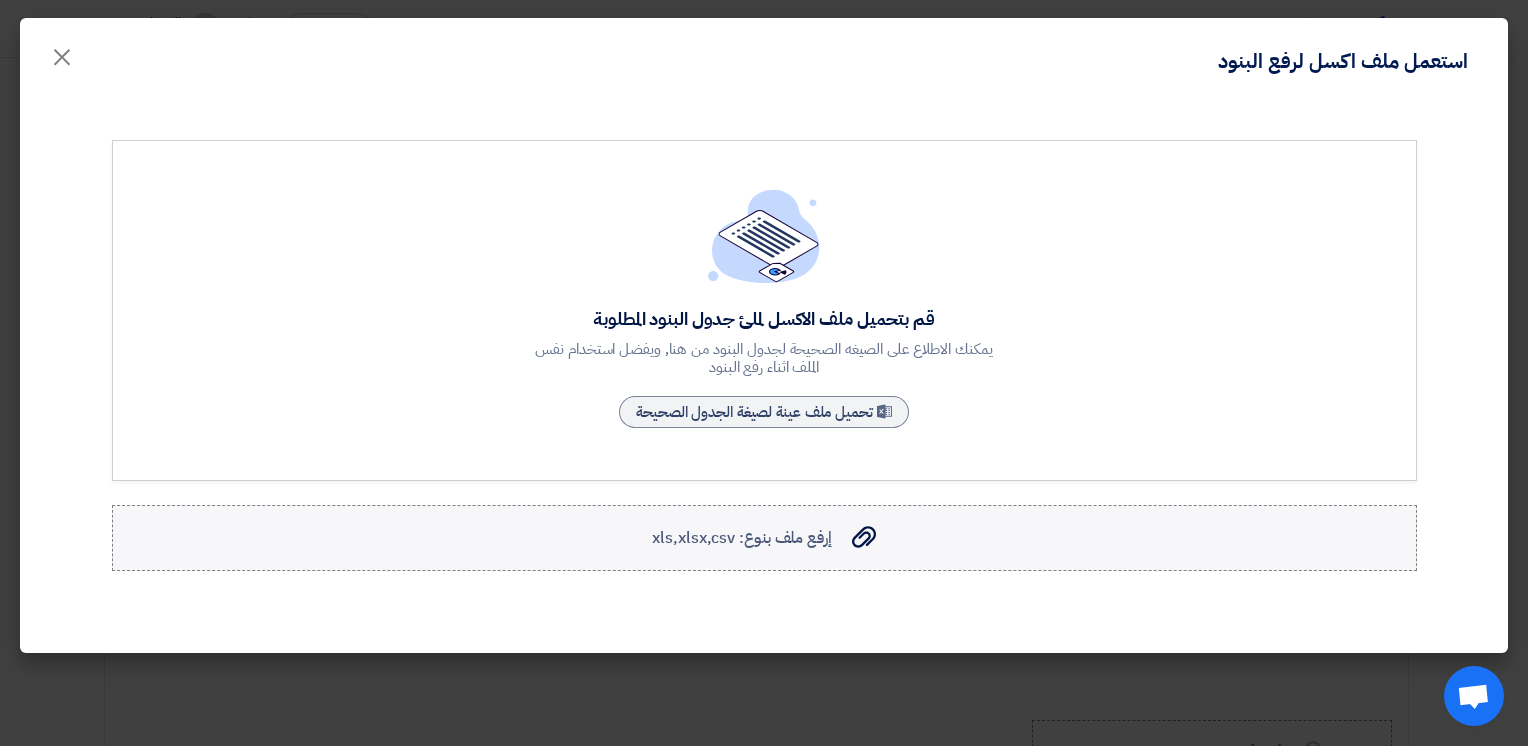 click on "إرفع ملف بنوع: xls,xlsx,csv
إرفع ملف بنوع: xls,xlsx,csv" 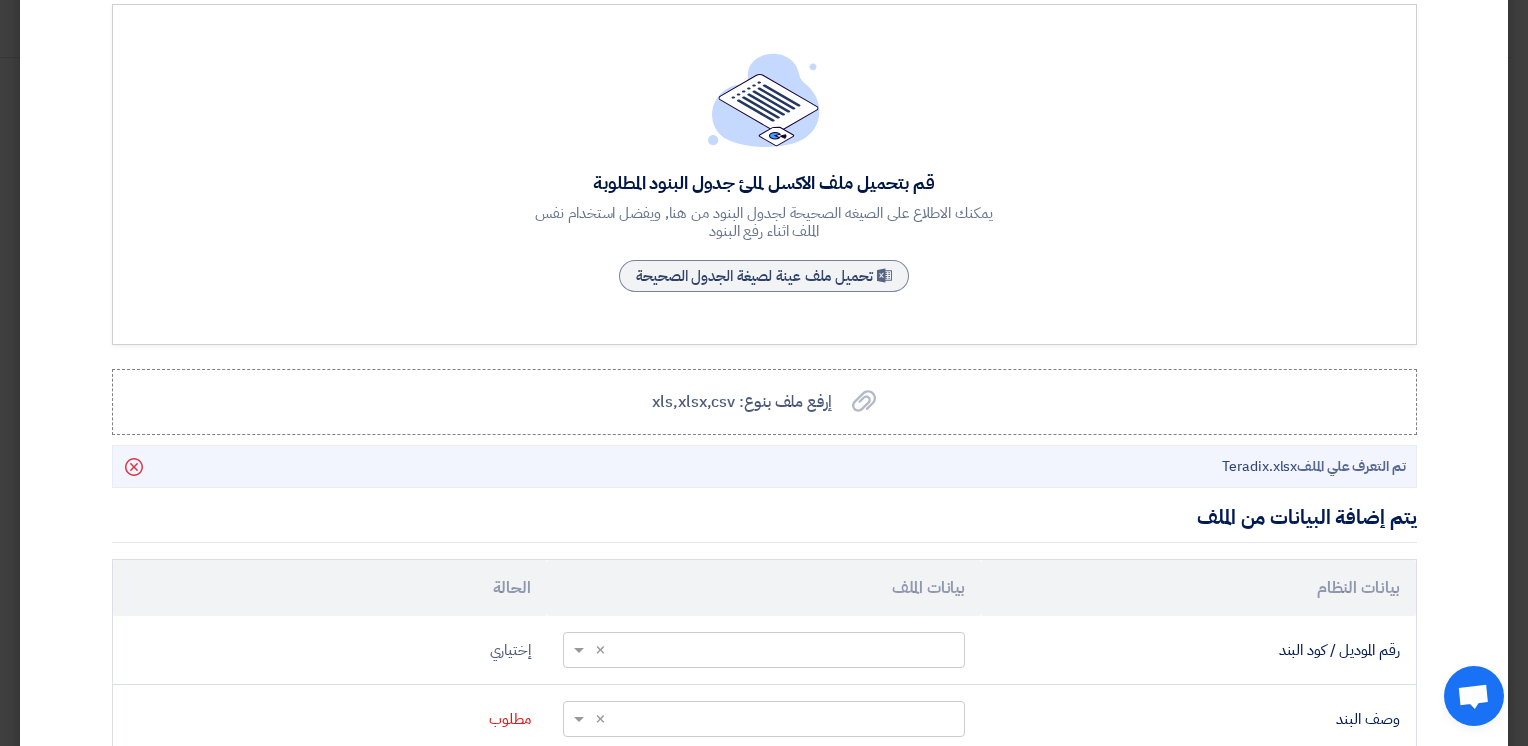 scroll, scrollTop: 500, scrollLeft: 0, axis: vertical 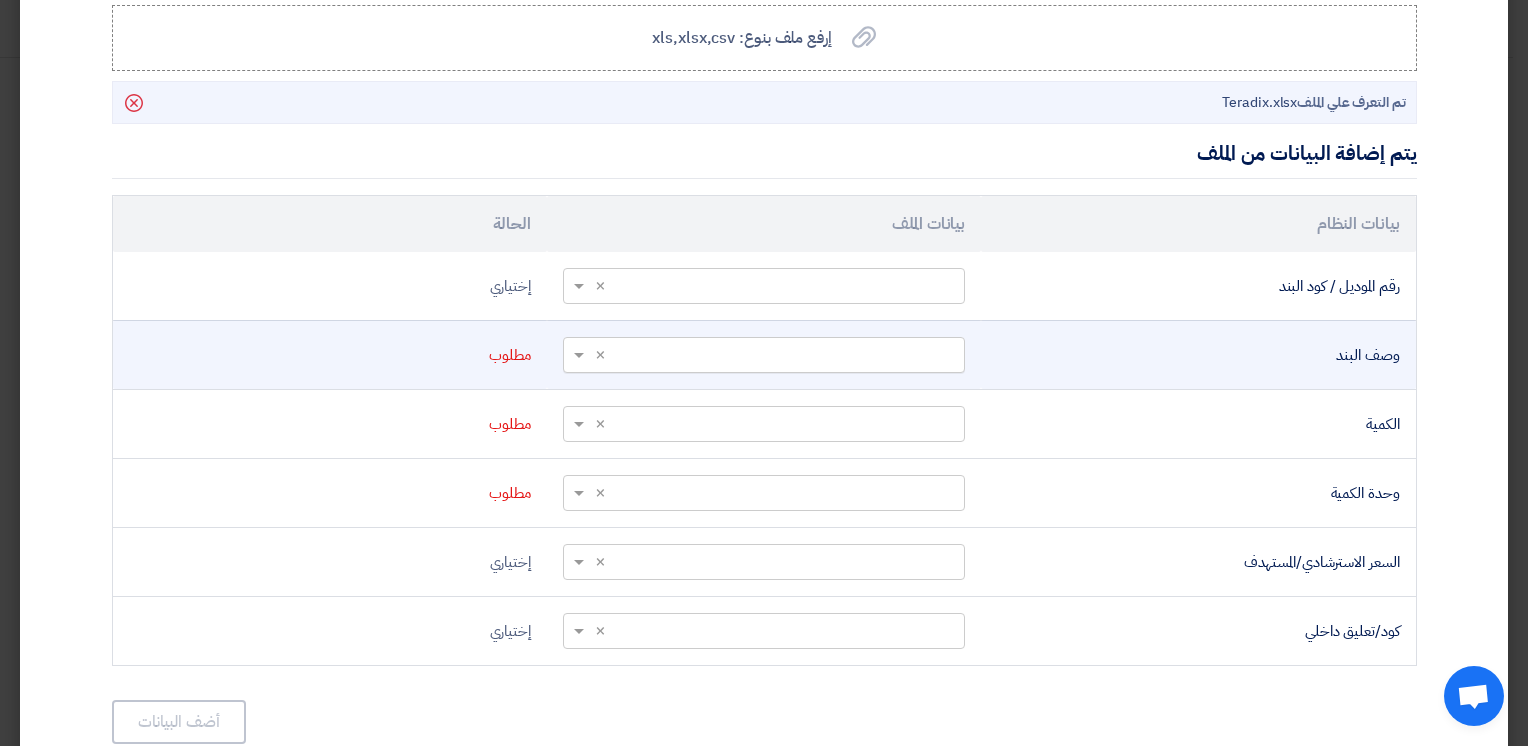 click 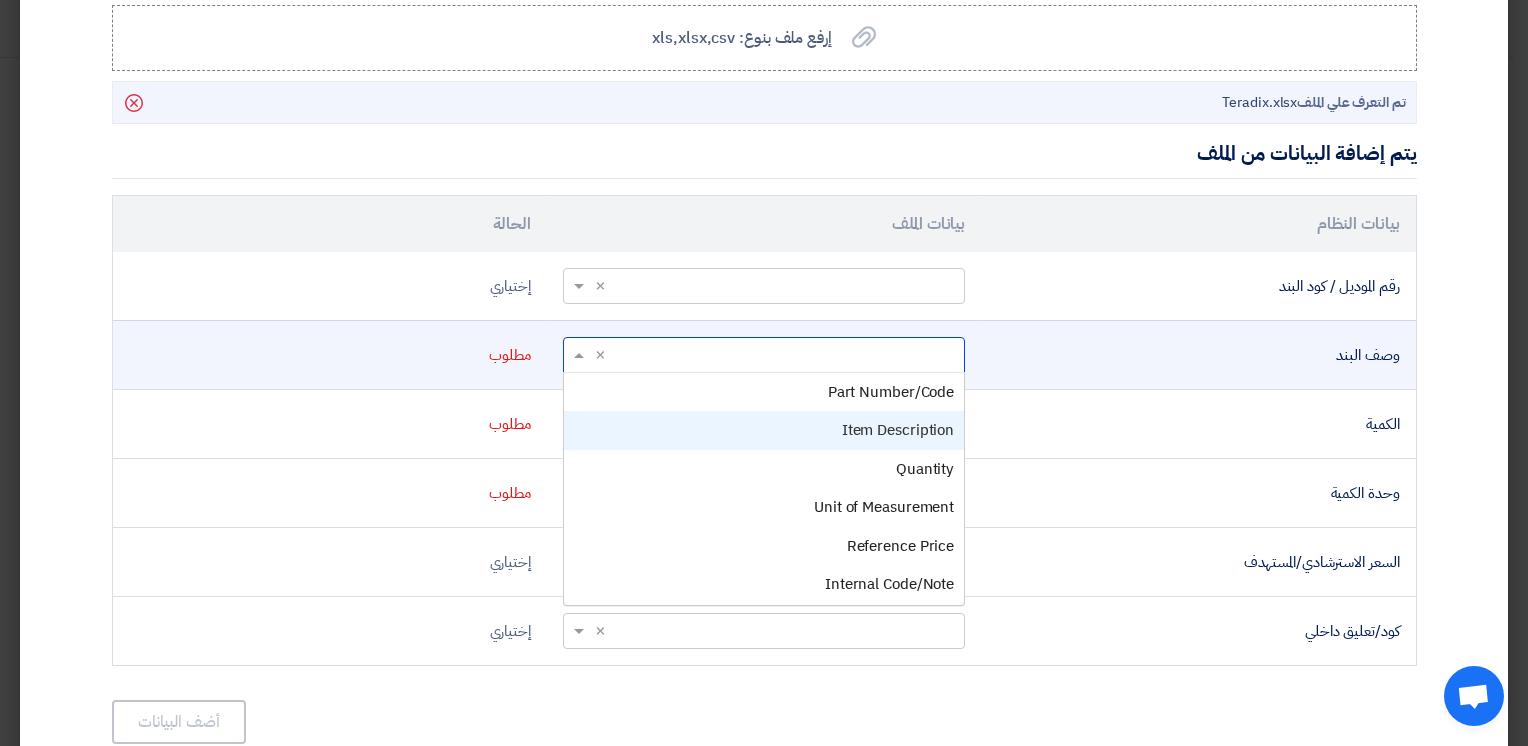 click on "Item Description" at bounding box center [898, 430] 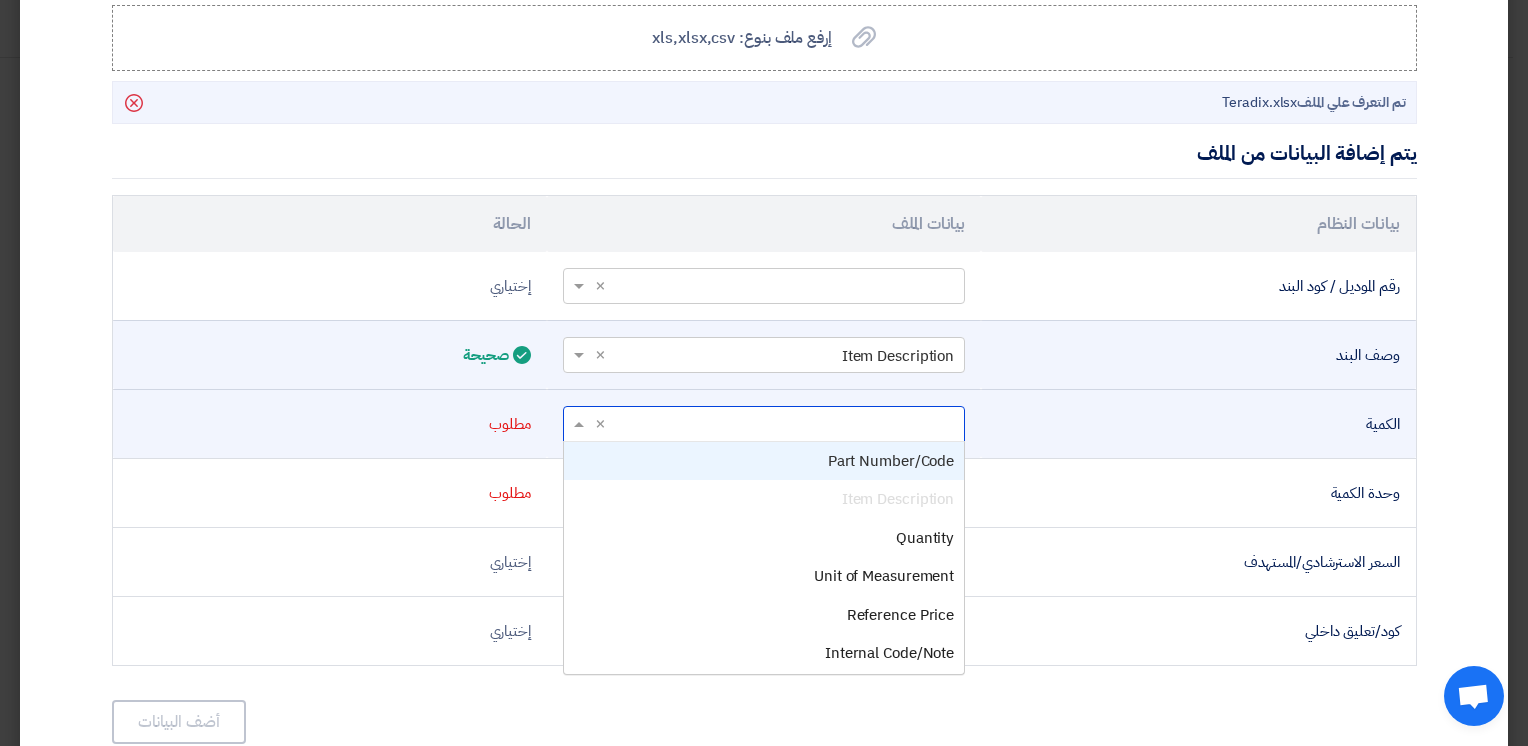 click on "أختر عمود...
×
×" 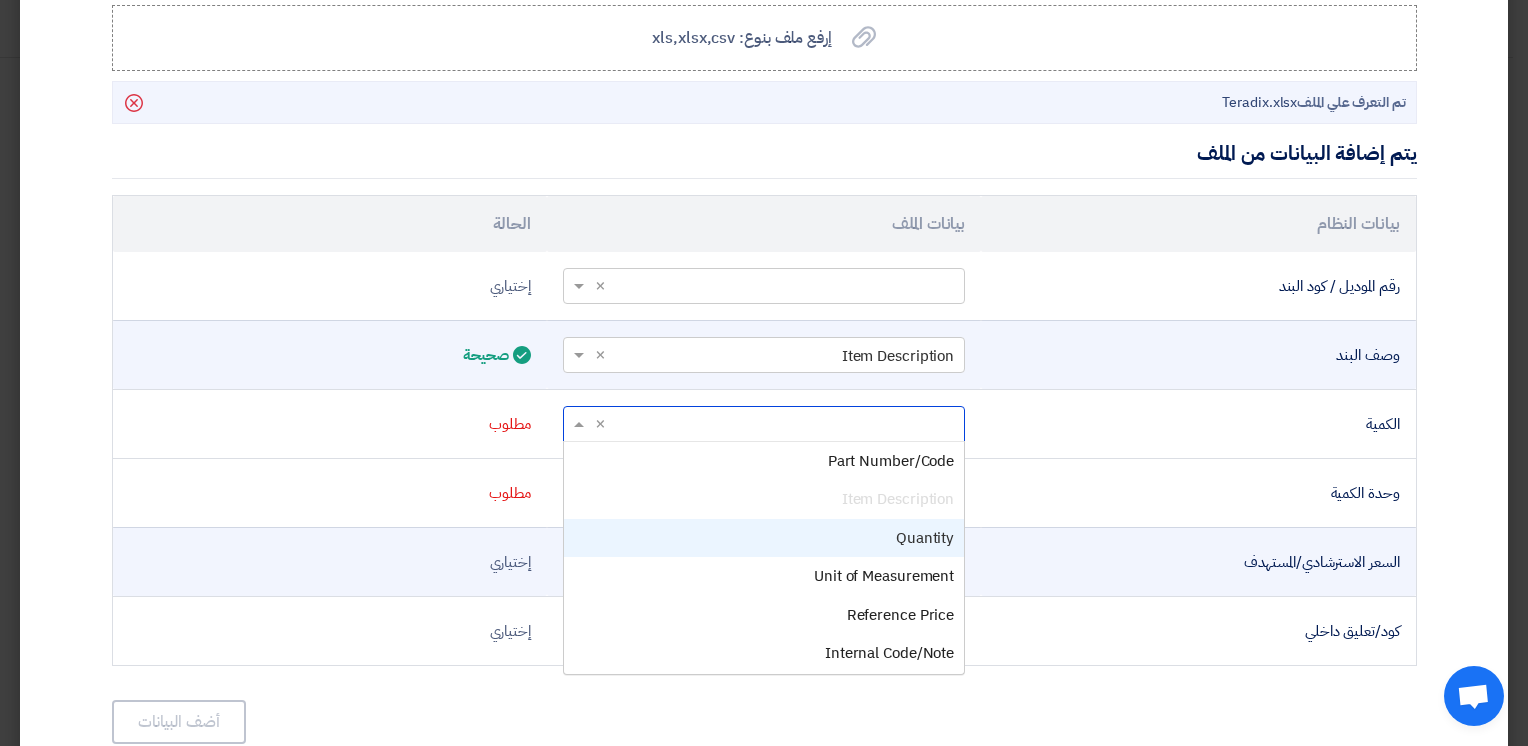 click on "Quantity" at bounding box center [925, 538] 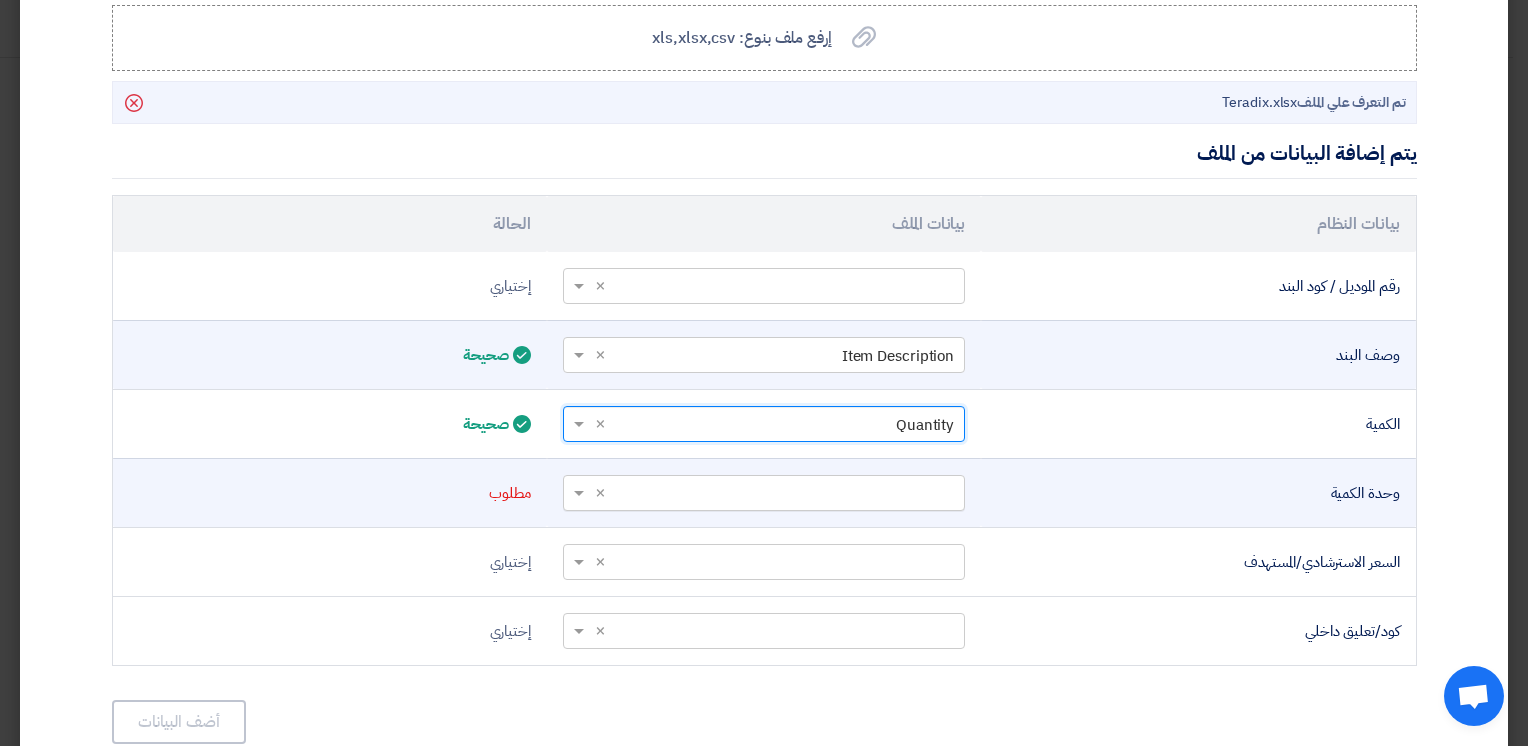 click 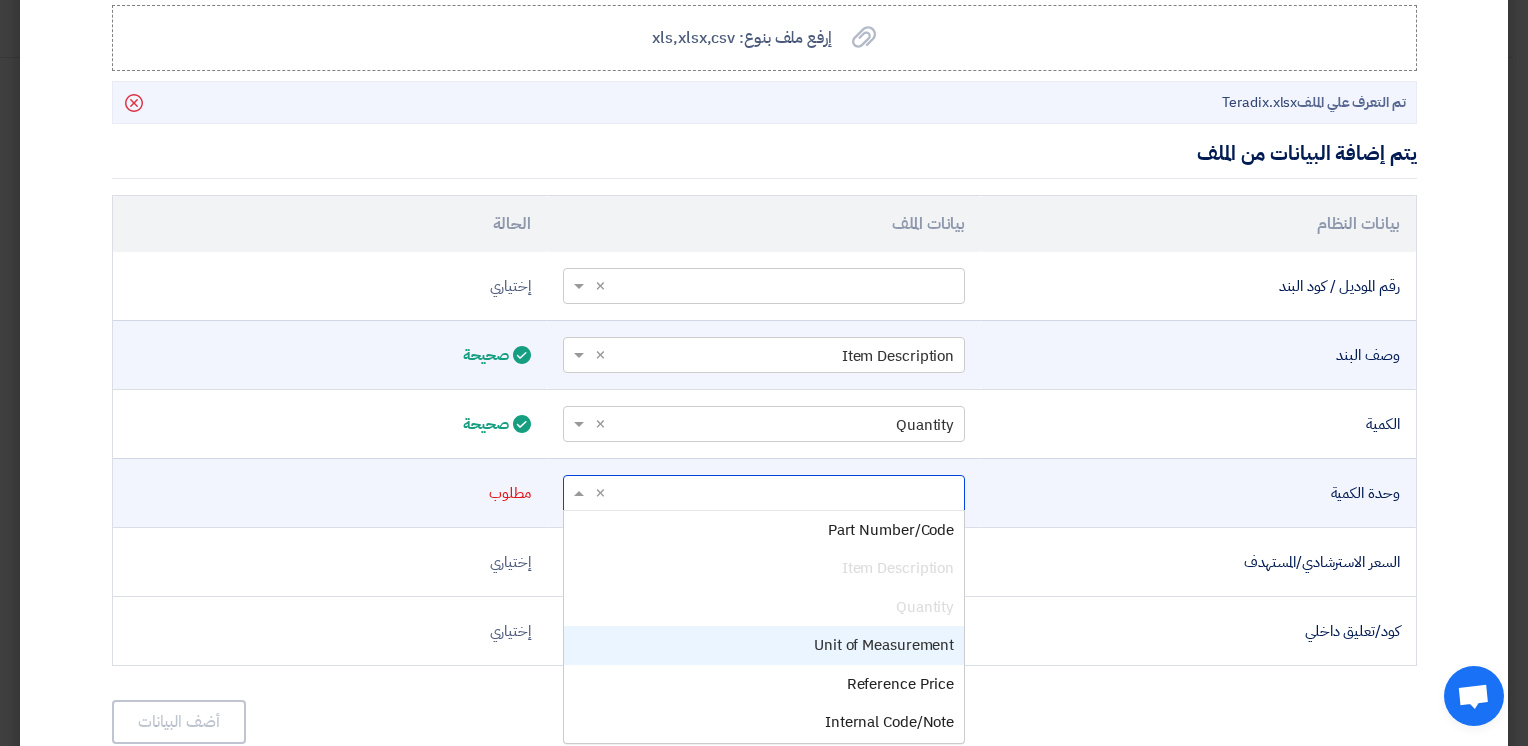 click on "Unit of Measurement" at bounding box center [884, 645] 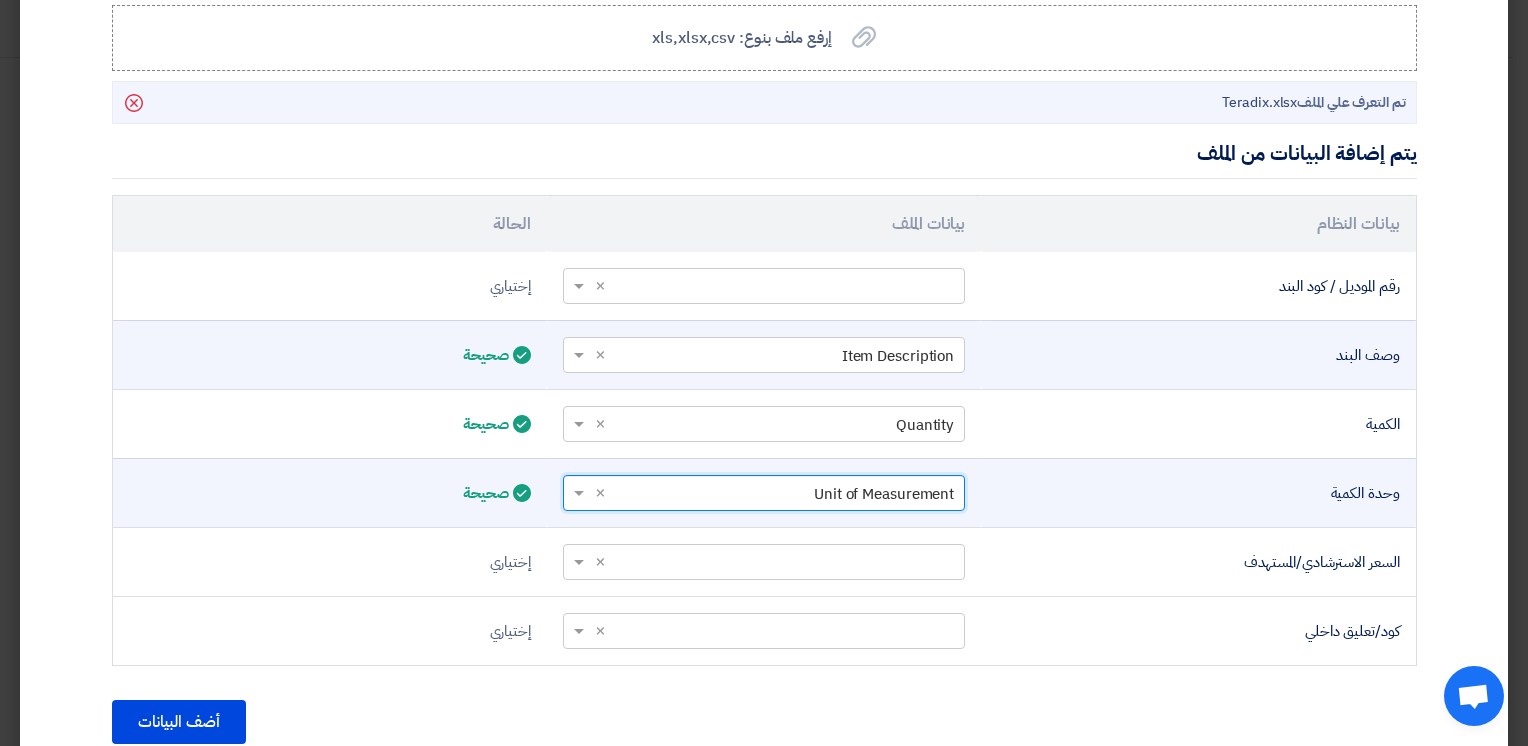 scroll, scrollTop: 584, scrollLeft: 0, axis: vertical 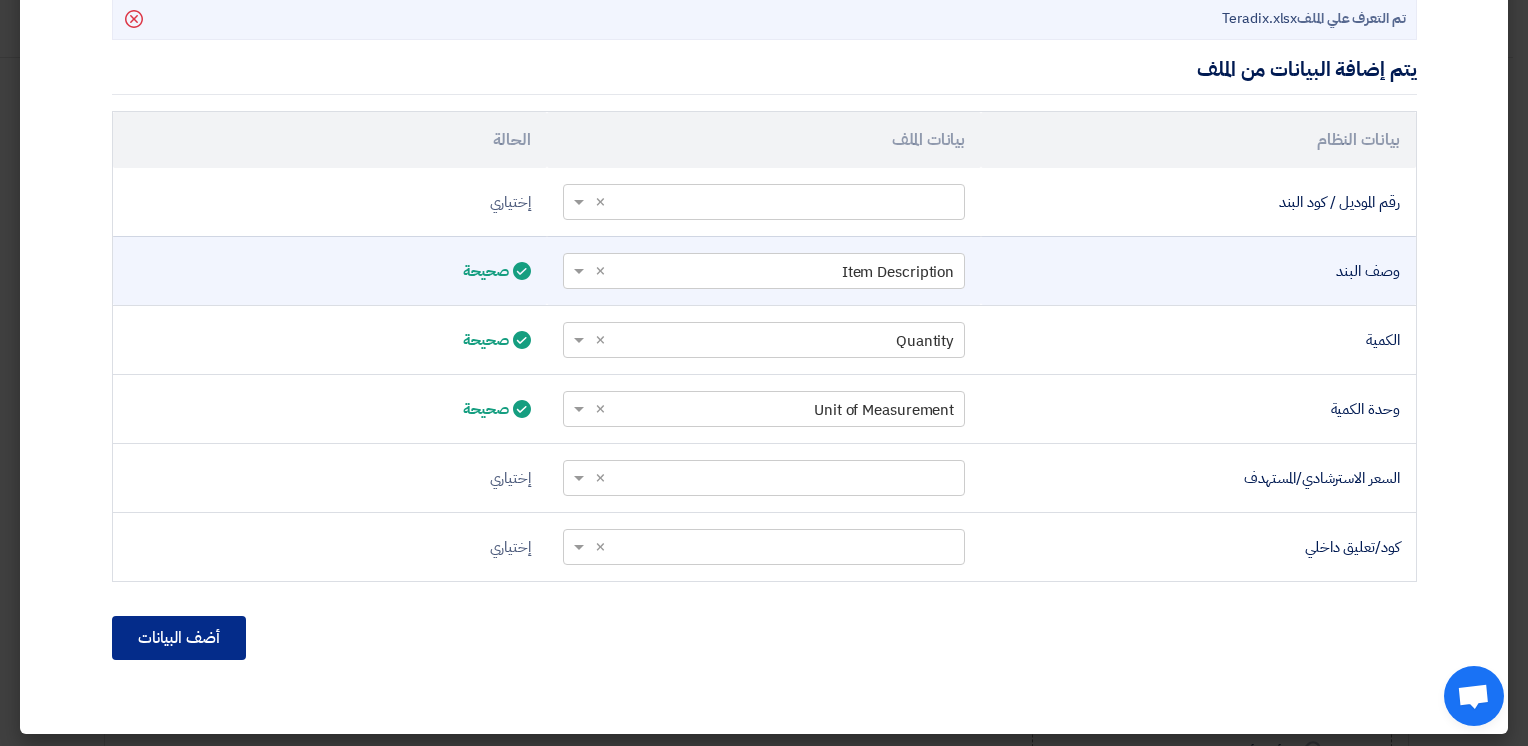 click on "أضف البيانات" 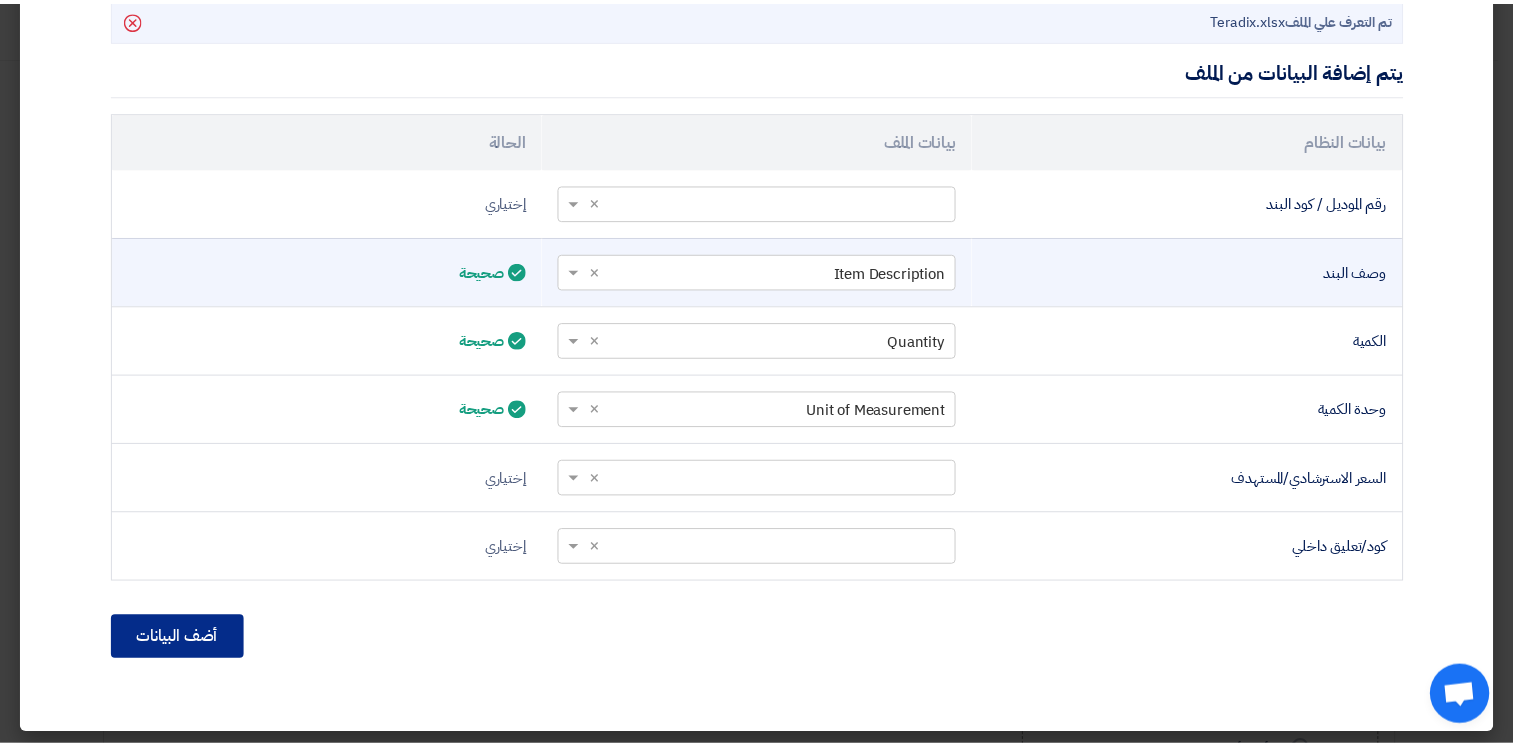 scroll, scrollTop: 373, scrollLeft: 0, axis: vertical 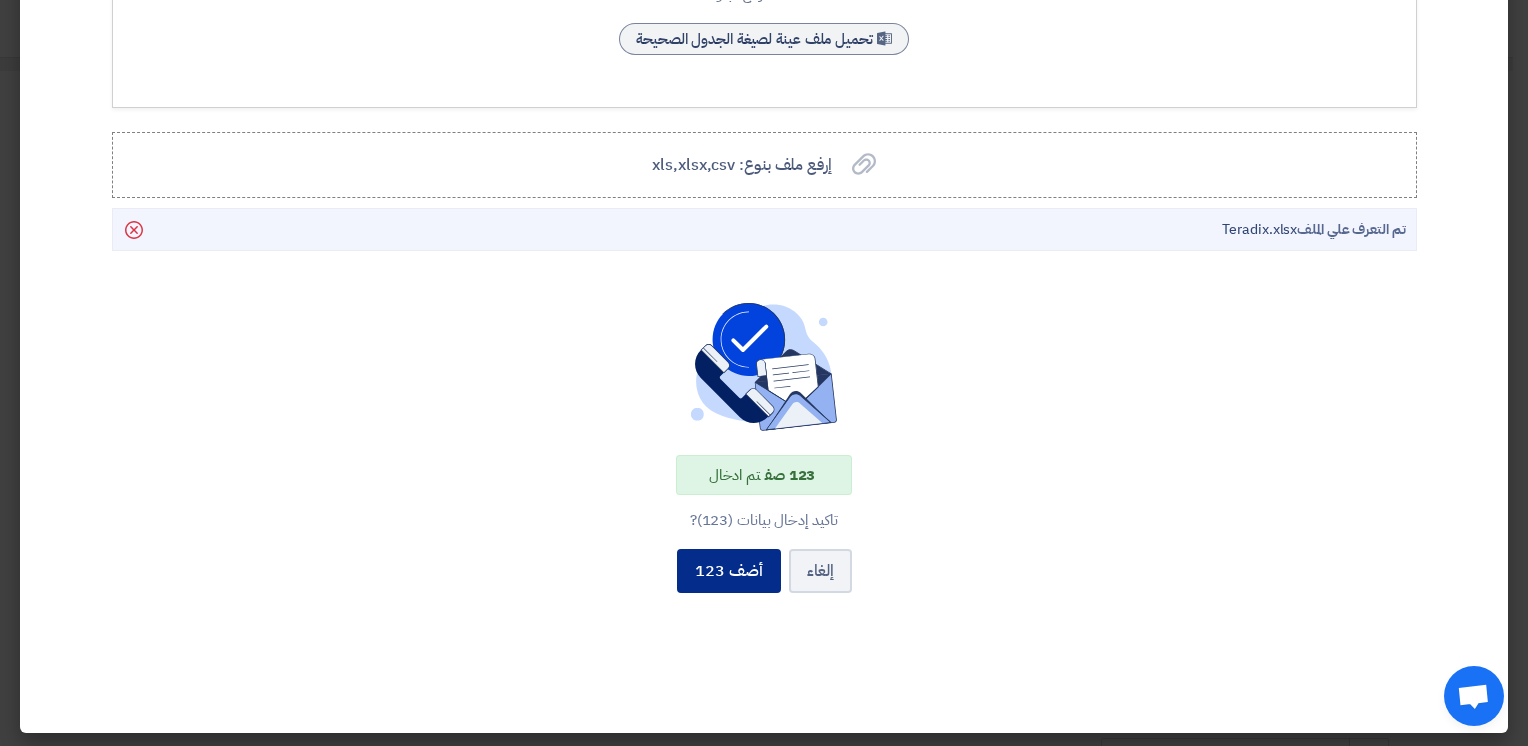 click on "أضف 123" at bounding box center (729, 571) 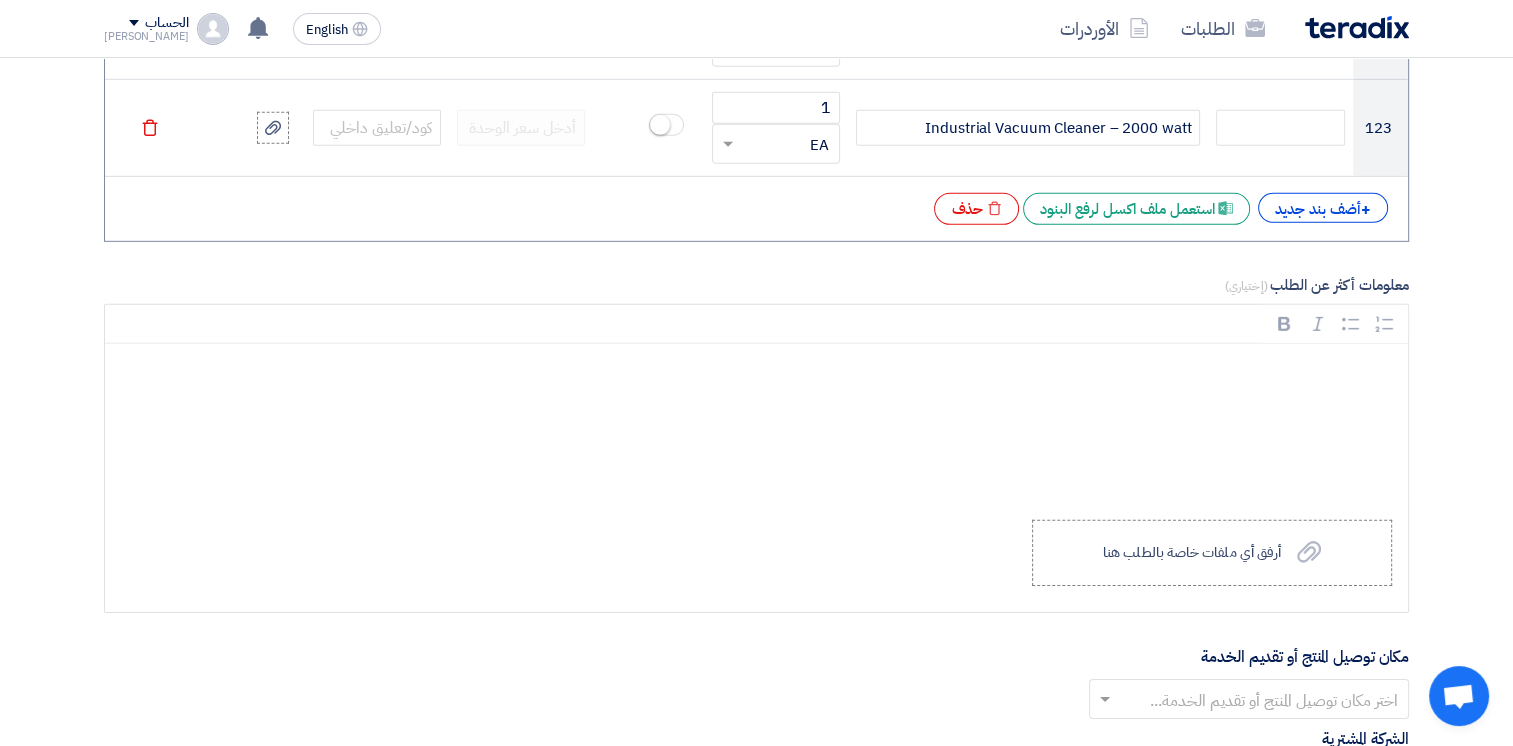 scroll, scrollTop: 13800, scrollLeft: 0, axis: vertical 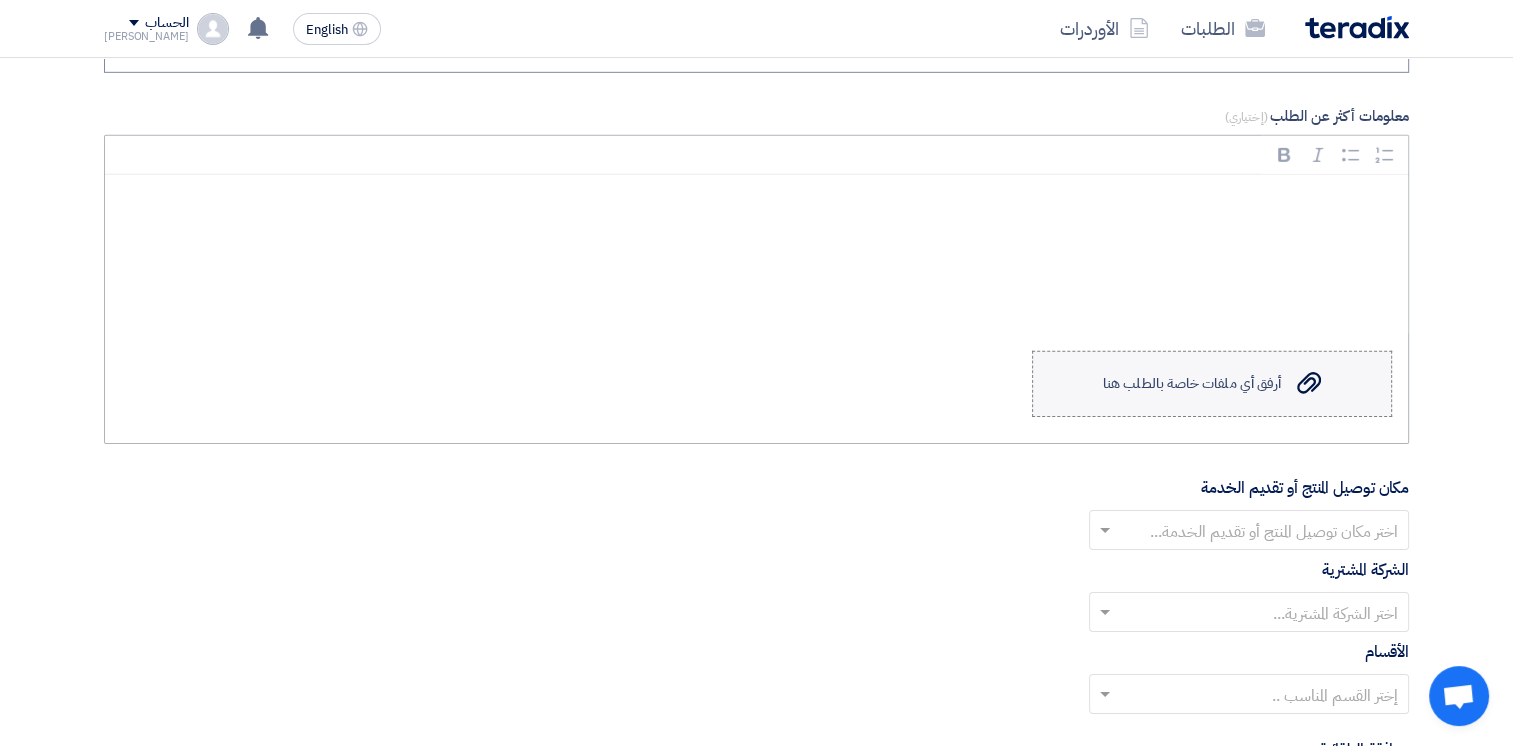 click on "أرفق أي ملفات خاصة بالطلب هنا" 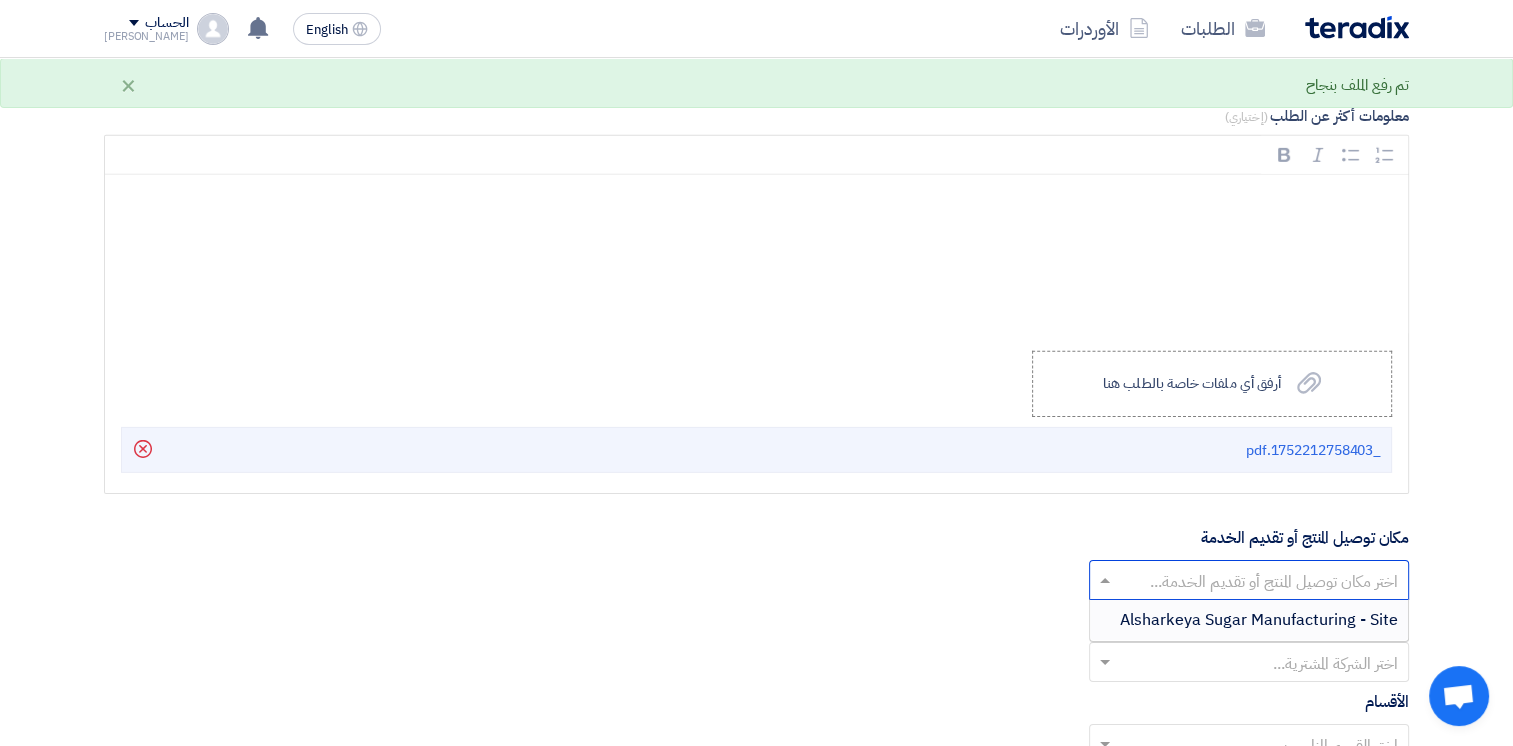click 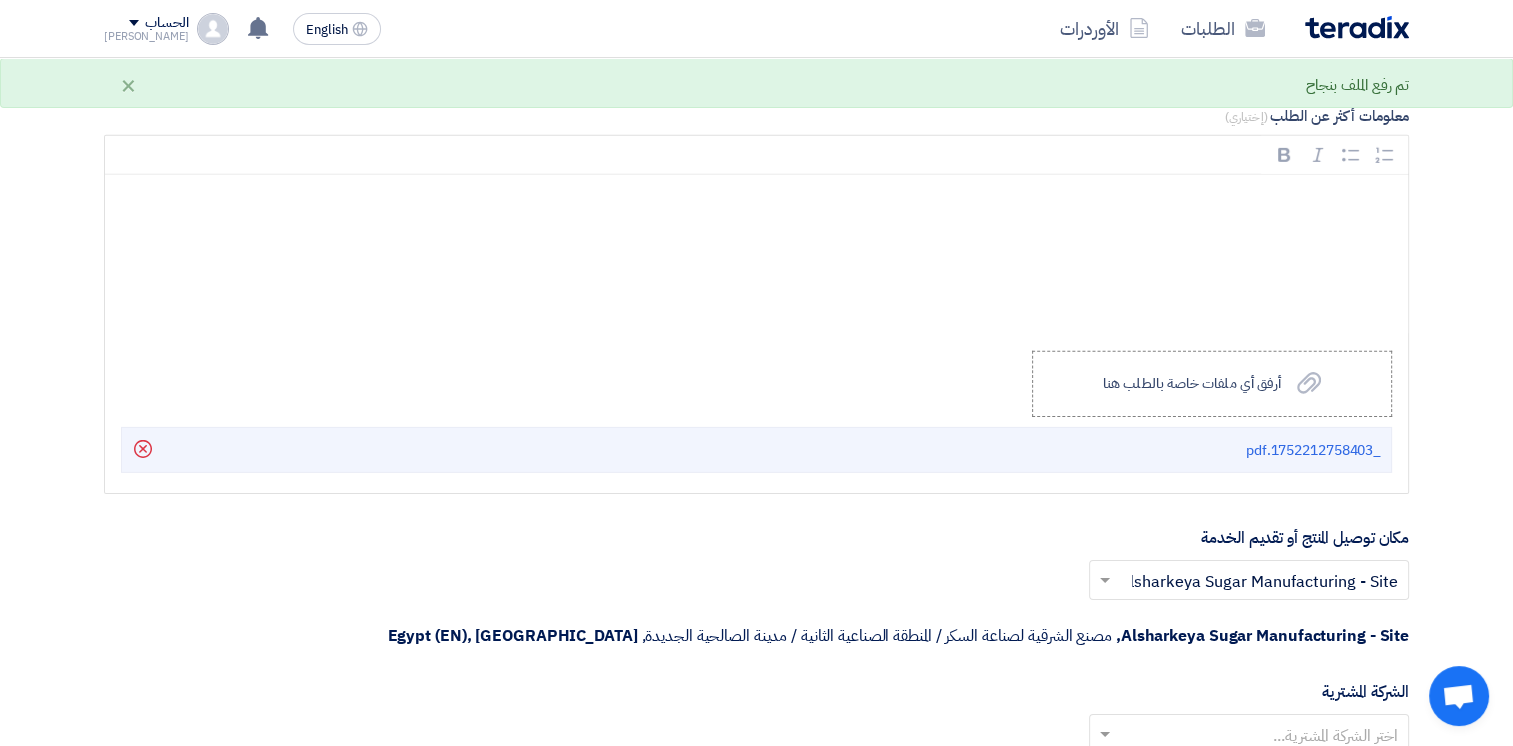 scroll, scrollTop: 14200, scrollLeft: 0, axis: vertical 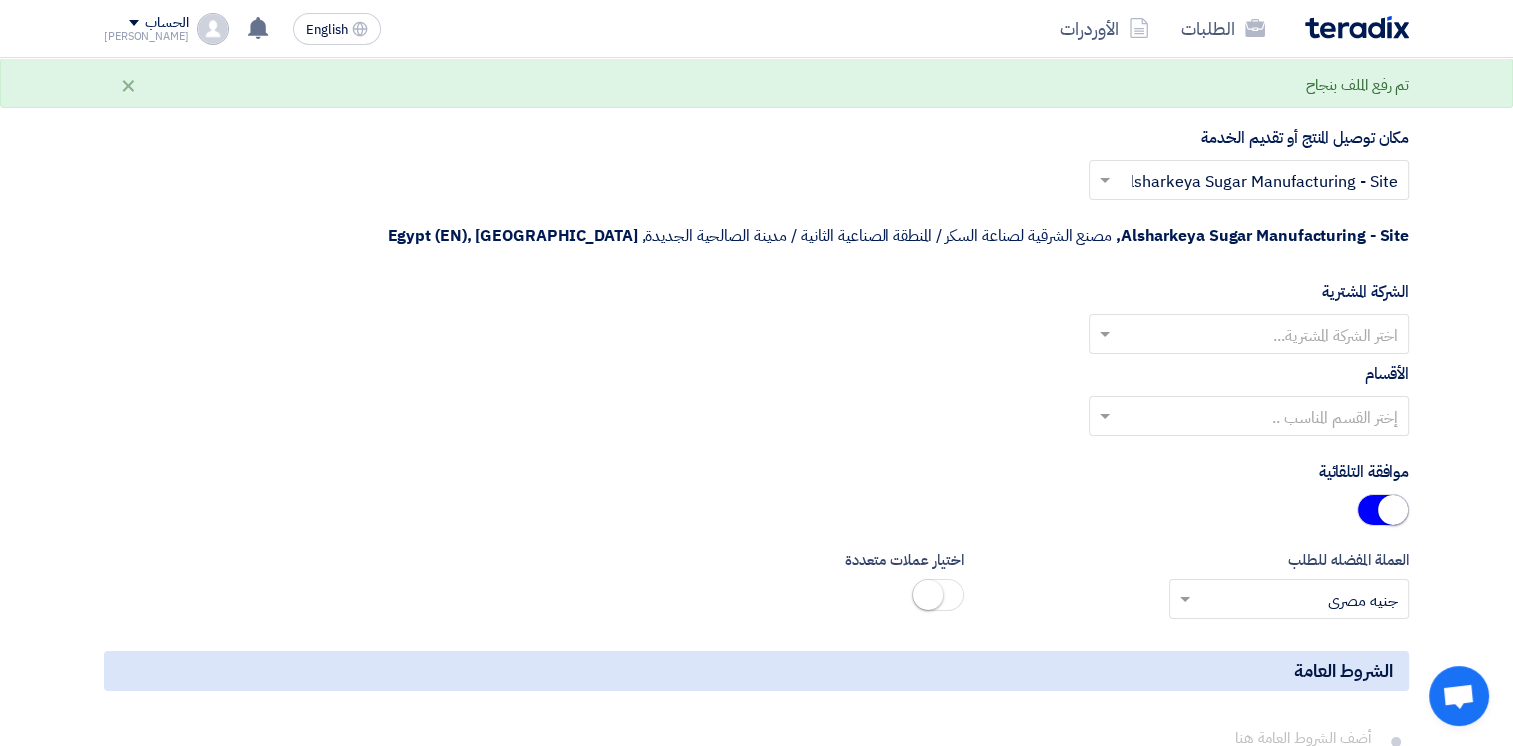 click on "الأقسام
إختر القسم المناسب .." 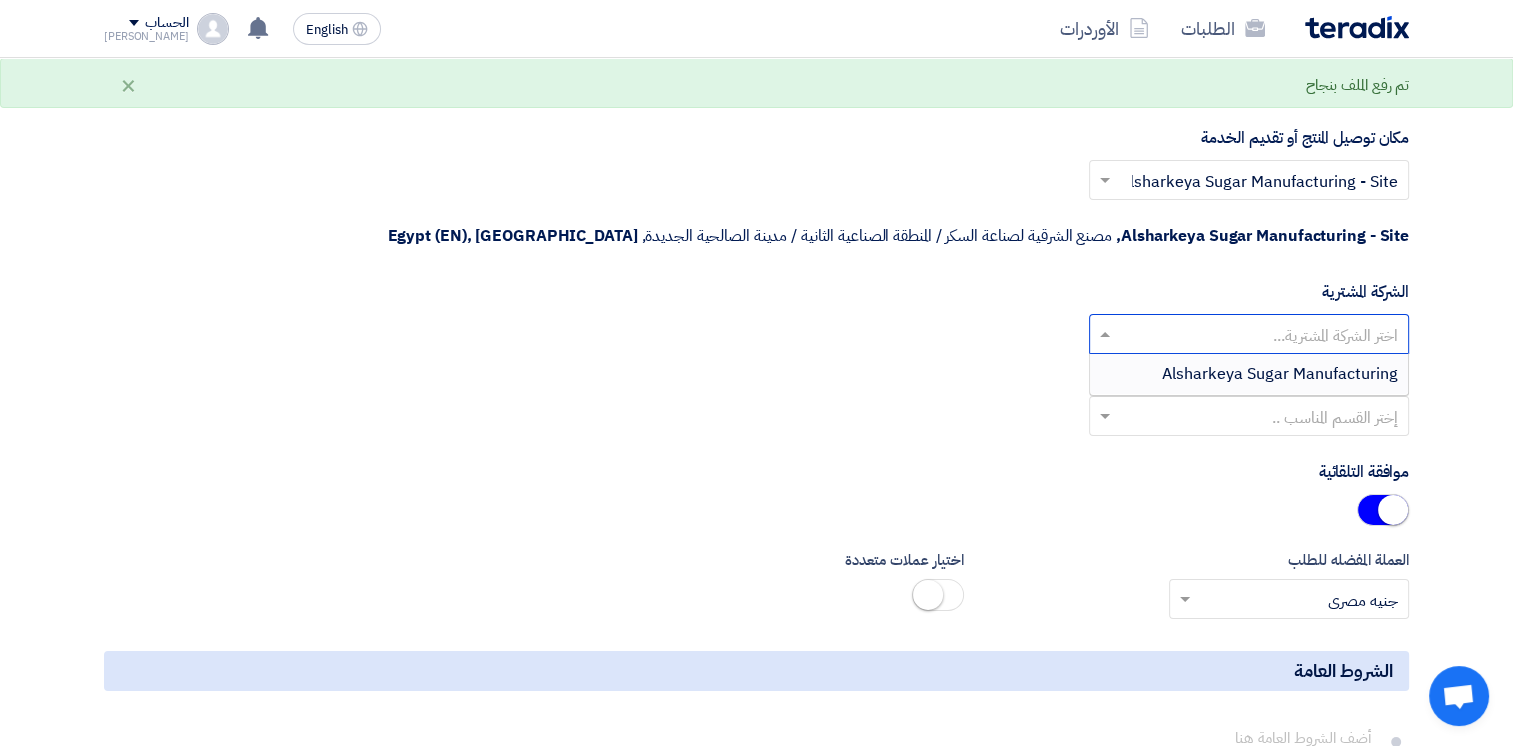 click on "Alsharkeya Sugar Manufacturing" at bounding box center [1280, 374] 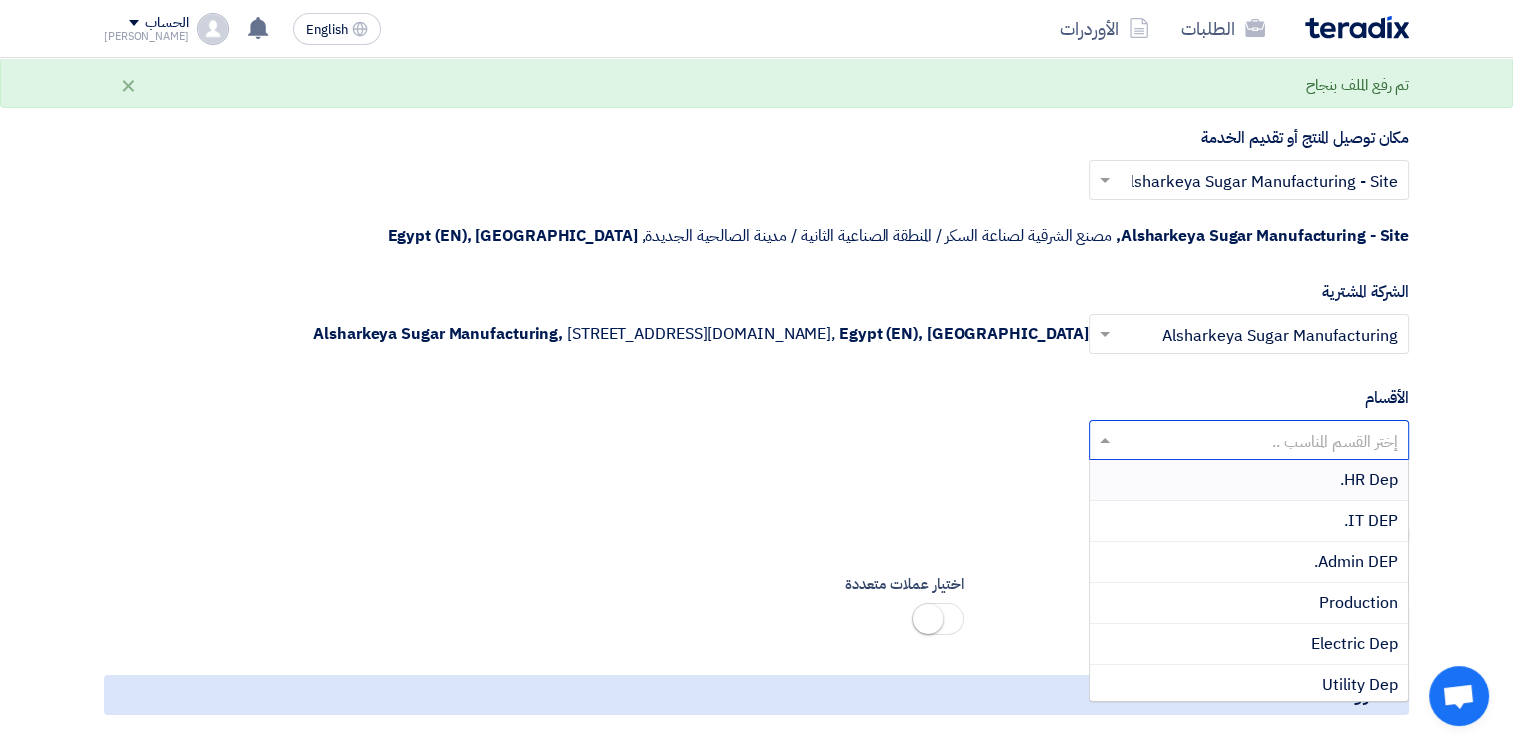 click 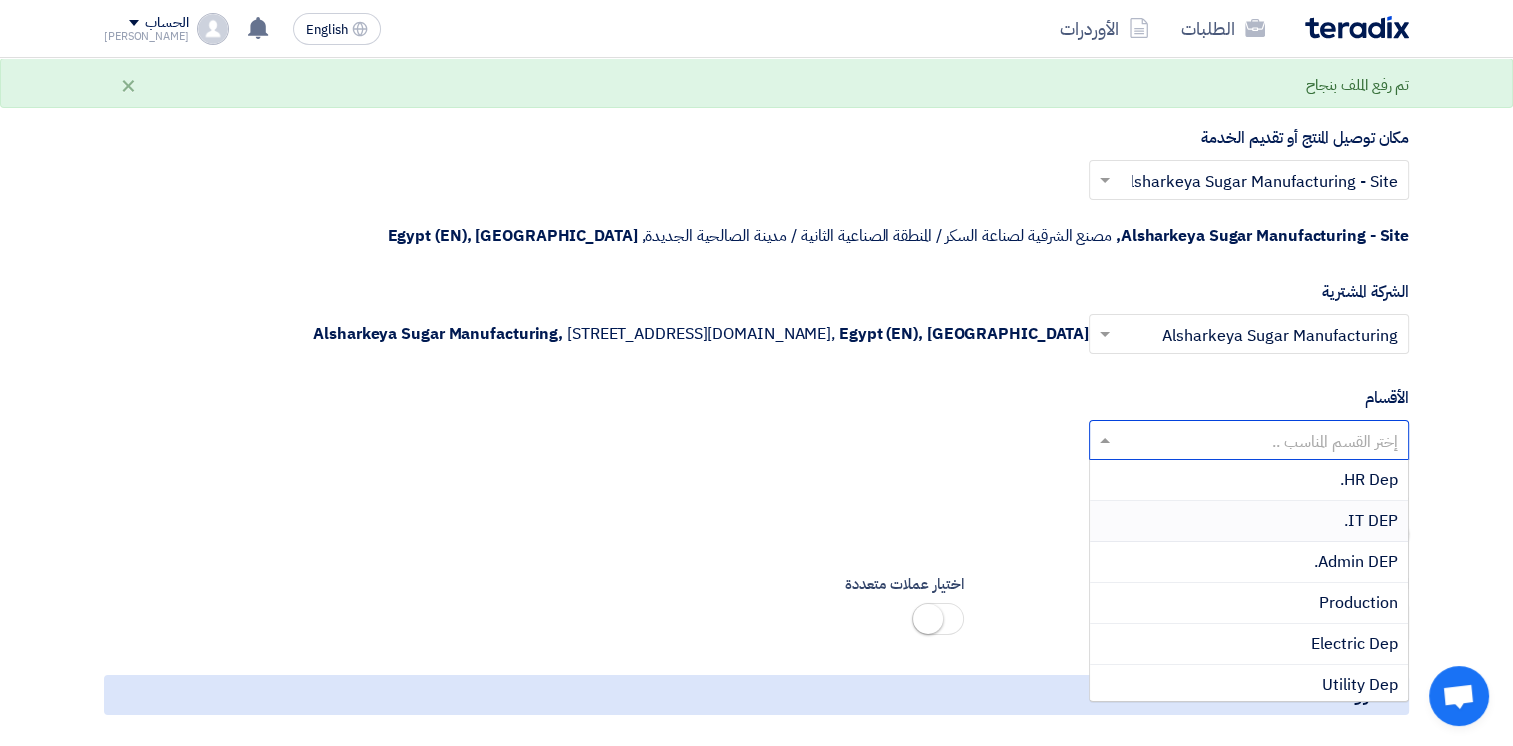 scroll, scrollTop: 100, scrollLeft: 0, axis: vertical 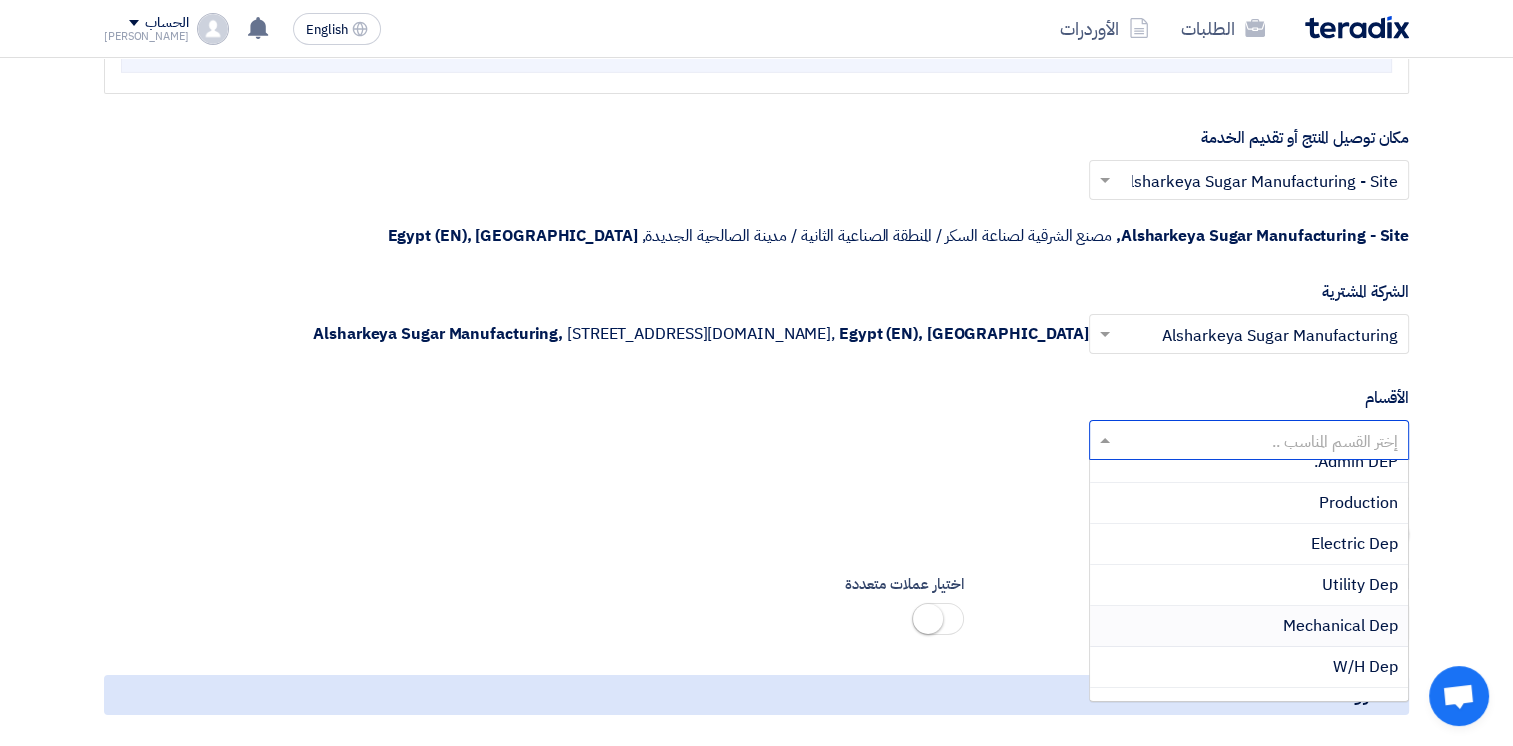 click on "Mechanical Dep" at bounding box center (1340, 626) 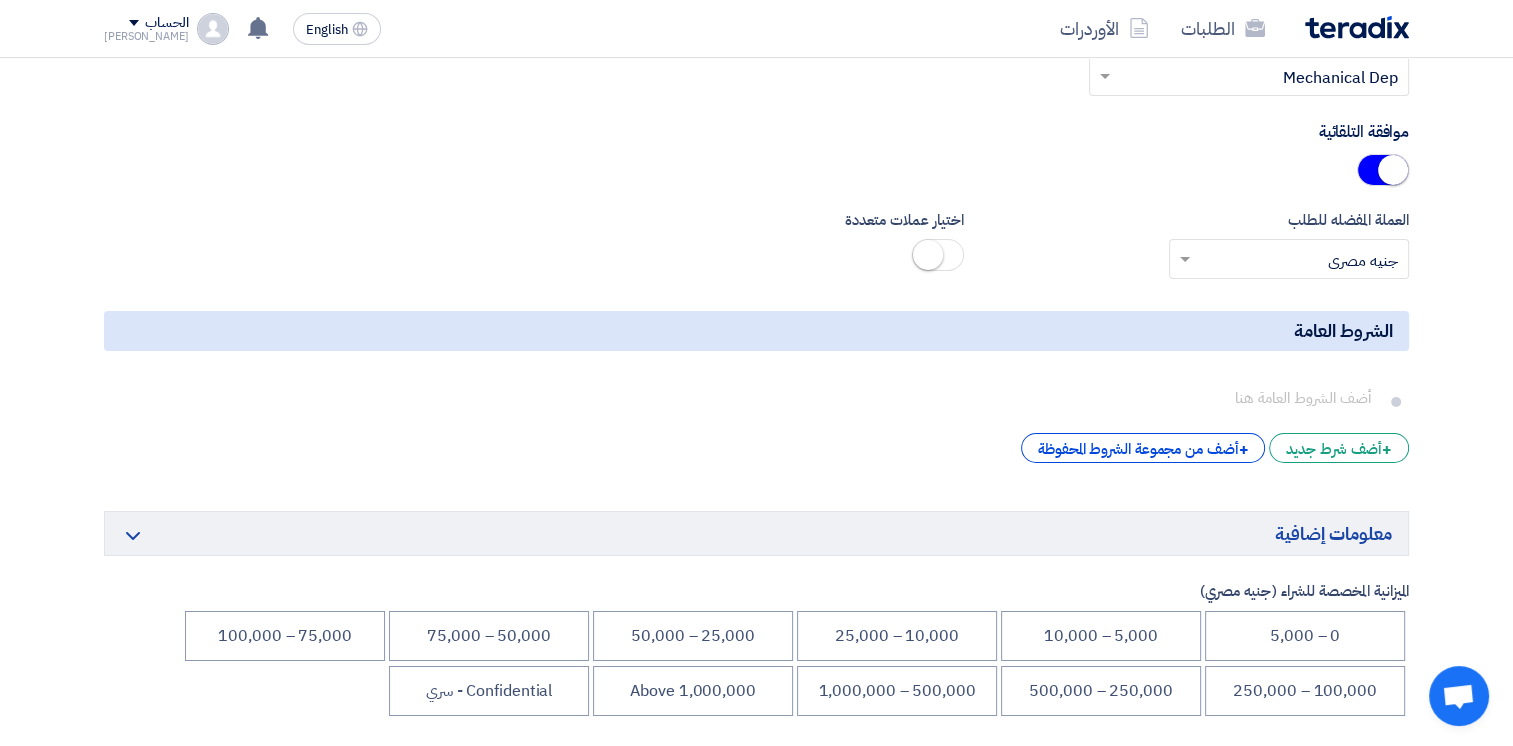 scroll, scrollTop: 14600, scrollLeft: 0, axis: vertical 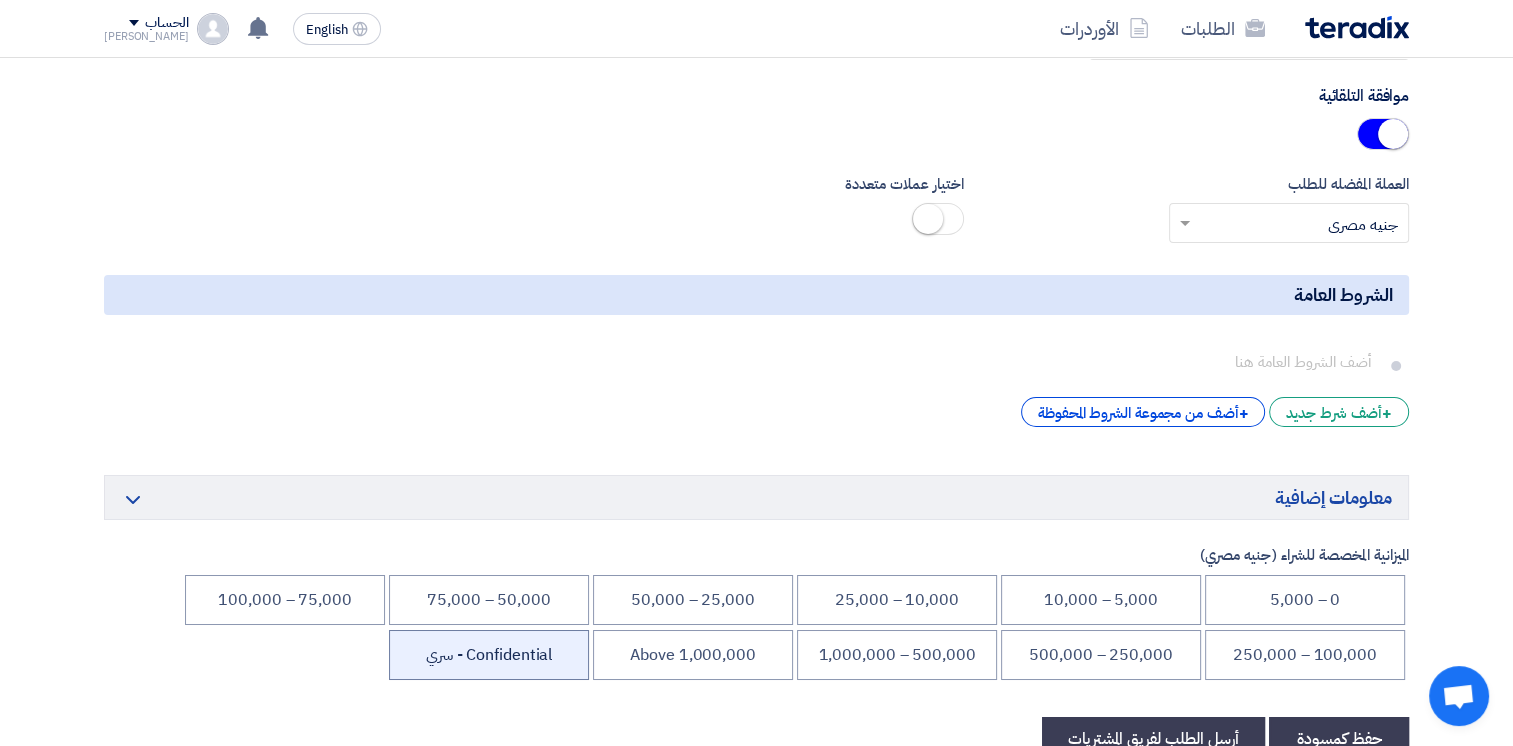 click on "Confidential - سري" at bounding box center (489, 655) 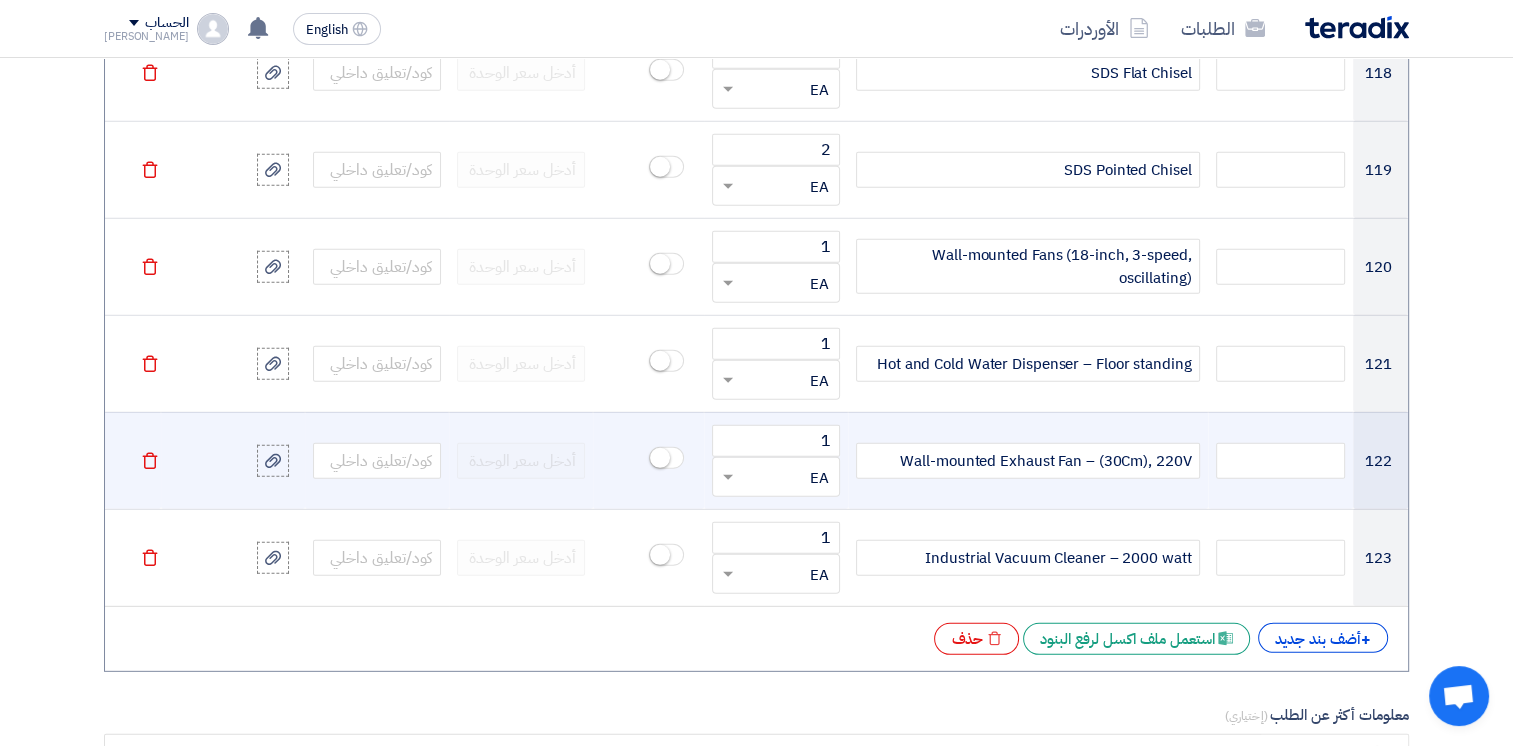 scroll, scrollTop: 13680, scrollLeft: 0, axis: vertical 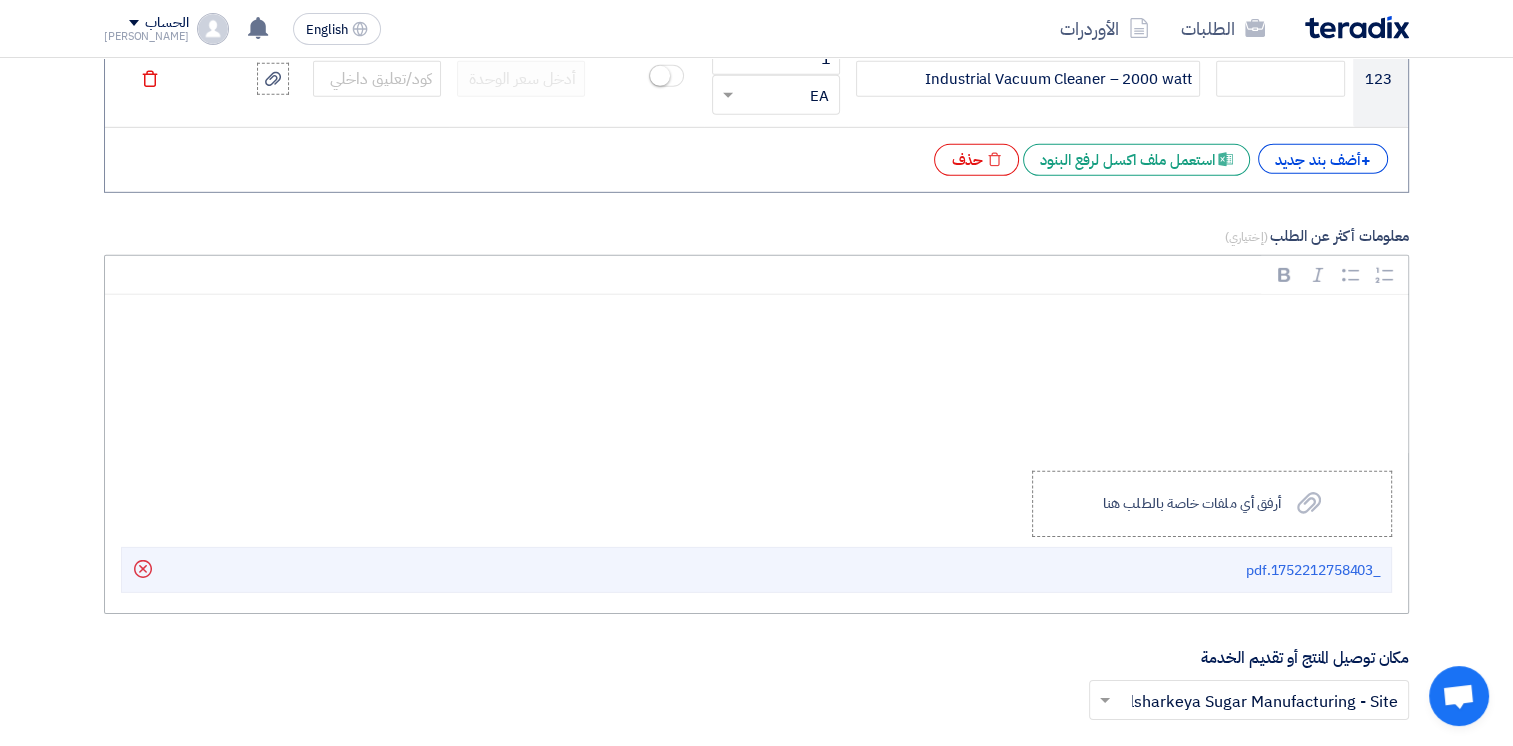 click at bounding box center [763, 323] 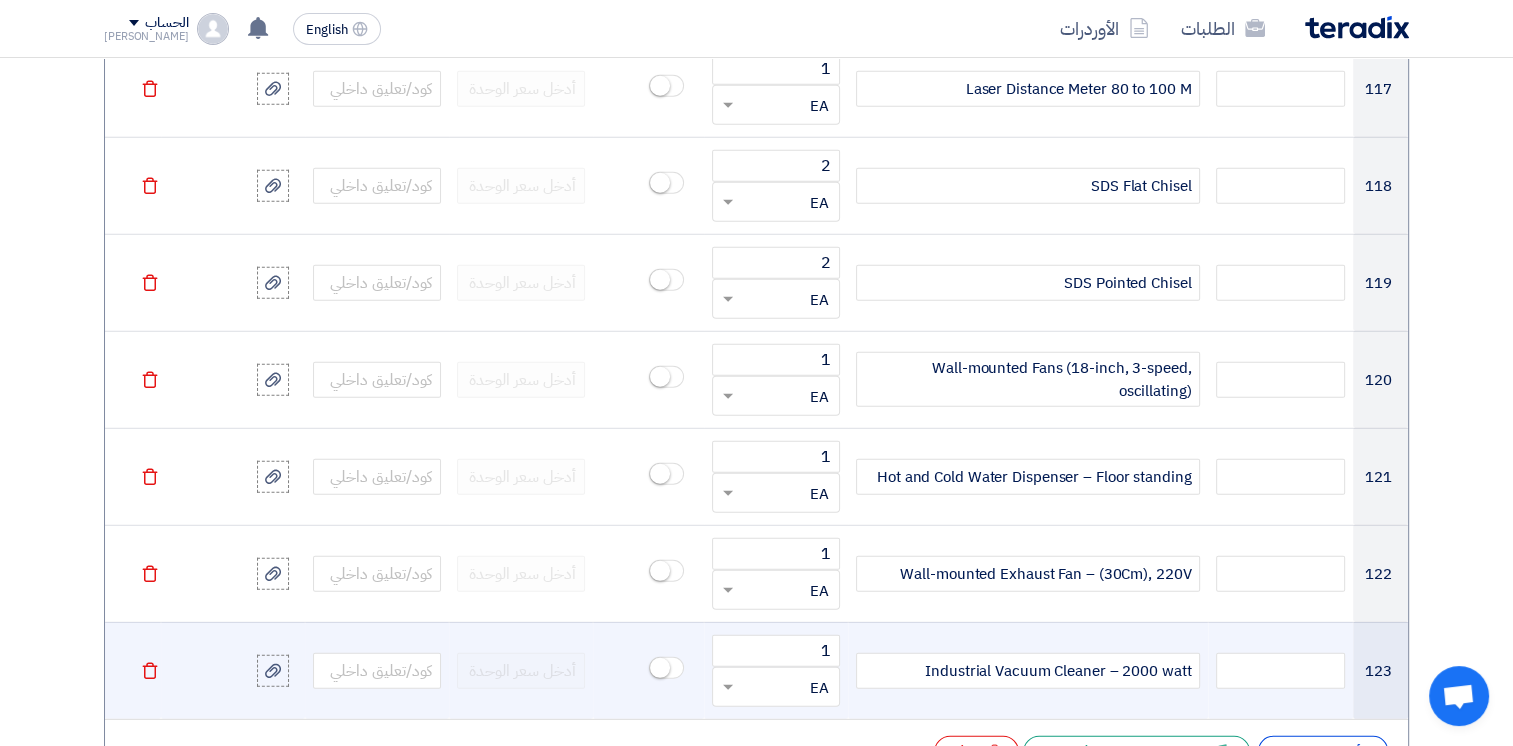 scroll, scrollTop: 13080, scrollLeft: 0, axis: vertical 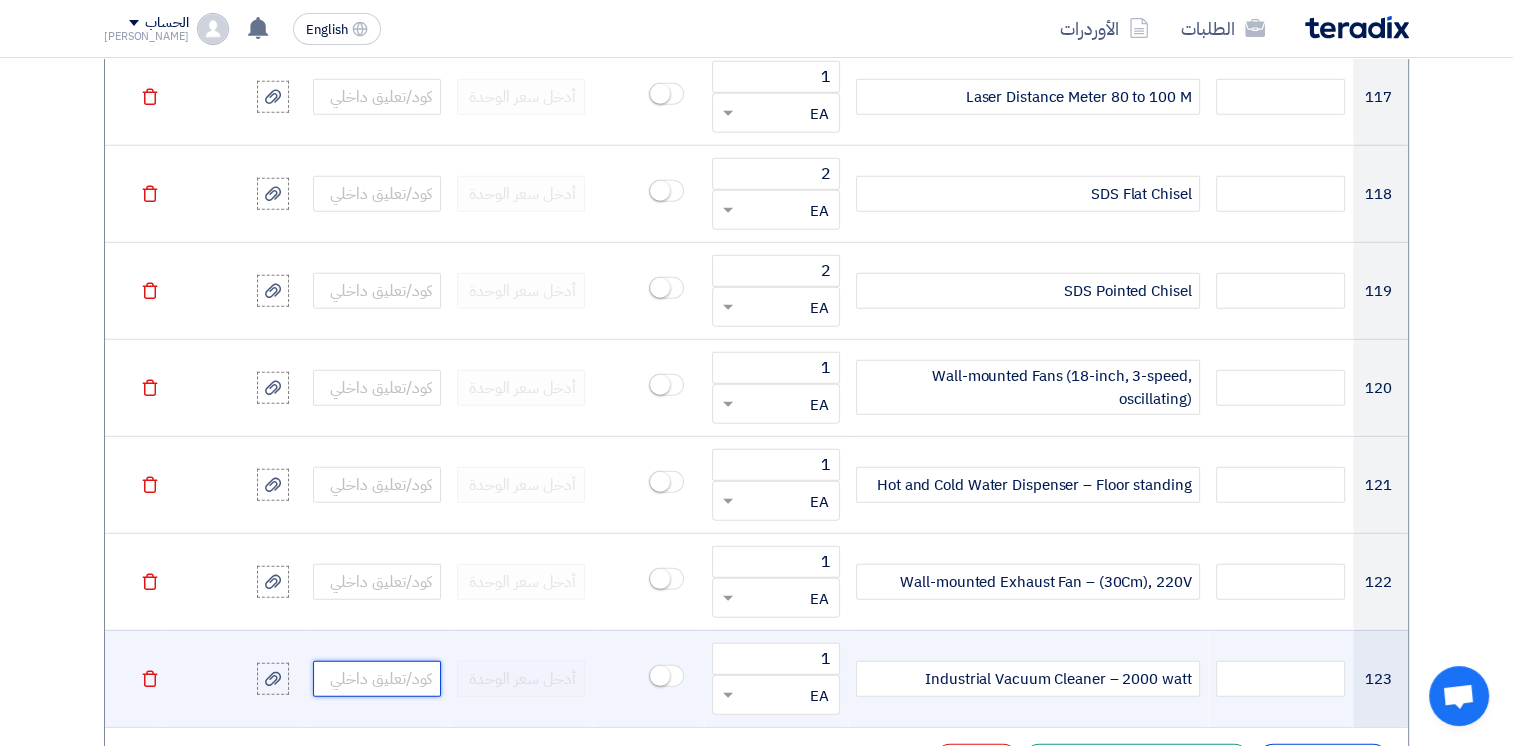 click 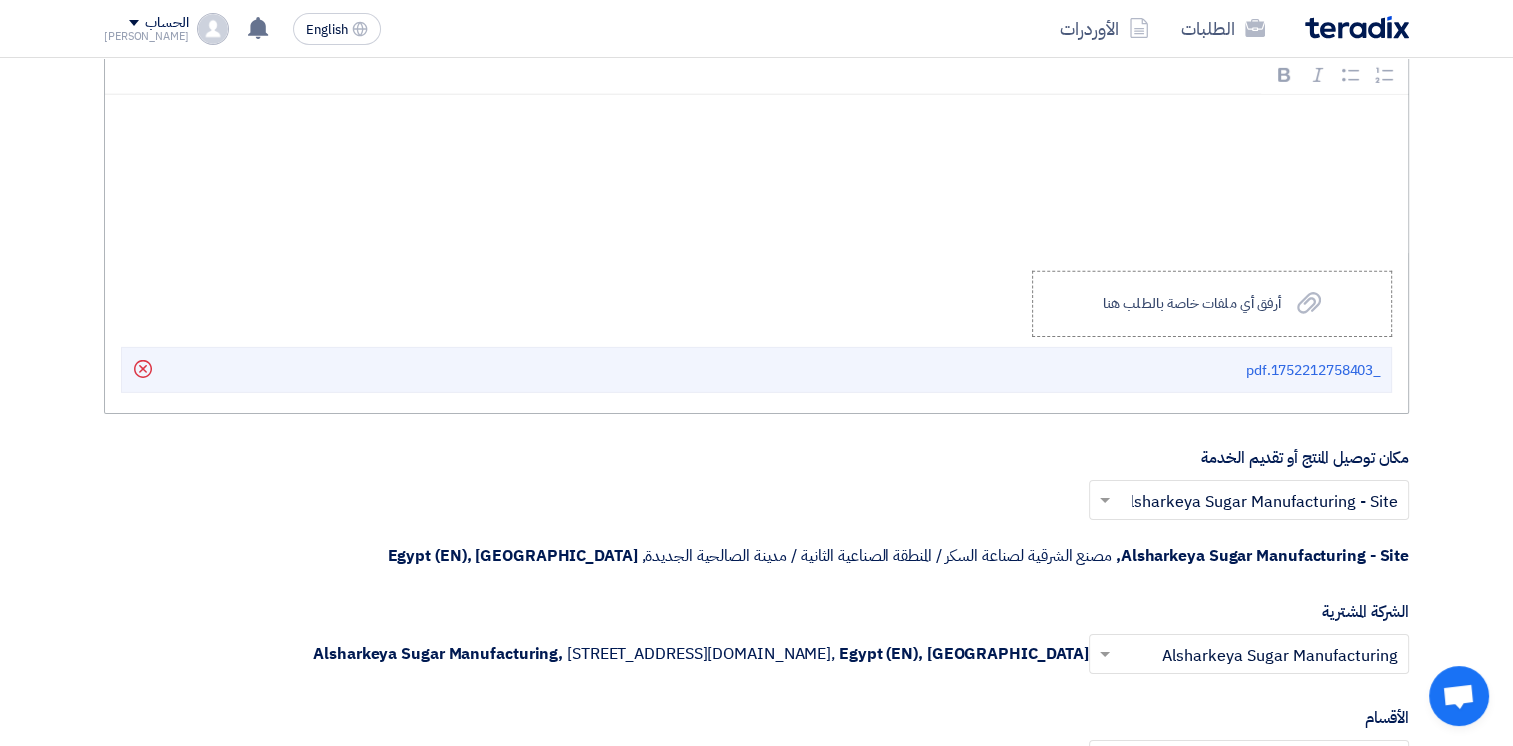 scroll, scrollTop: 13580, scrollLeft: 0, axis: vertical 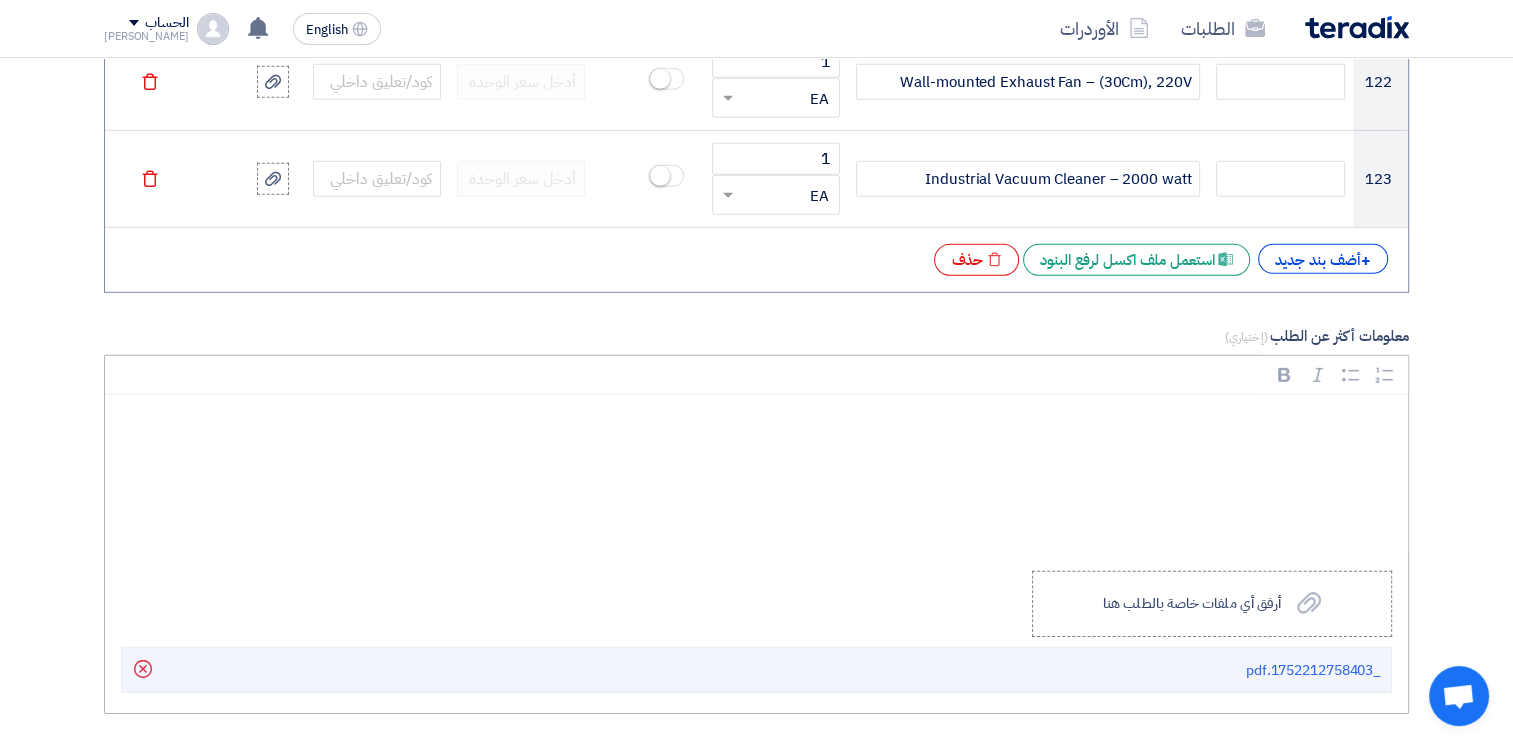 click at bounding box center [756, 475] 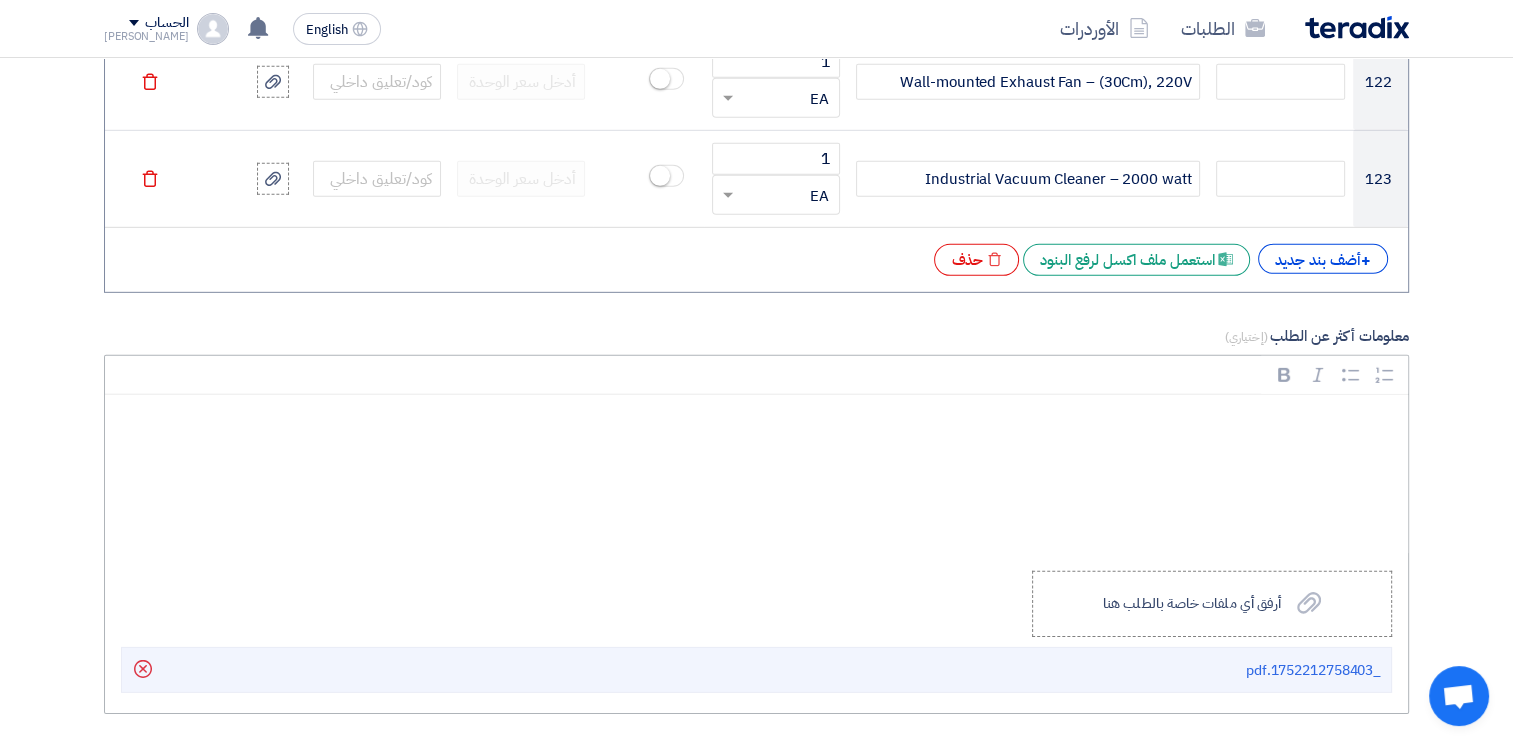 type 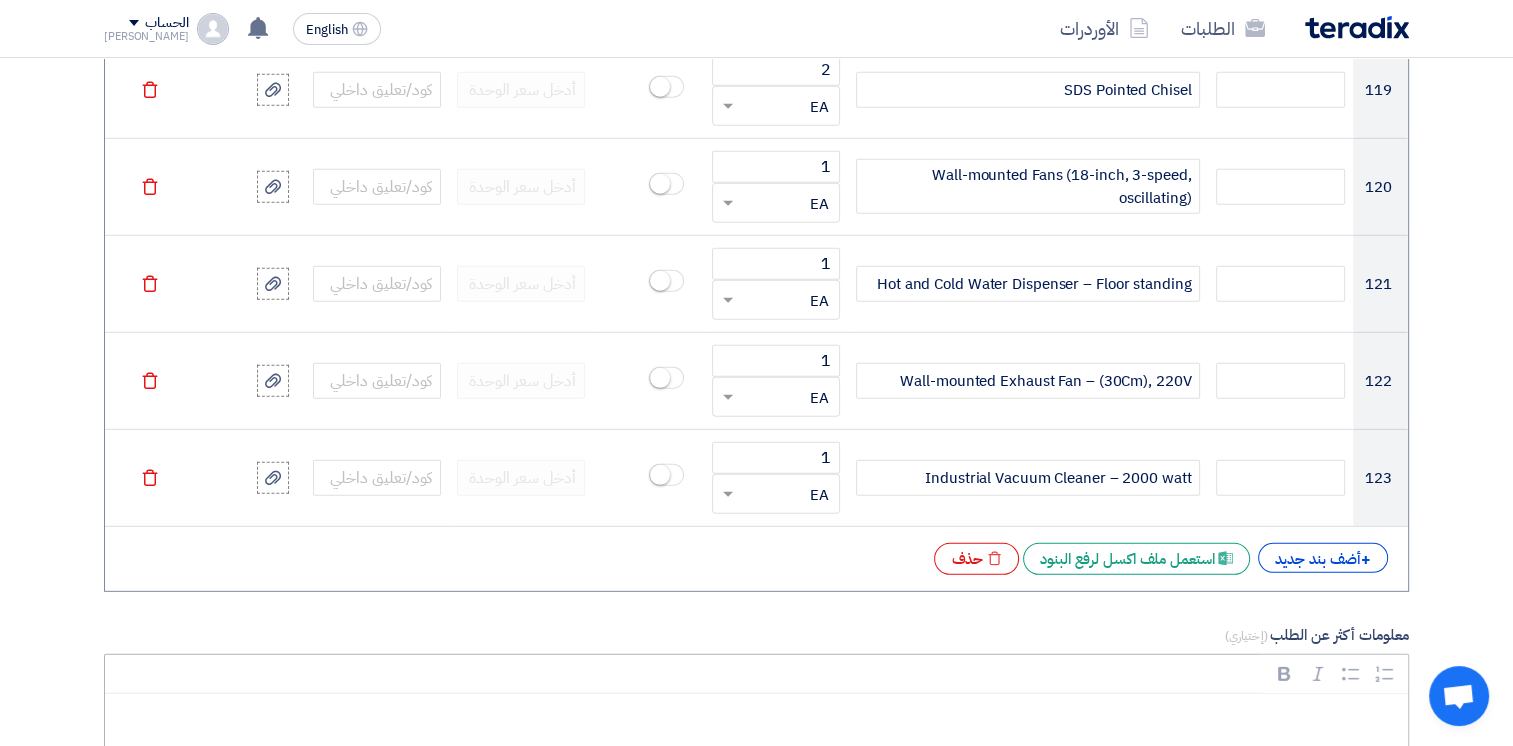 scroll, scrollTop: 13280, scrollLeft: 0, axis: vertical 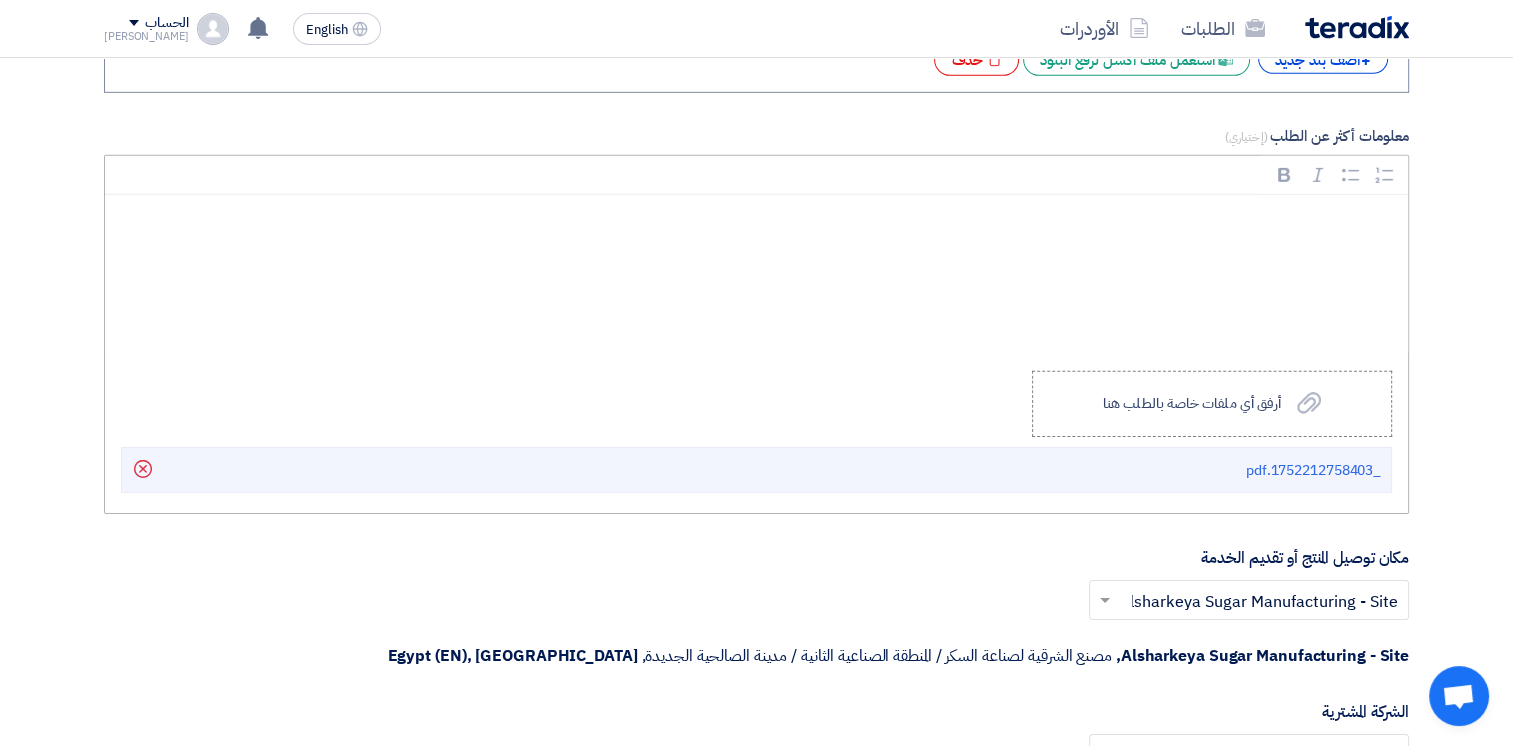 click at bounding box center [756, 275] 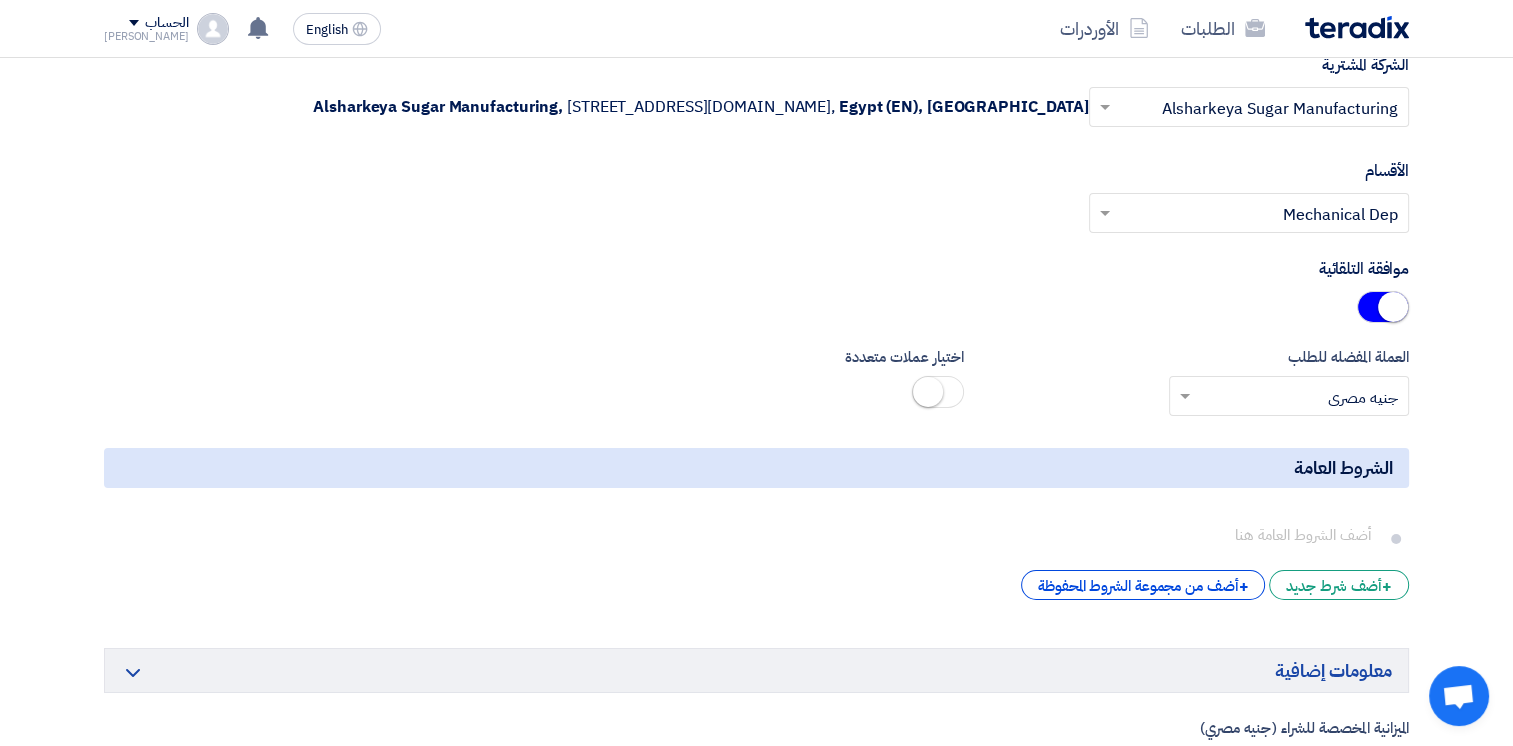 scroll, scrollTop: 14780, scrollLeft: 0, axis: vertical 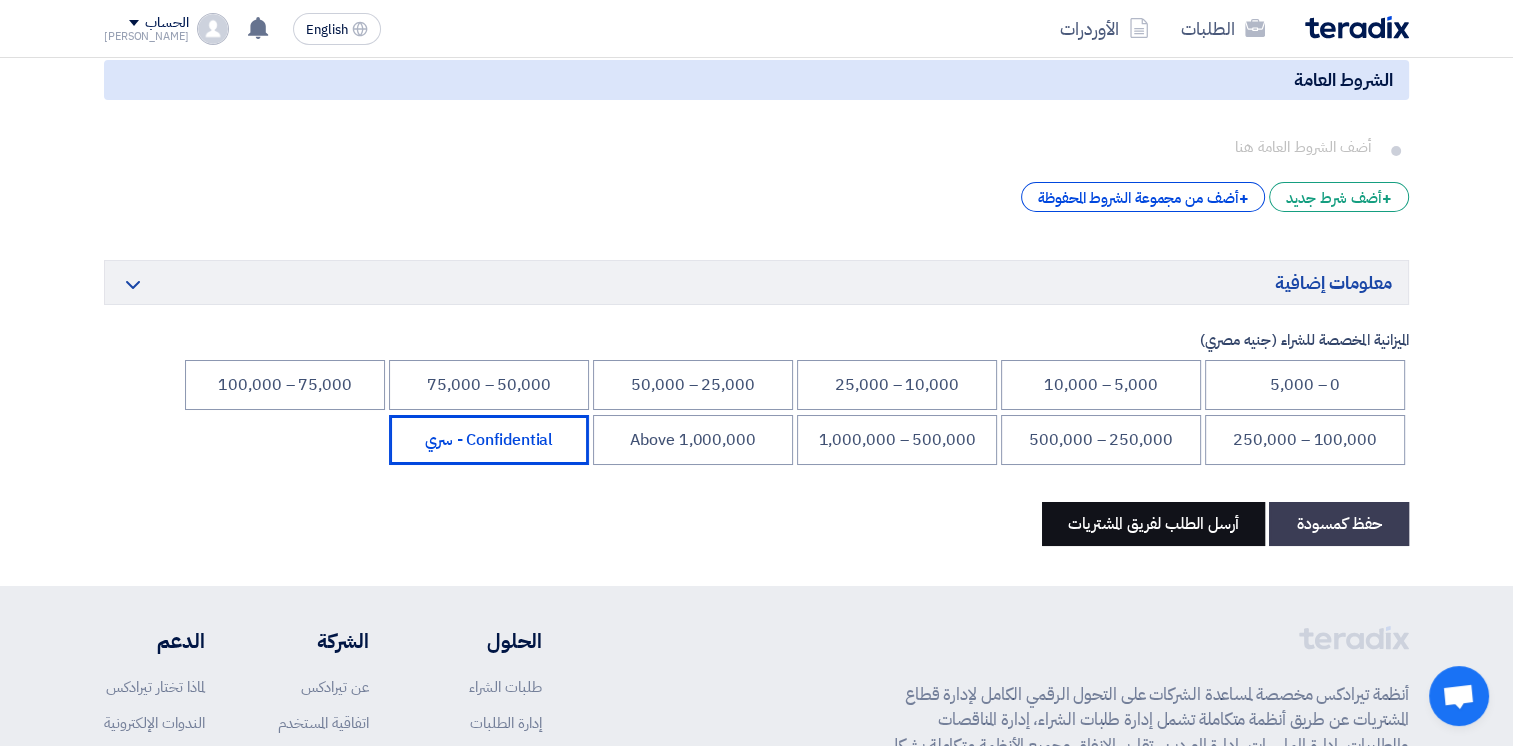 click on "أرسل الطلب لفريق المشتريات" 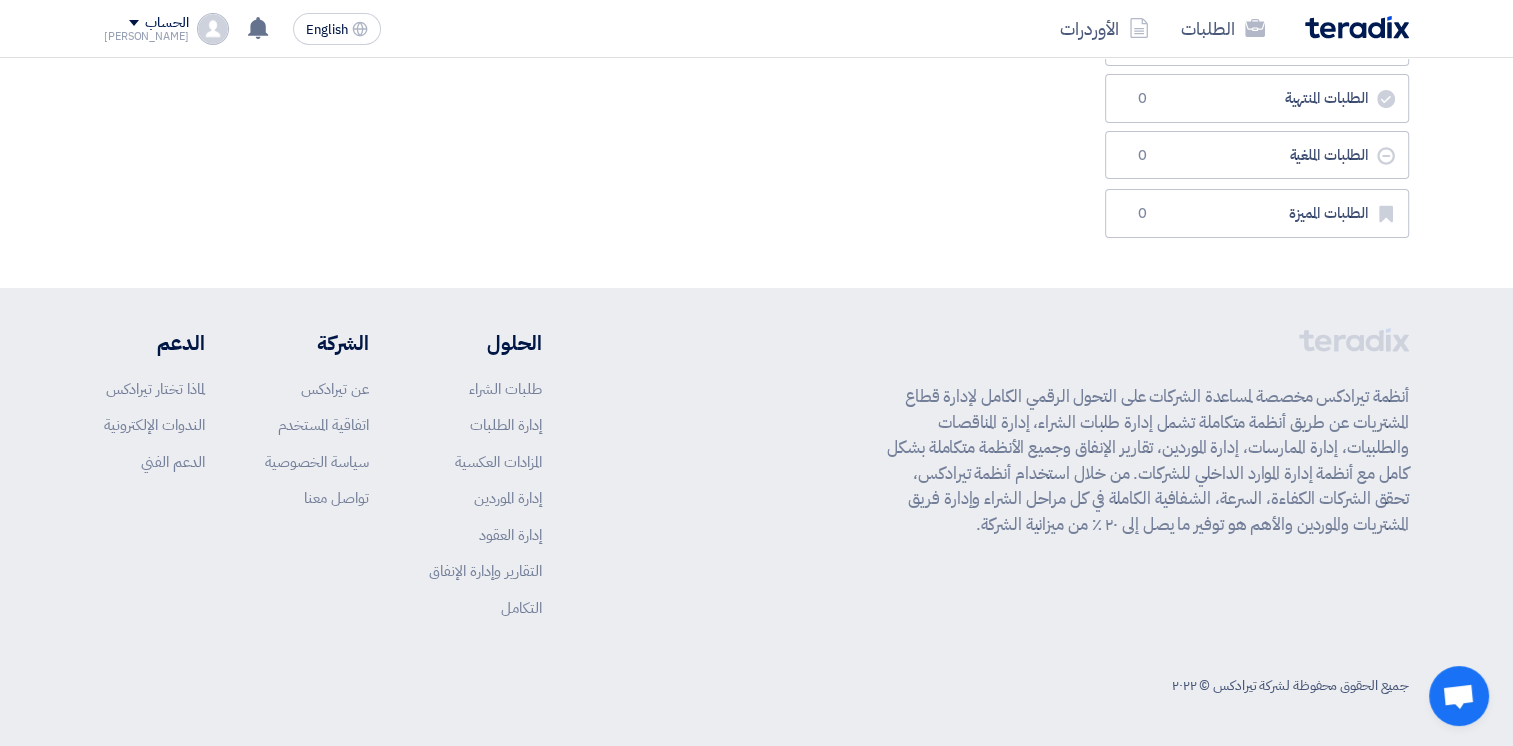 scroll, scrollTop: 0, scrollLeft: 0, axis: both 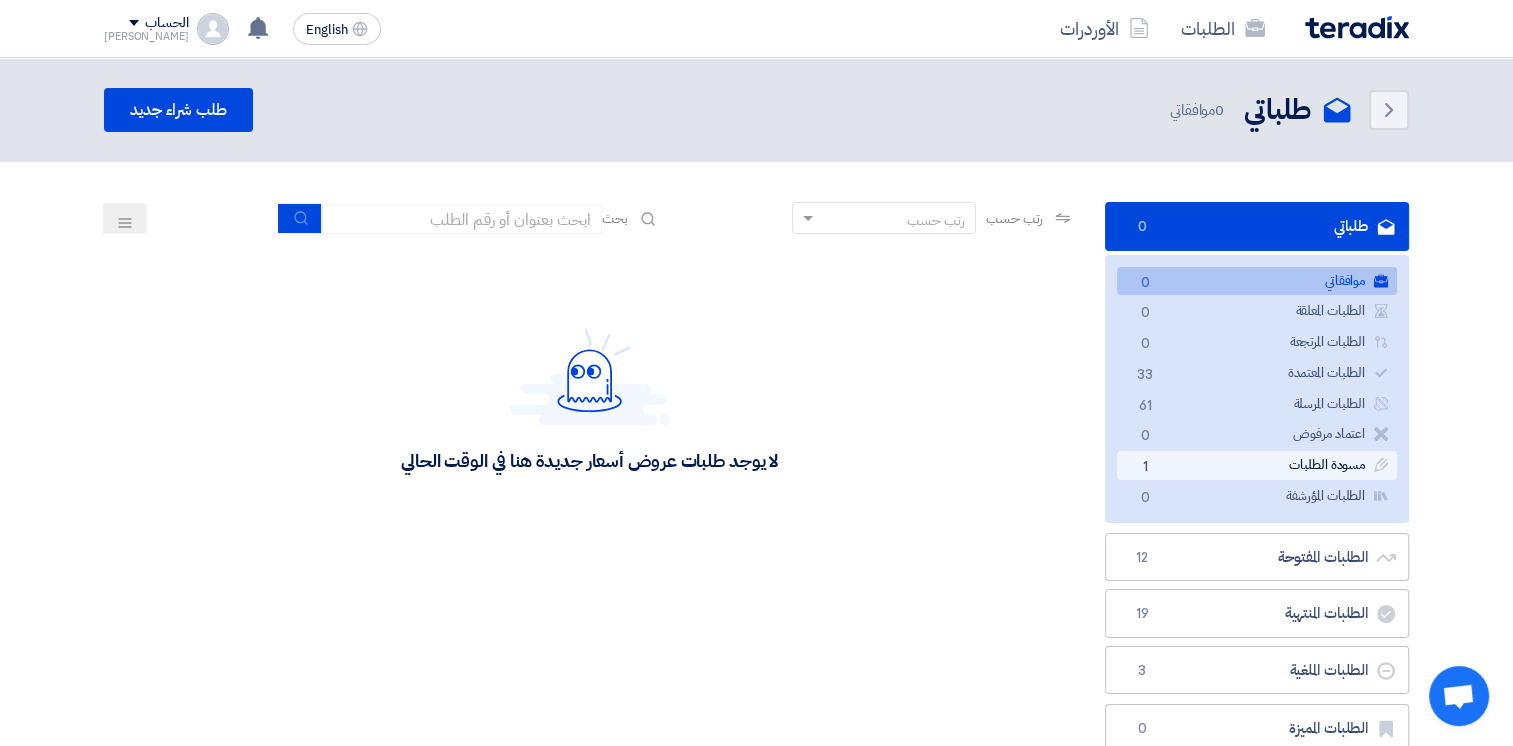 click on "[DEMOGRAPHIC_DATA]
[DEMOGRAPHIC_DATA]
1" 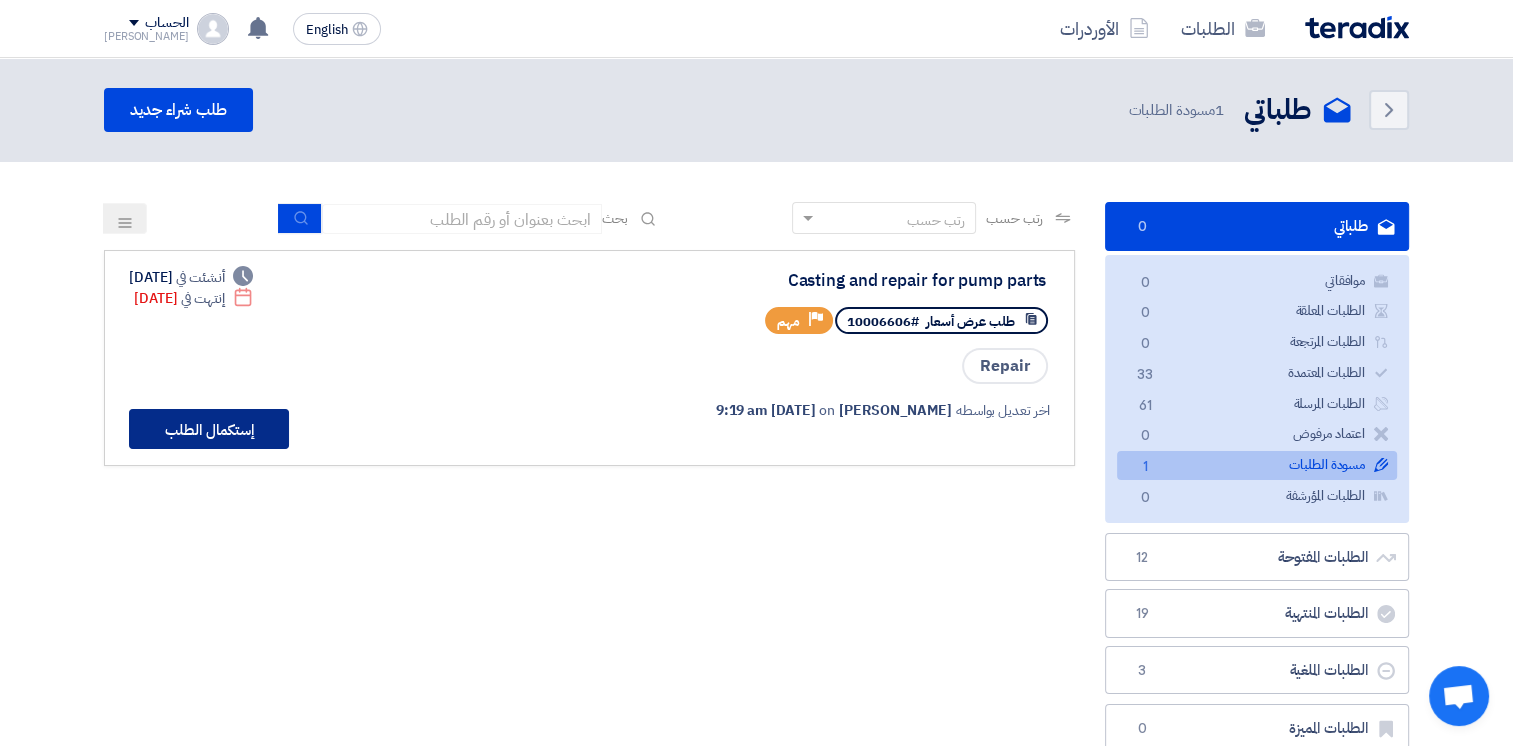 click on "إستكمال الطلب" 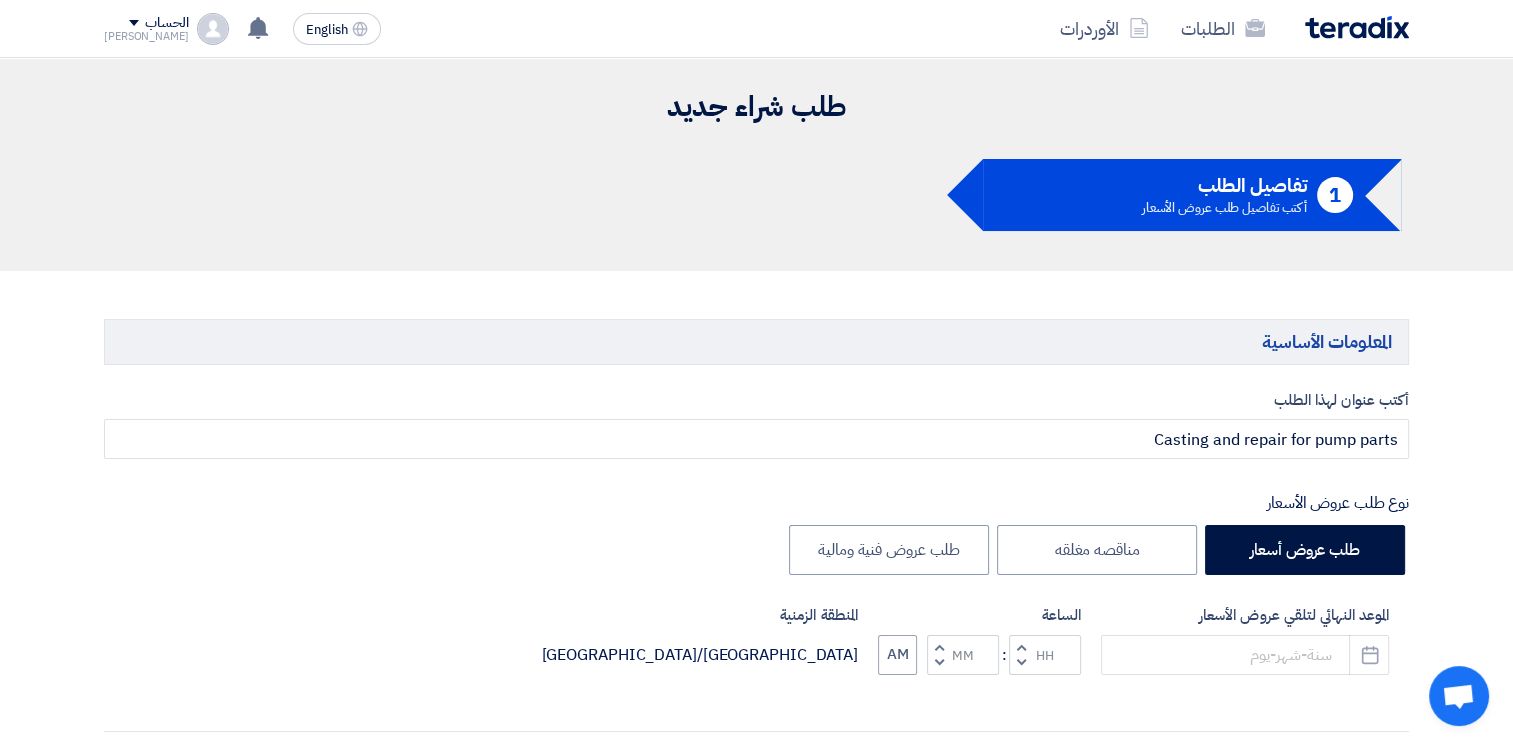 type on "[DATE]" 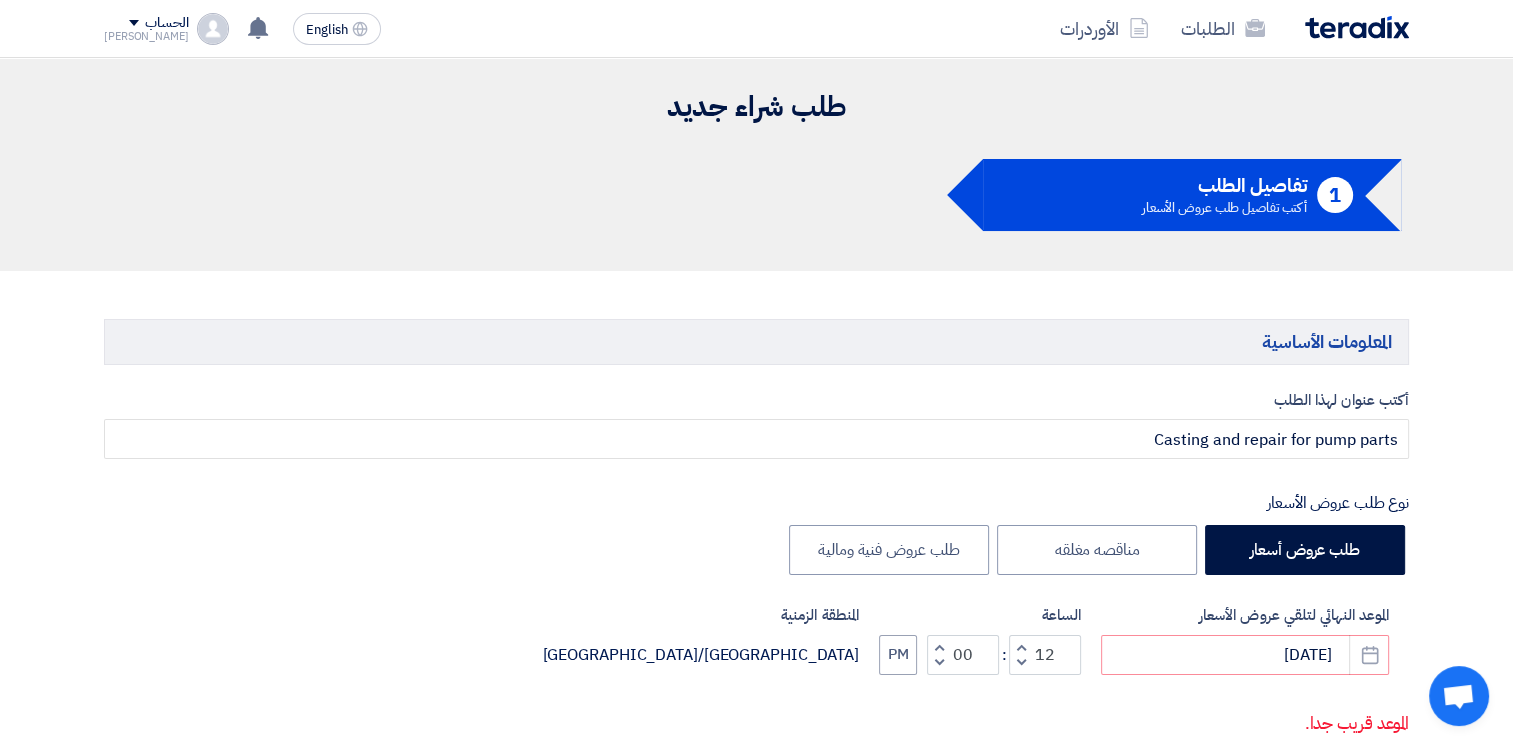 scroll, scrollTop: 0, scrollLeft: 0, axis: both 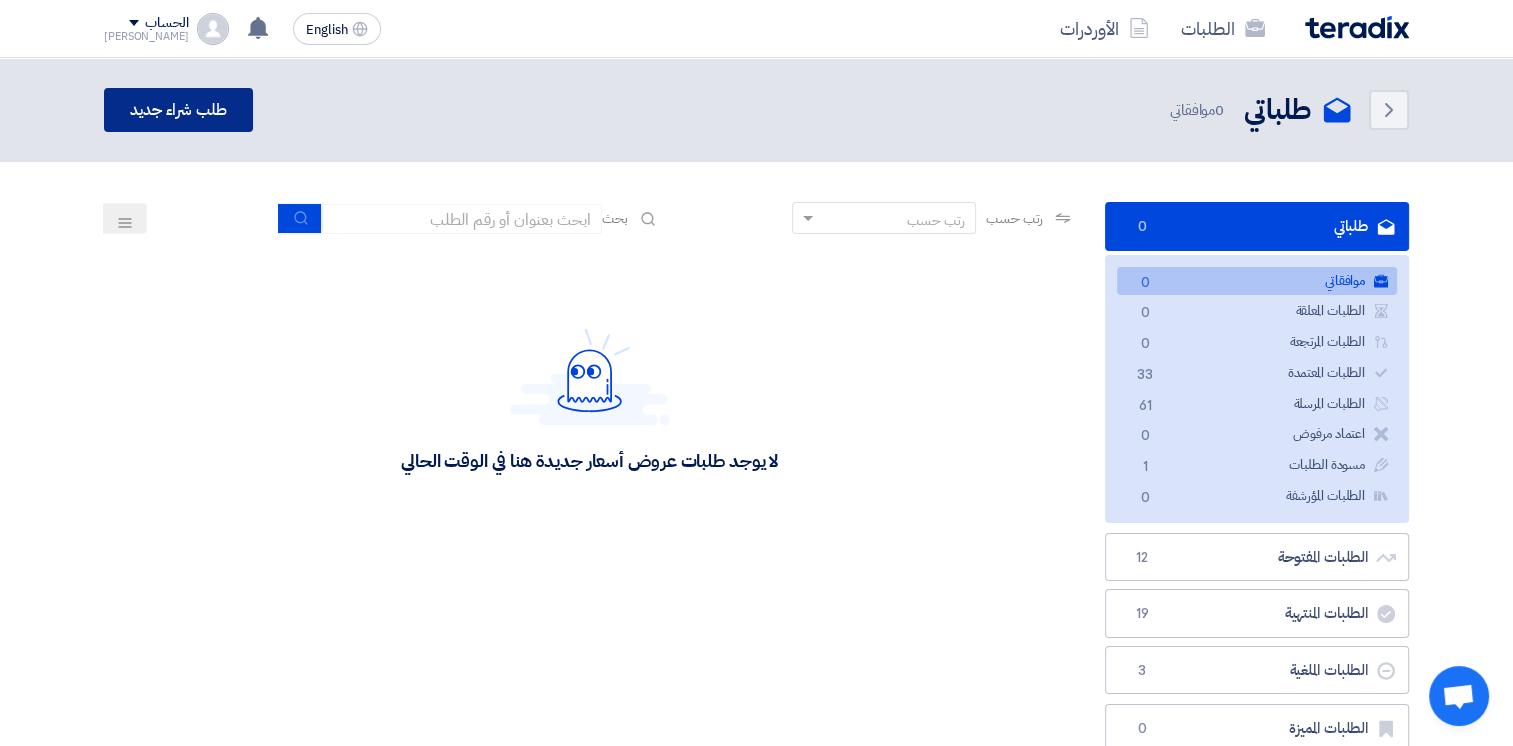 click on "طلب شراء جديد" 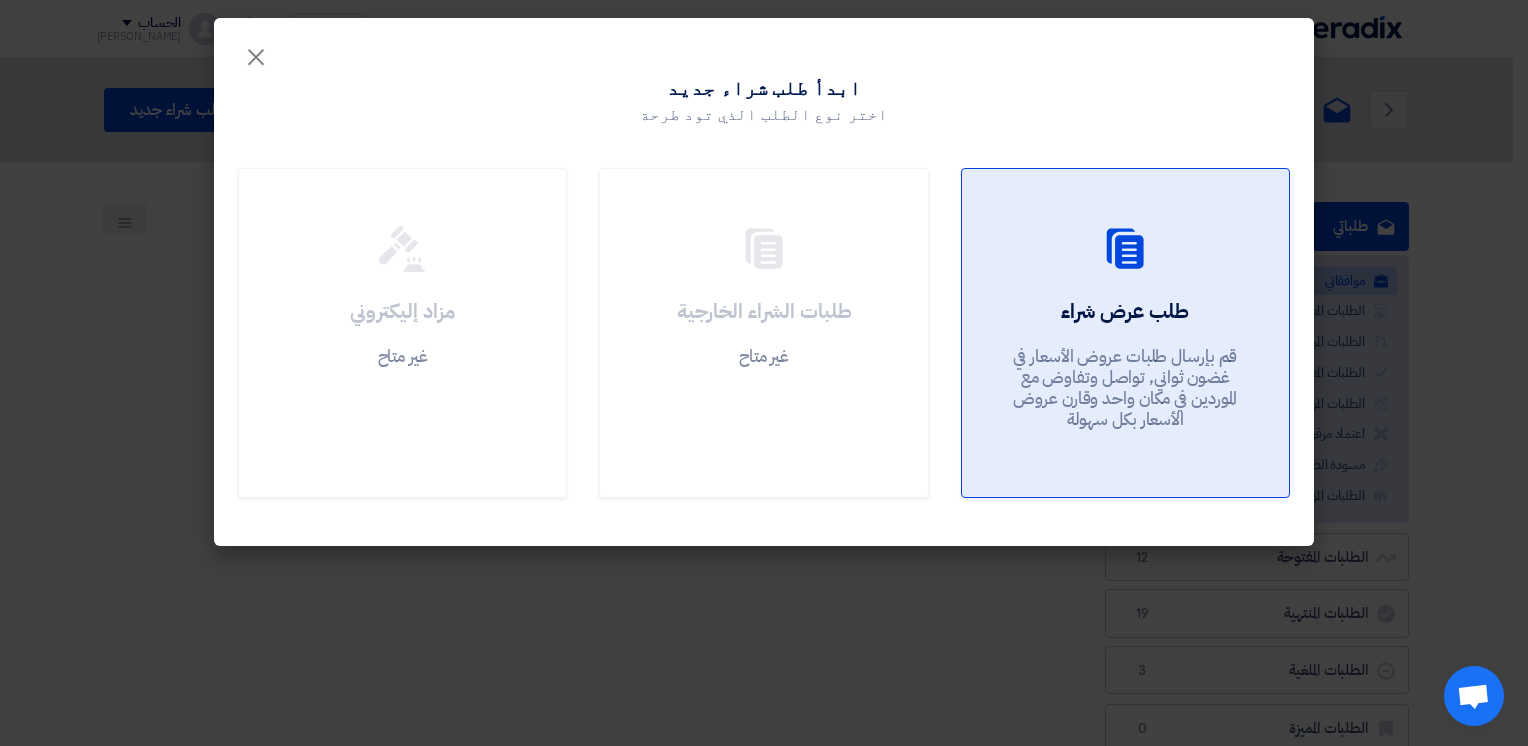 click on "طلب عرض شراء
قم بإرسال طلبات عروض الأسعار في غضون ثواني, تواصل وتفاوض مع الموردين في مكان واحد وقارن عروض الأسعار بكل سهولة" 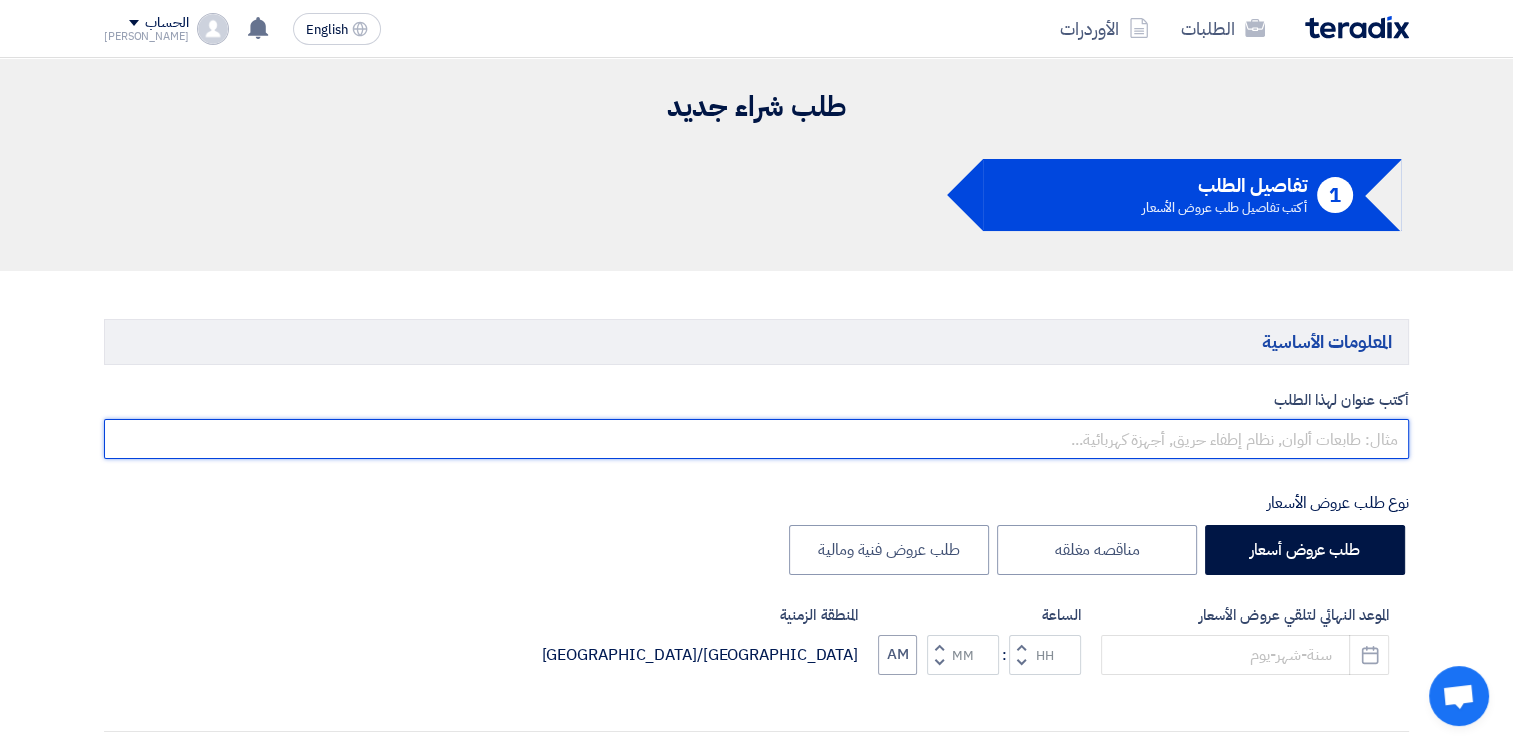 click at bounding box center [756, 439] 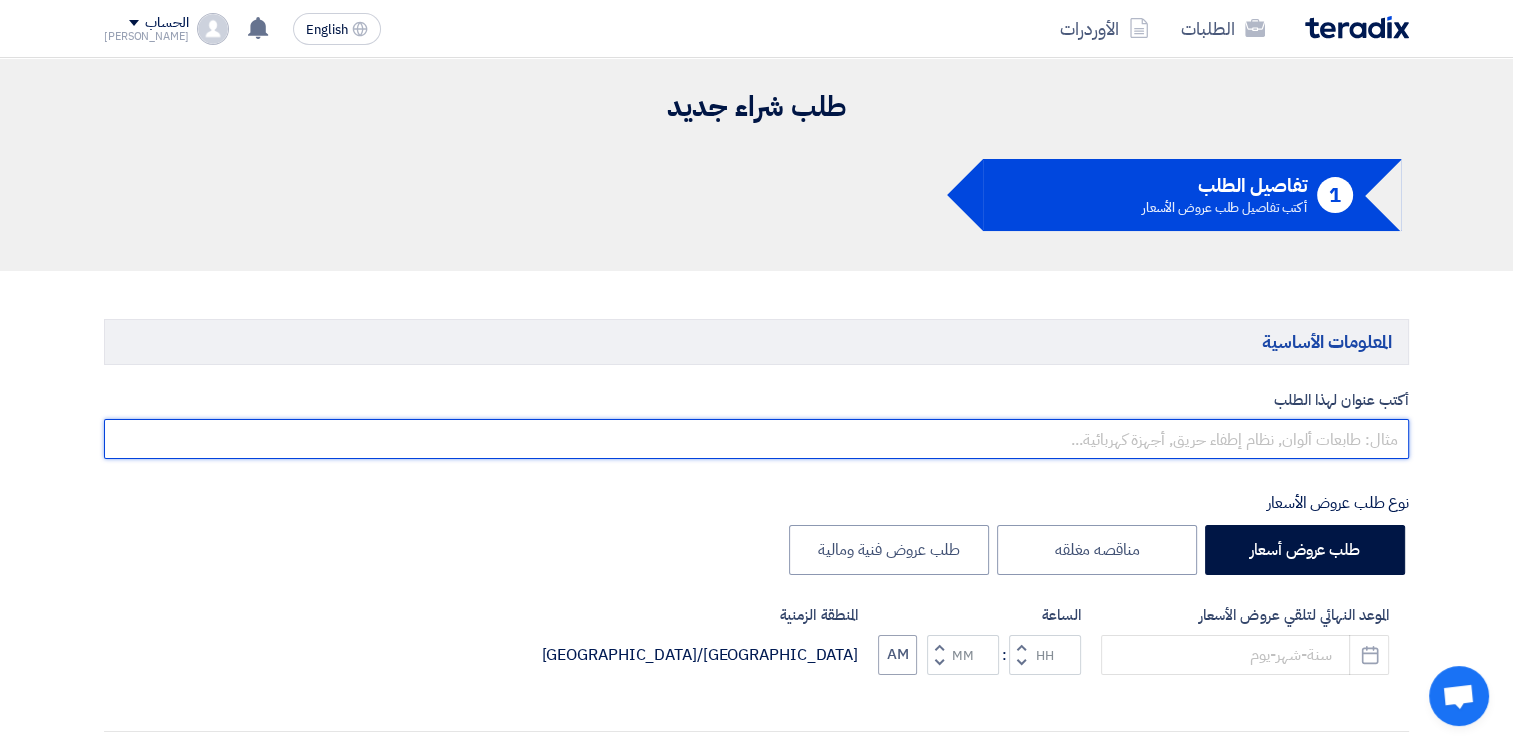 type on "]" 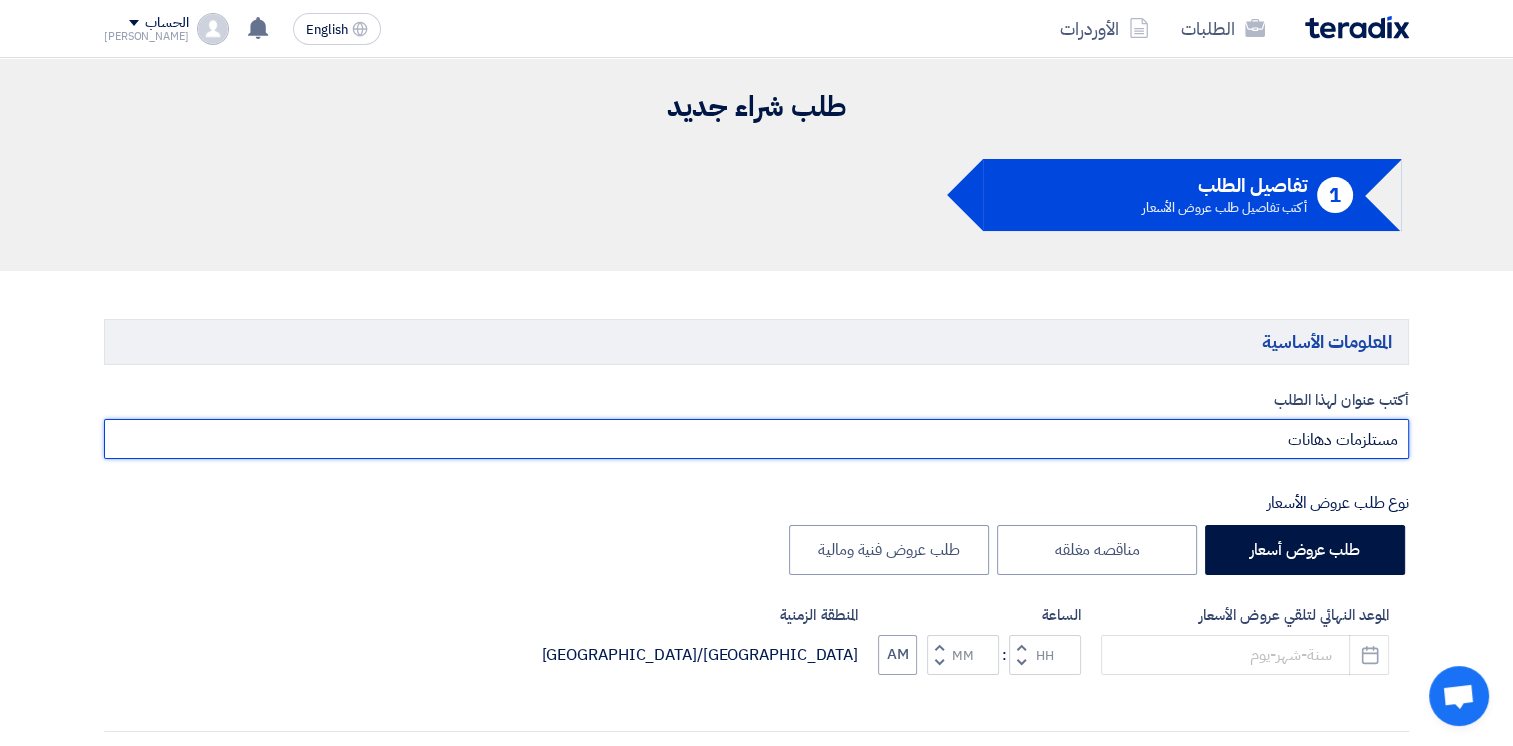type on "مستلزمات دهانات" 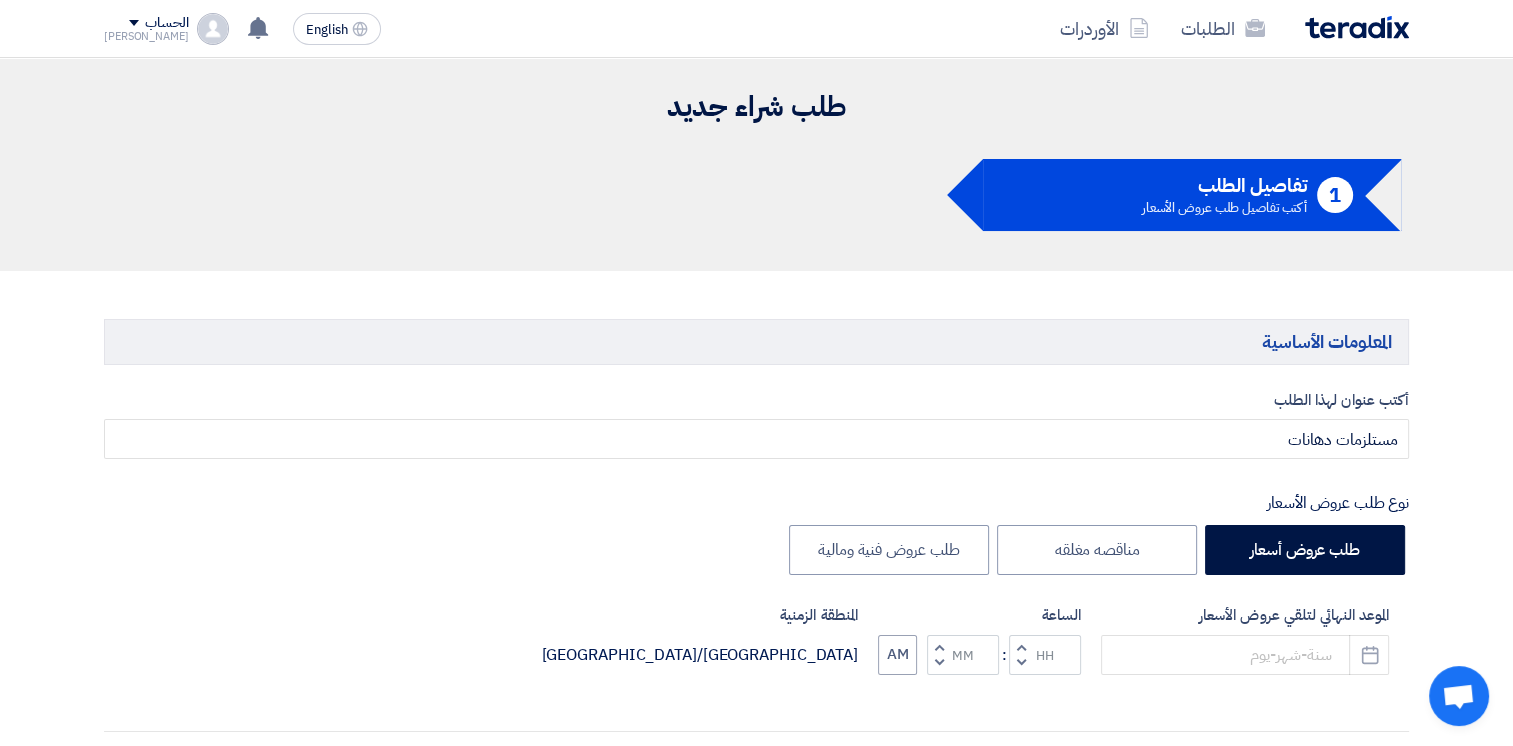 click on "أكتب عنوان لهذا الطلب
مستلزمات دهانات
نوع طلب عروض الأسعار
طلب عروض أسعار
مناقصه مغلقه
طلب عروض فنية ومالية
الموعد النهائي لتلقي عروض الأسعار
Pick a date
الساعة
Increment hours
:" 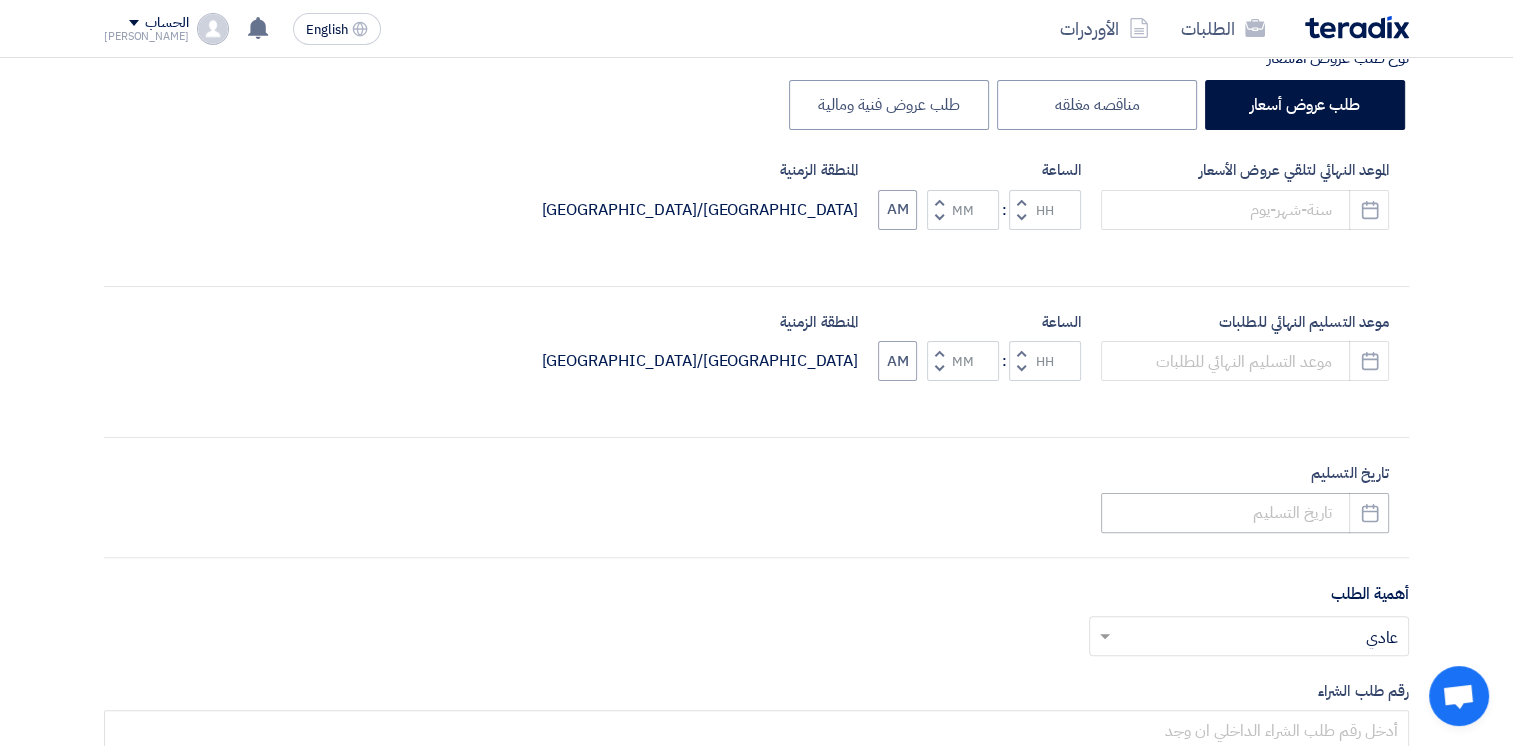scroll, scrollTop: 600, scrollLeft: 0, axis: vertical 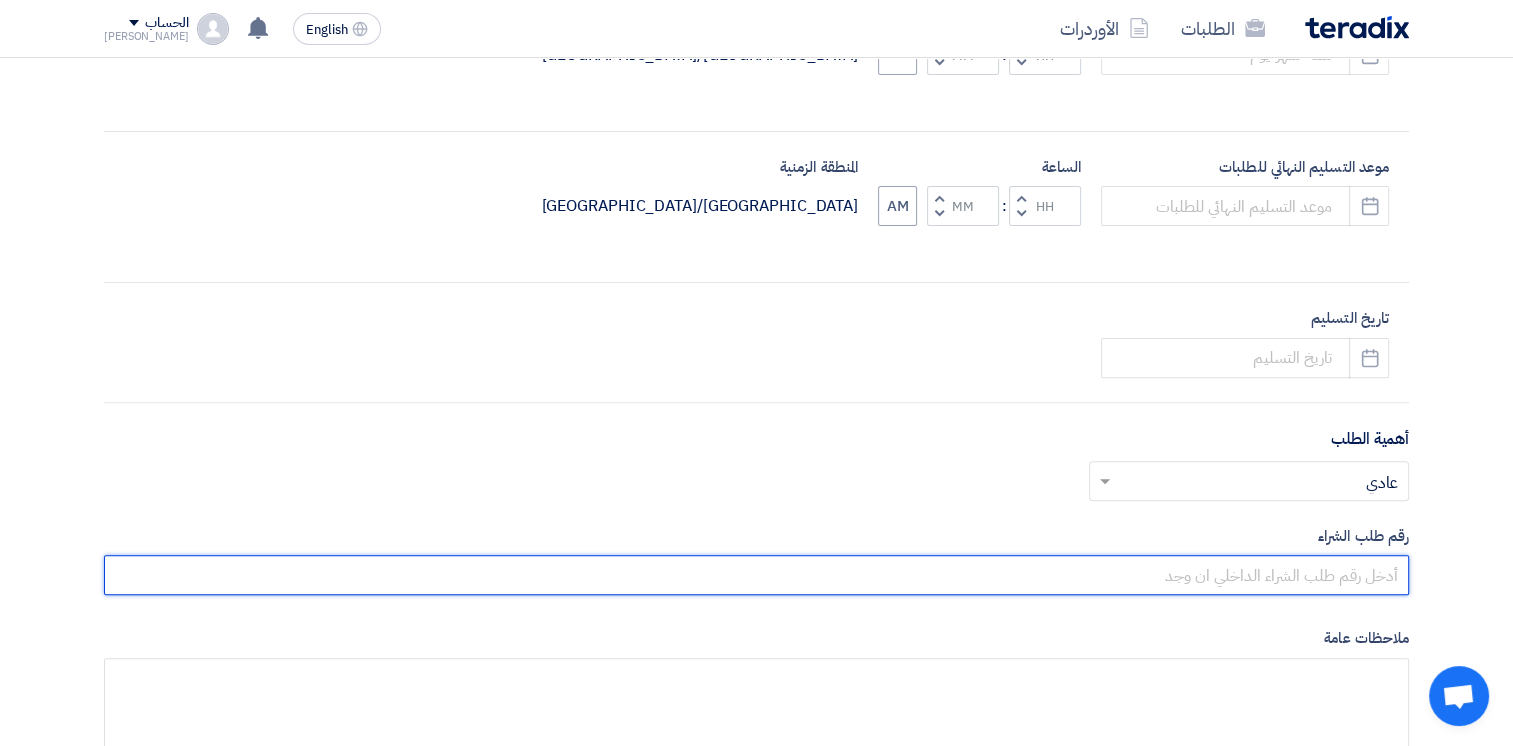 click at bounding box center [756, 575] 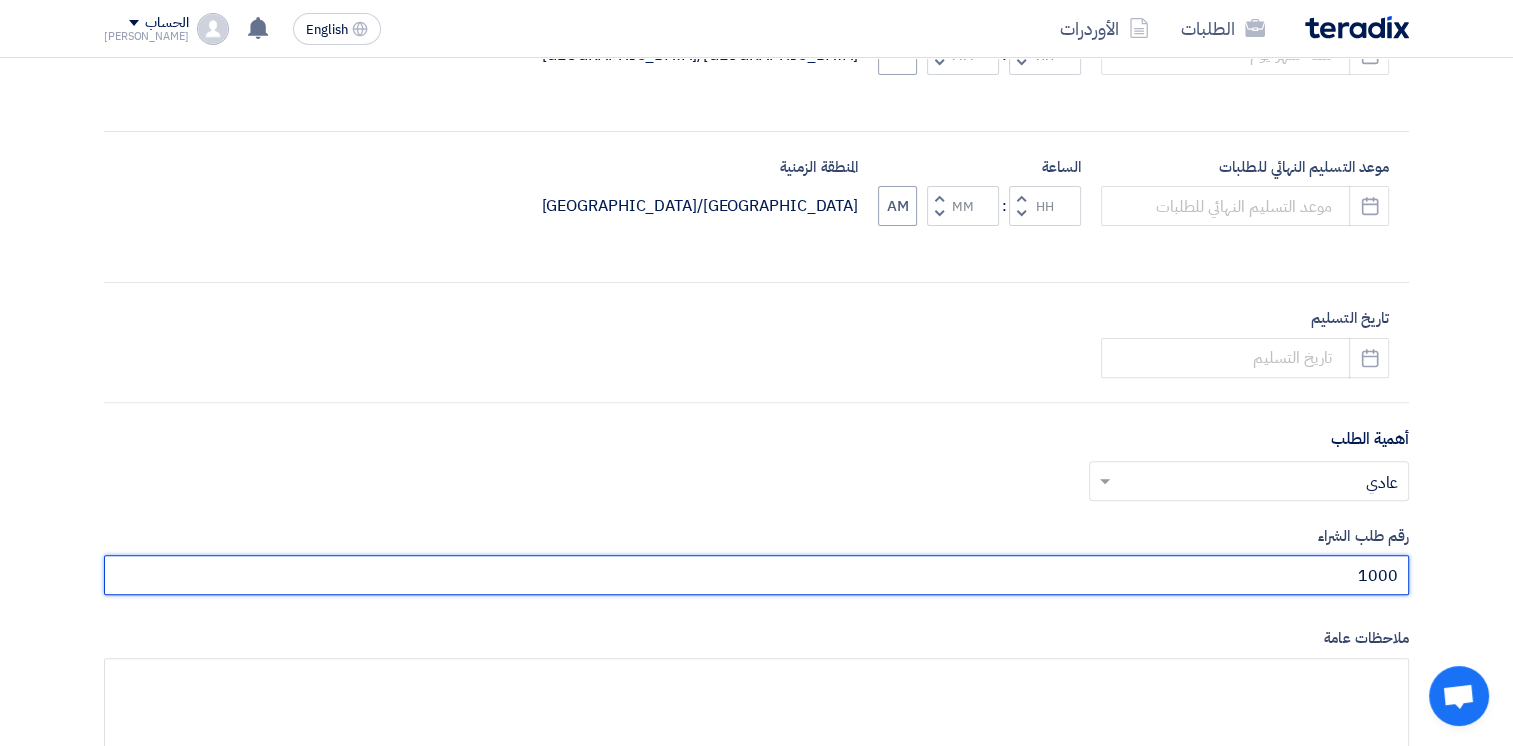 click on "1000" at bounding box center [756, 575] 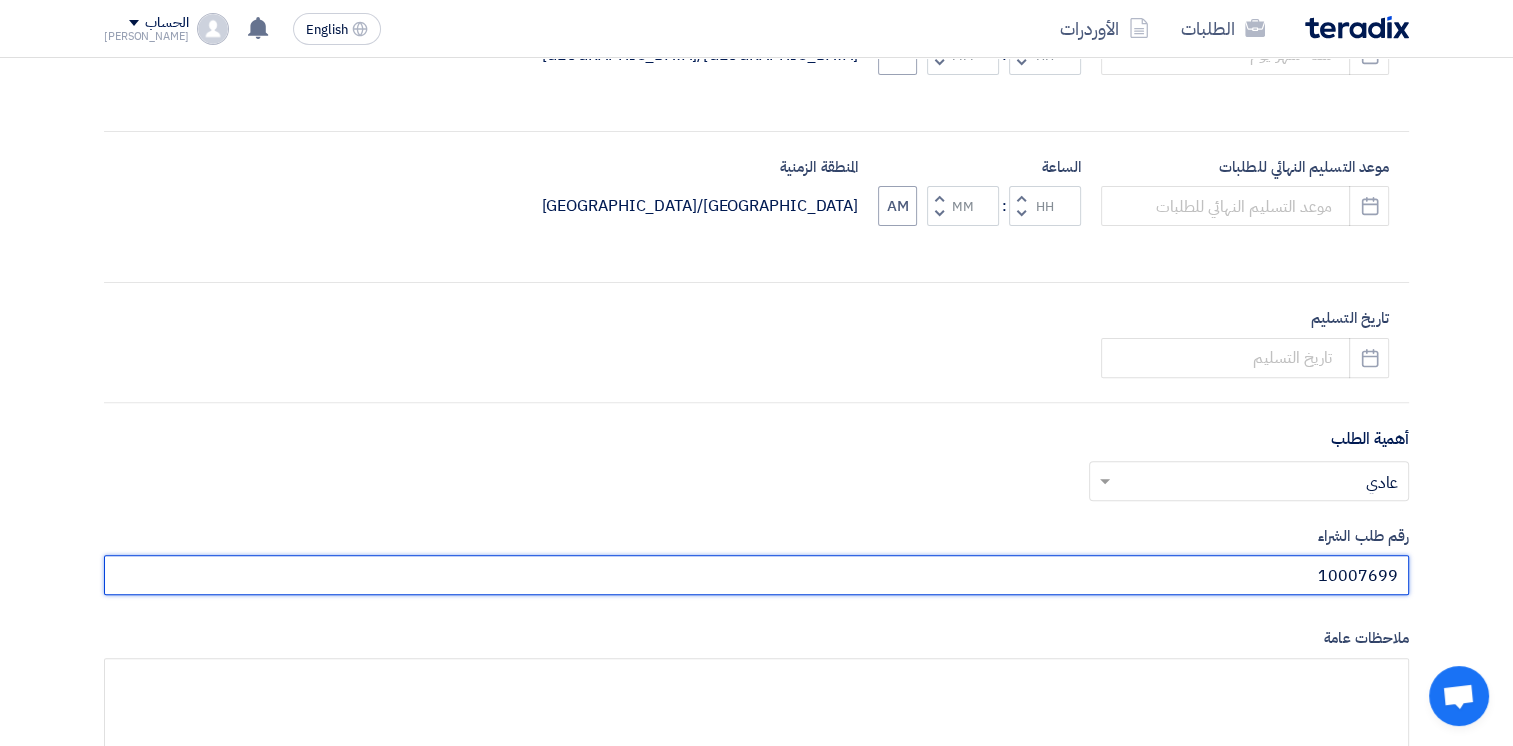 type on "10007699" 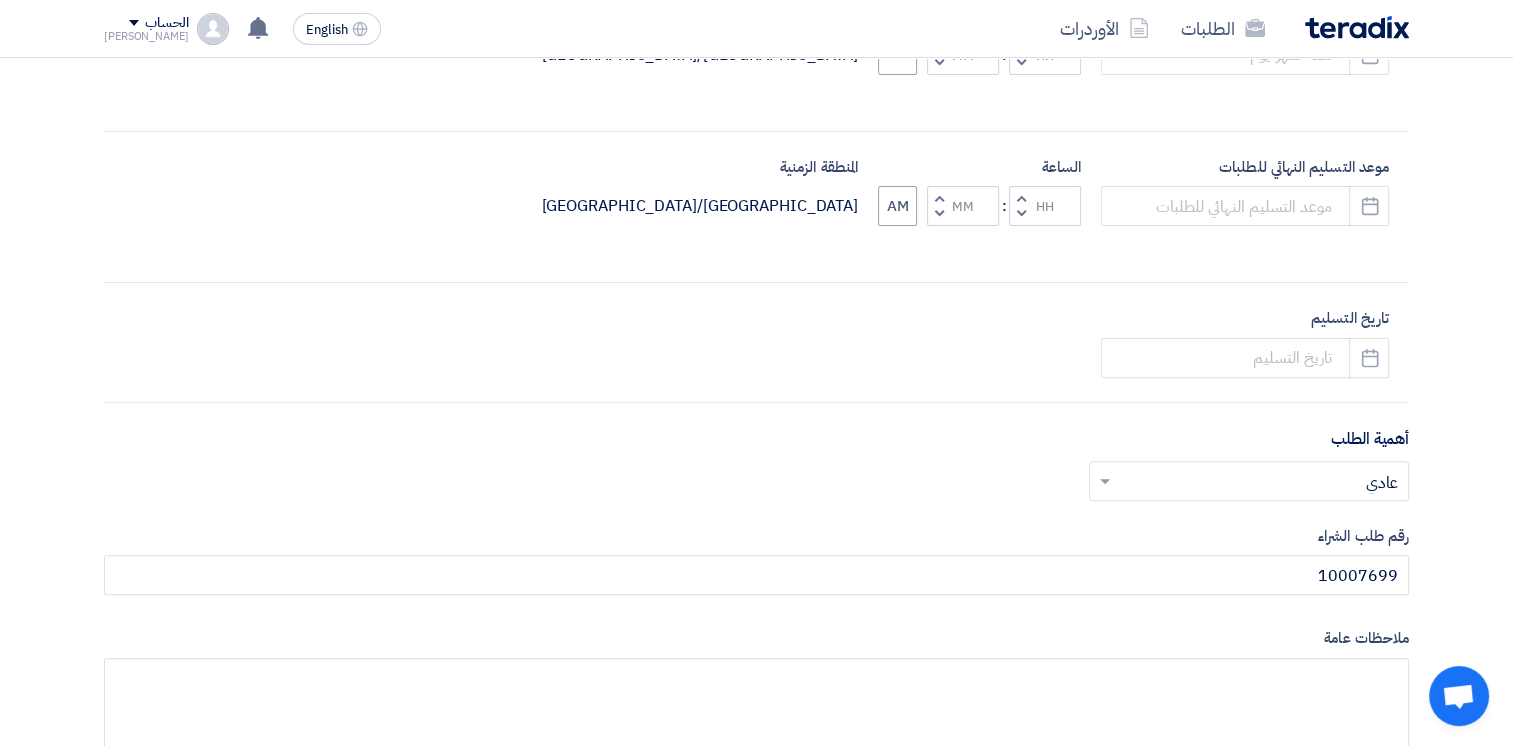 click 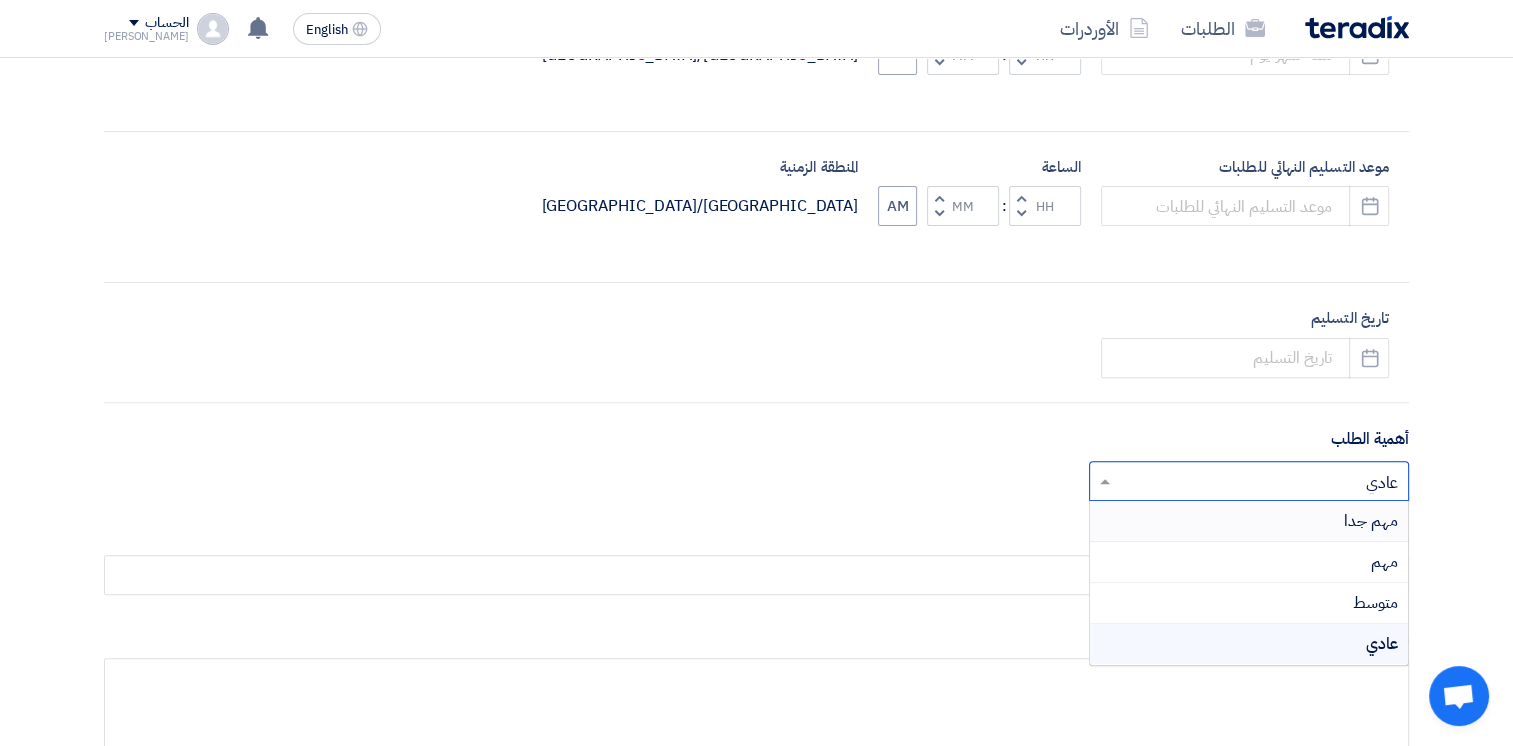 click on "مهم جدا" at bounding box center [1249, 521] 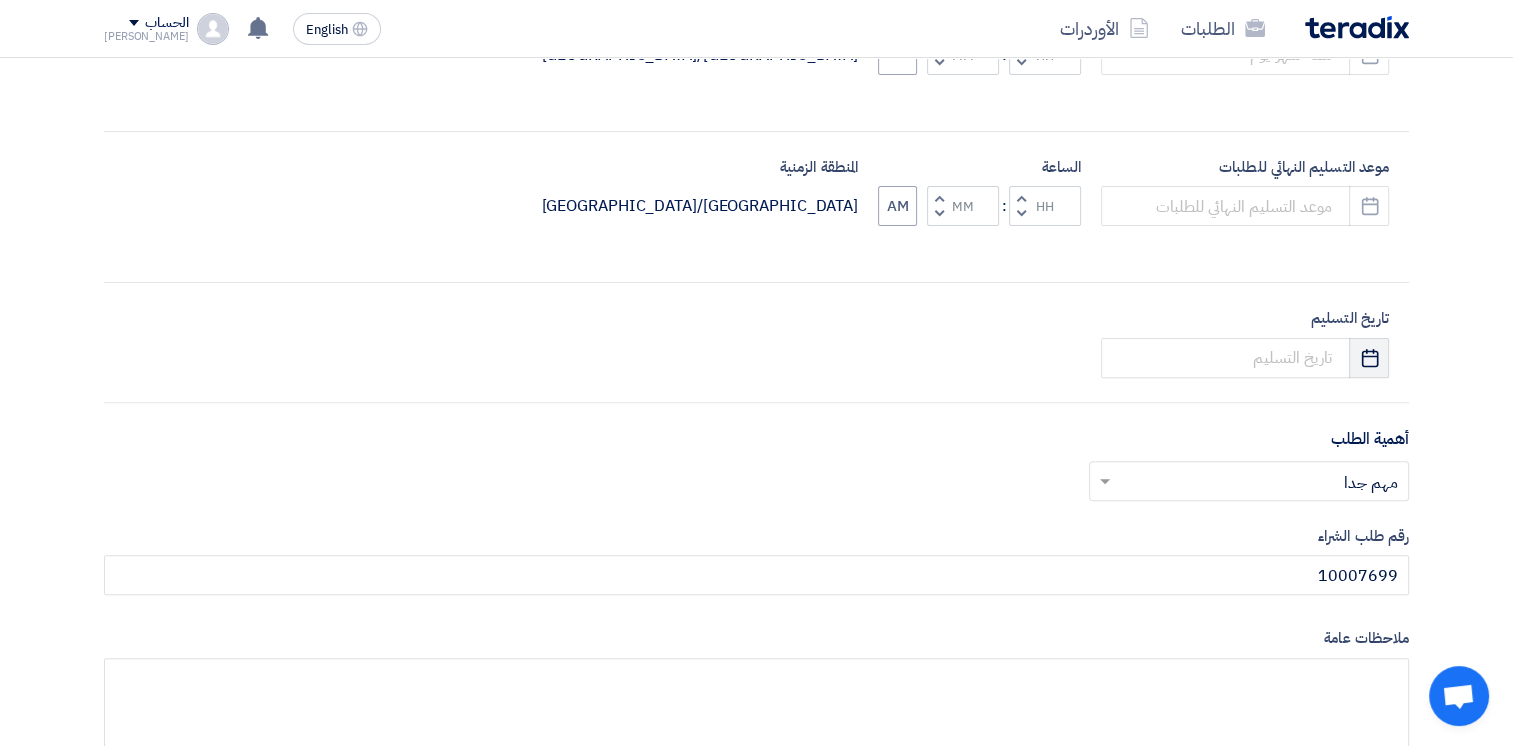 click on "Pick a date" 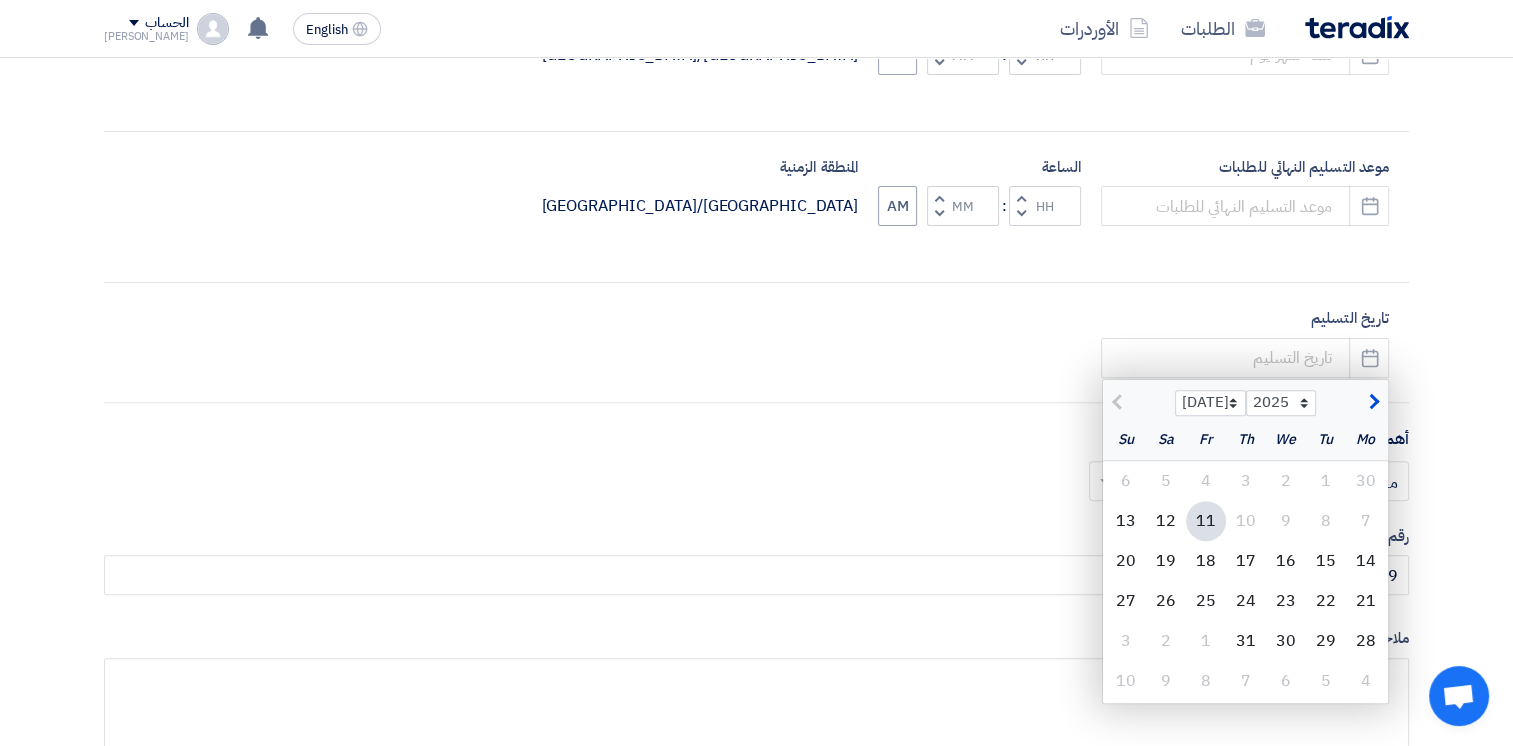 click on "المعلومات الأساسية
أكتب عنوان لهذا الطلب
مستلزمات دهانات
نوع طلب عروض الأسعار
طلب عروض أسعار
مناقصه مغلقه
طلب عروض فنية ومالية
الموعد النهائي لتلقي عروض الأسعار
Pick a date
الساعة
: :" 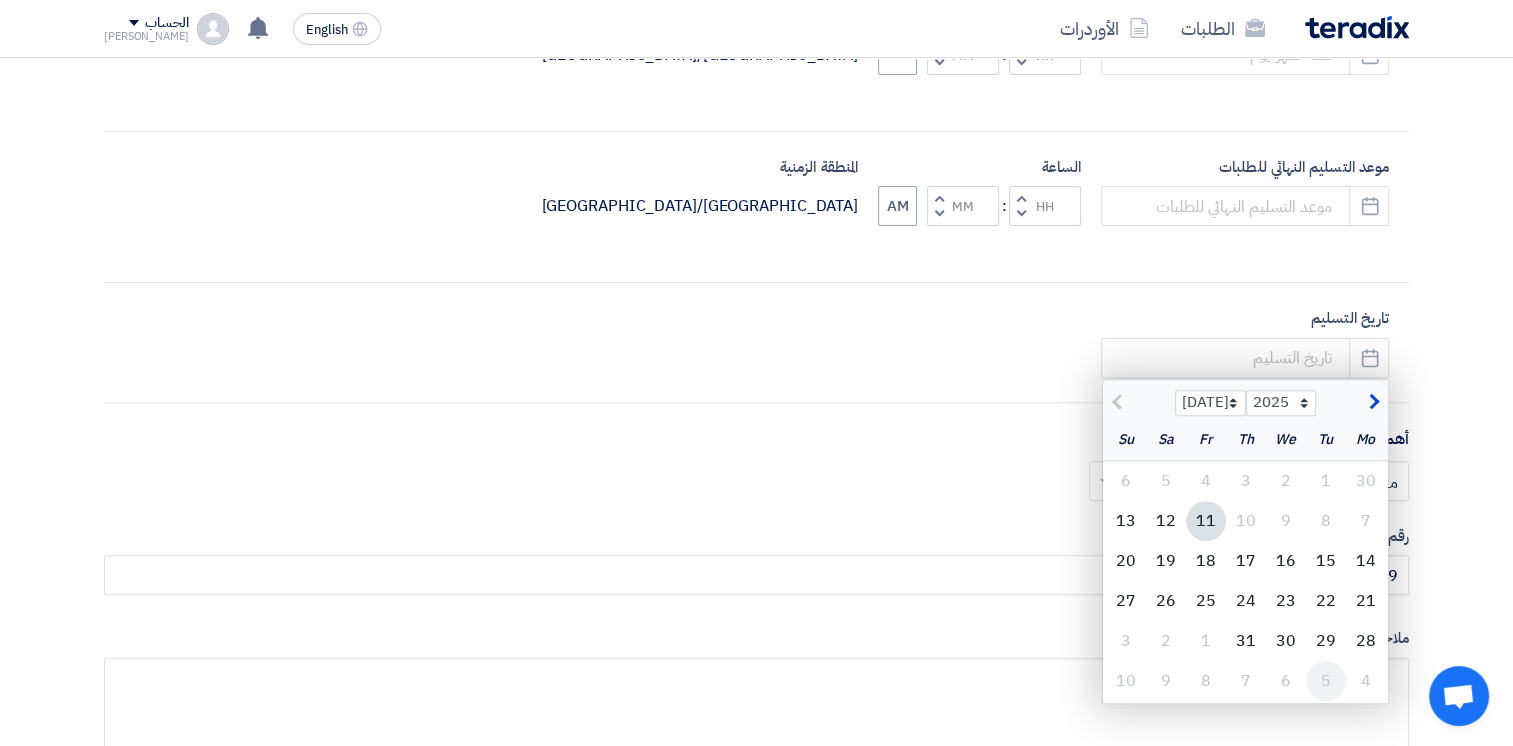 click on "5" 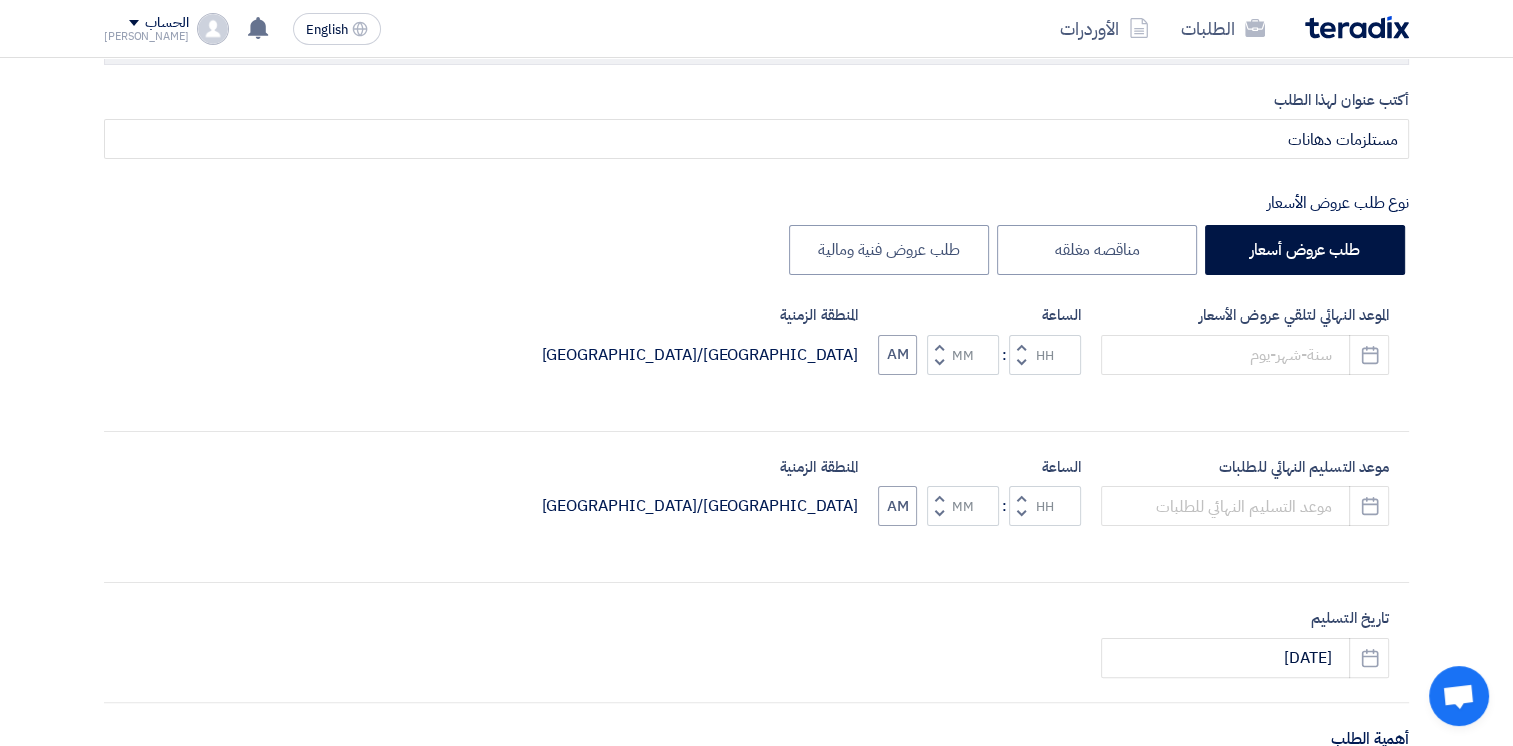 scroll, scrollTop: 300, scrollLeft: 0, axis: vertical 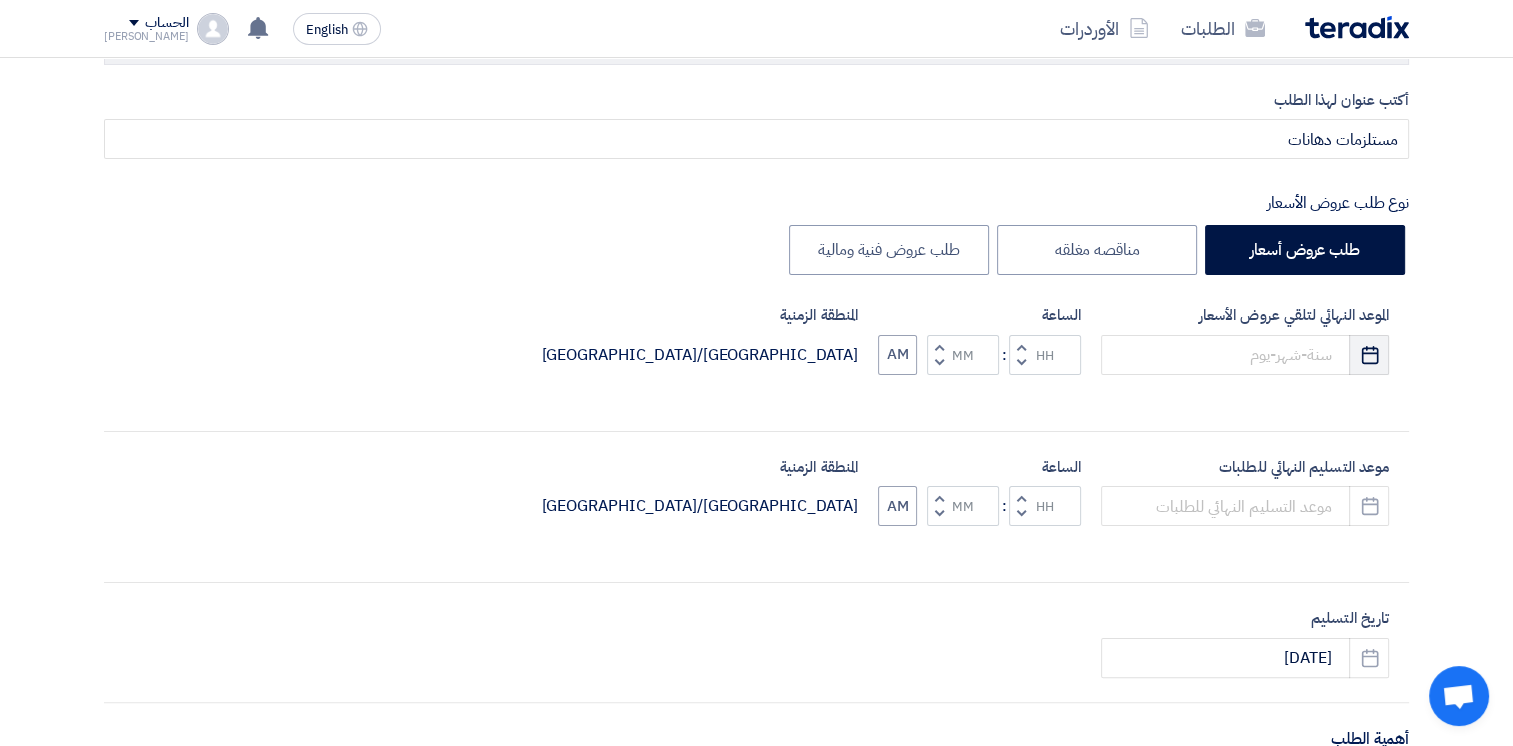 click on "Pick a date" 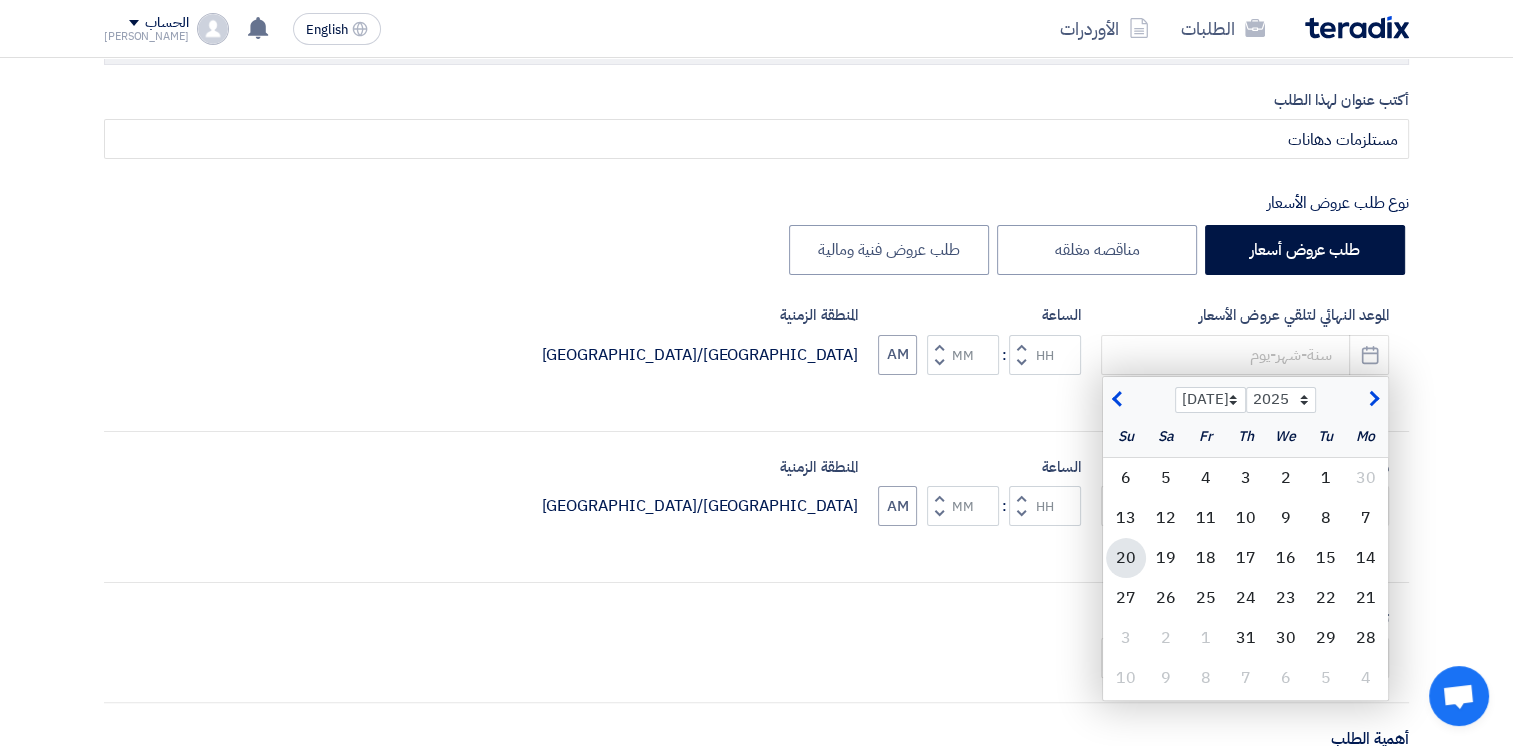click on "20" 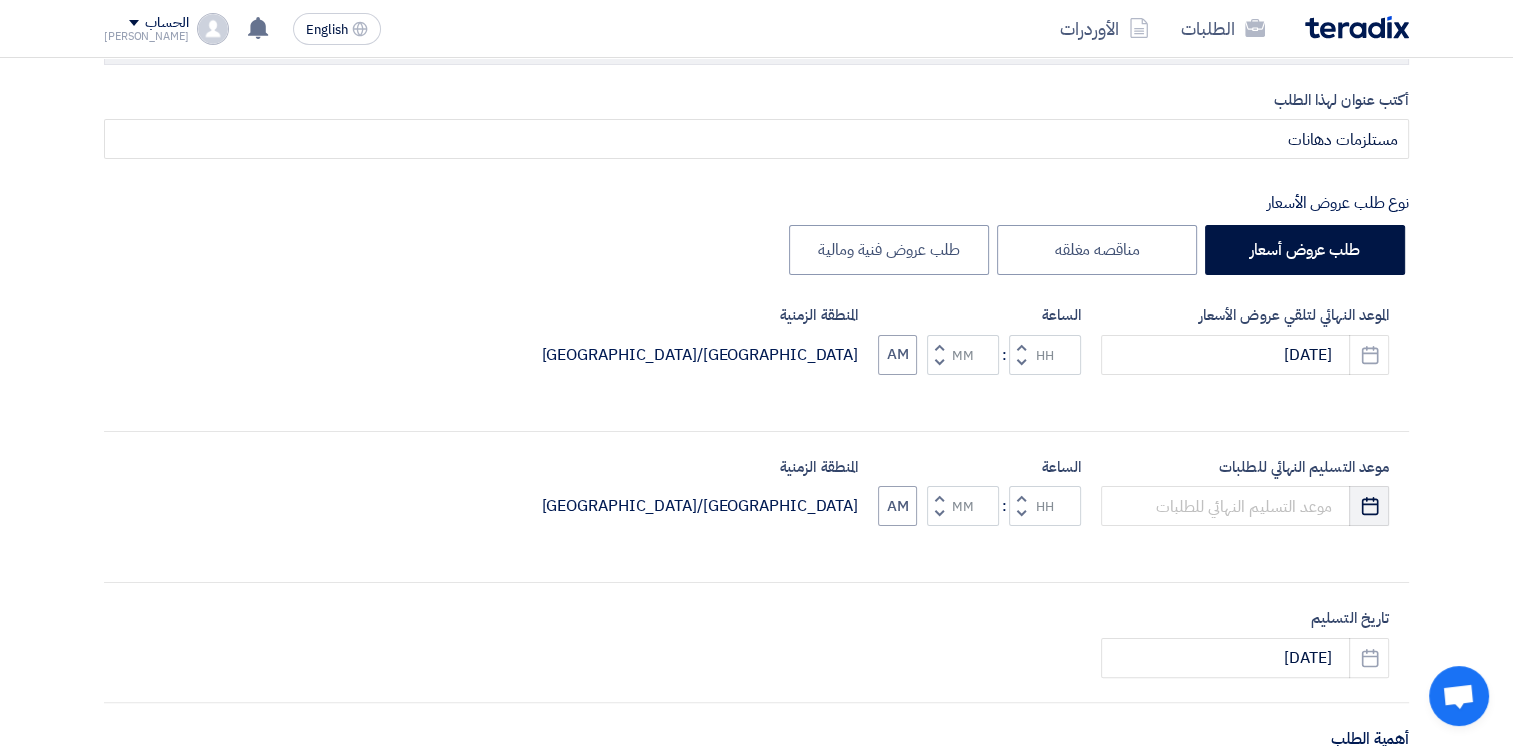 click on "Pick a date" 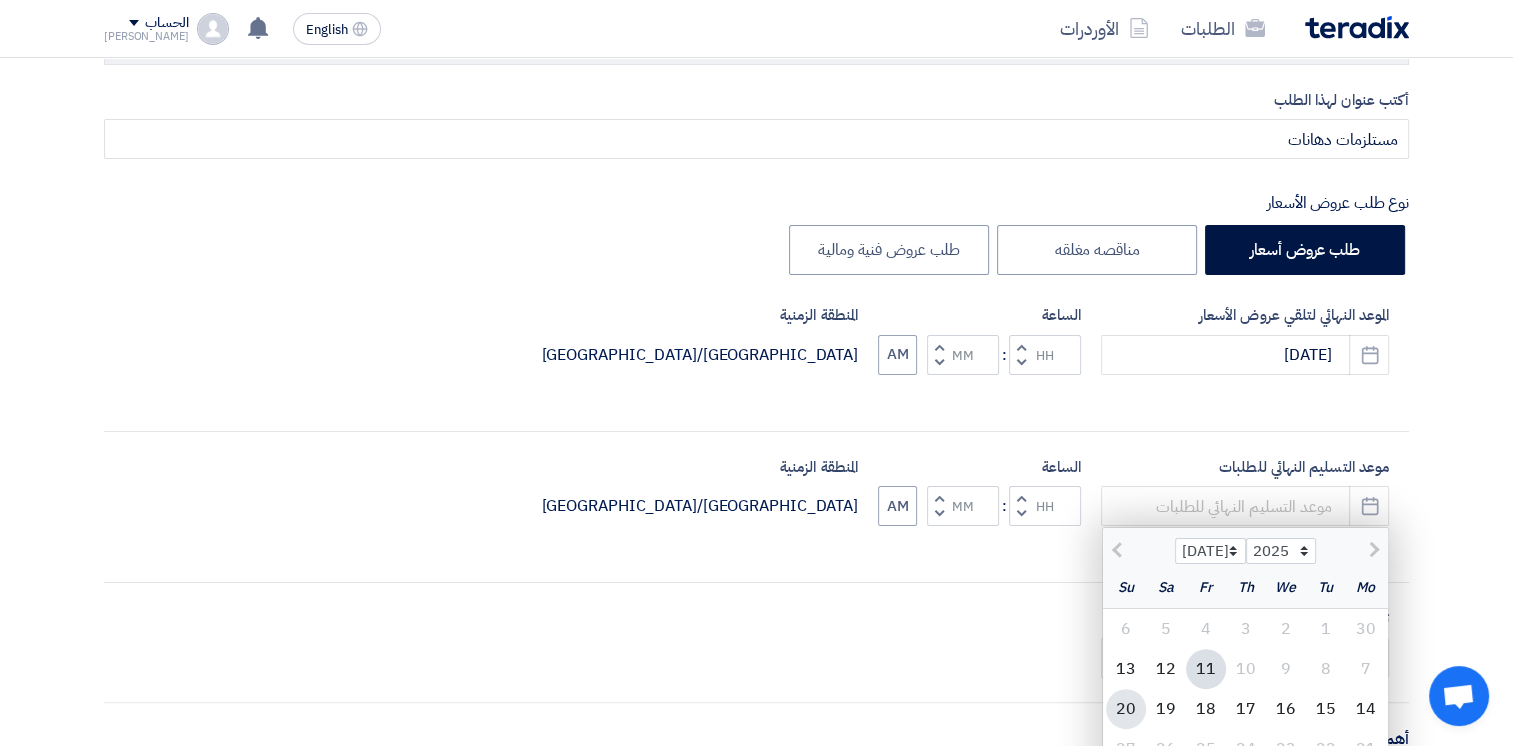 click on "20" 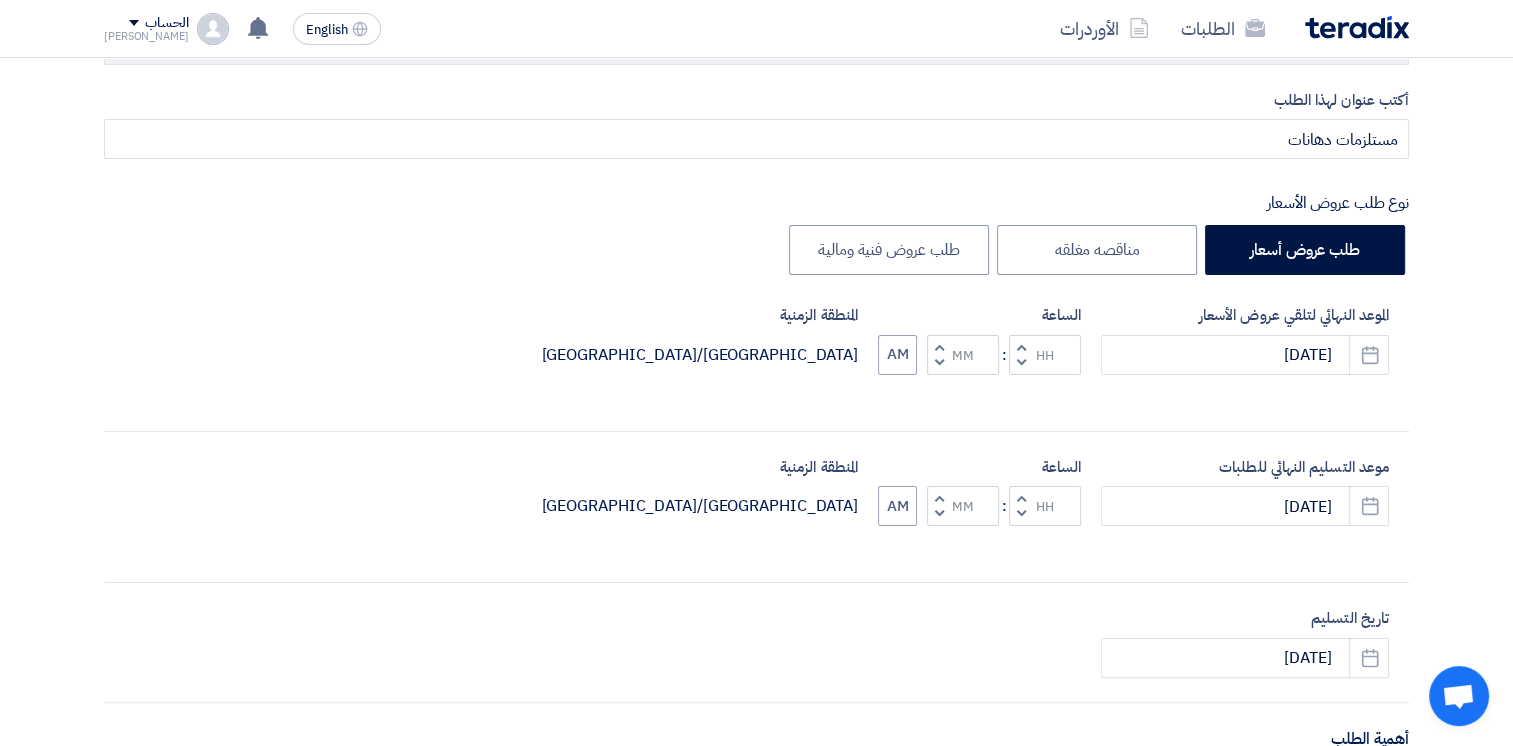 click 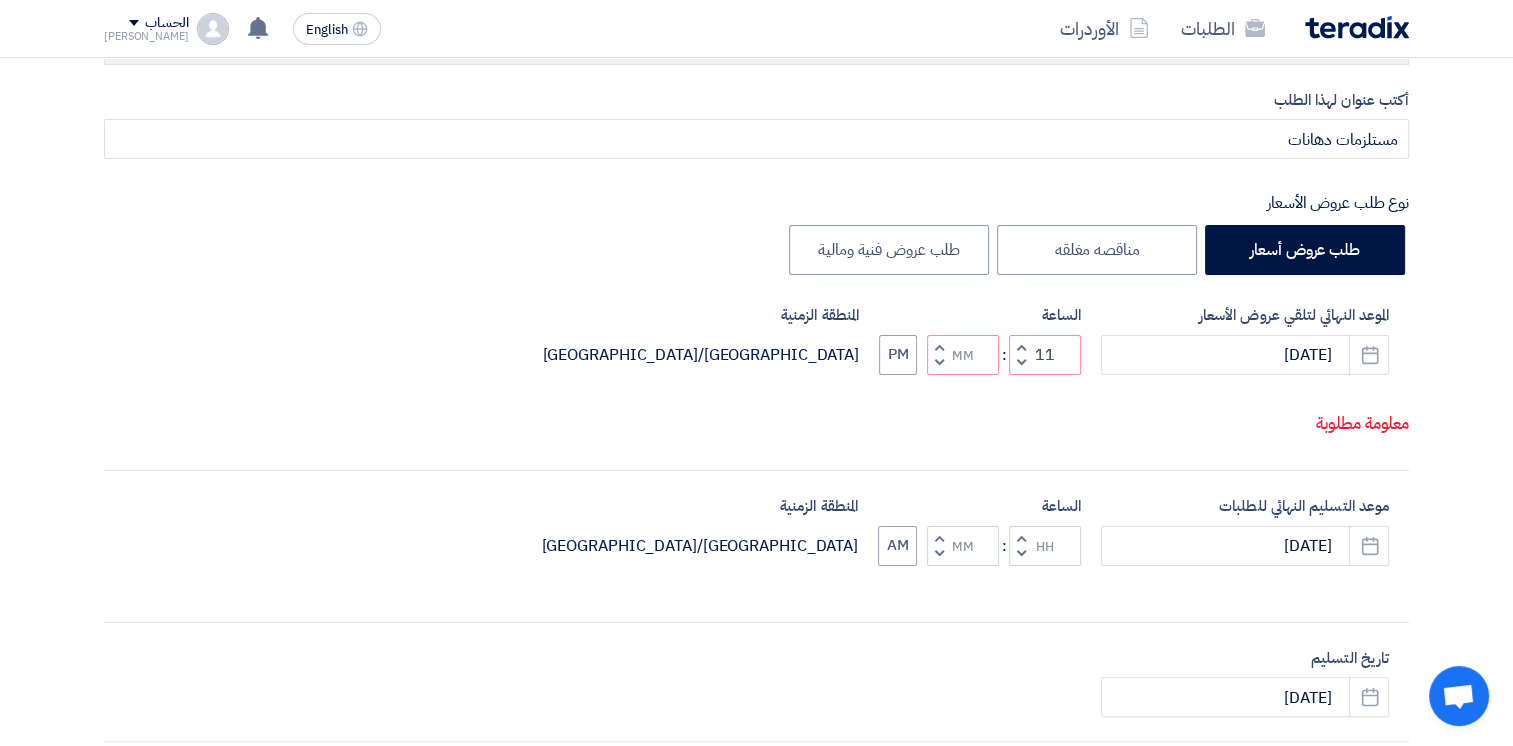 click 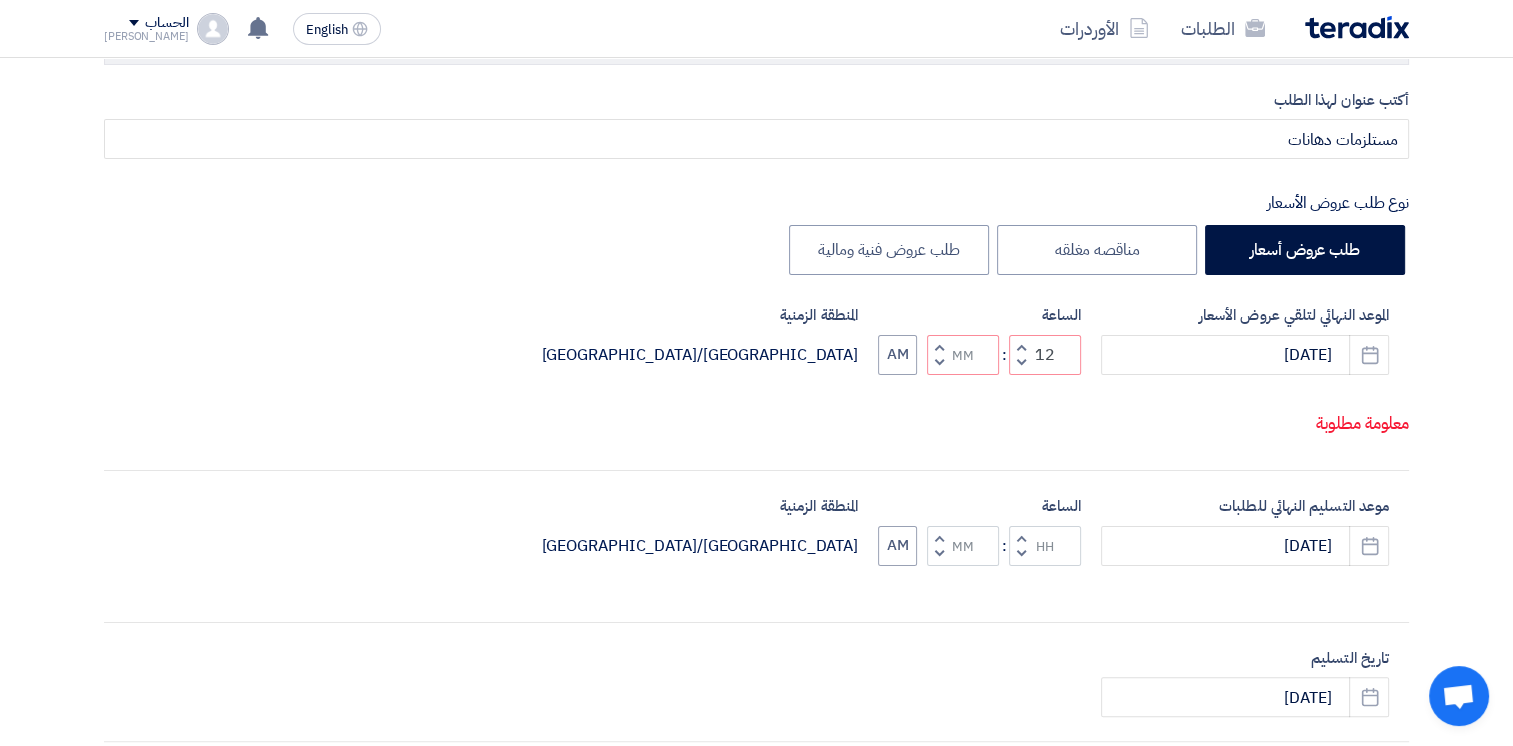 click on "Decrement hours" 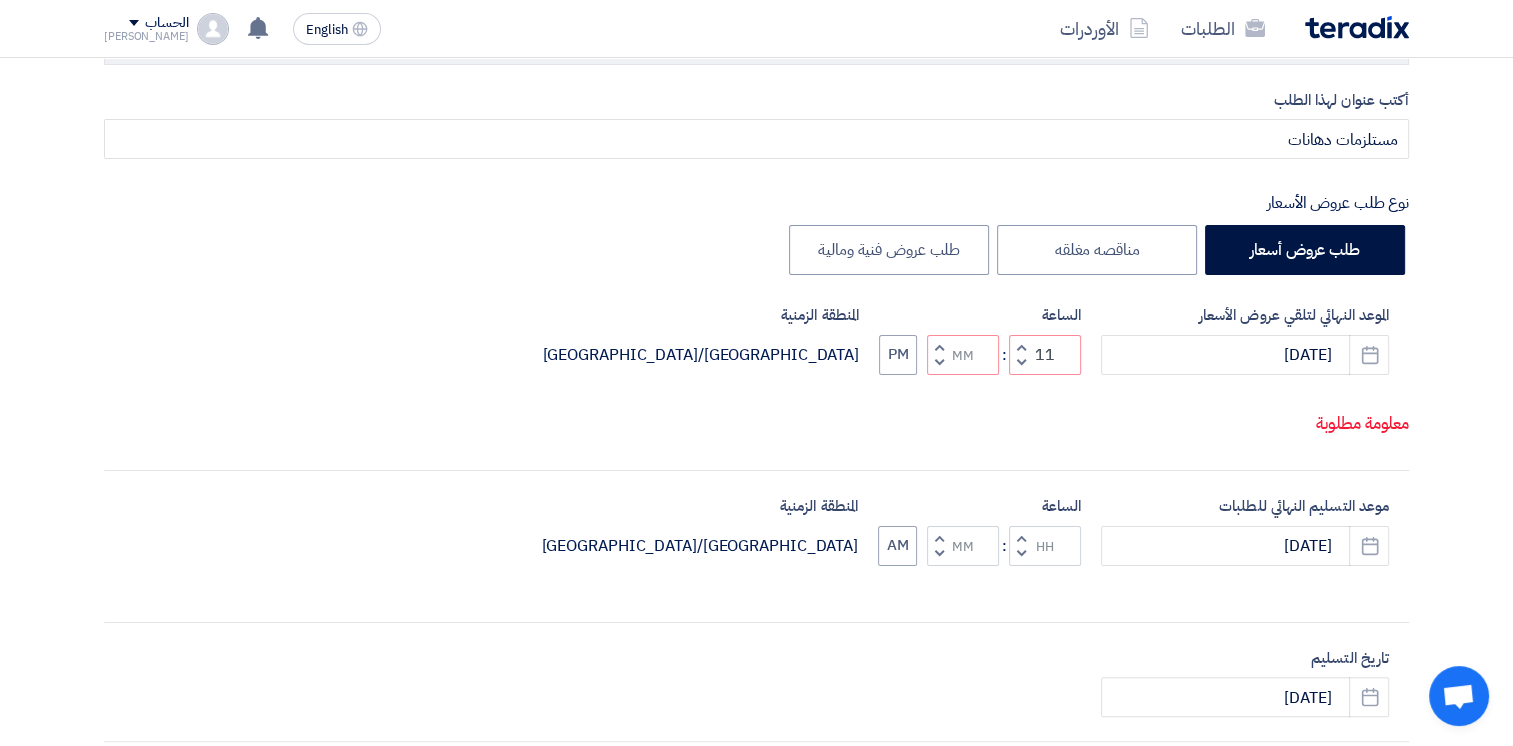 click on "Decrement hours" 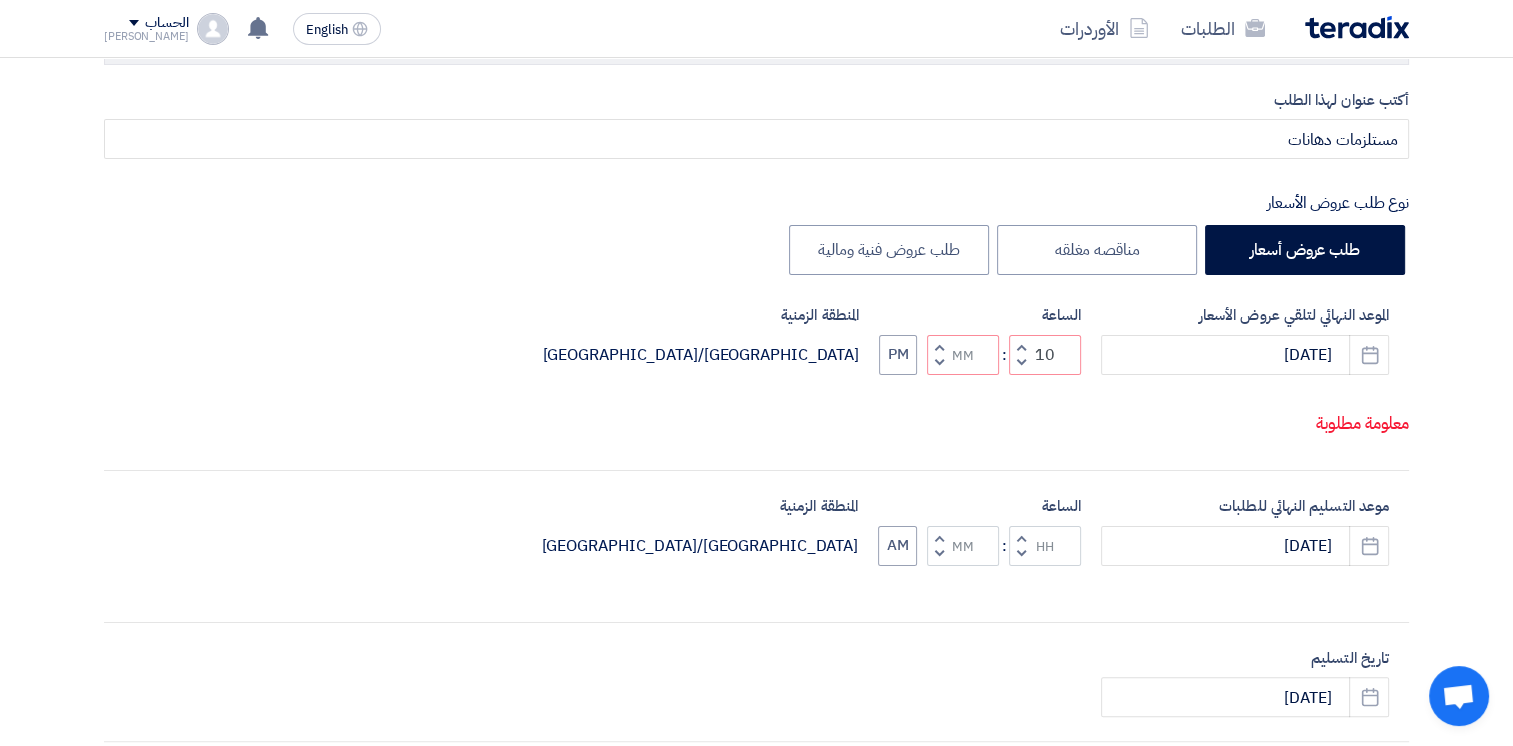 click 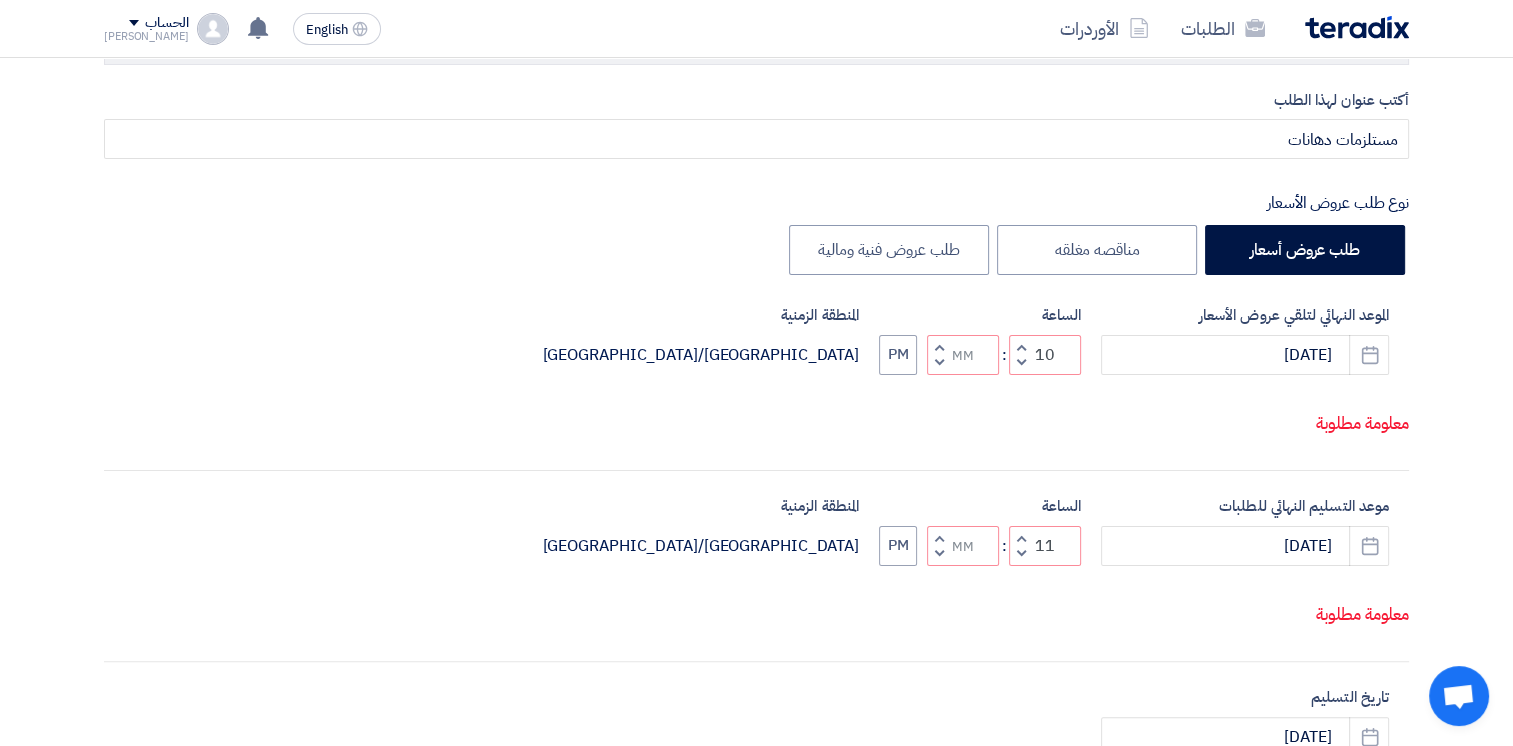 click 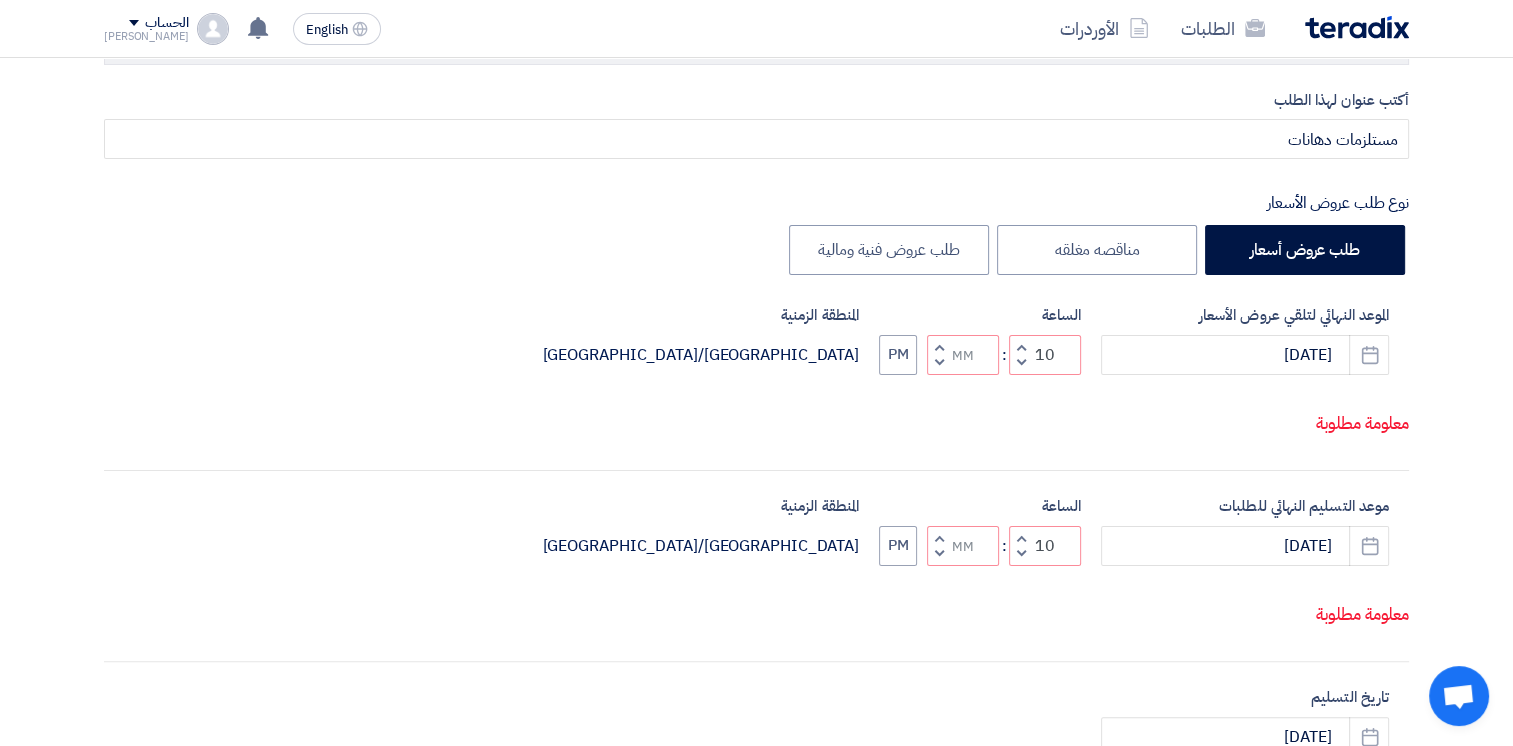 click 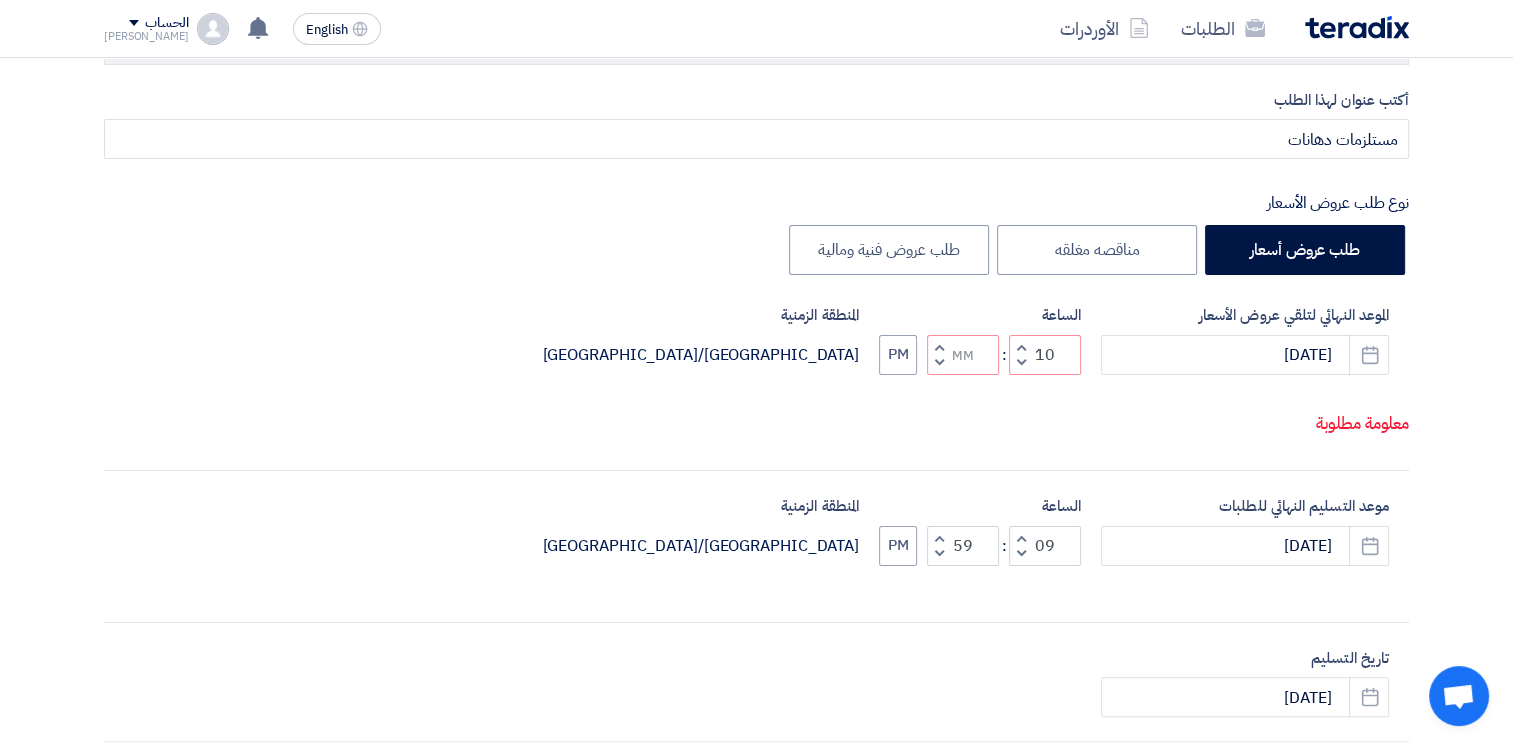 click 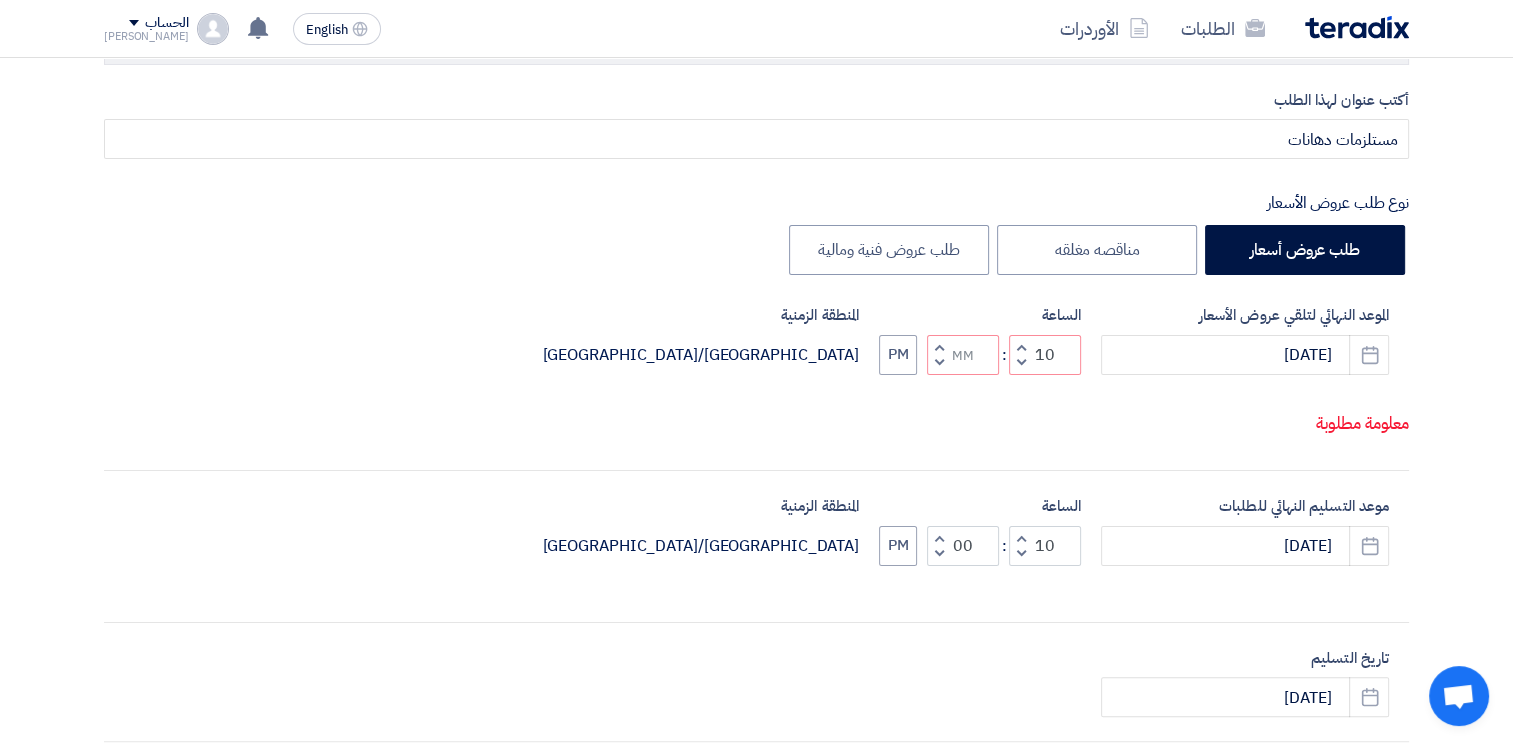 click on "Decrement minutes" 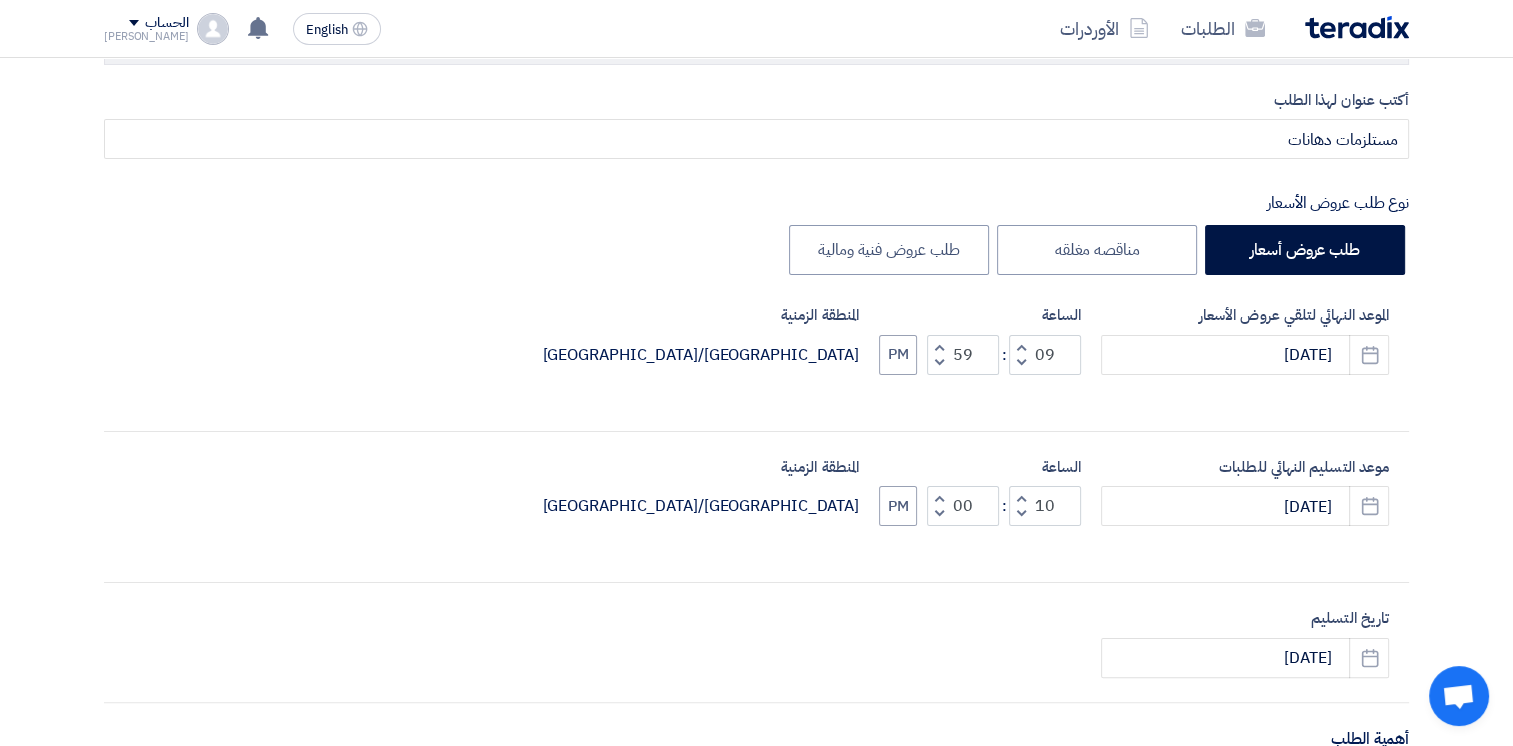 click 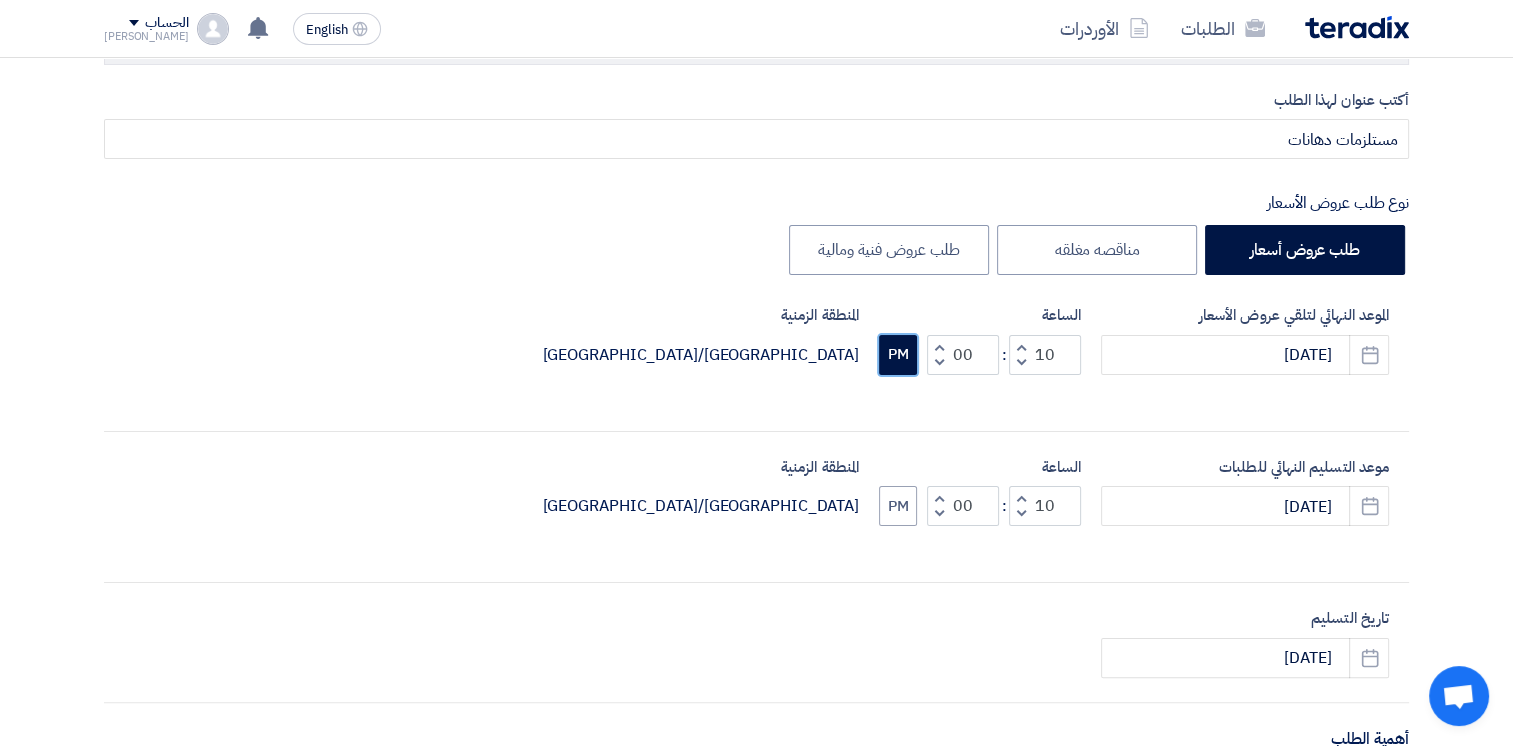 click on "PM" 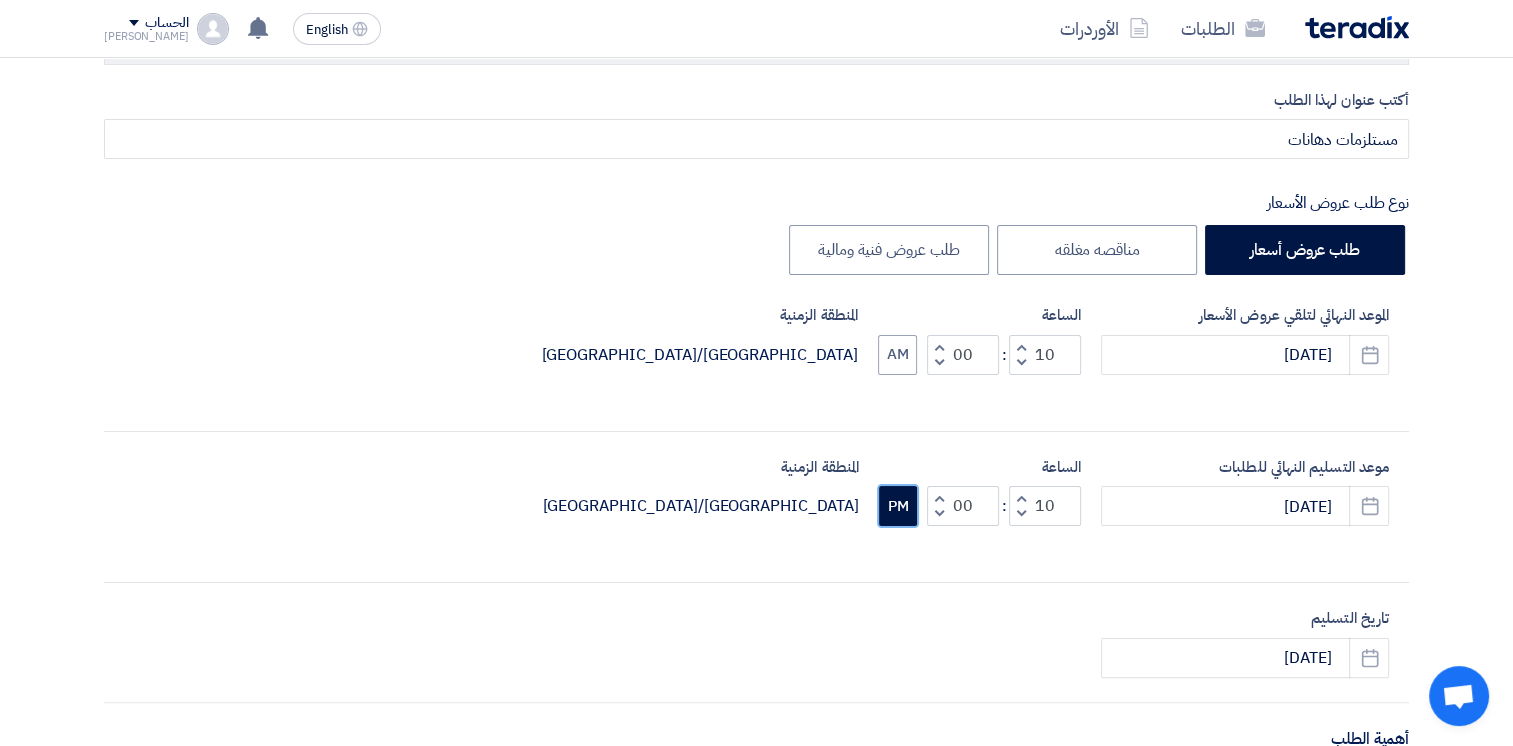 click on "PM" 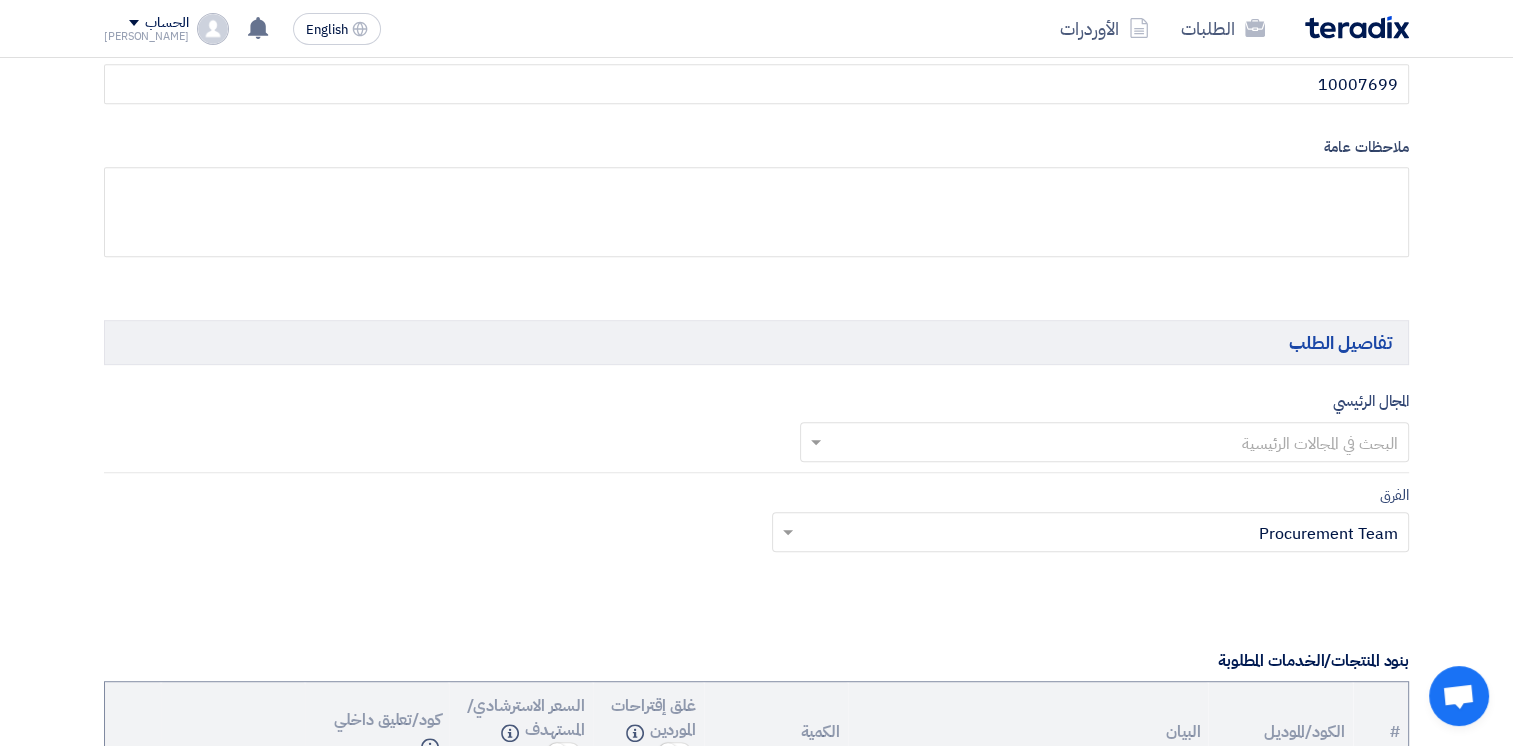 scroll, scrollTop: 1200, scrollLeft: 0, axis: vertical 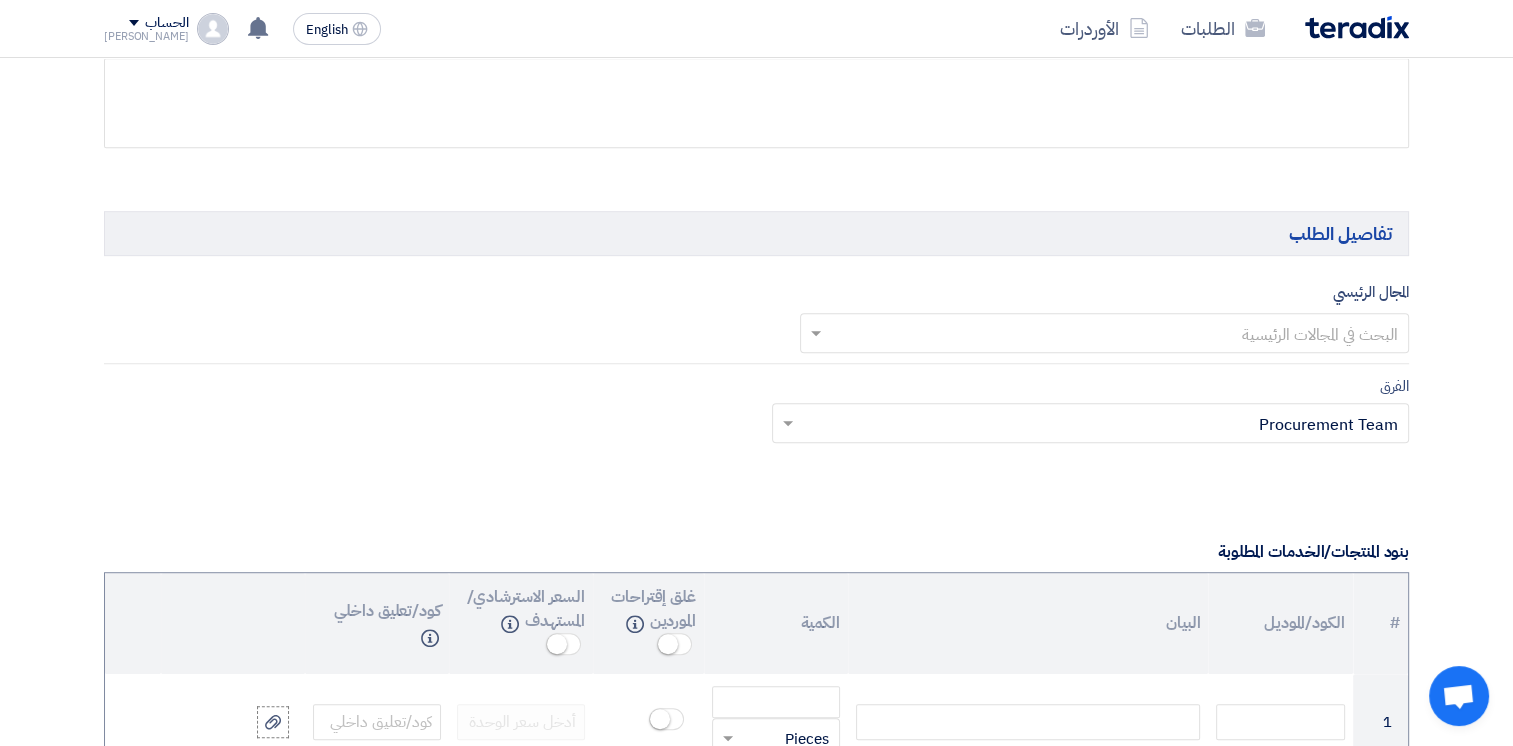 click at bounding box center [1116, 335] 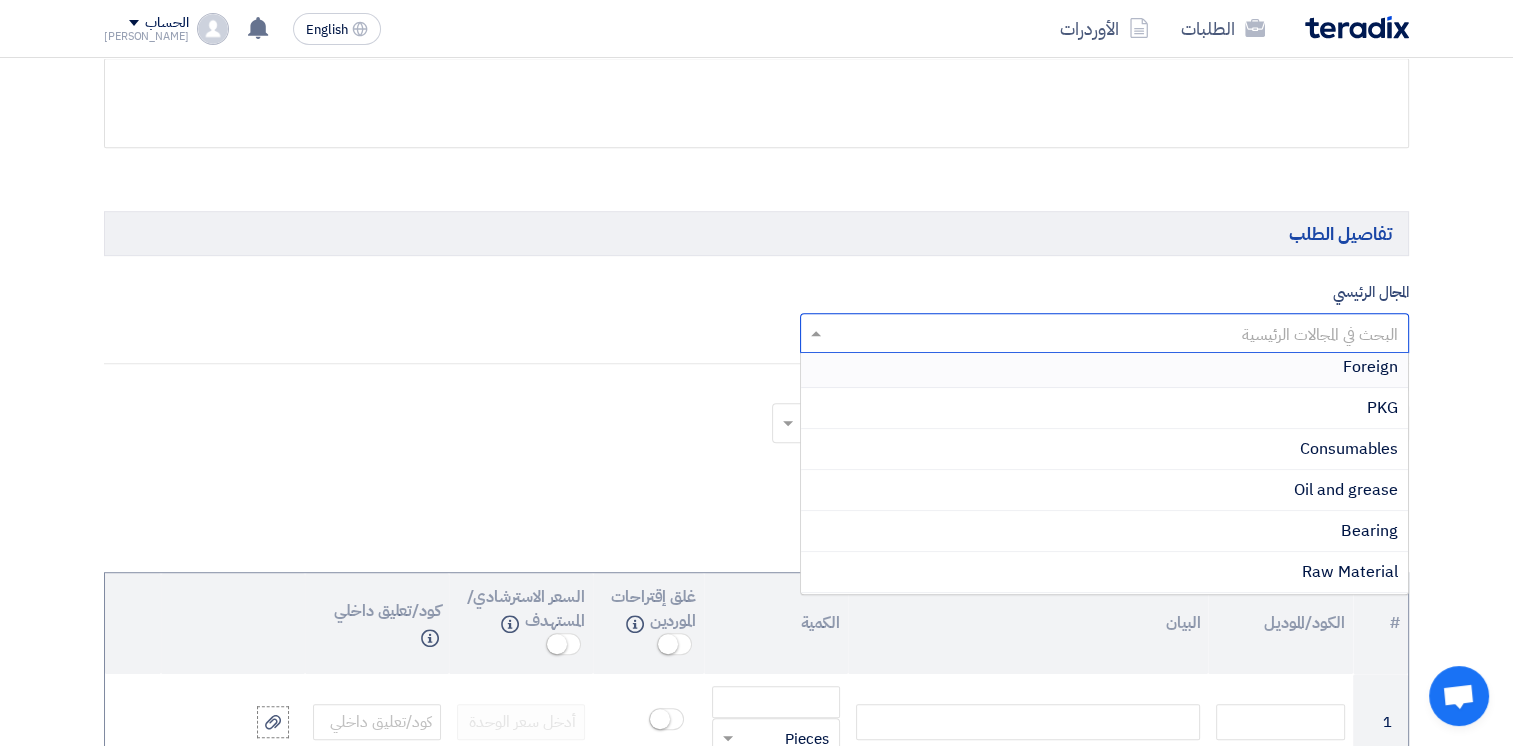 scroll, scrollTop: 500, scrollLeft: 0, axis: vertical 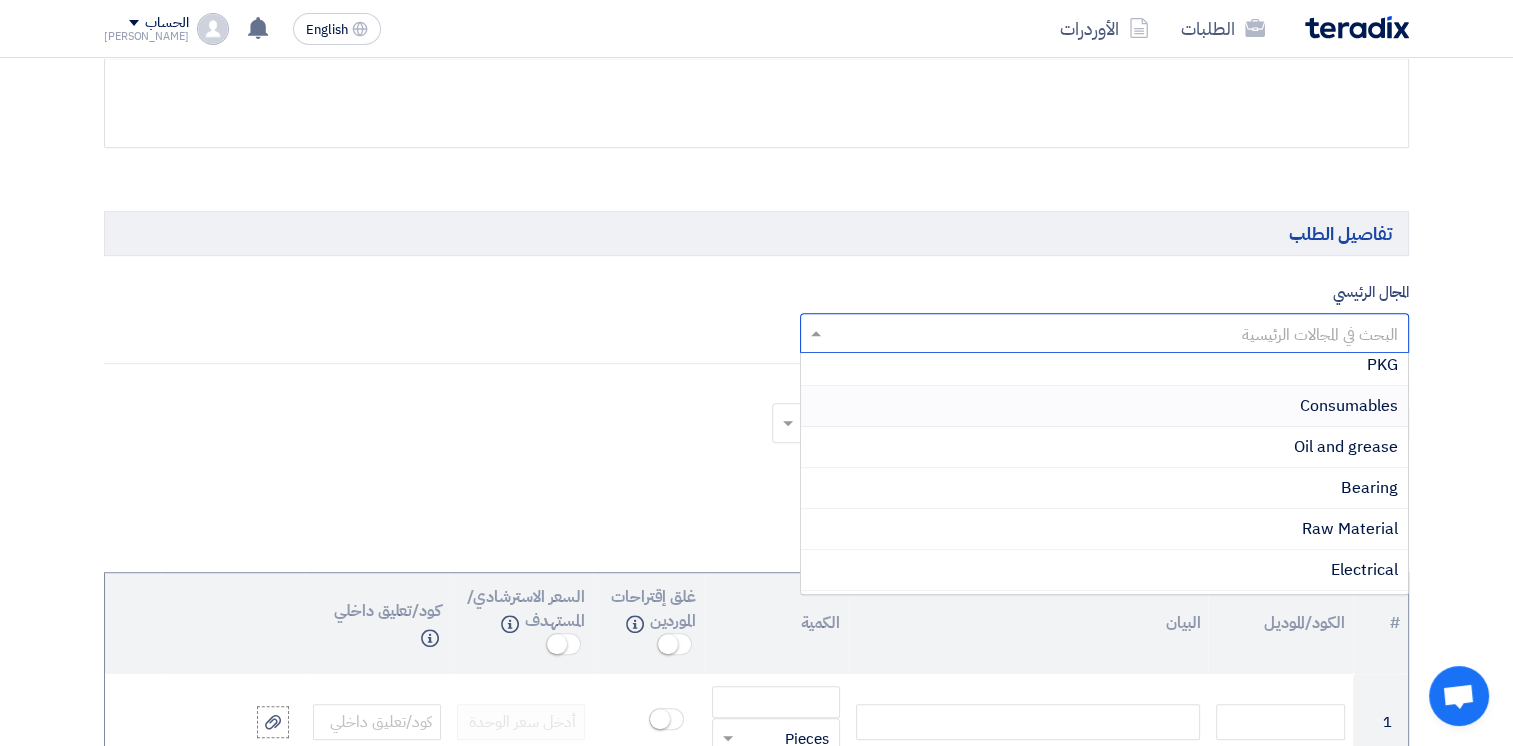 click on "Consumables" at bounding box center (1349, 406) 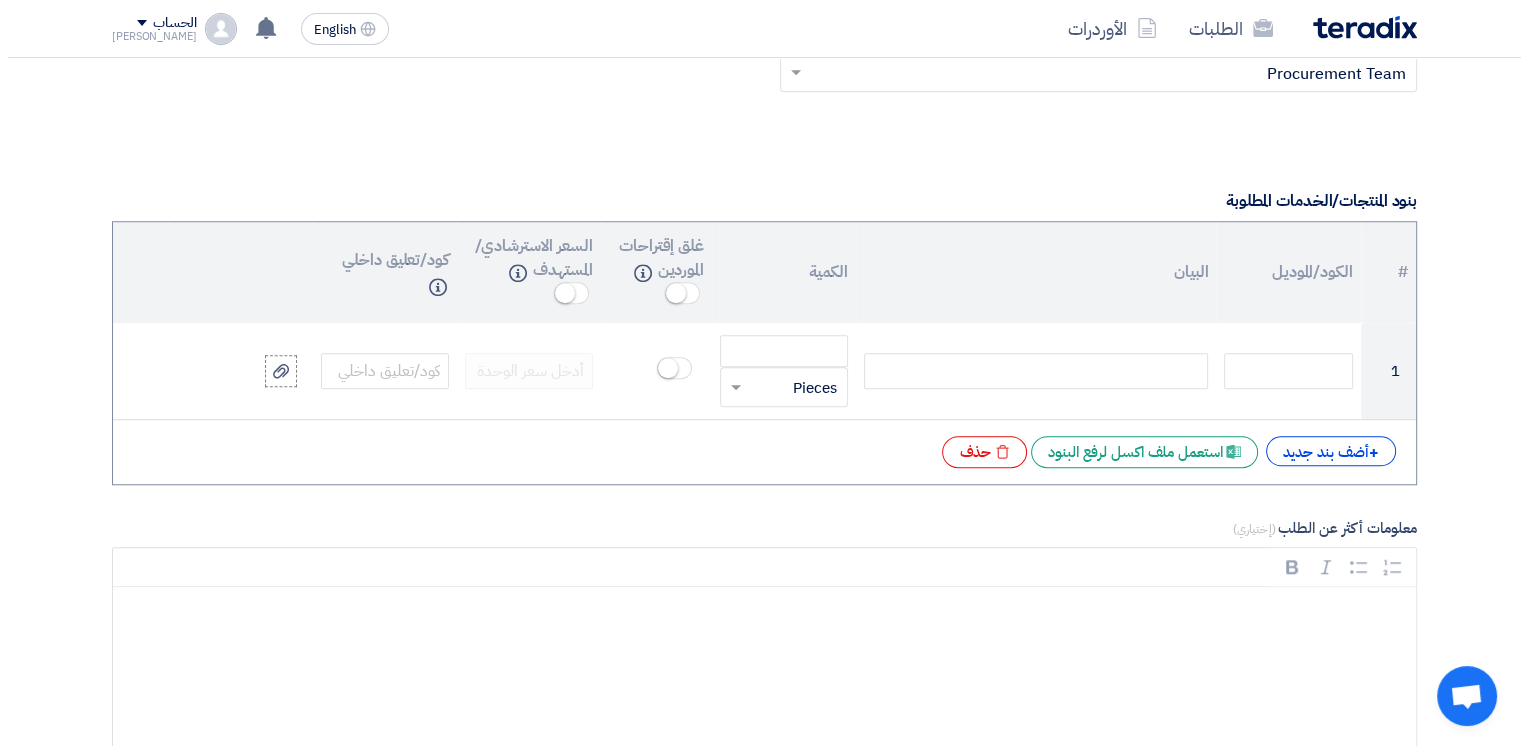 scroll, scrollTop: 1600, scrollLeft: 0, axis: vertical 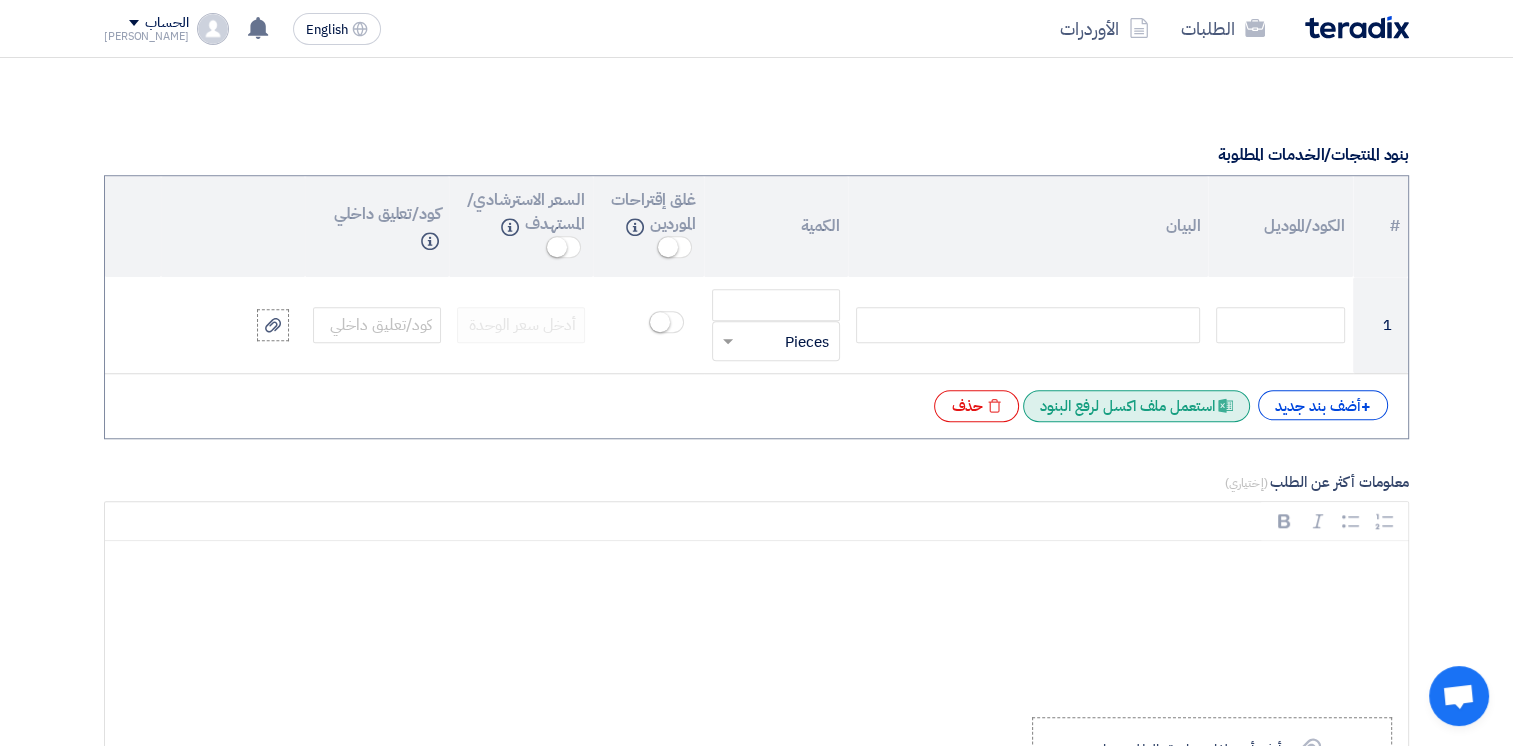 click on "Excel file
استعمل ملف اكسل لرفع البنود" 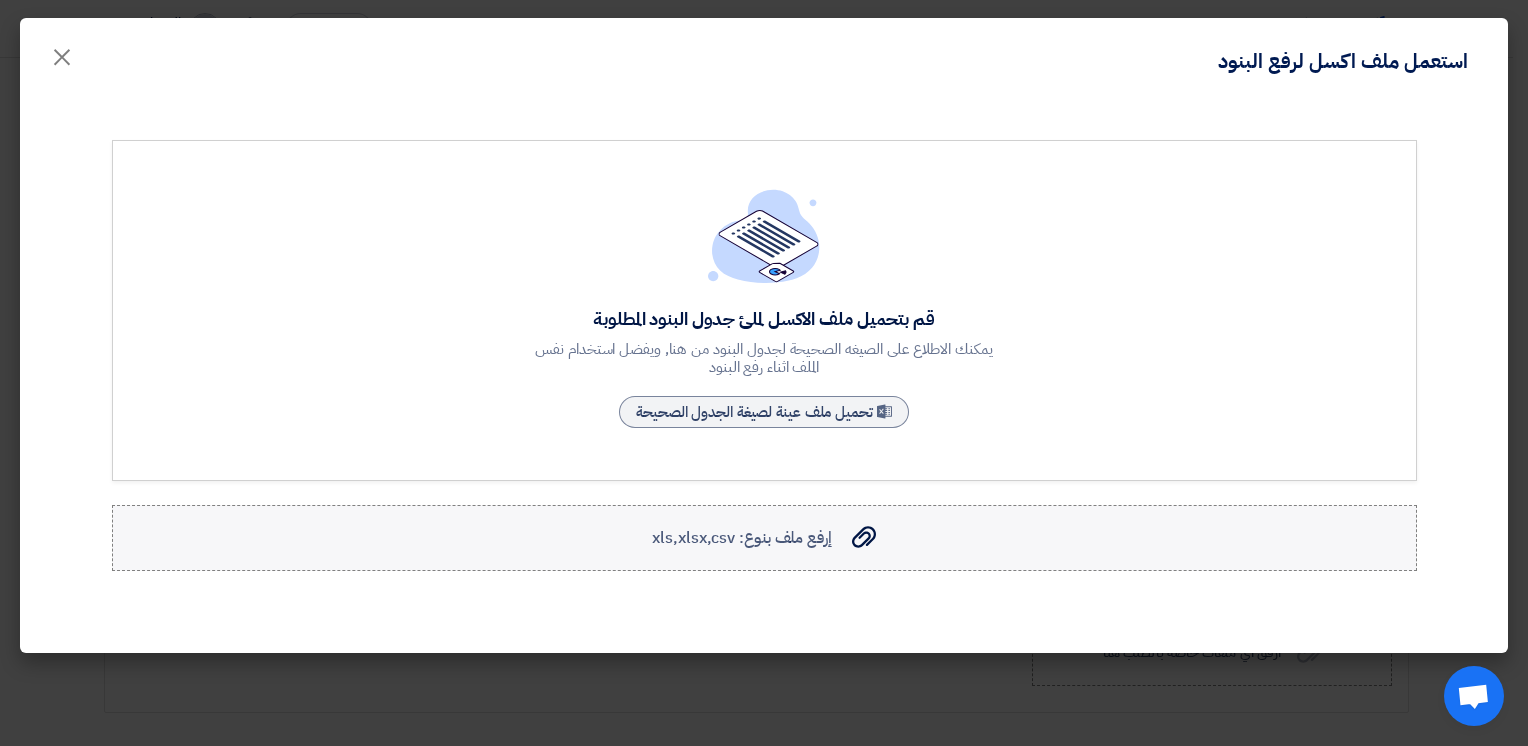 click on "إرفع ملف بنوع: xls,xlsx,csv" 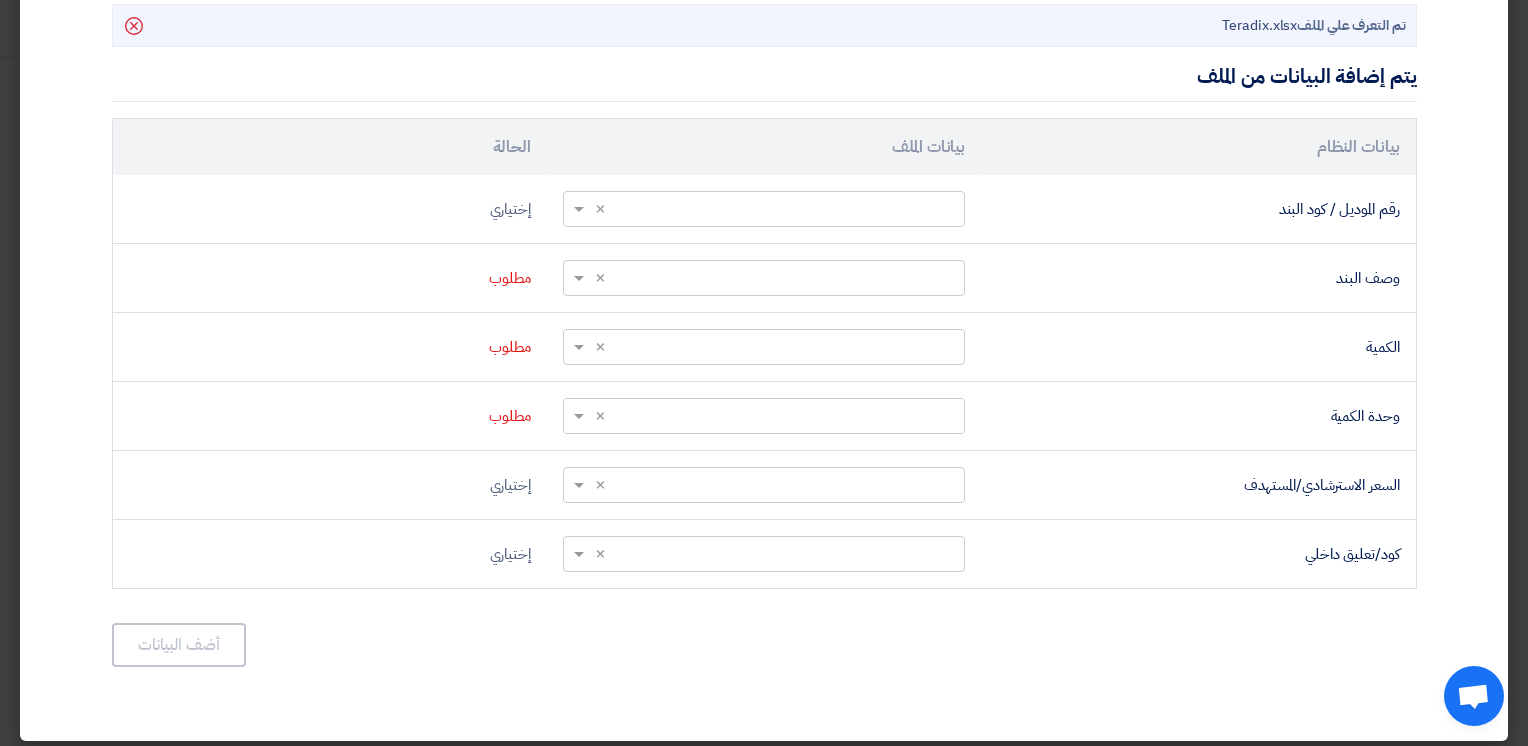 scroll, scrollTop: 584, scrollLeft: 0, axis: vertical 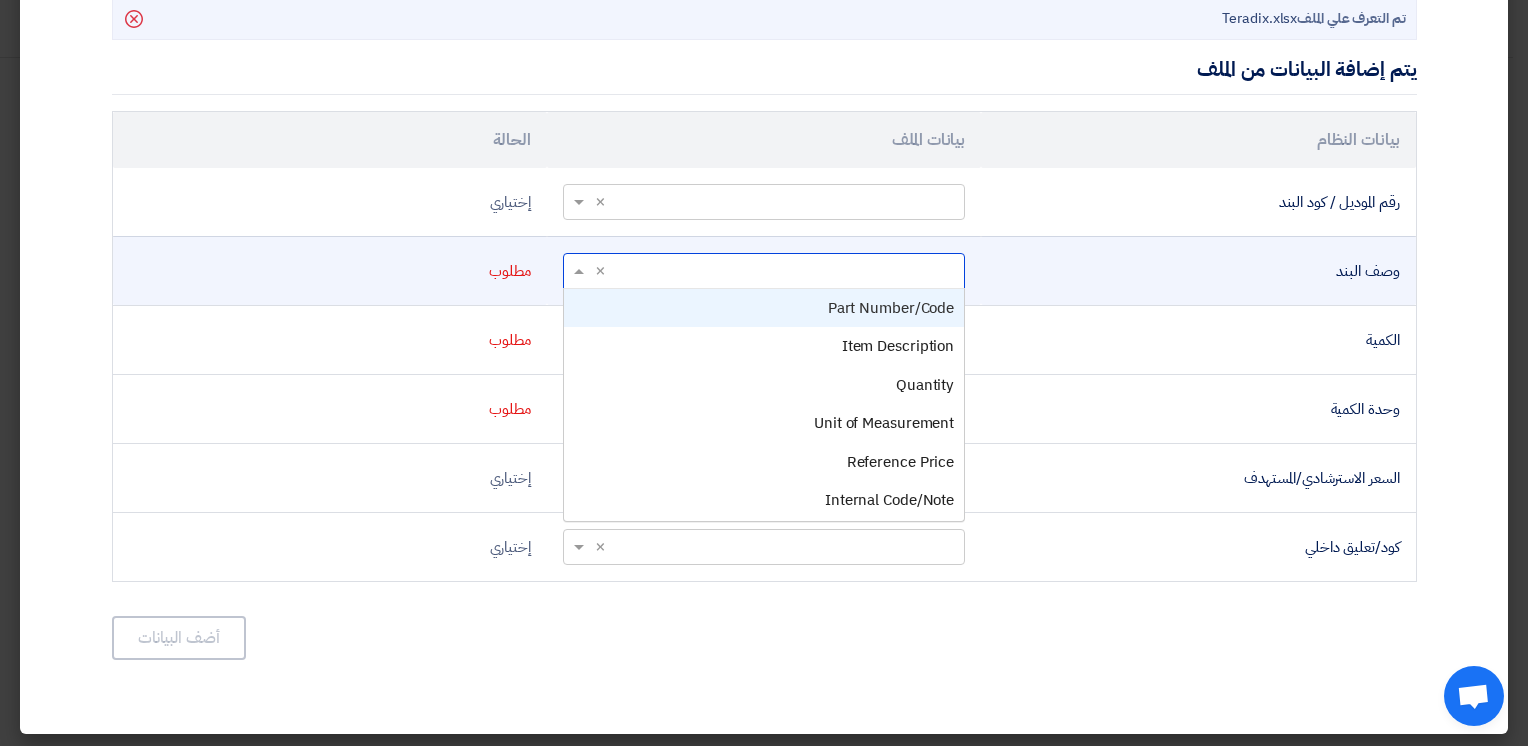 click 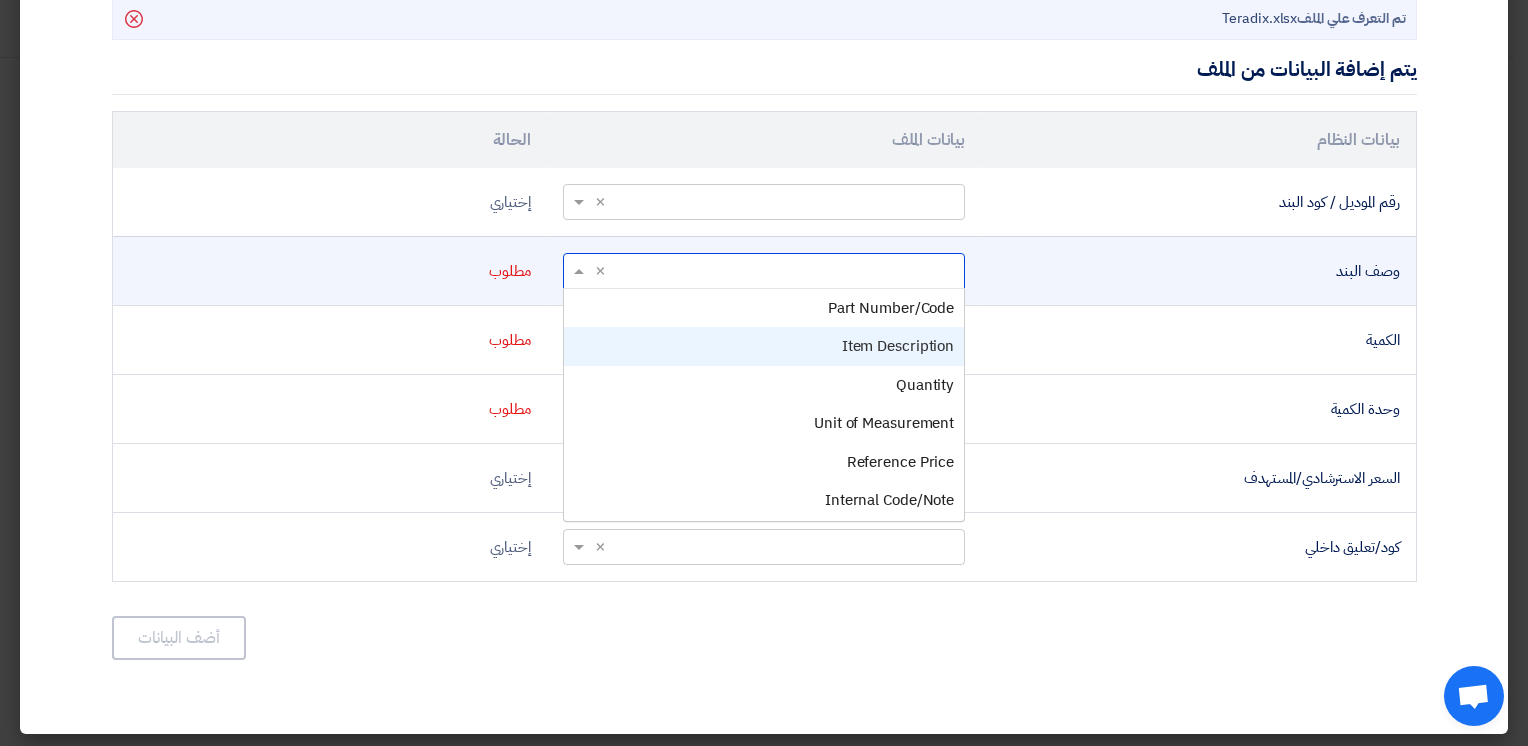 click on "Item Description" at bounding box center (898, 346) 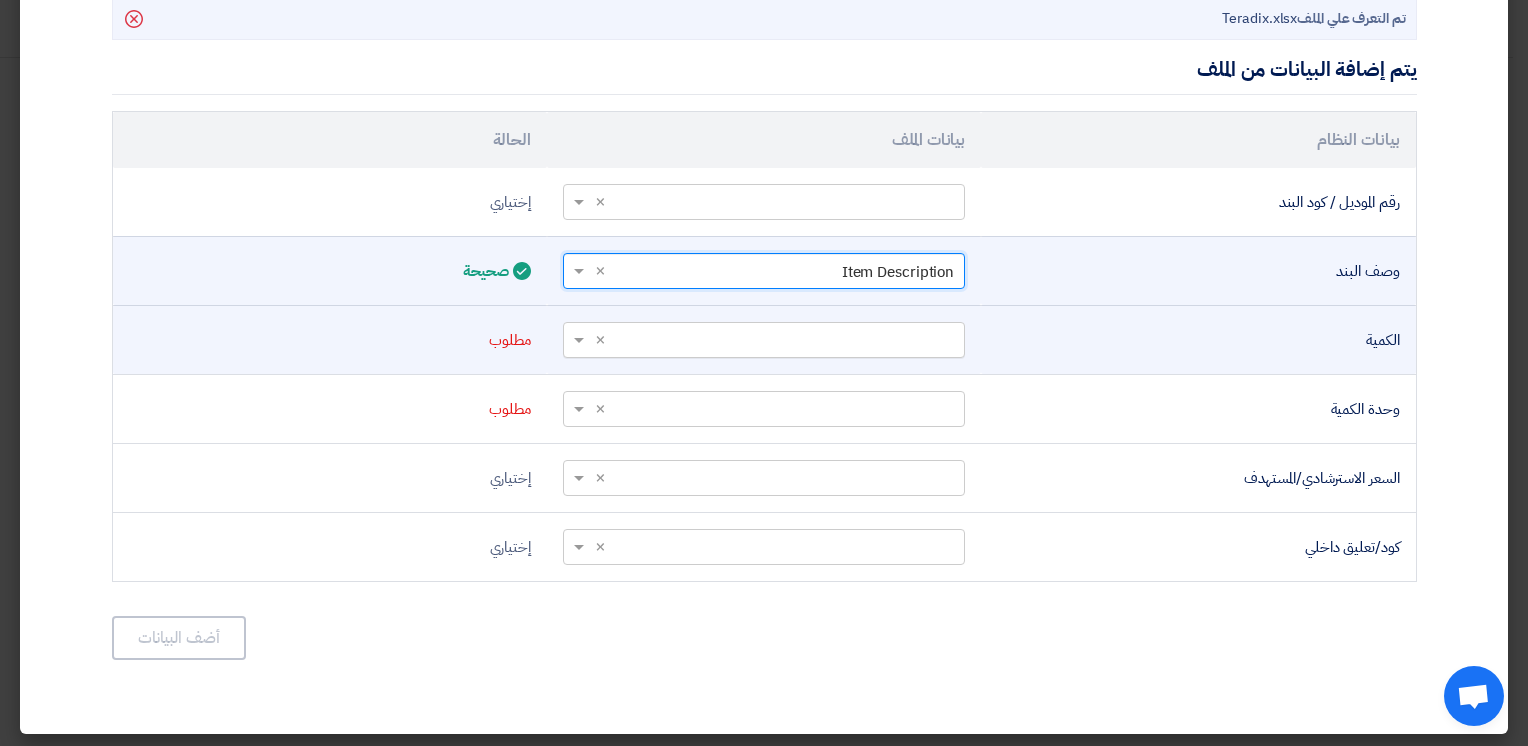 click 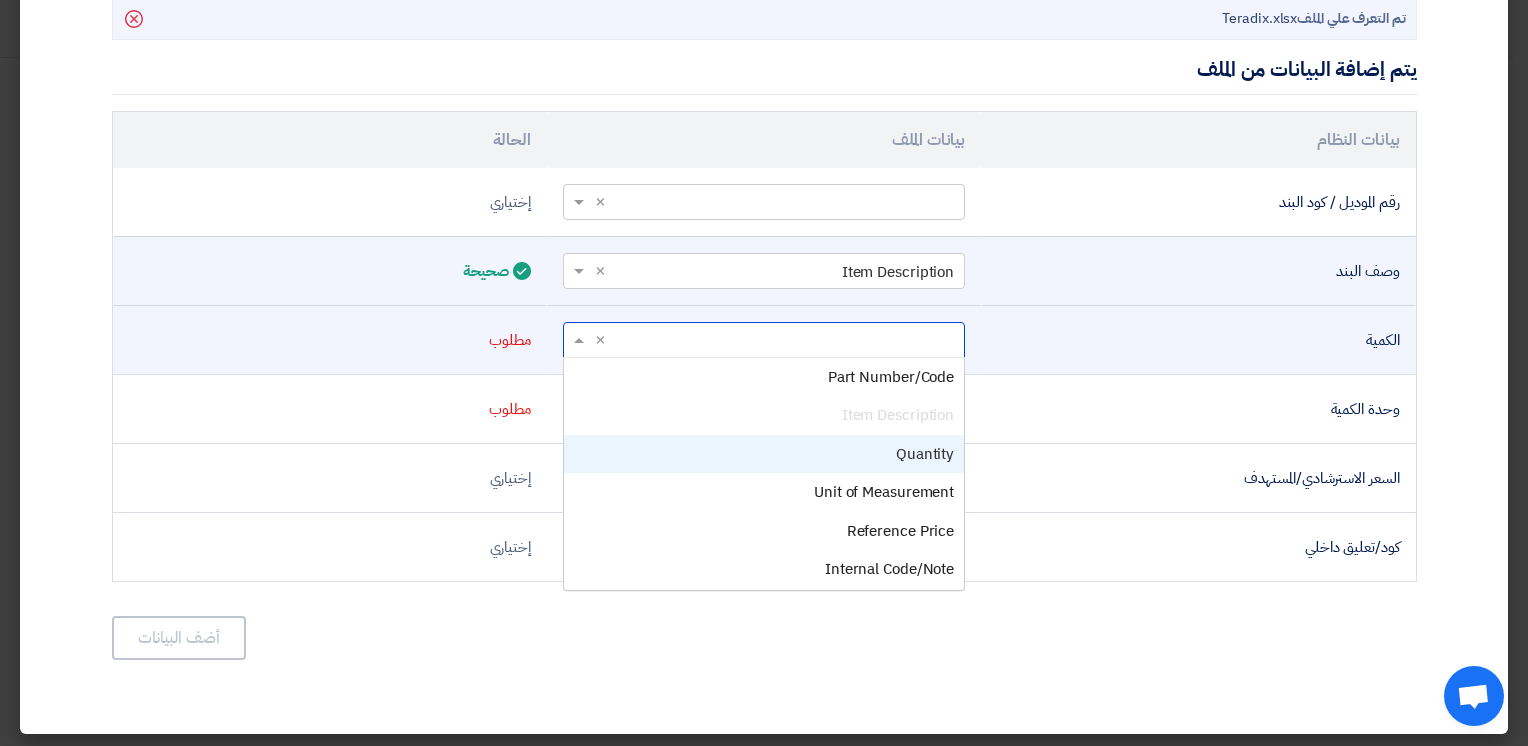 click on "Quantity" at bounding box center [764, 454] 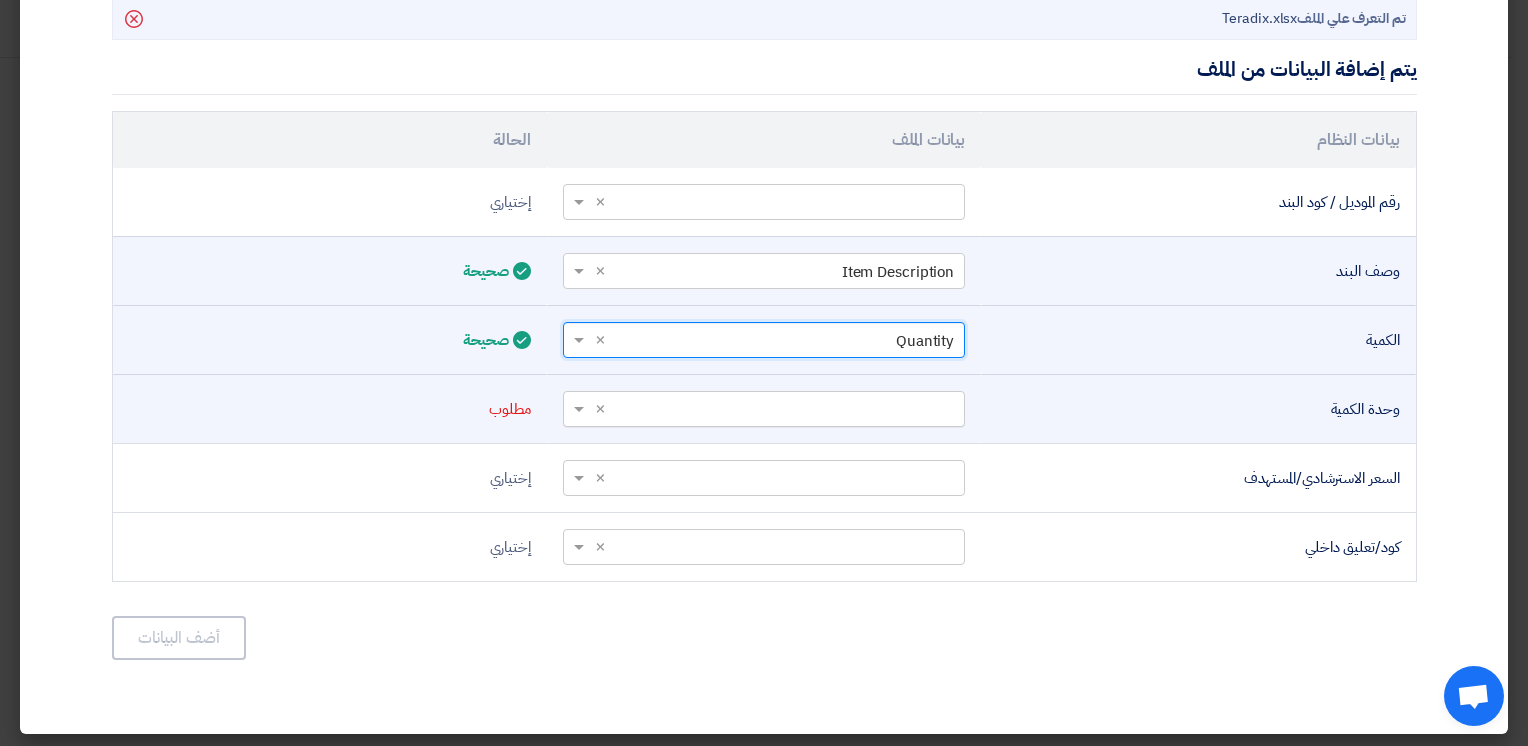 click 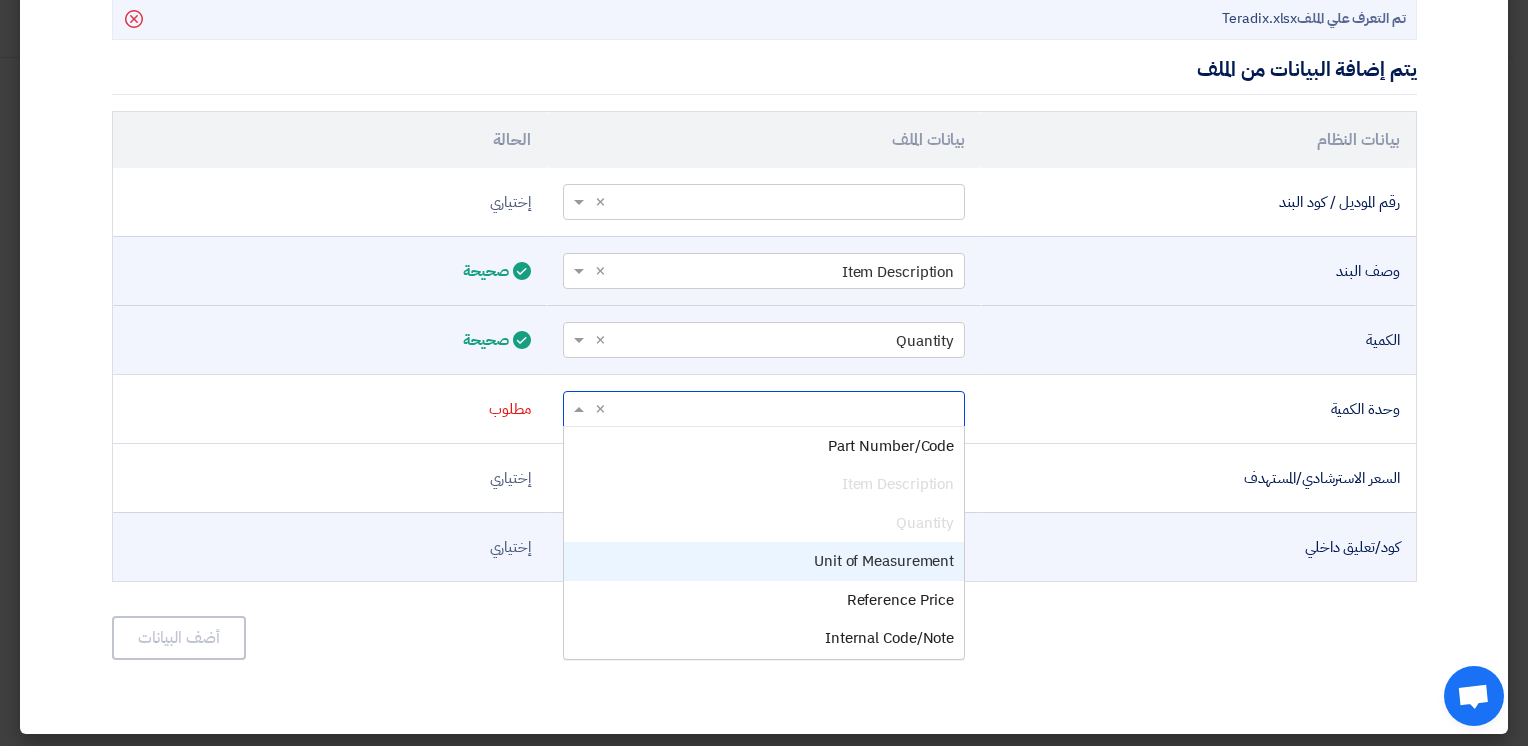 click on "Unit of Measurement" at bounding box center [884, 561] 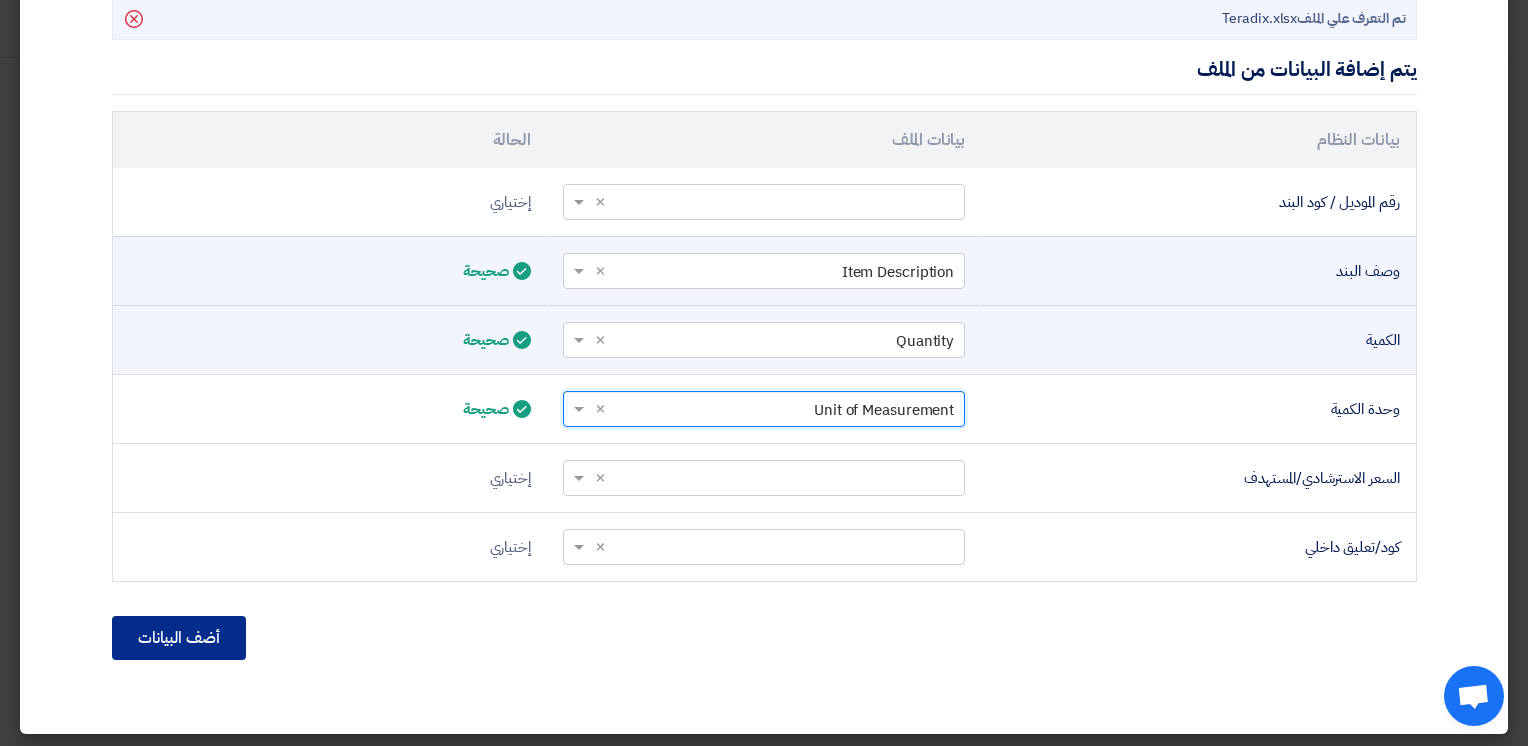 click on "أضف البيانات" 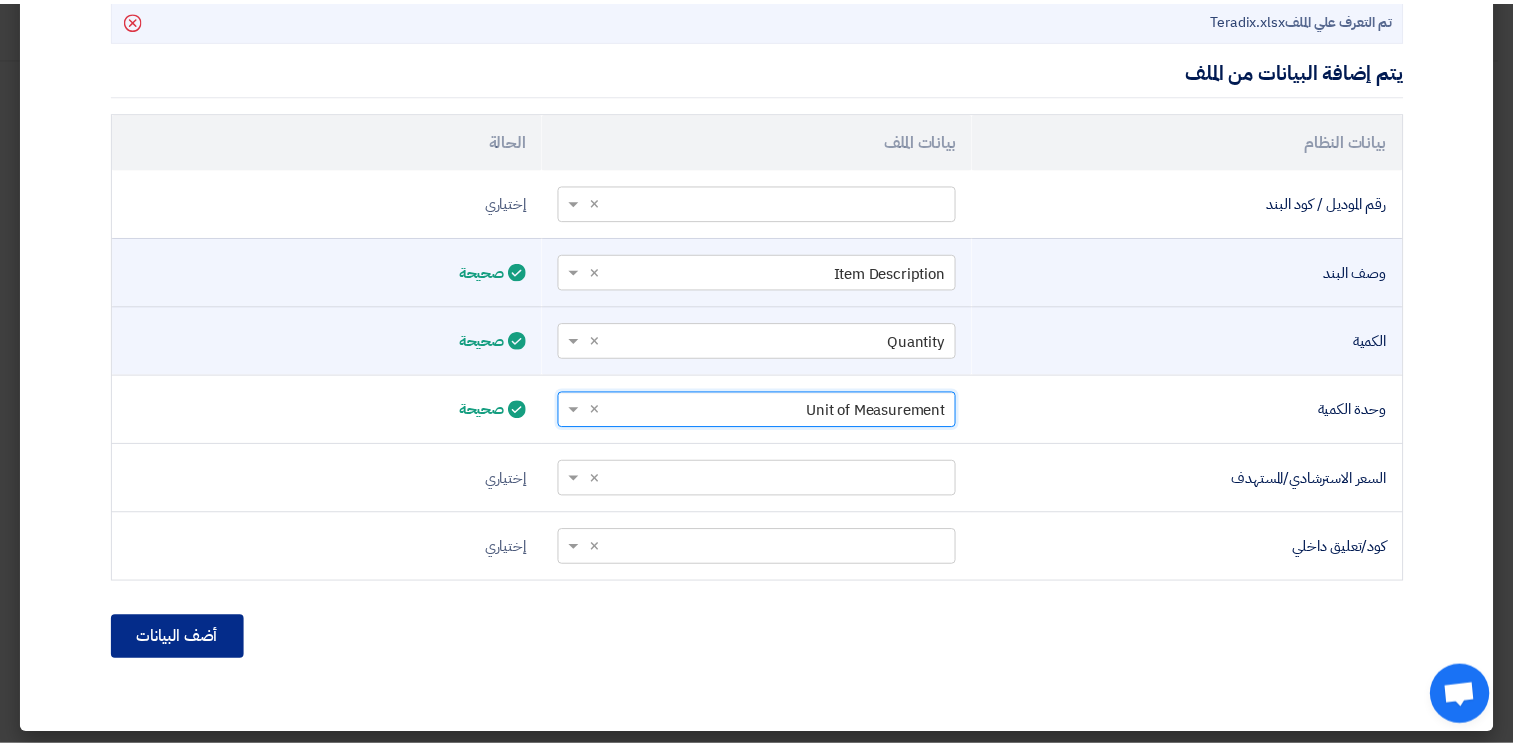 scroll, scrollTop: 373, scrollLeft: 0, axis: vertical 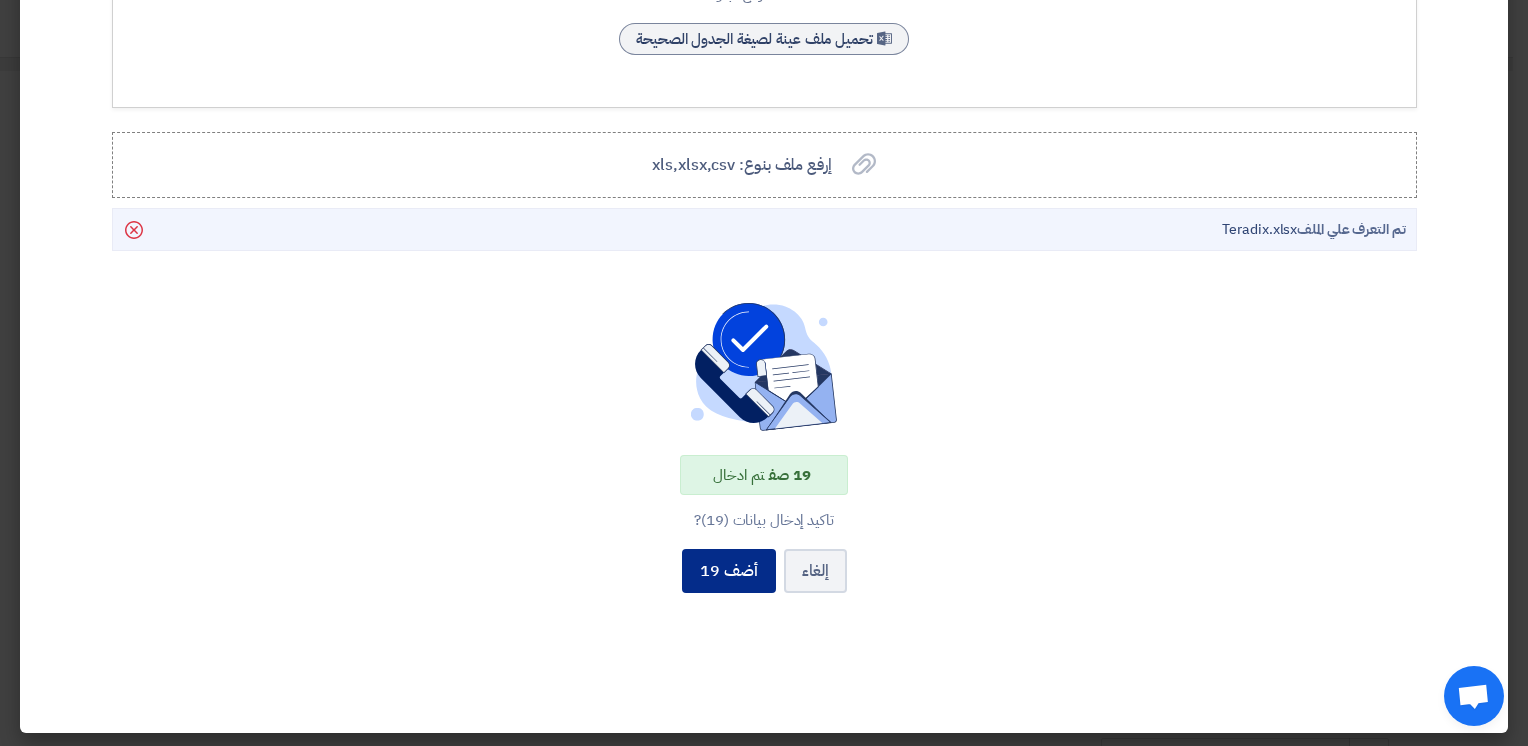 click on "أضف 19" at bounding box center (729, 571) 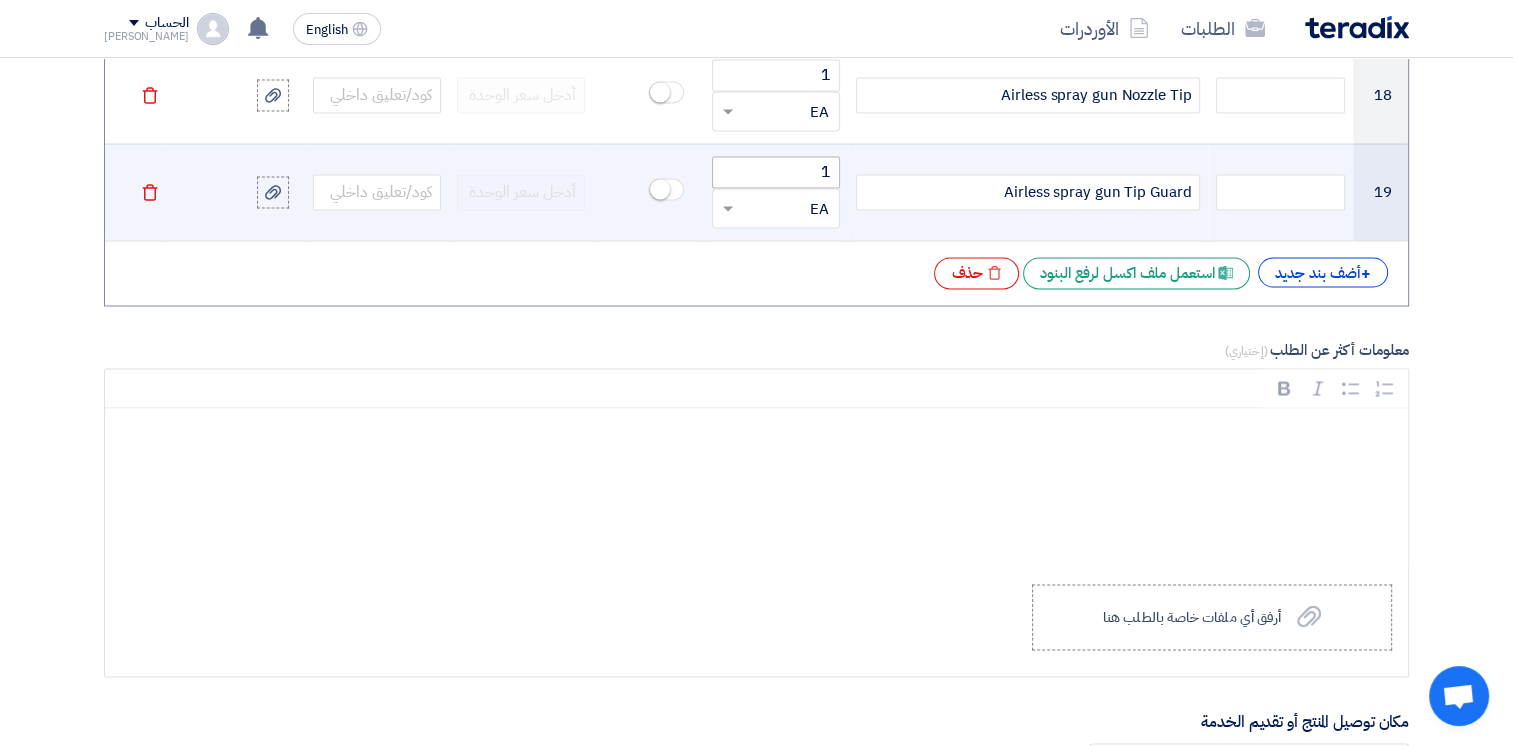 scroll, scrollTop: 3600, scrollLeft: 0, axis: vertical 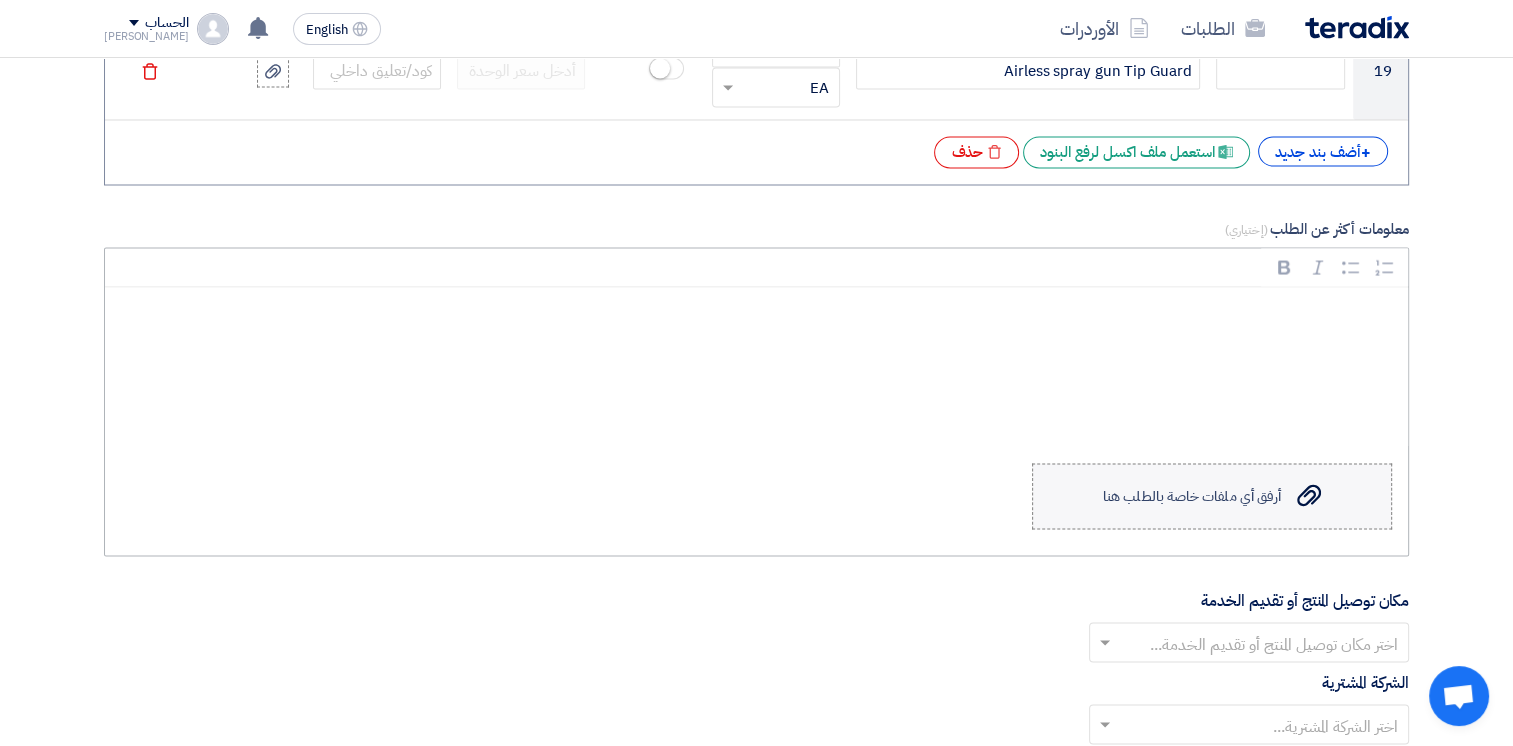 click on "أرفق أي ملفات خاصة بالطلب هنا" 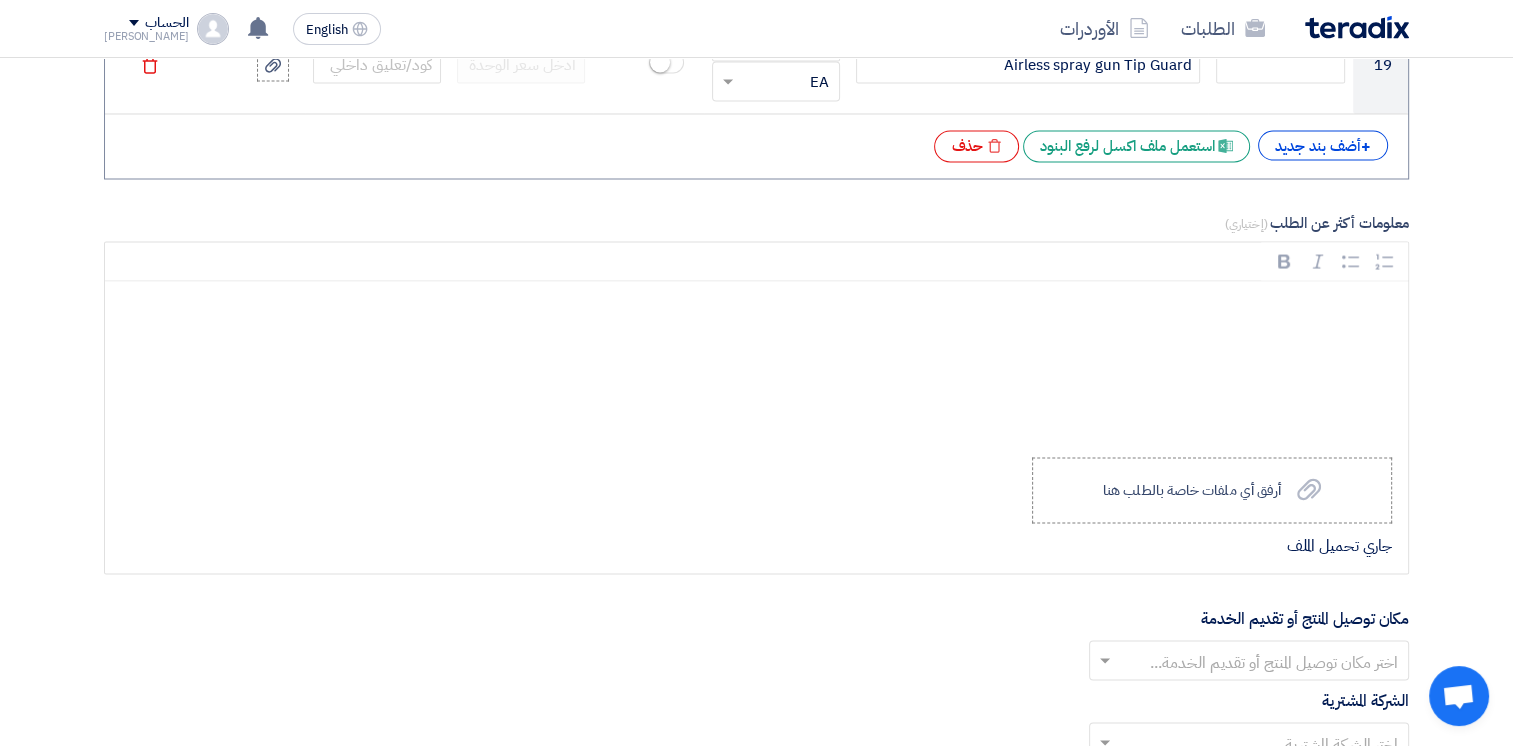 scroll, scrollTop: 4100, scrollLeft: 0, axis: vertical 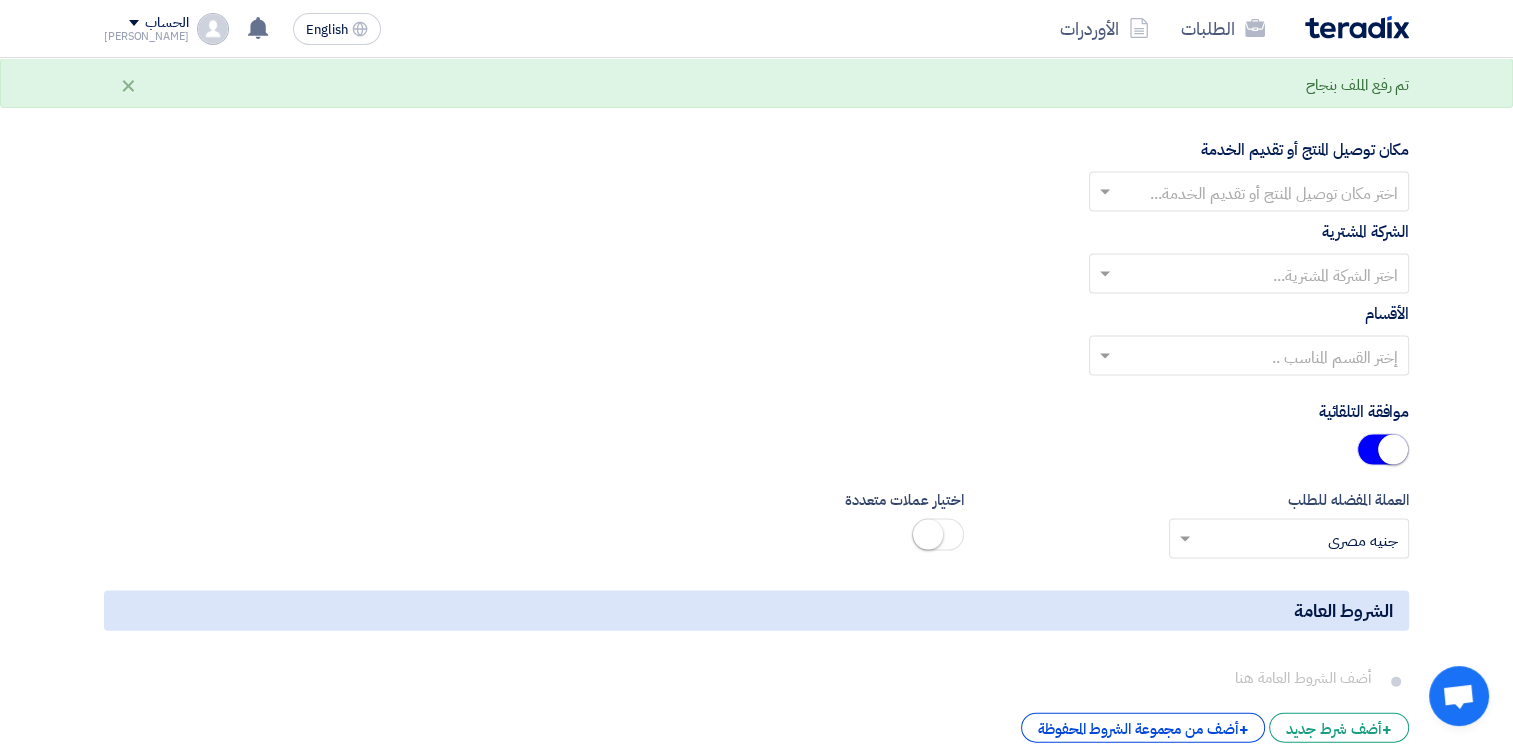 click on "مكان توصيل المنتج أو تقديم الخدمة
اختر مكان توصيل المنتج أو تقديم الخدمة..." 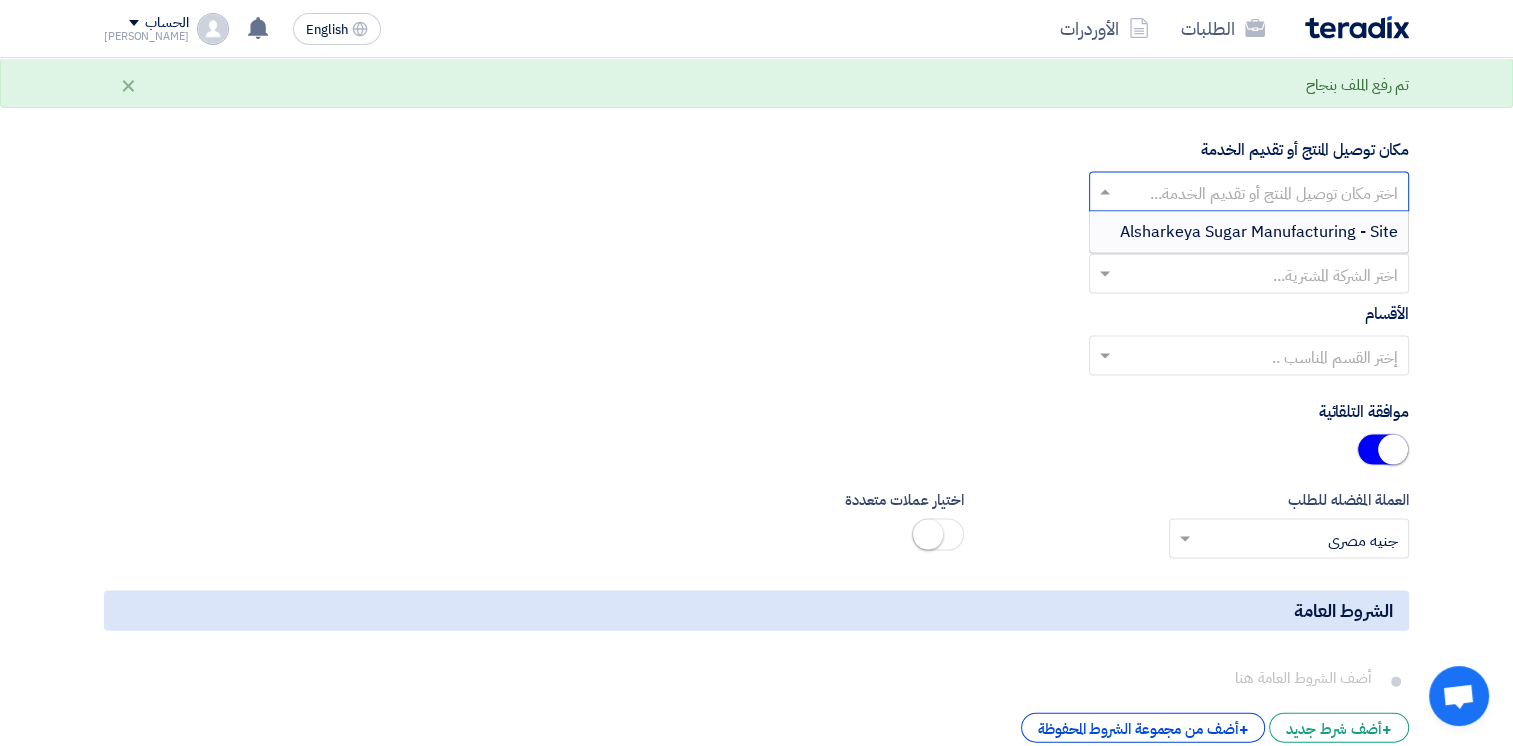click on "Alsharkeya Sugar Manufacturing - Site" at bounding box center [1259, 232] 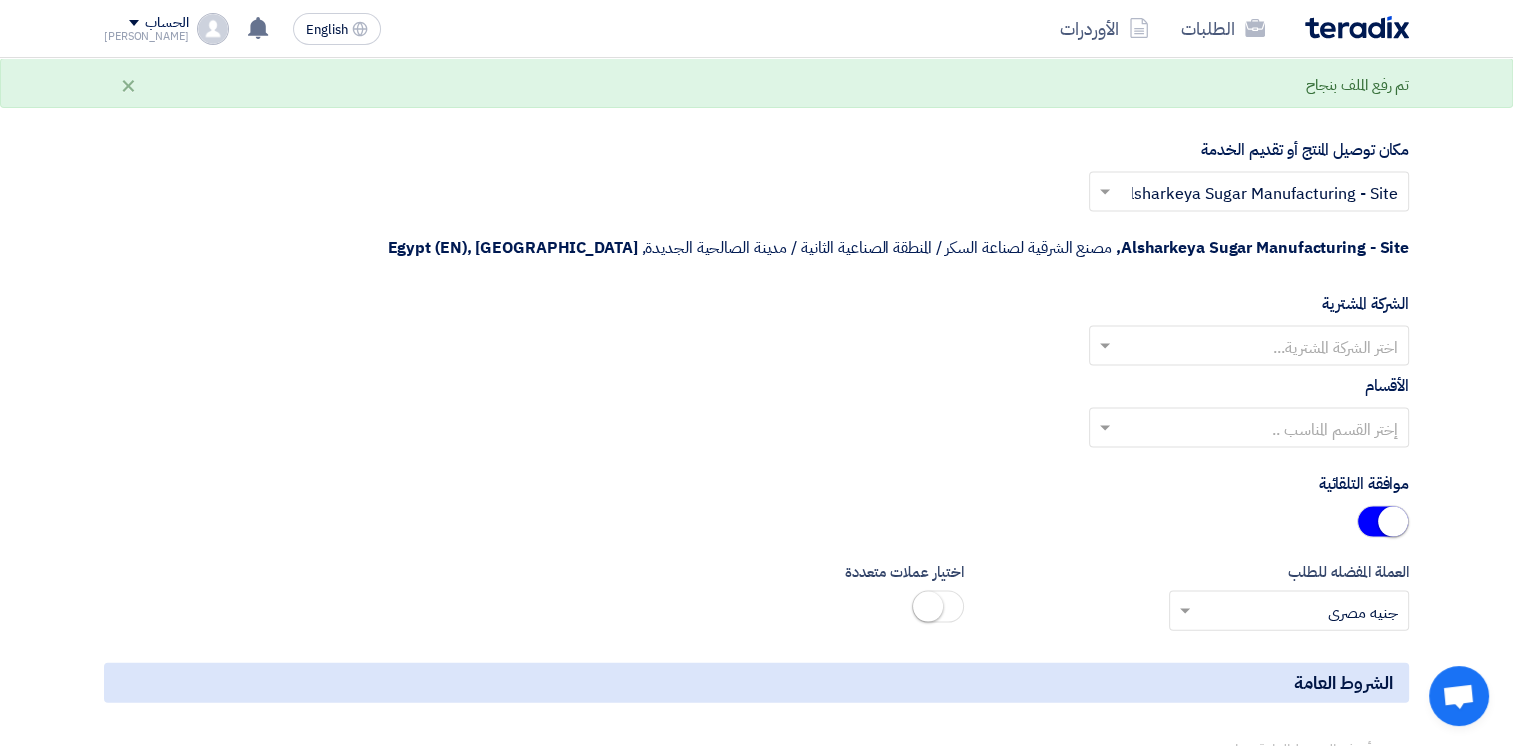 click 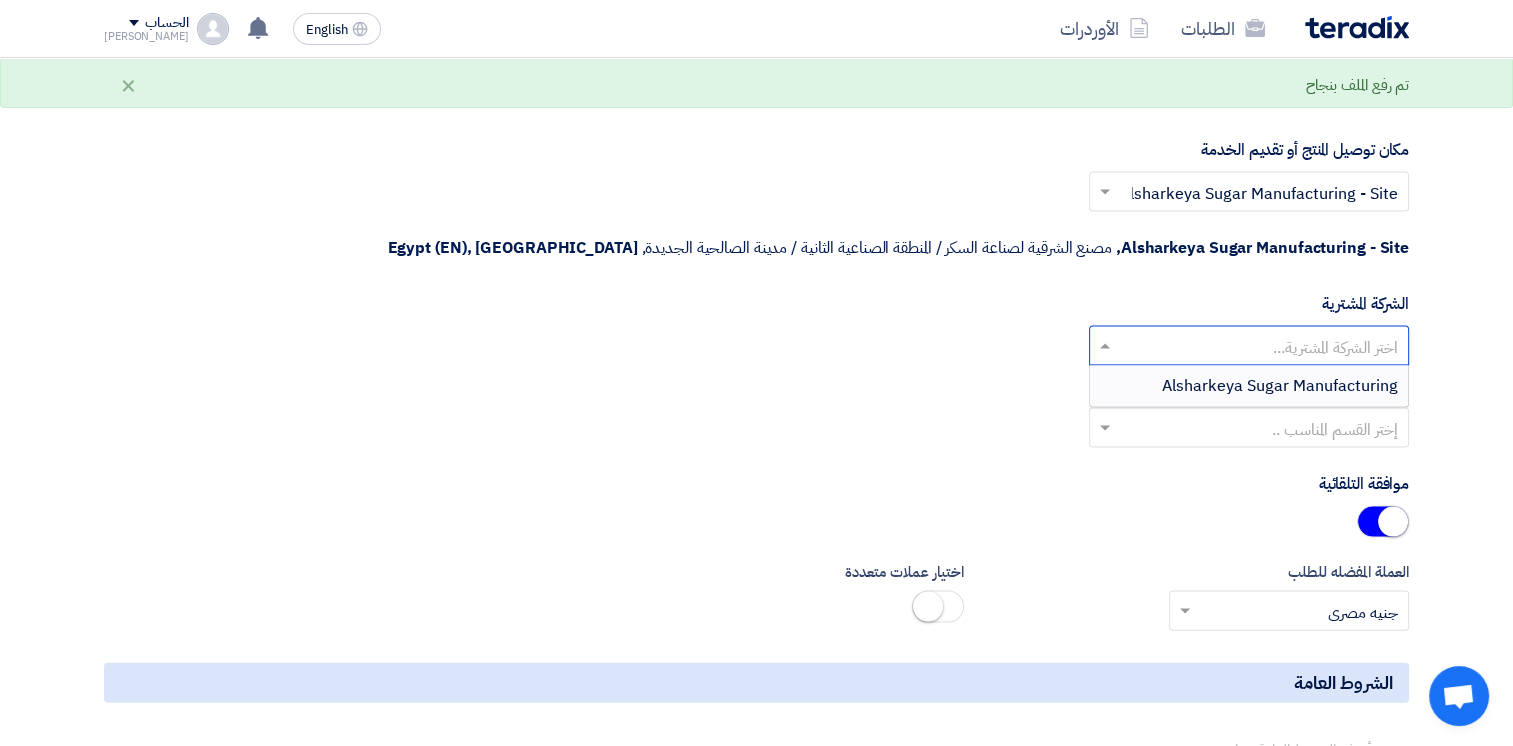 click on "Alsharkeya Sugar Manufacturing" at bounding box center (1280, 386) 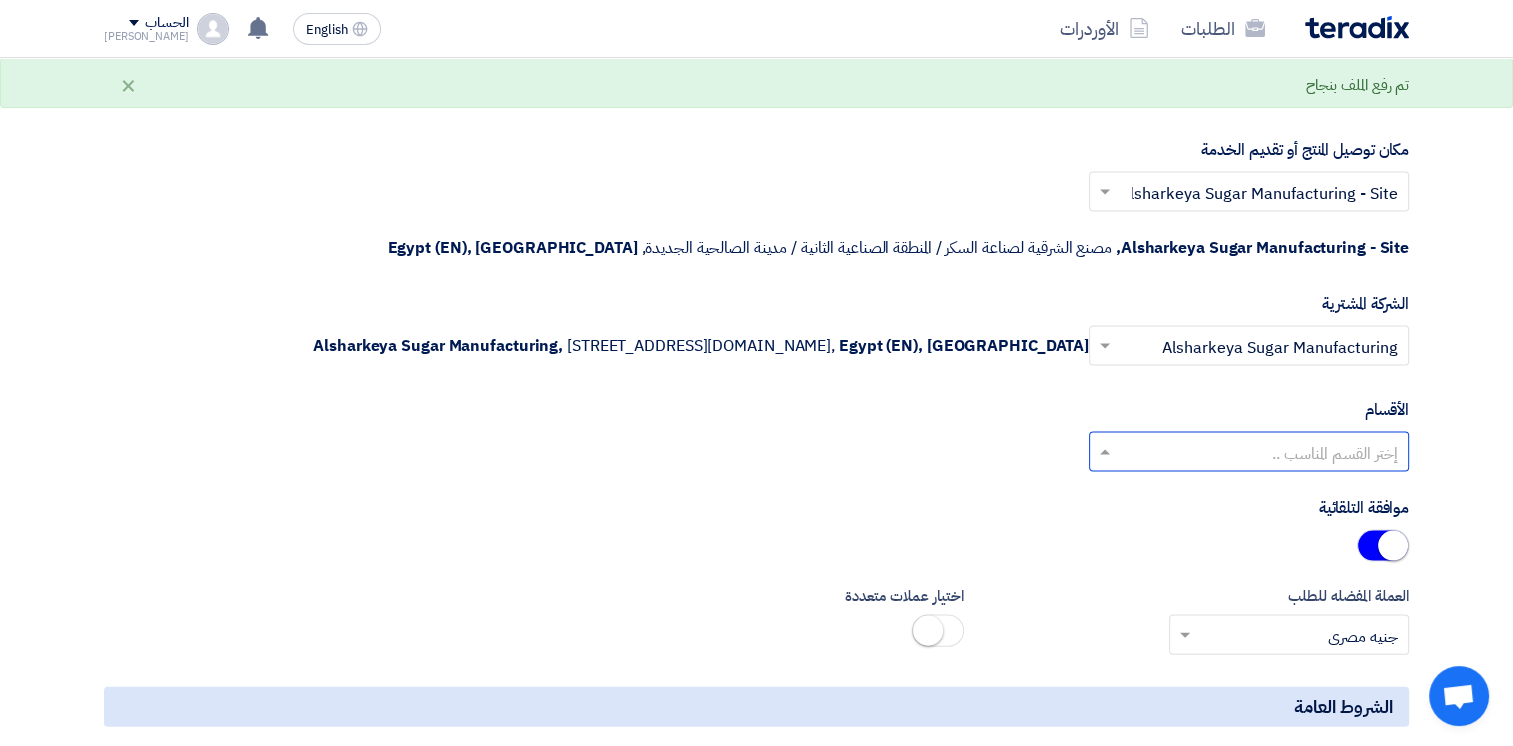 click 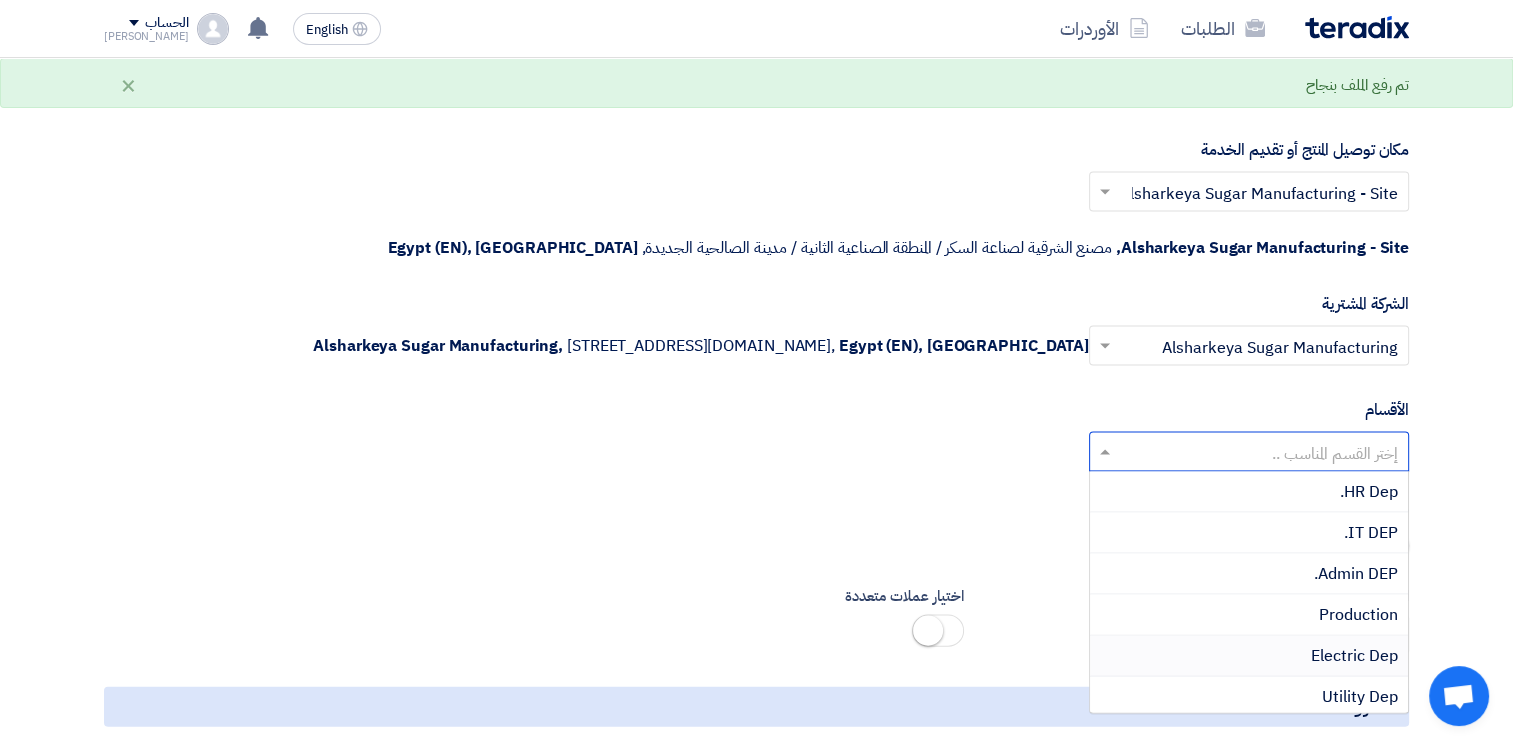 scroll, scrollTop: 100, scrollLeft: 0, axis: vertical 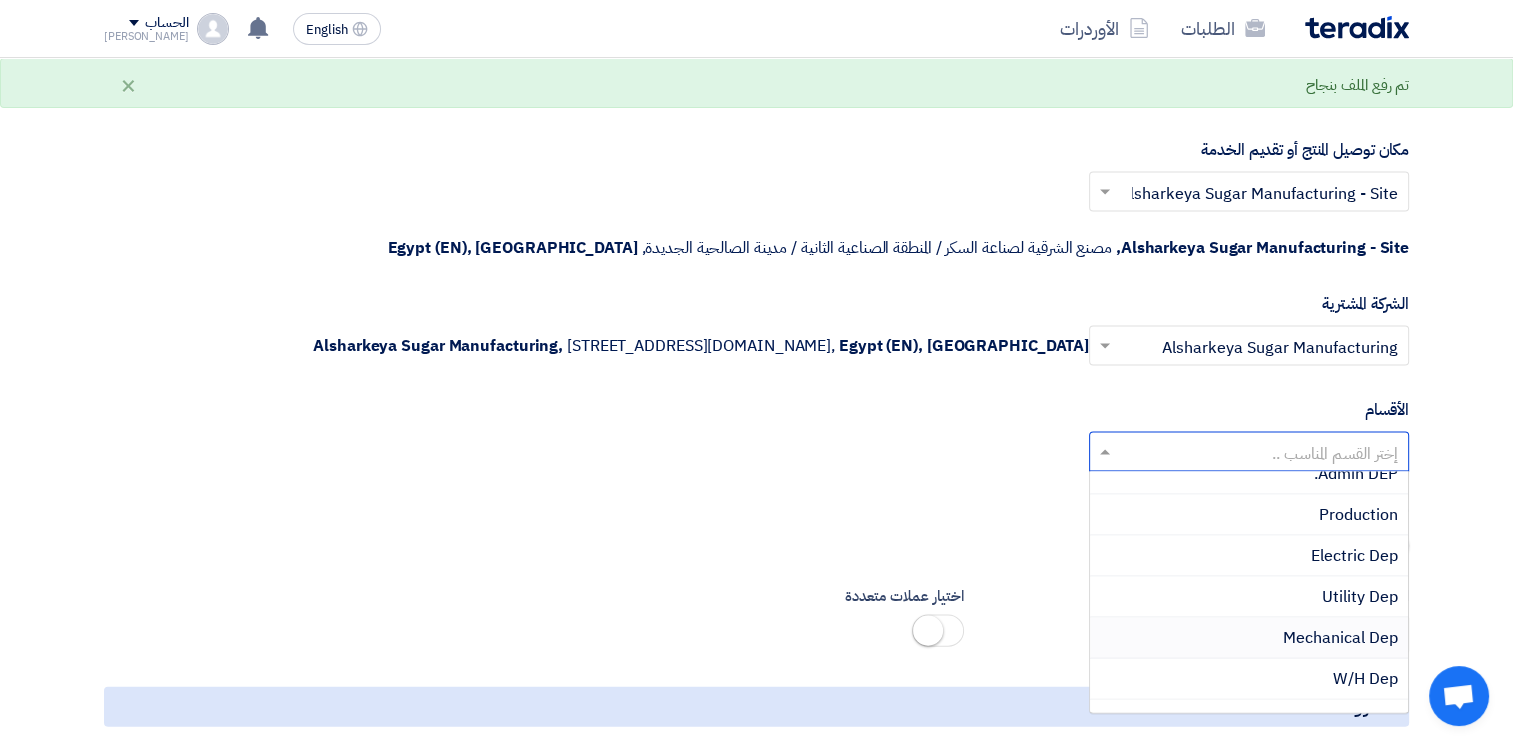 click on "Mechanical Dep" at bounding box center (1340, 638) 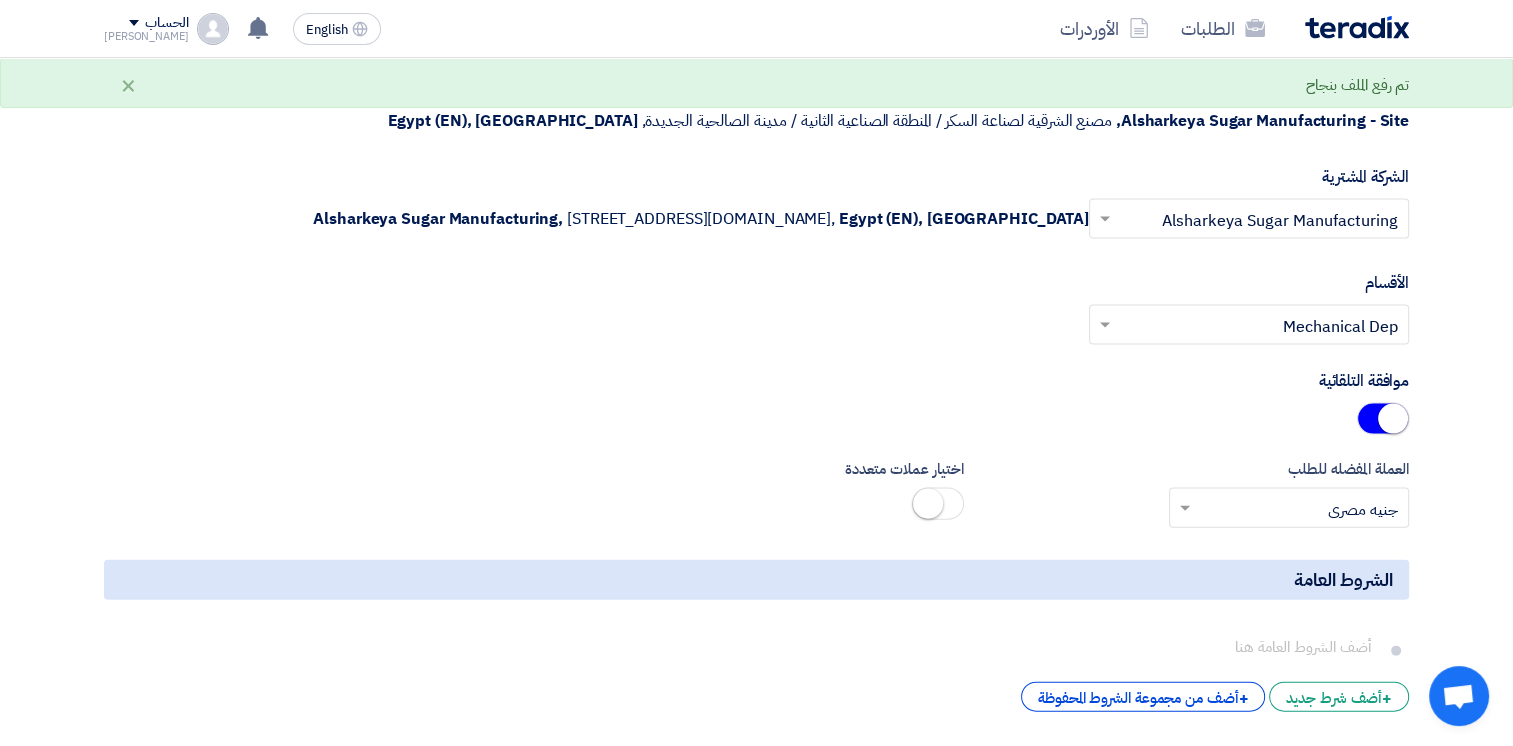 scroll, scrollTop: 4500, scrollLeft: 0, axis: vertical 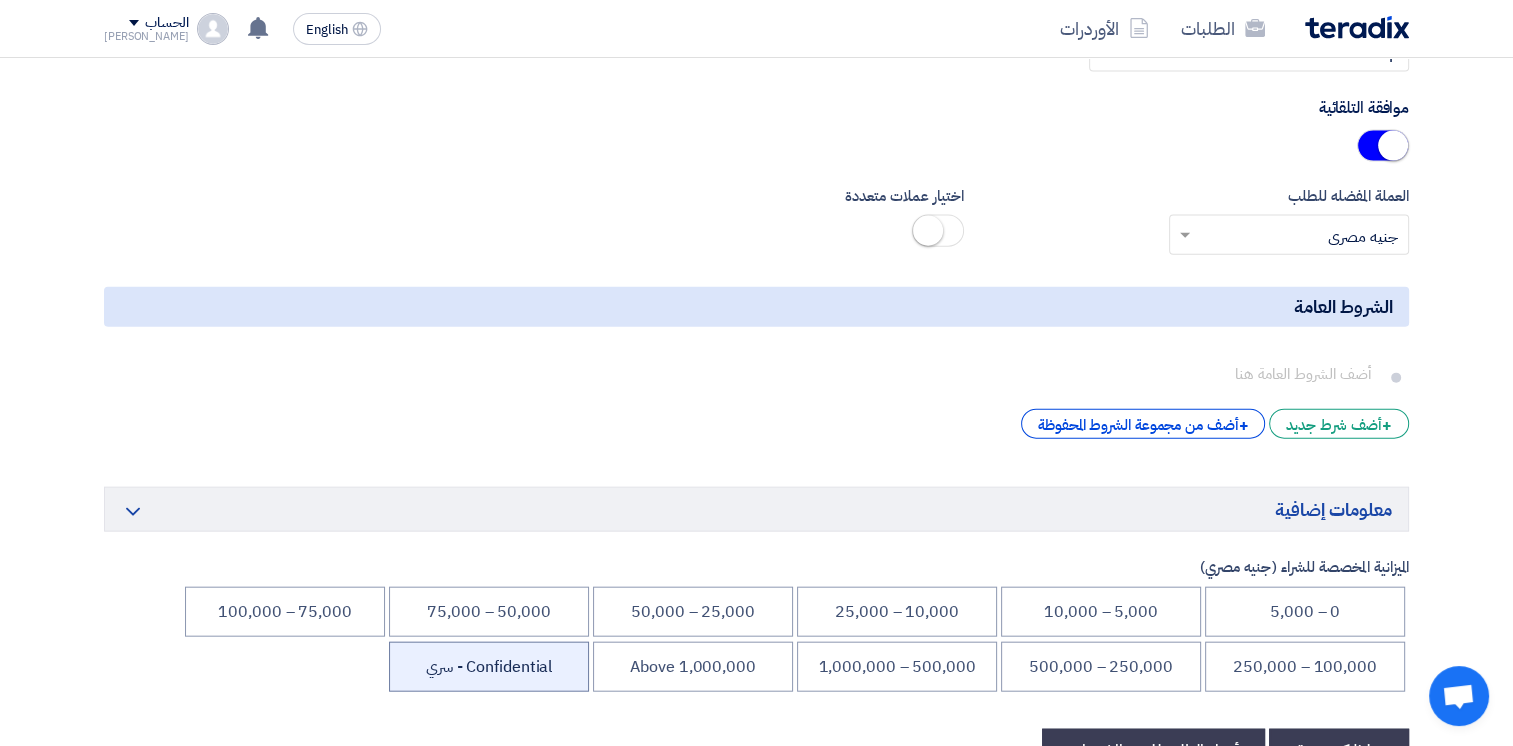 click on "Confidential - سري" at bounding box center [489, 667] 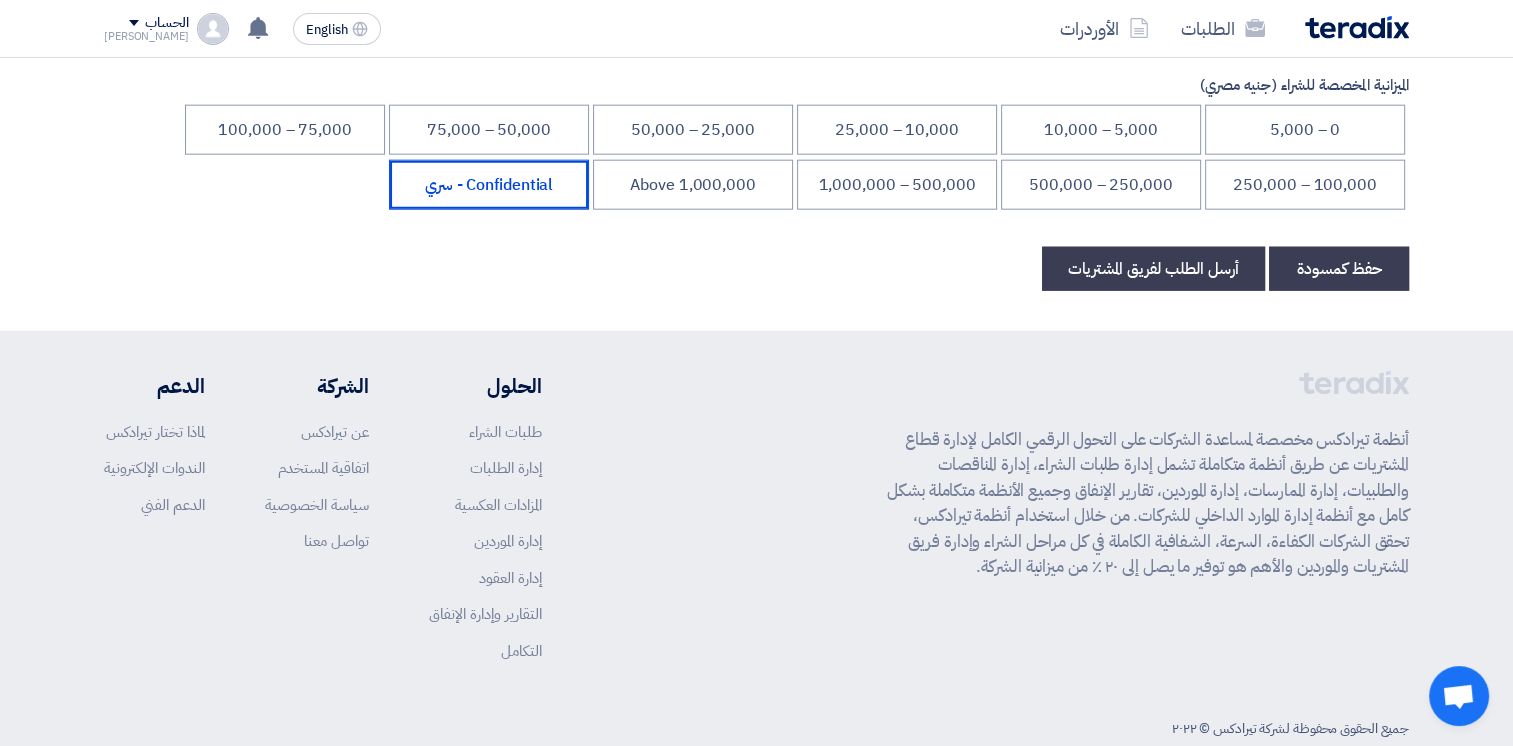 scroll, scrollTop: 5000, scrollLeft: 0, axis: vertical 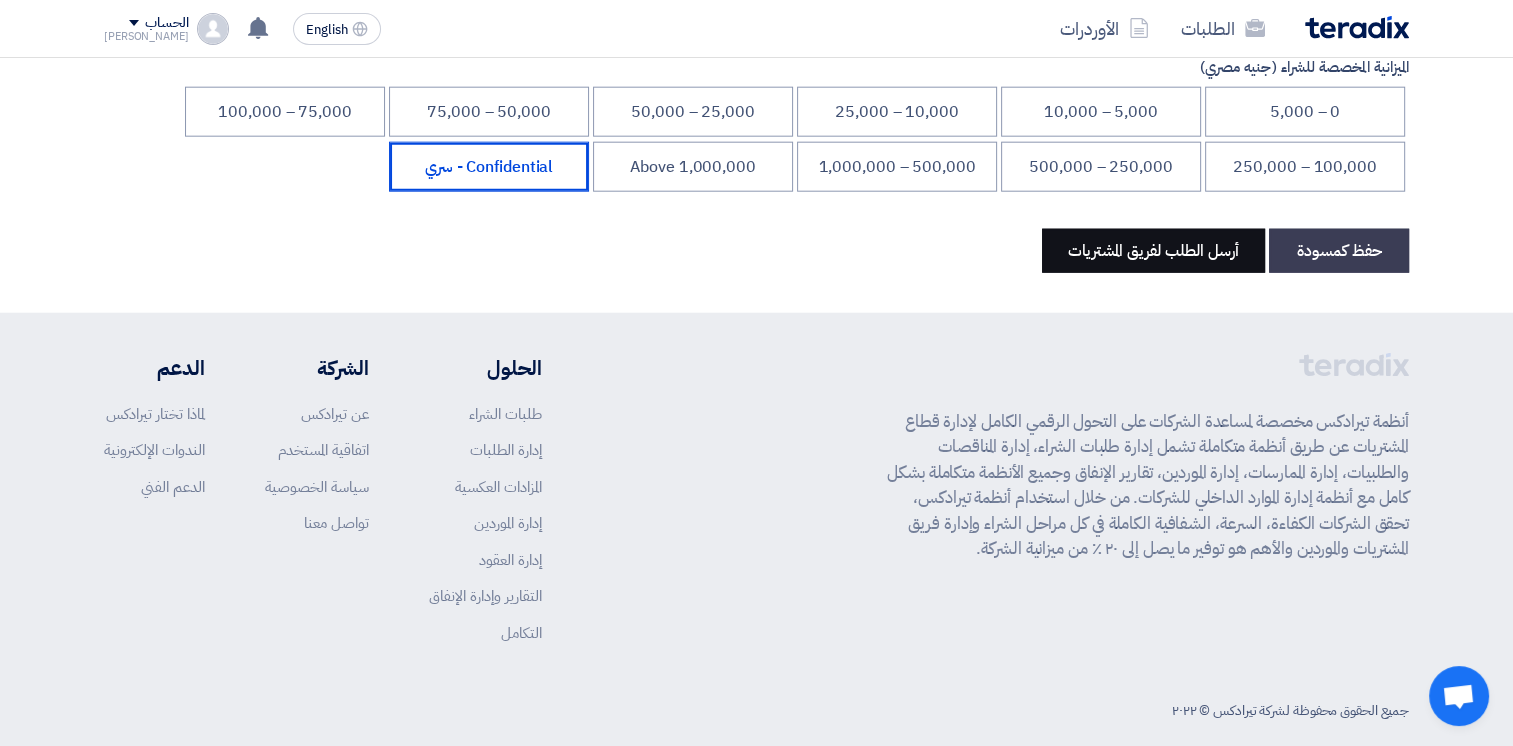 click on "أرسل الطلب لفريق المشتريات" 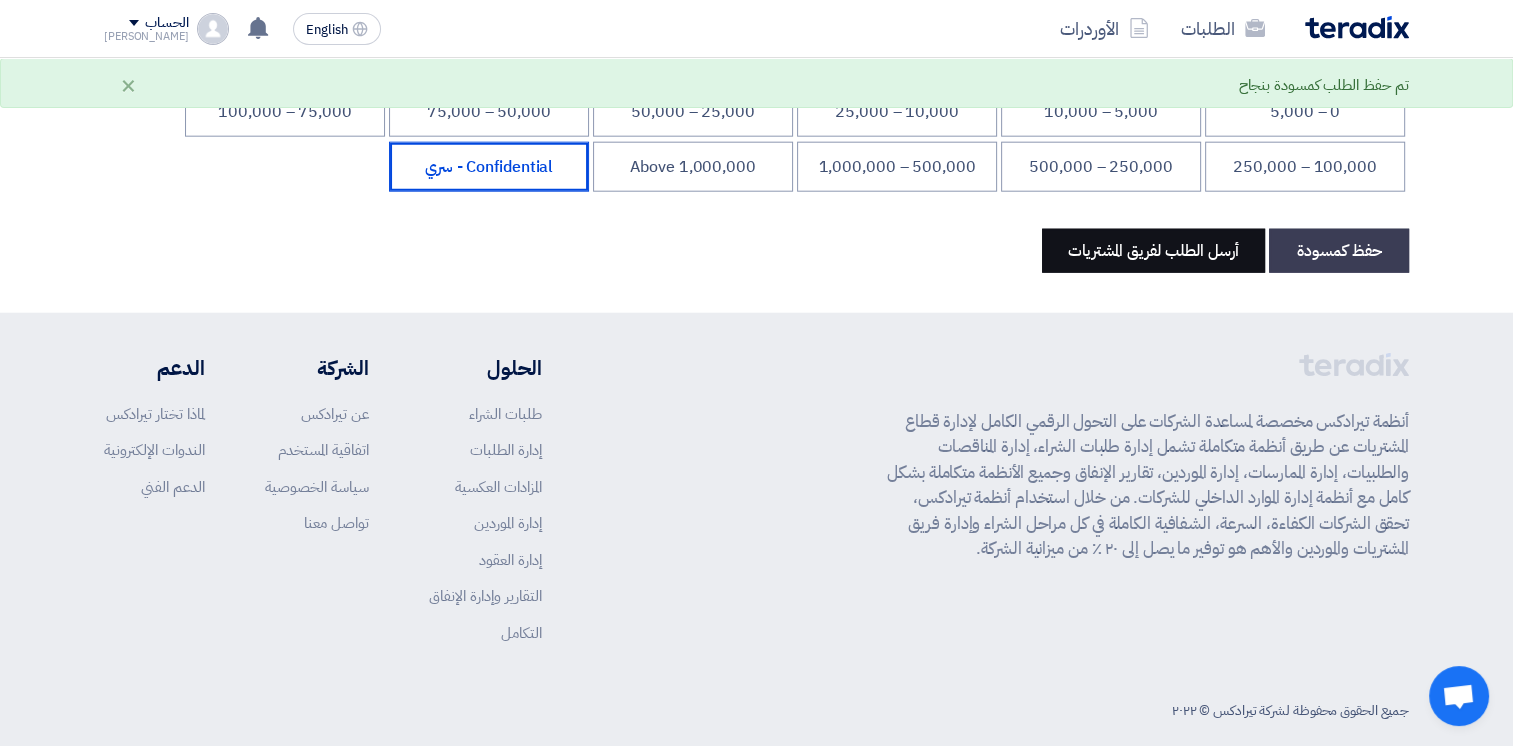 scroll, scrollTop: 0, scrollLeft: 0, axis: both 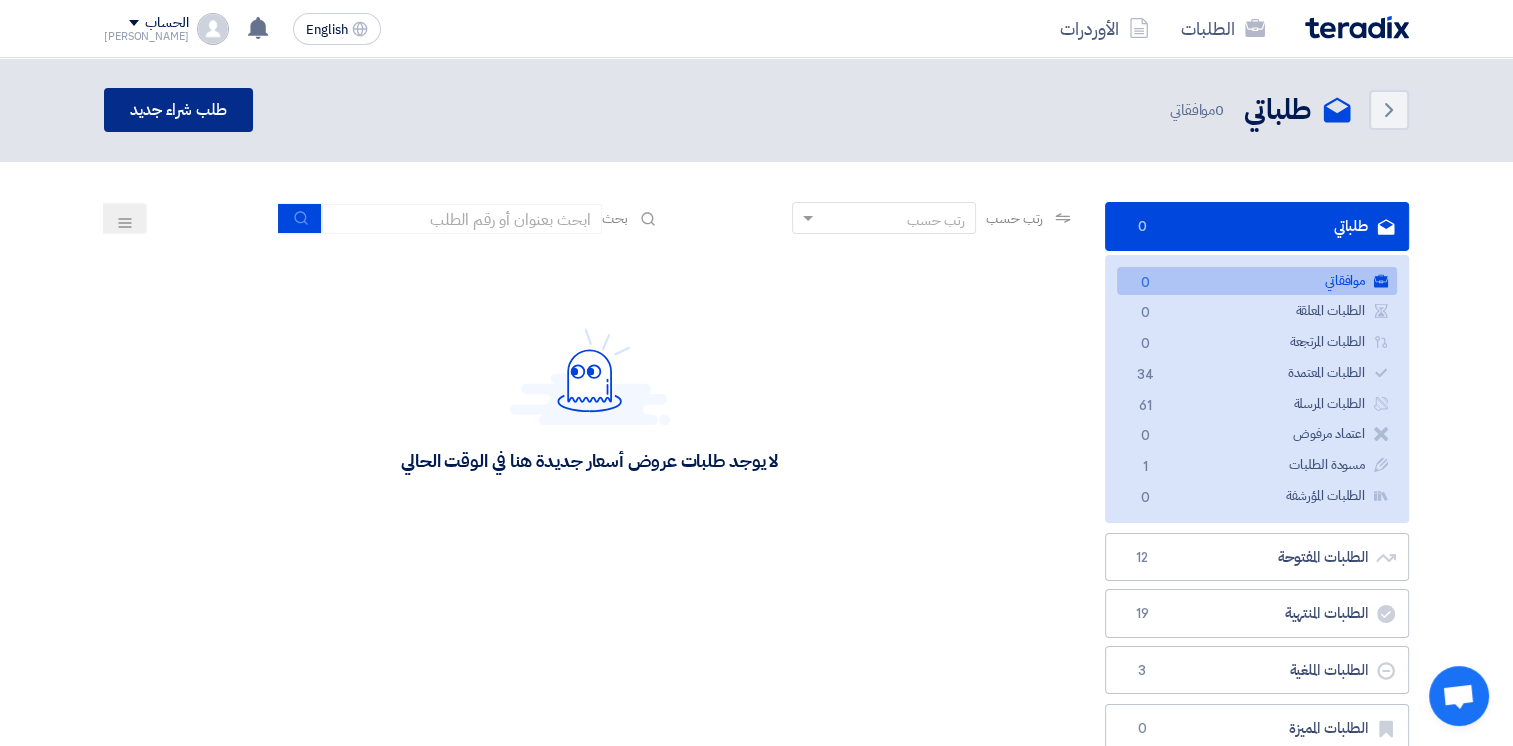 click on "طلب شراء جديد" 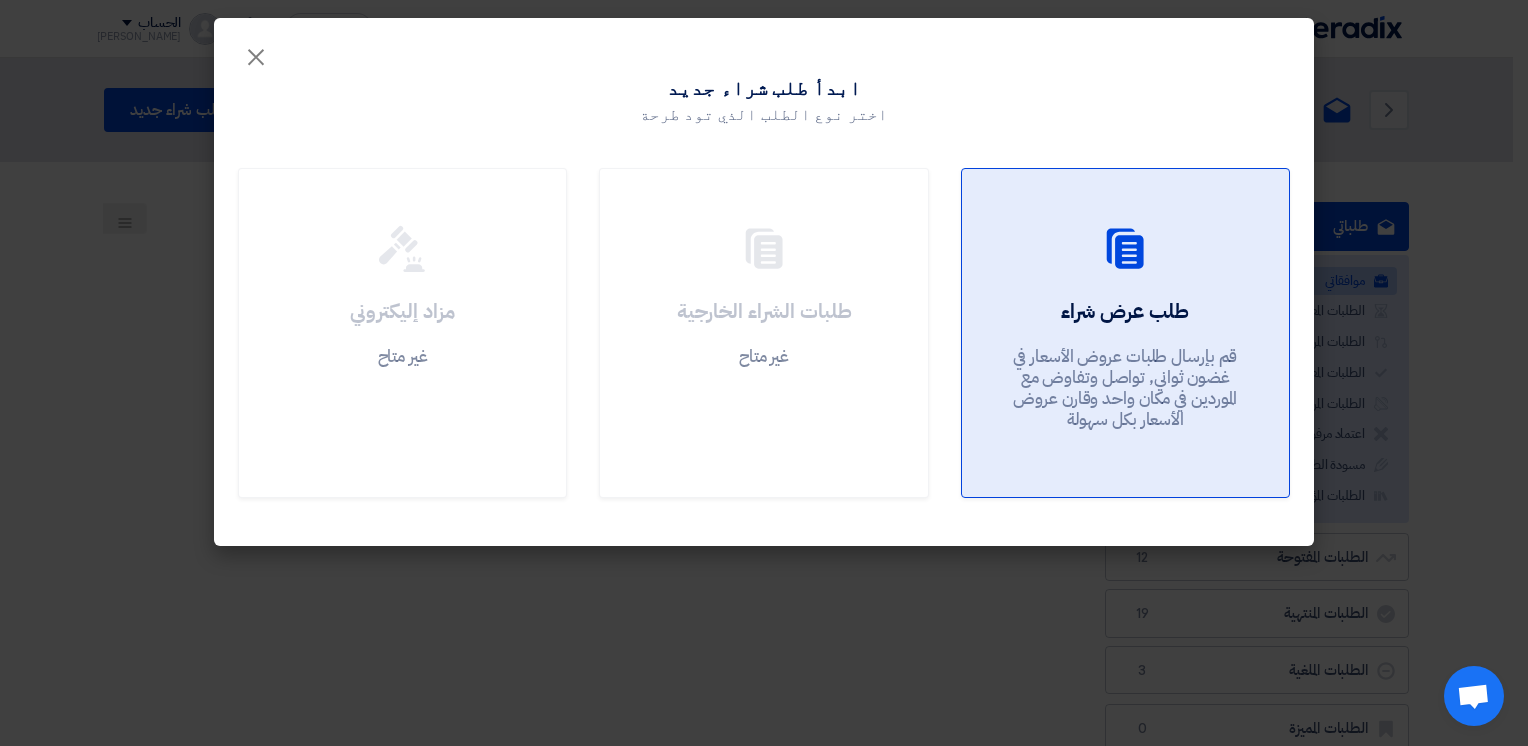 click 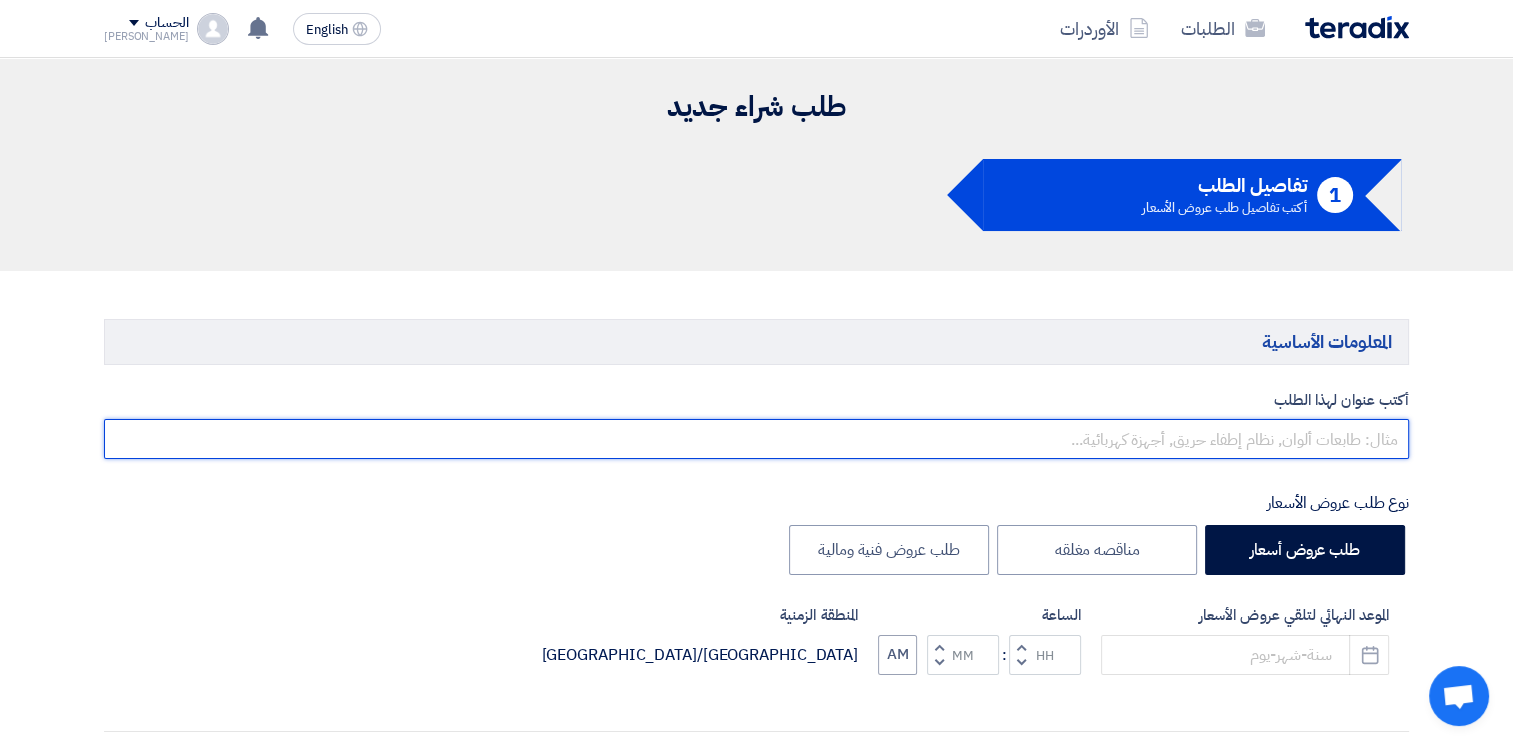 click at bounding box center (756, 439) 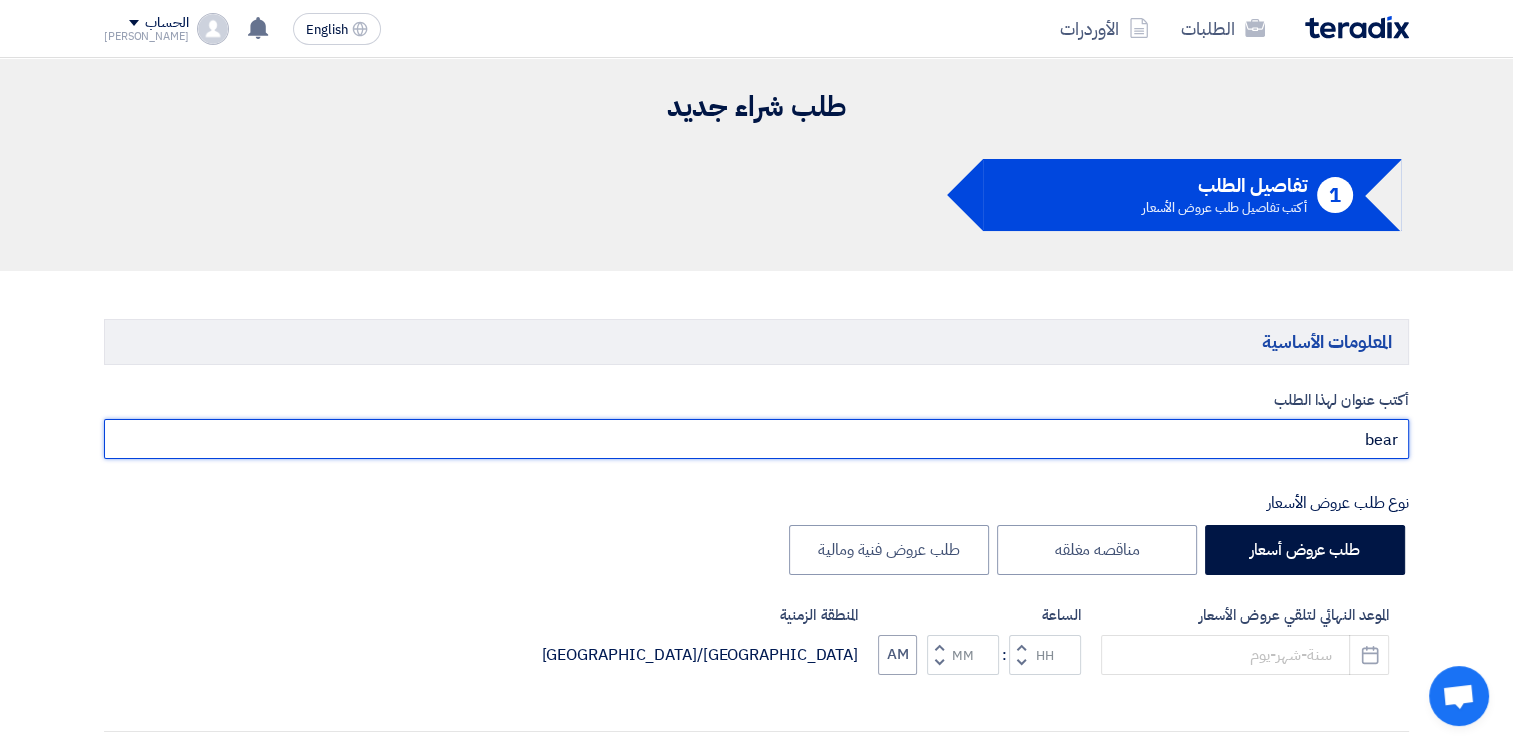 type on "Bearings for all stations" 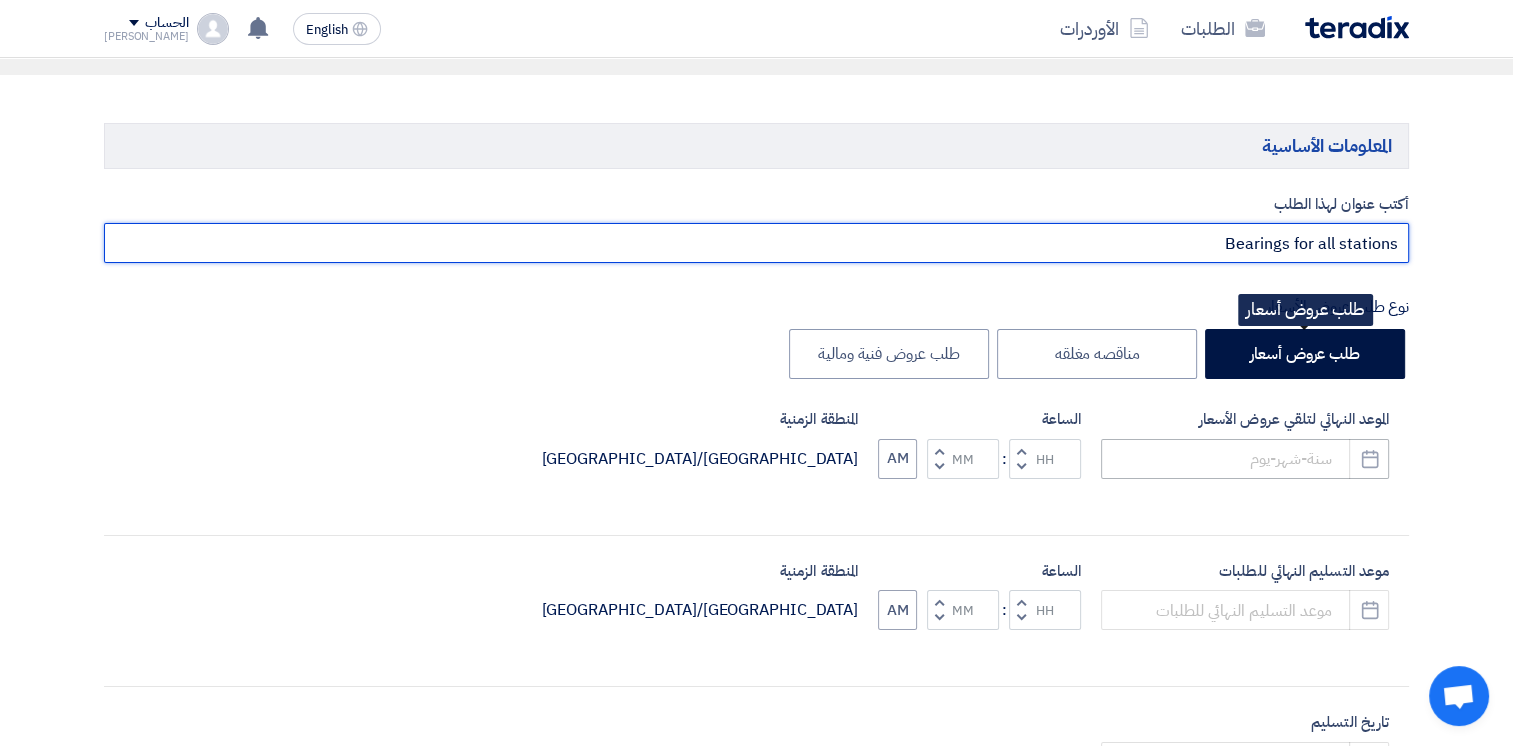 scroll, scrollTop: 200, scrollLeft: 0, axis: vertical 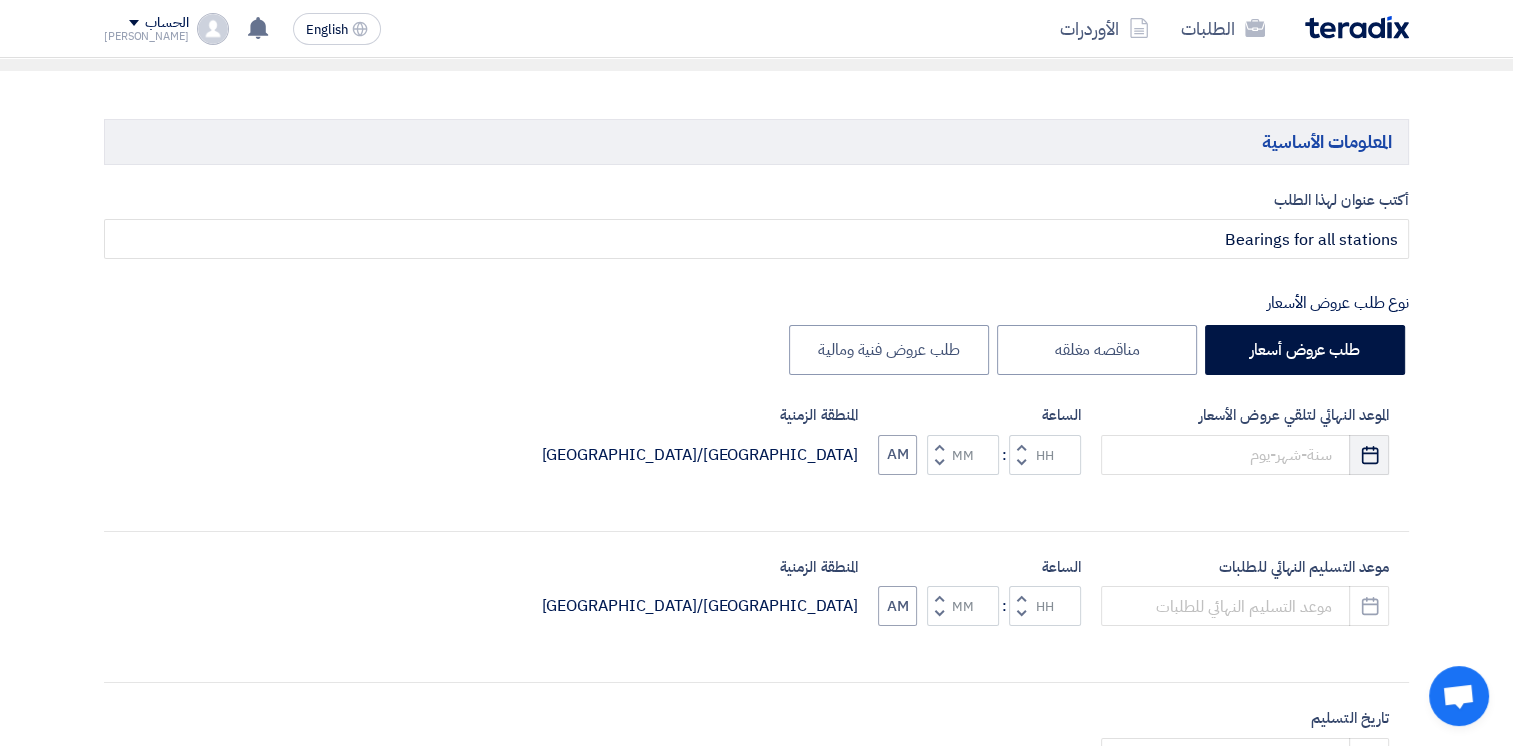 click on "Pick a date" 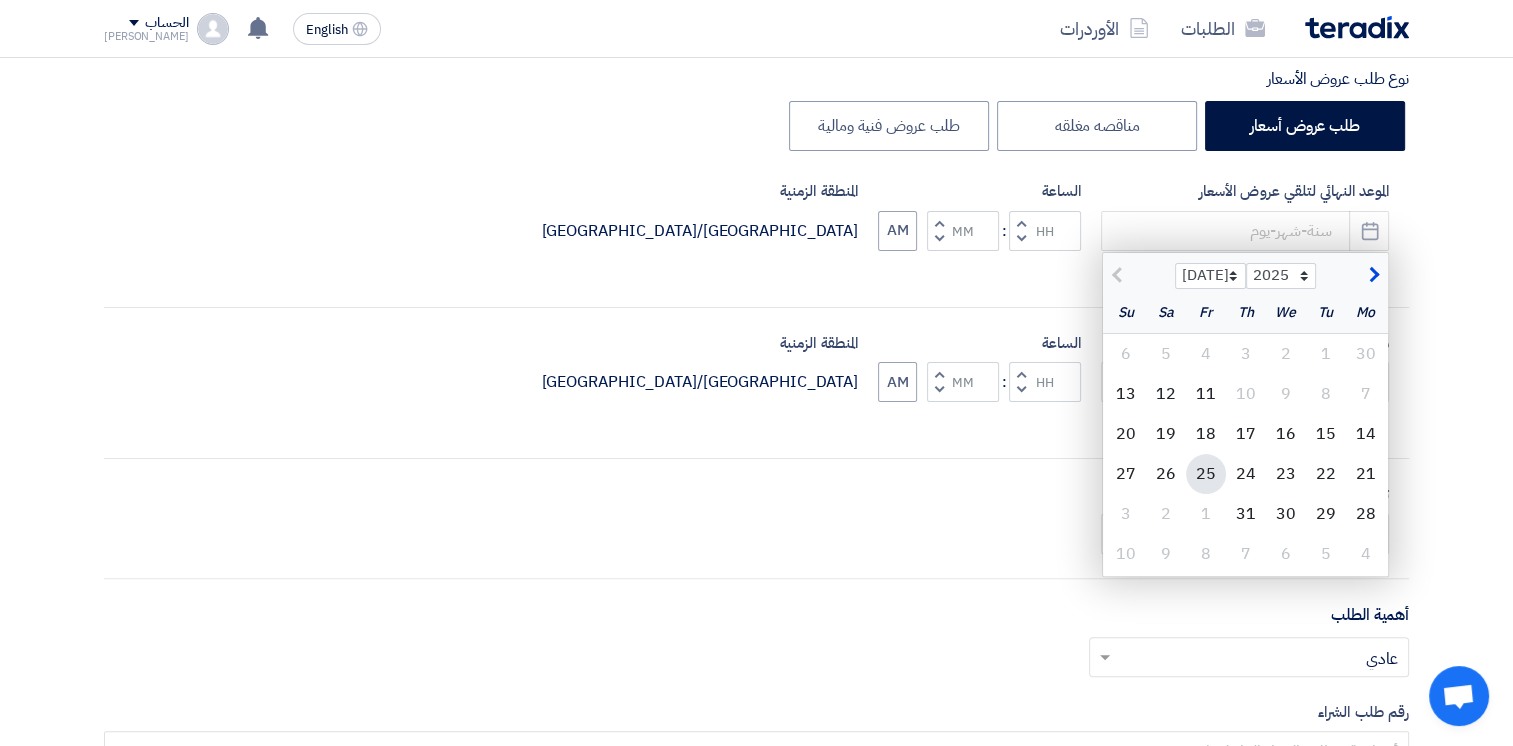 scroll, scrollTop: 400, scrollLeft: 0, axis: vertical 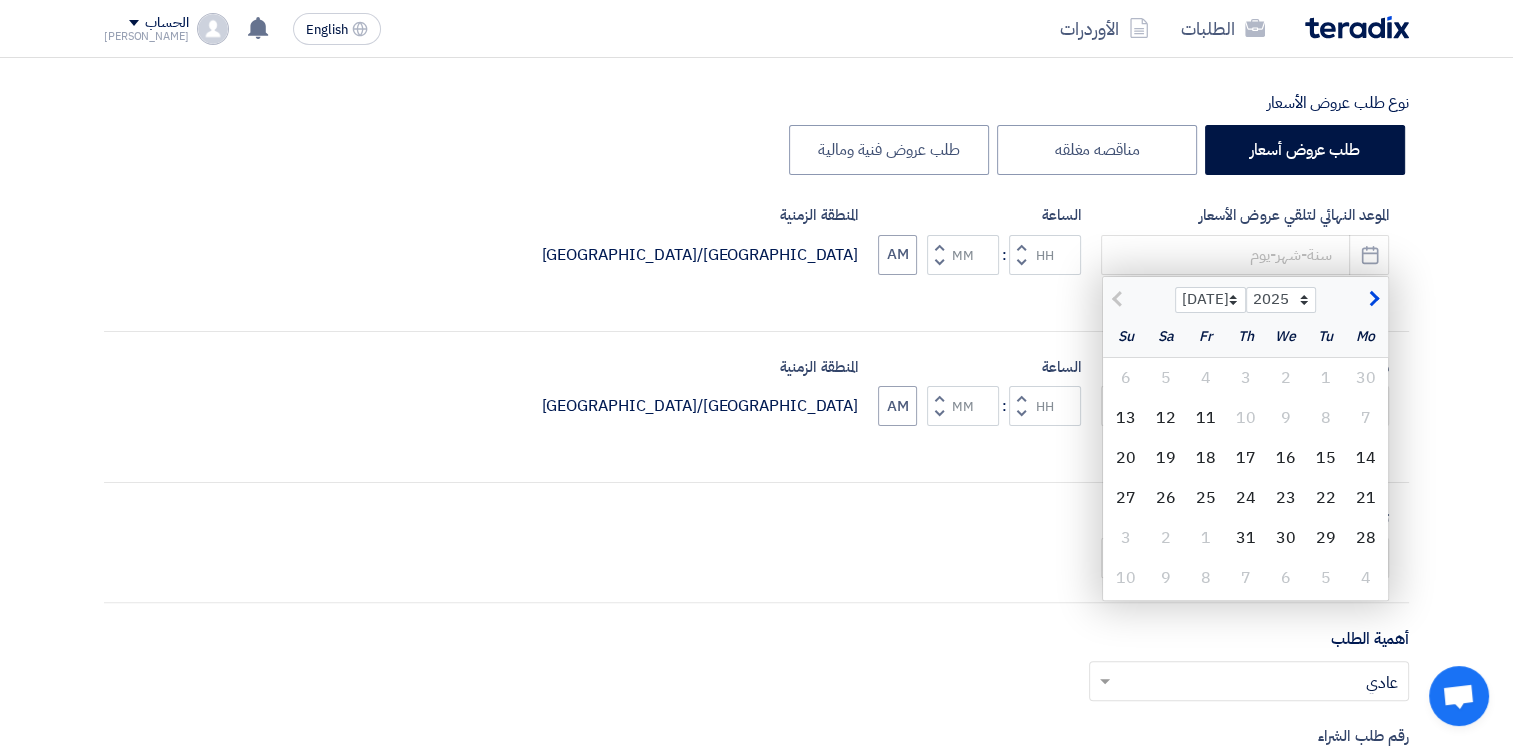 click on "24" 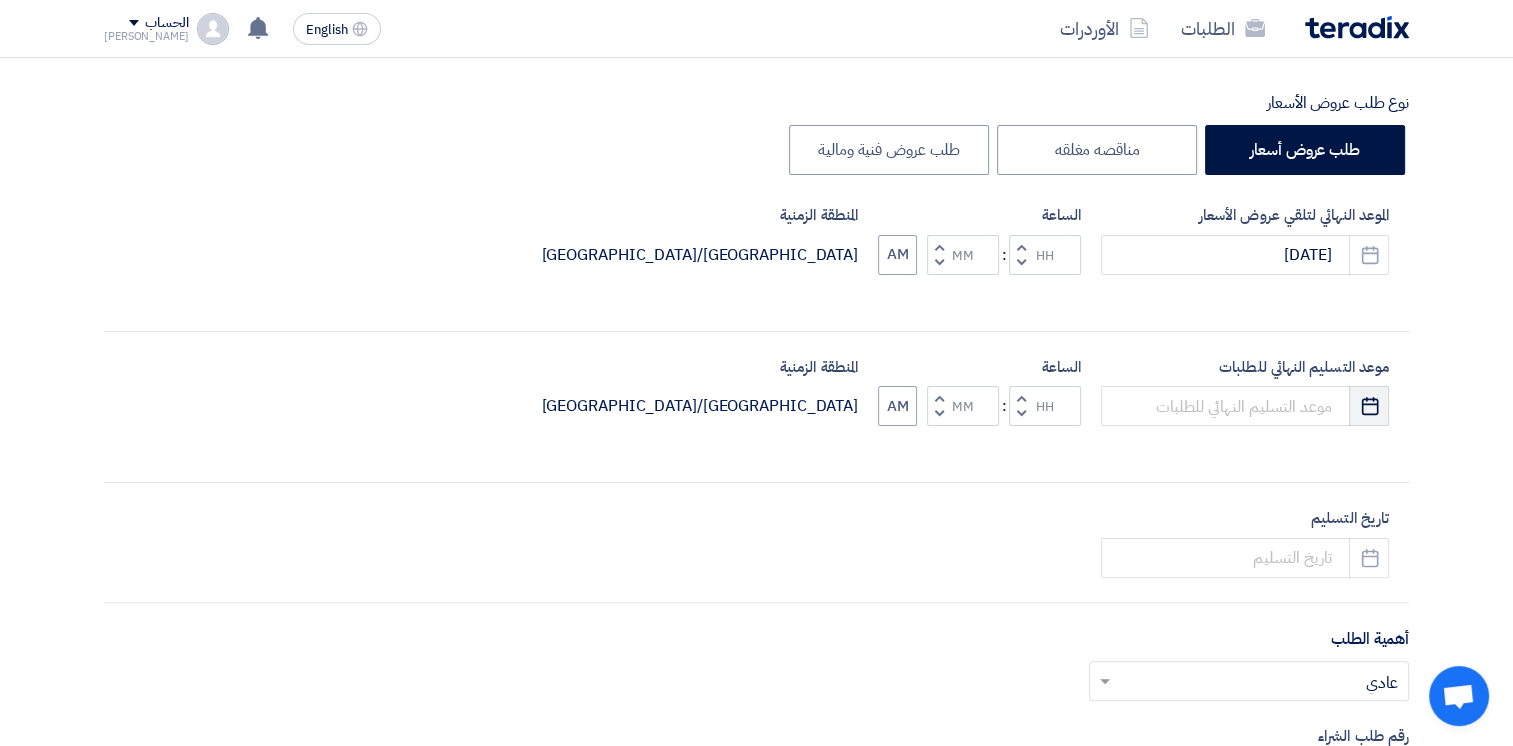 click on "Pick a date" 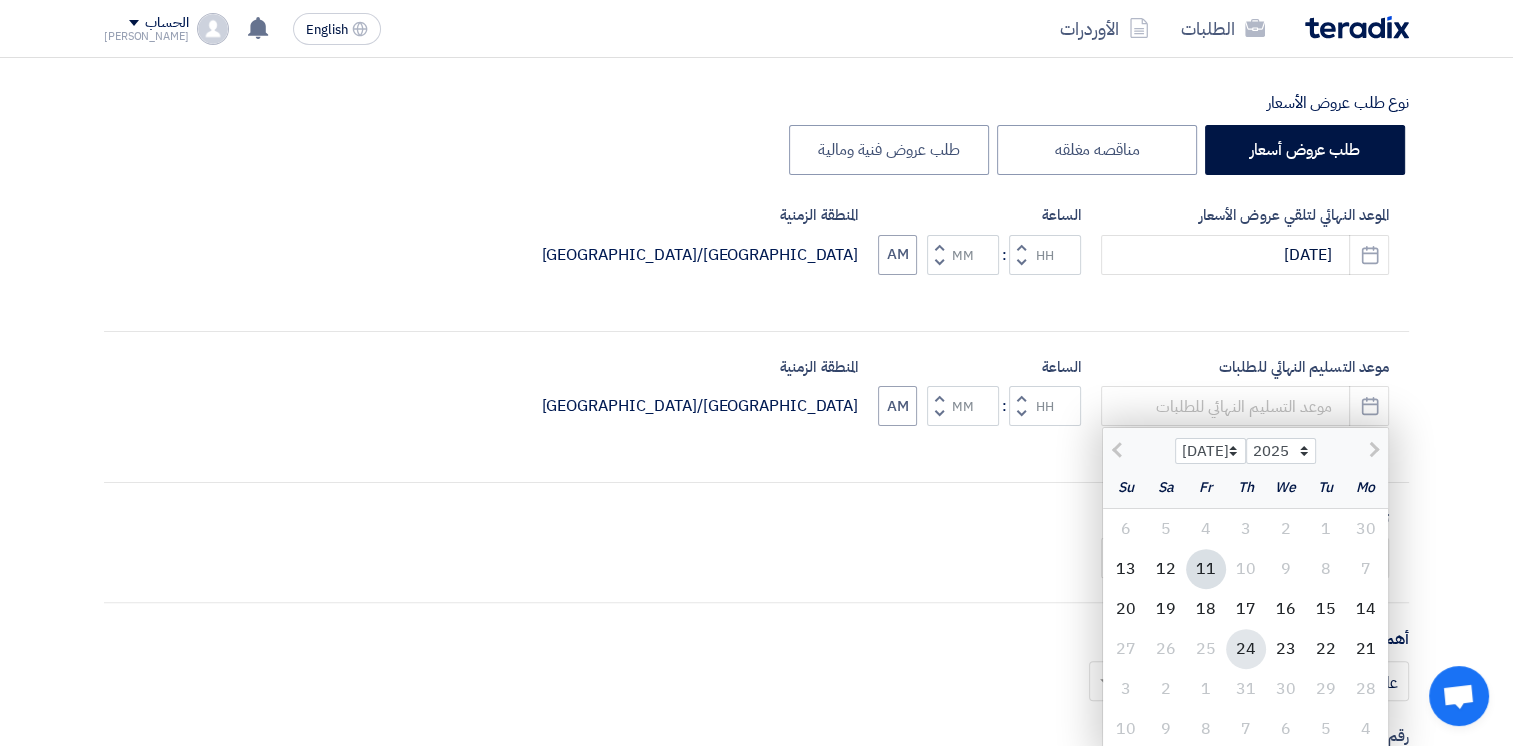 click on "24" 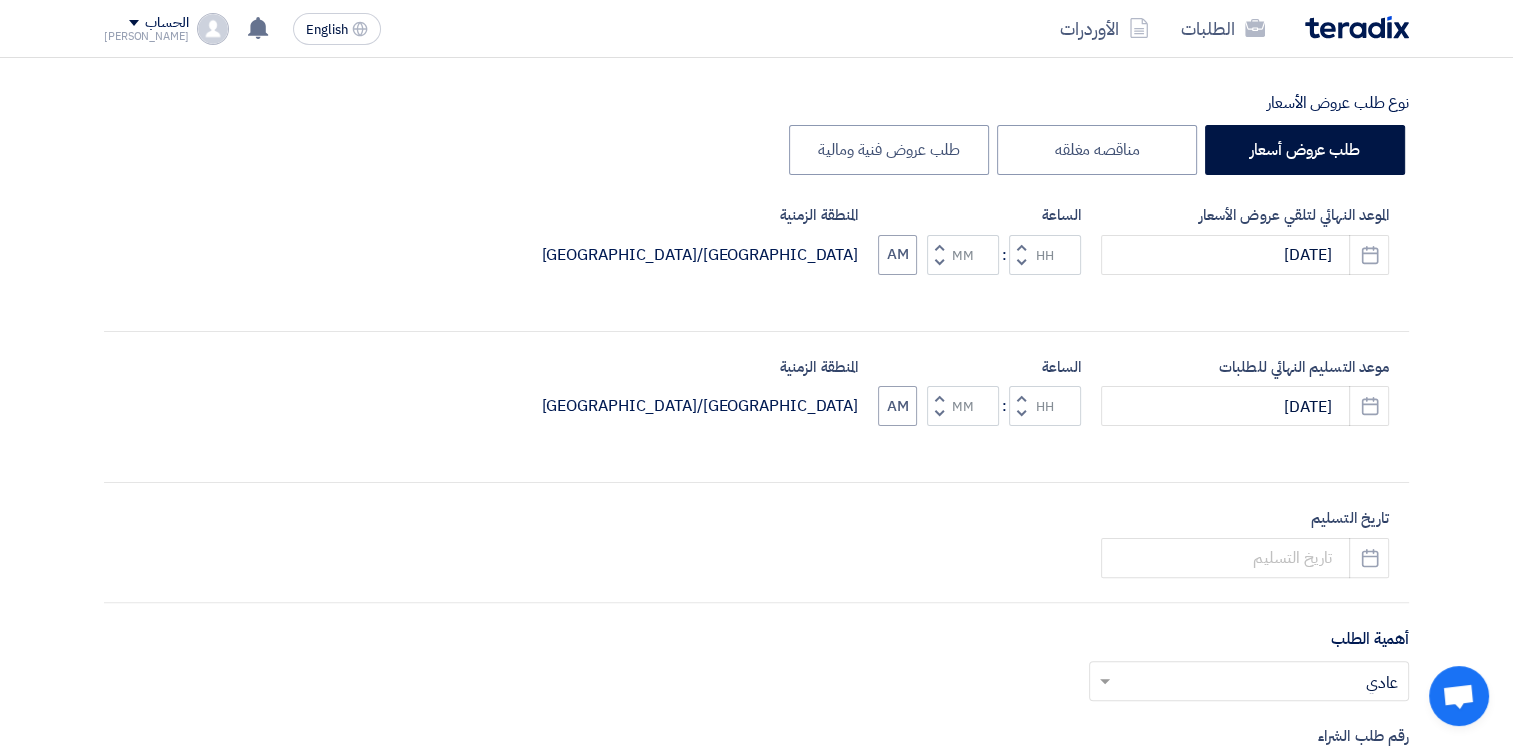 click 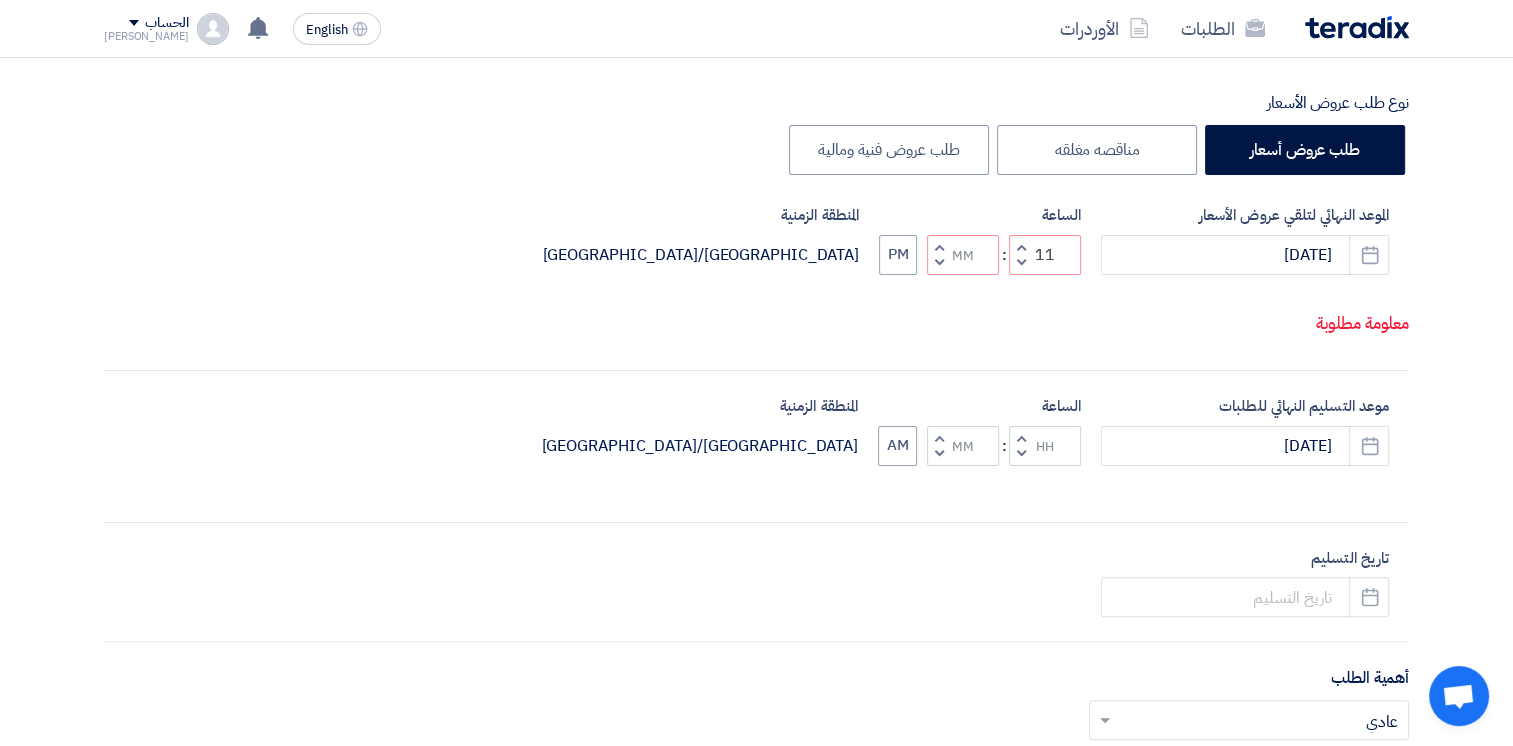 click 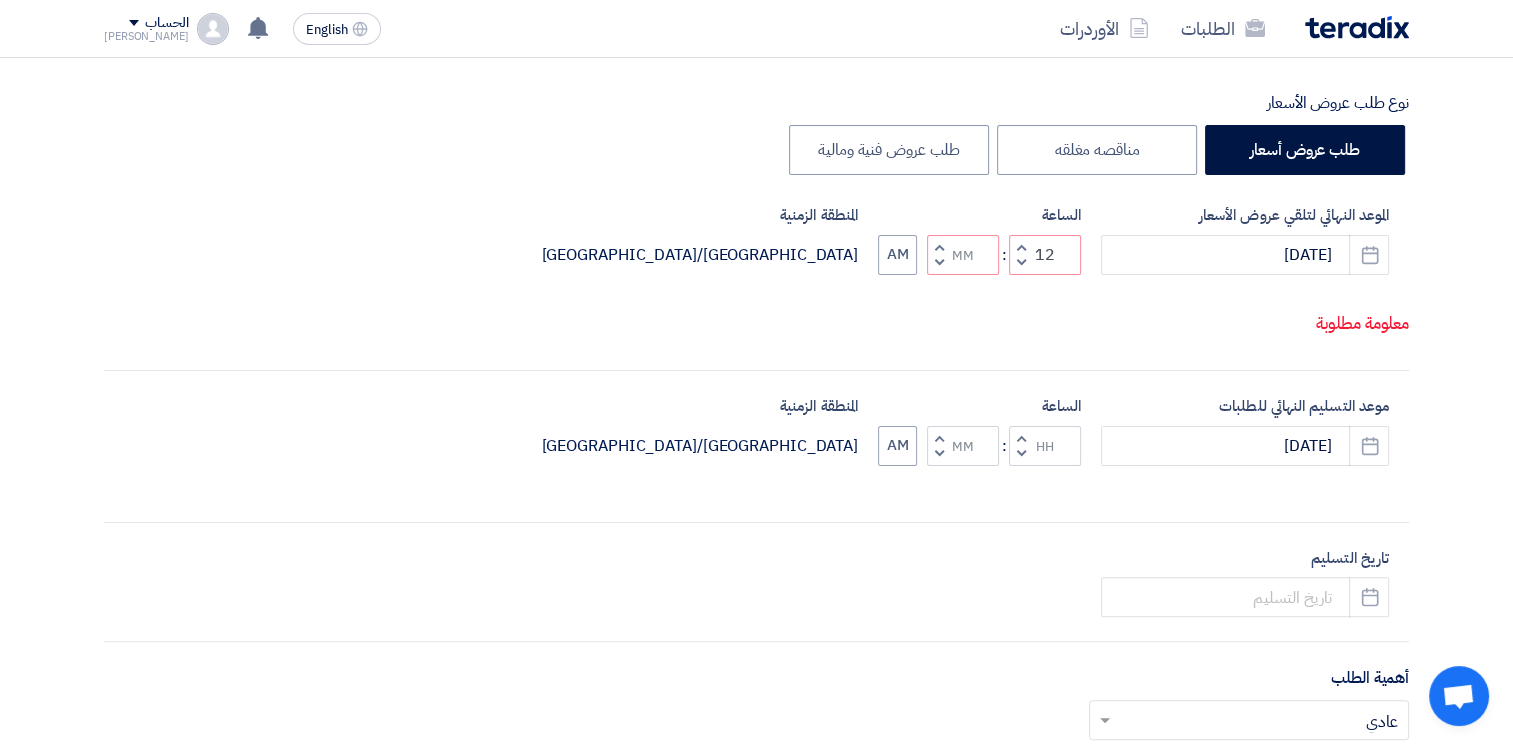 click 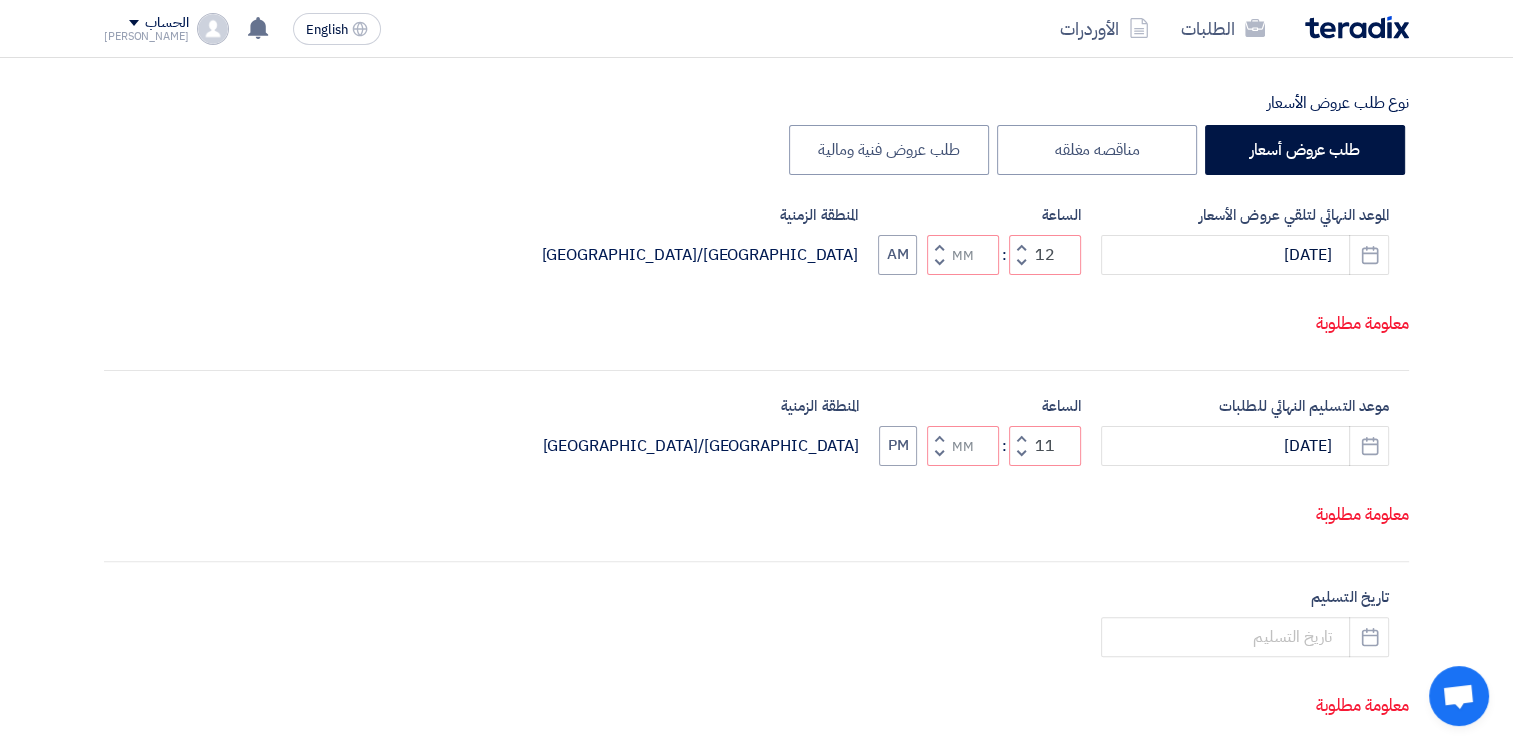 click on "Increment hours" 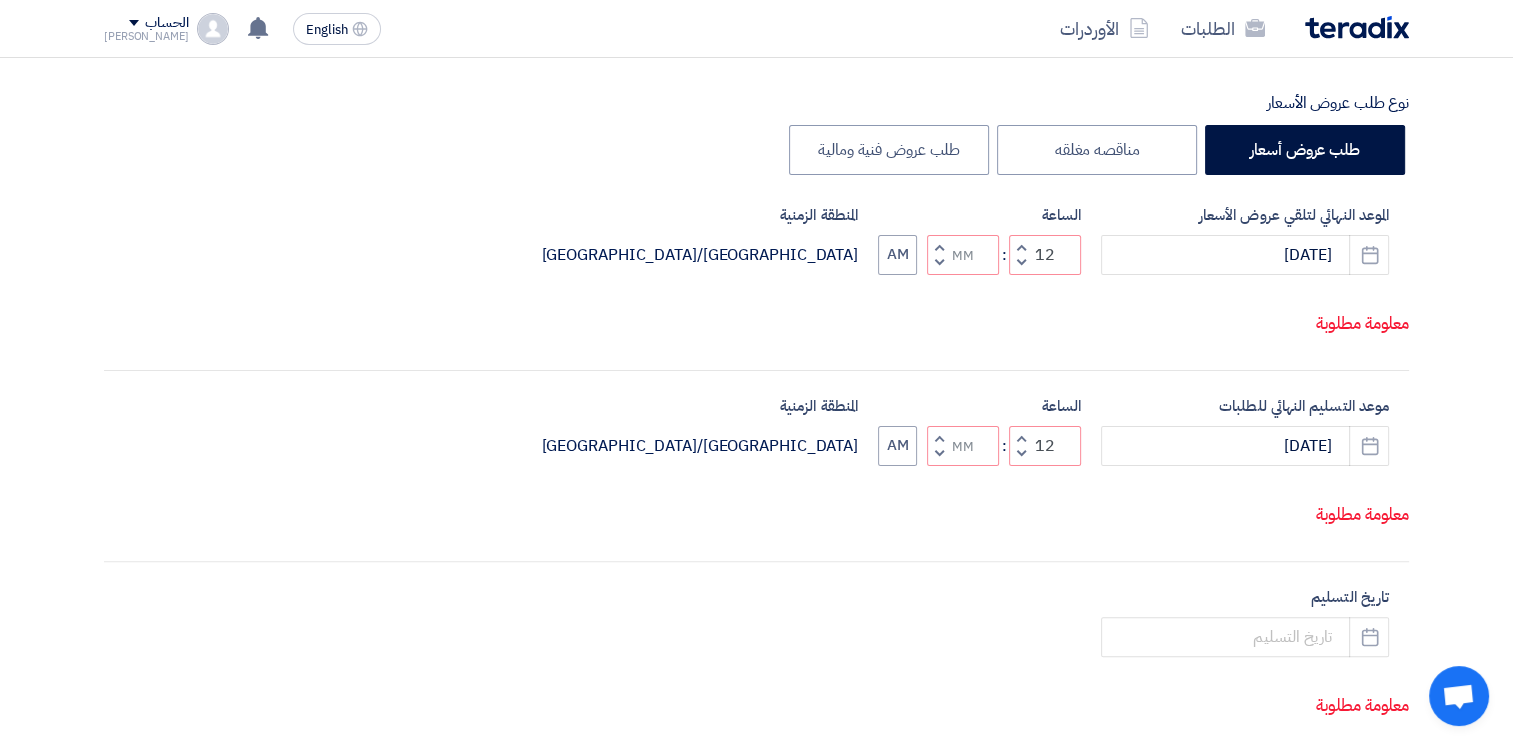 click 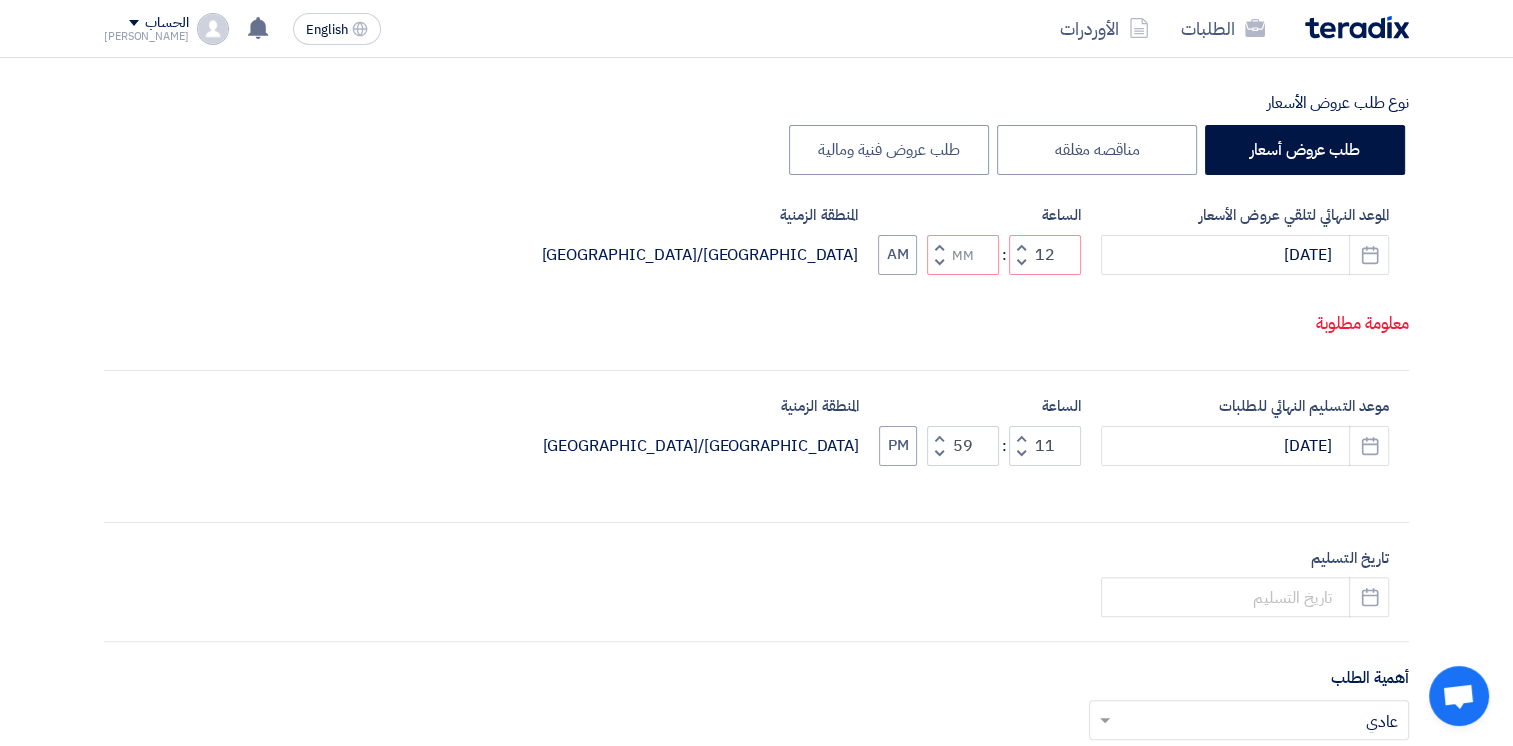 click 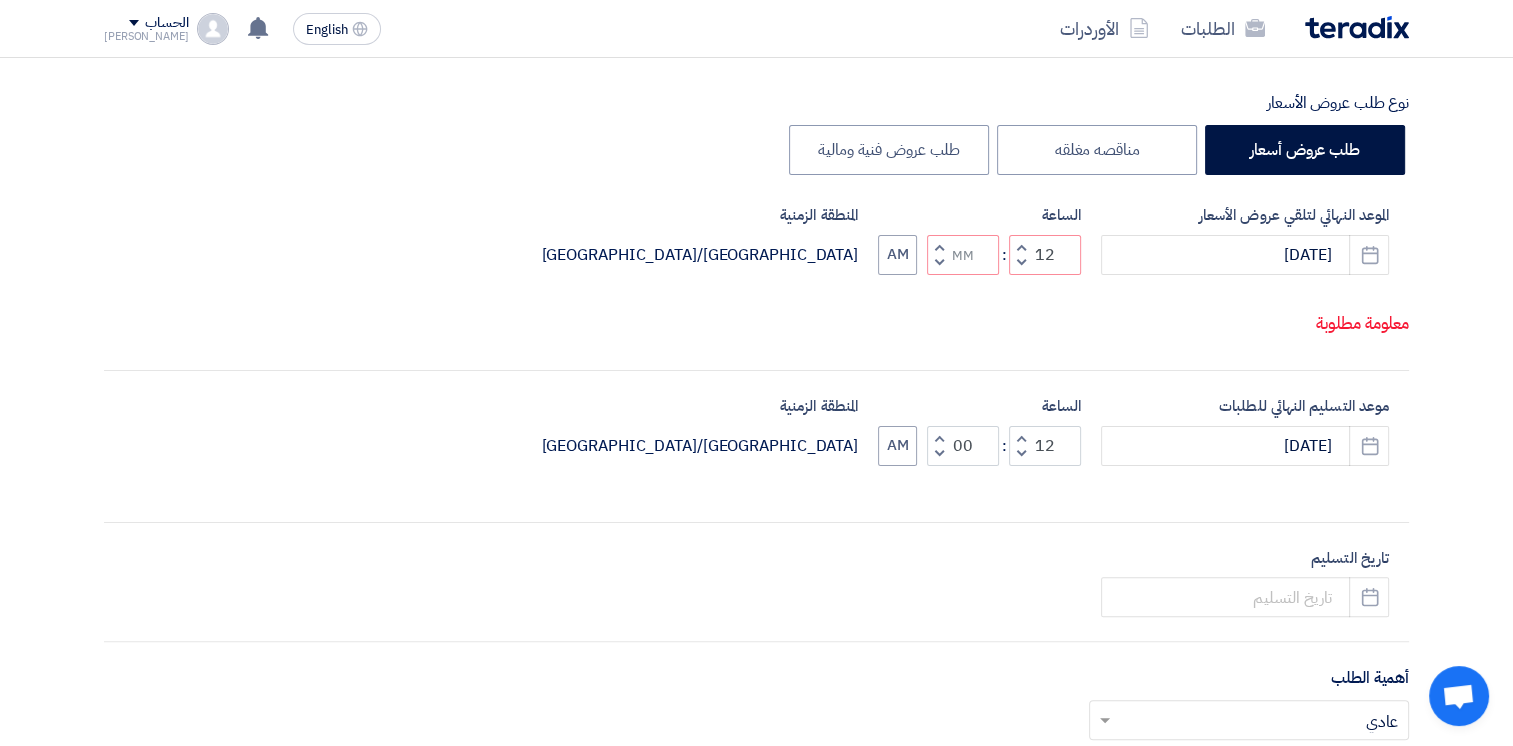 click on "Decrement minutes" 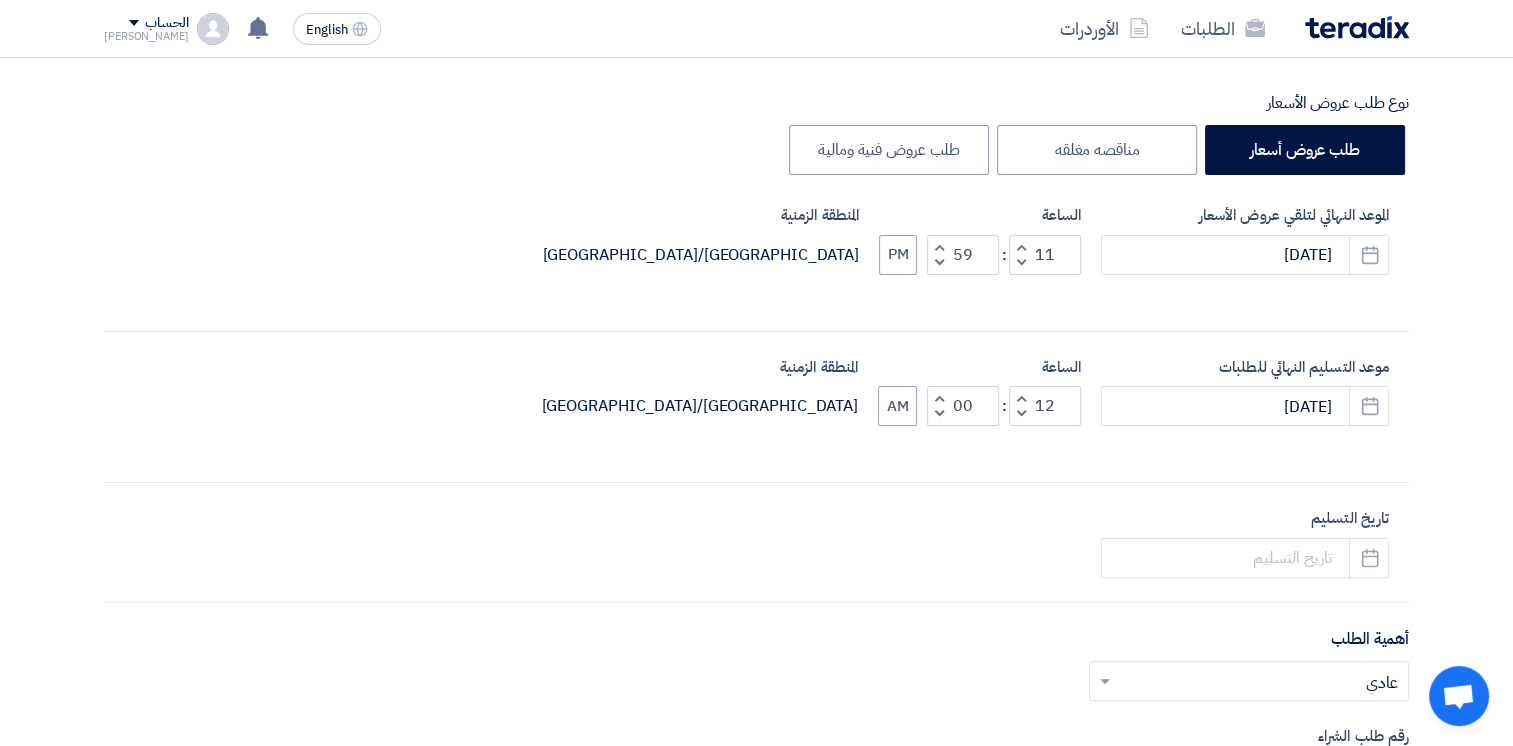 click 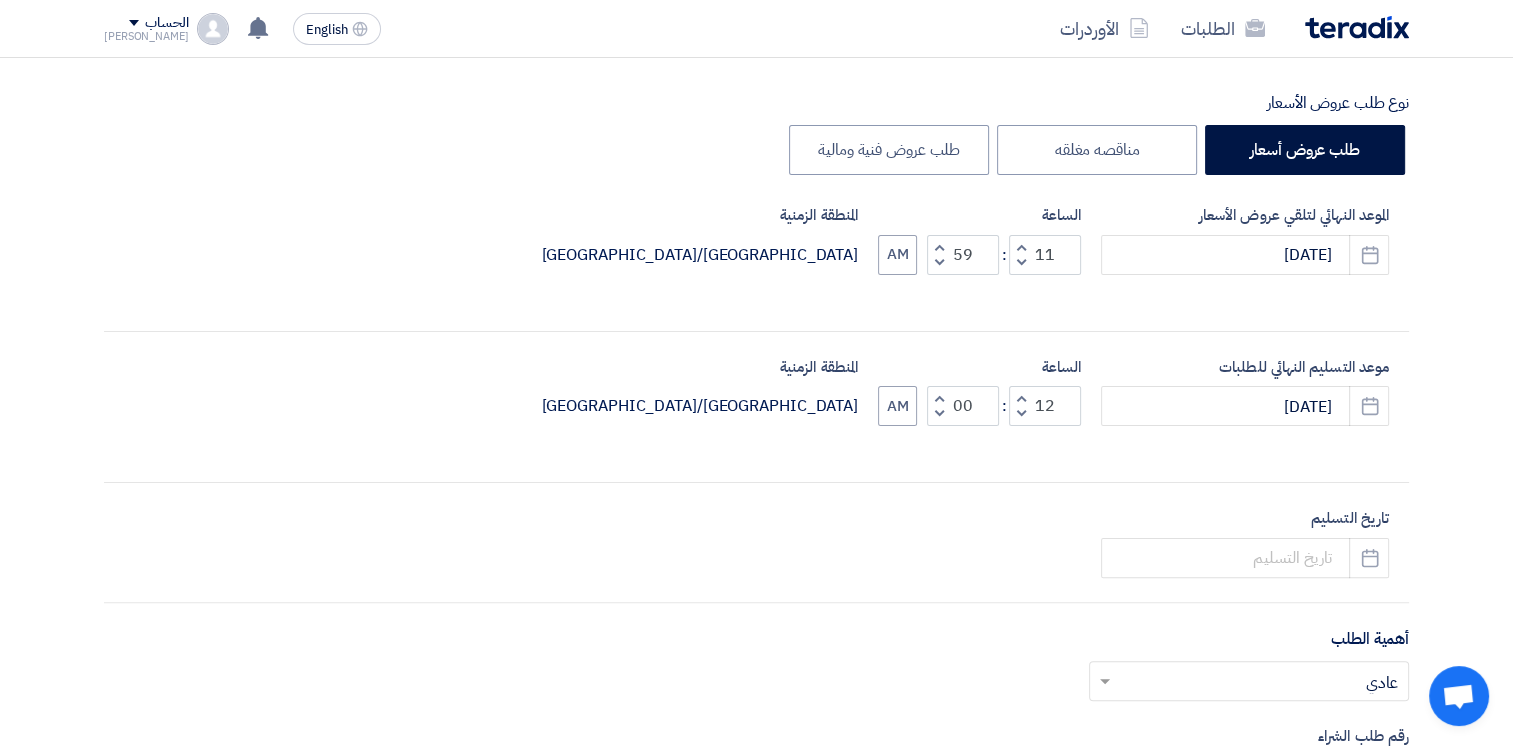type on "12" 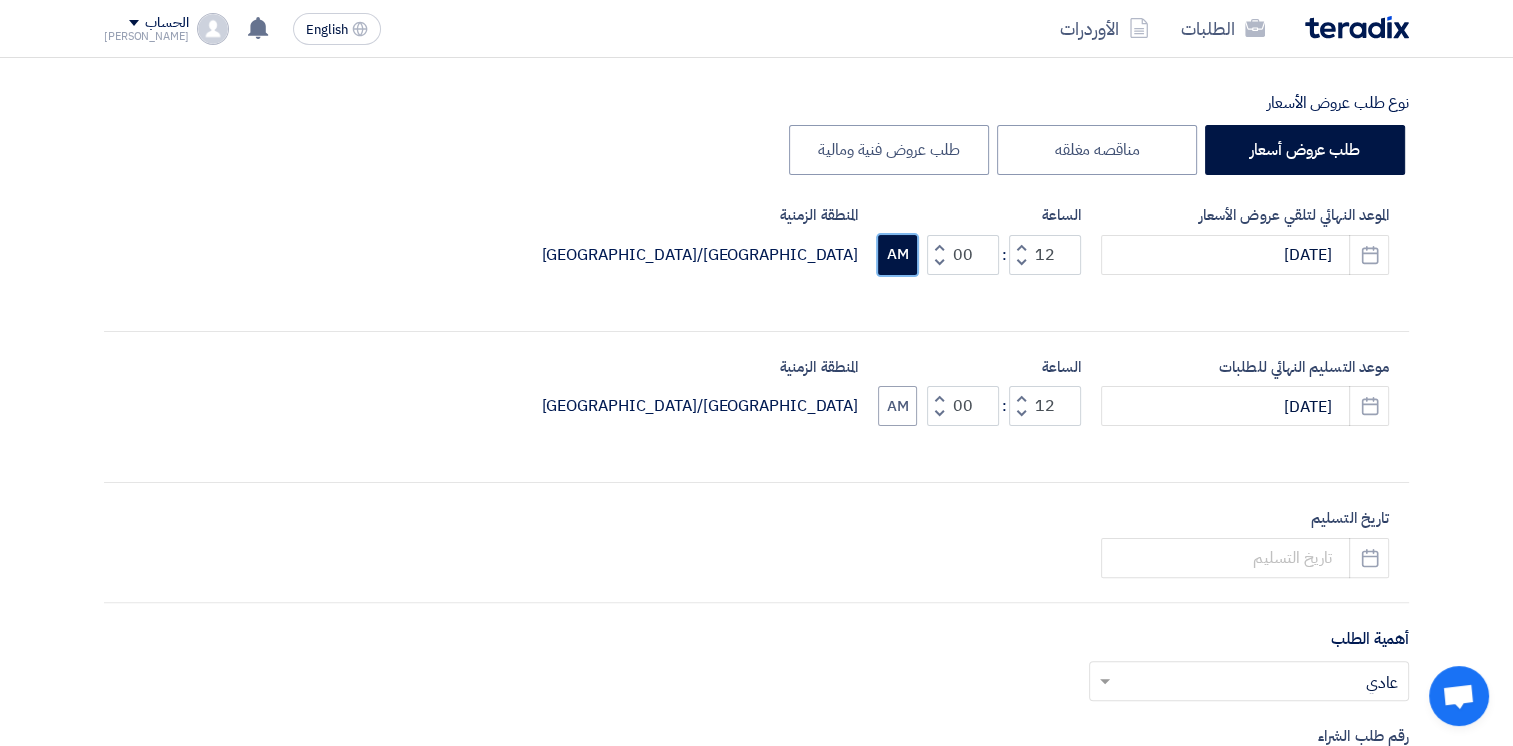 click on "AM" 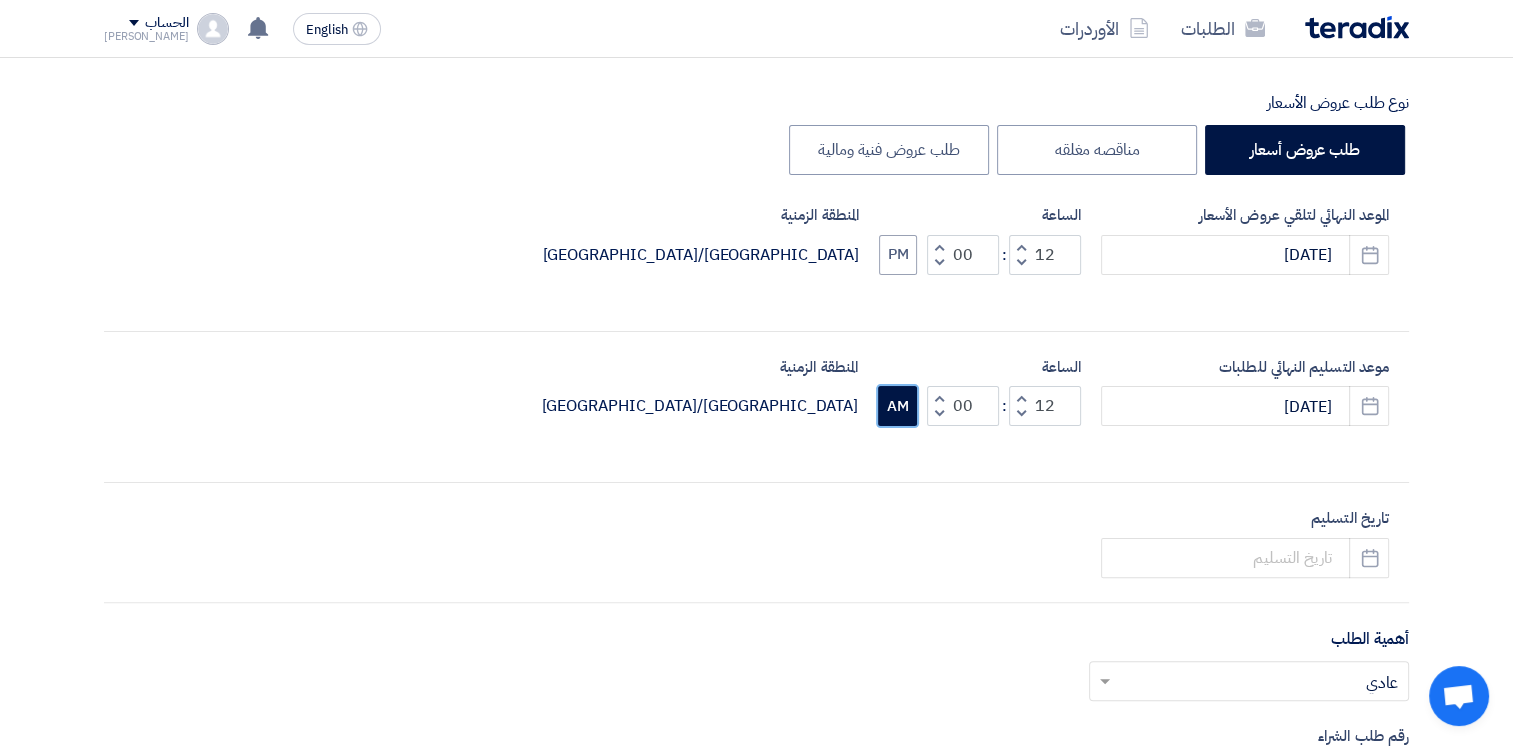 click on "AM" 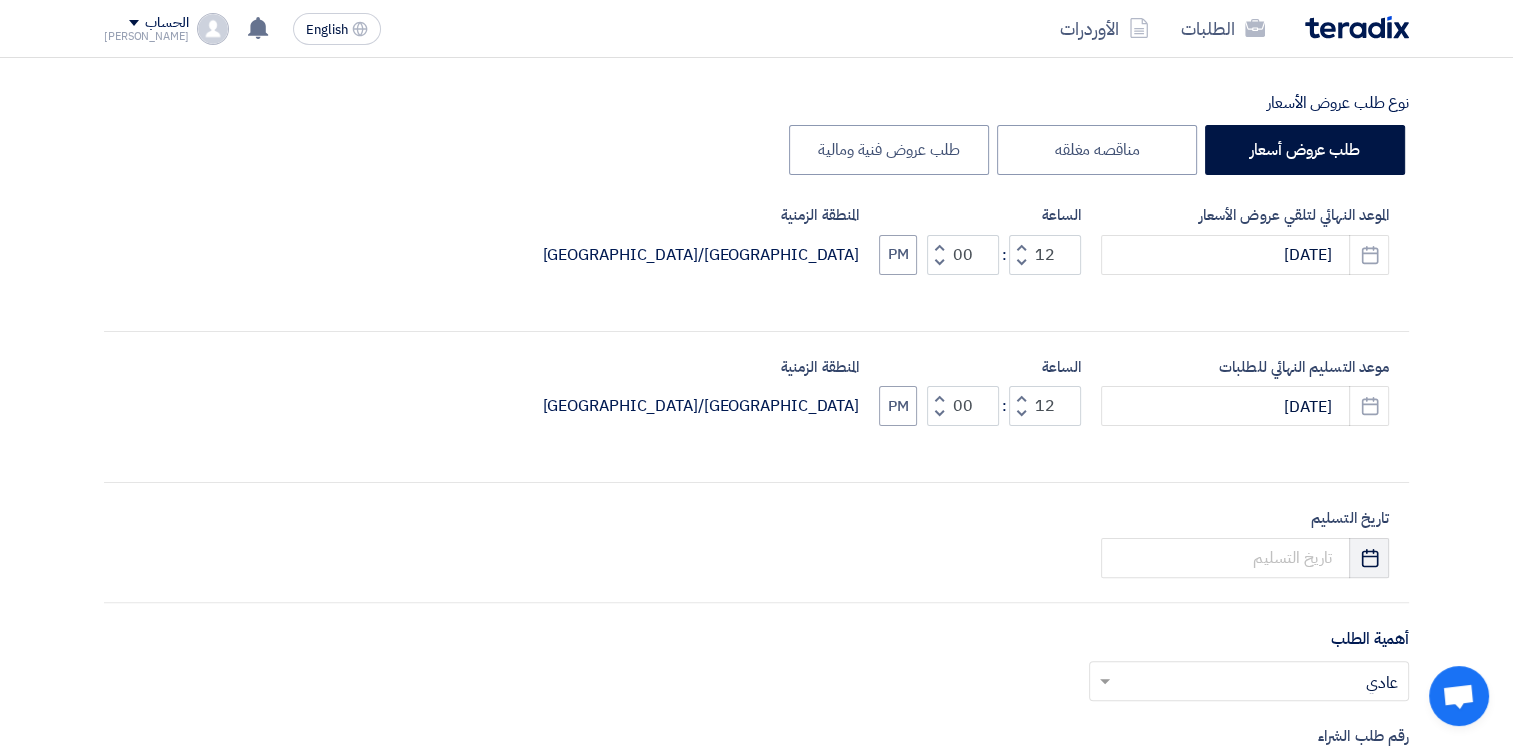 click on "Pick a date" 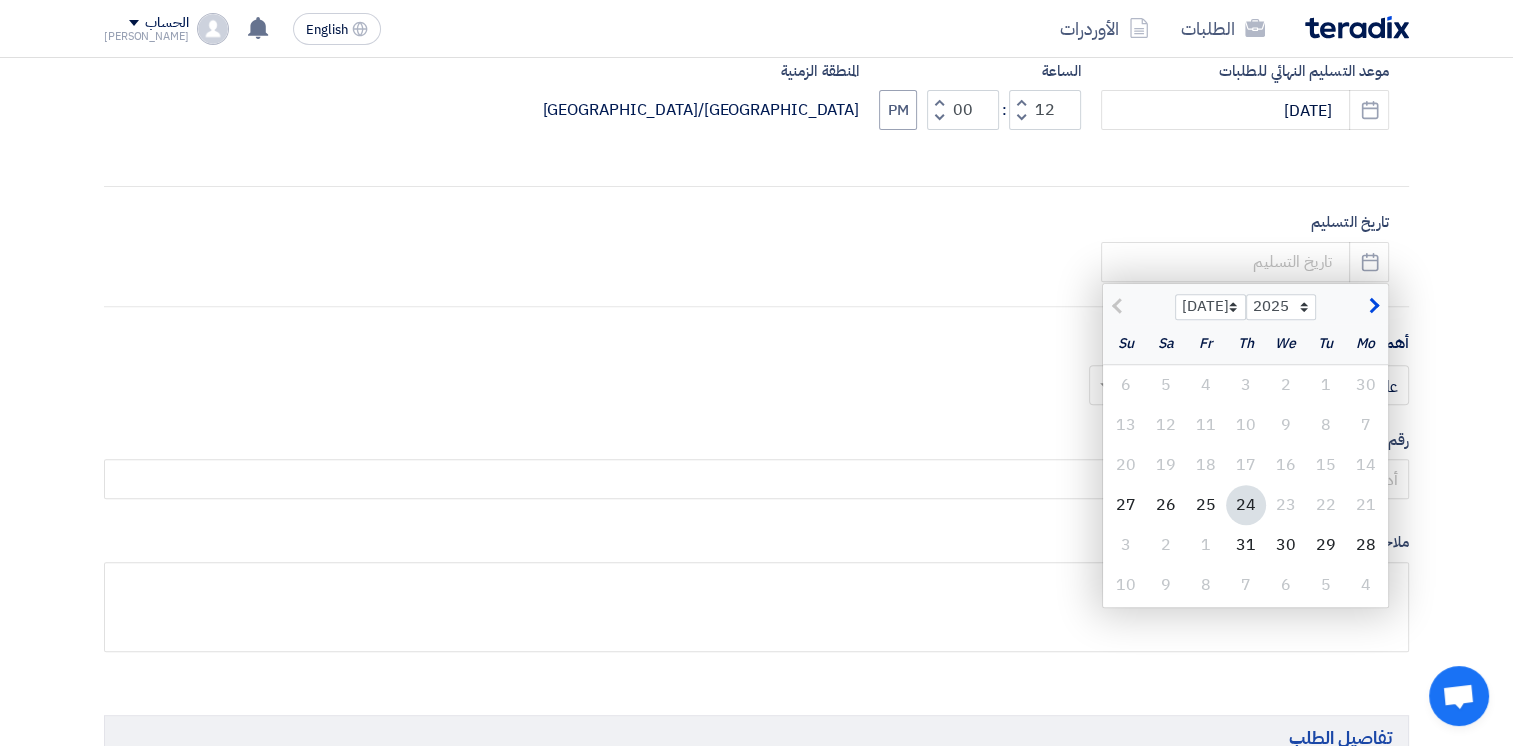scroll, scrollTop: 700, scrollLeft: 0, axis: vertical 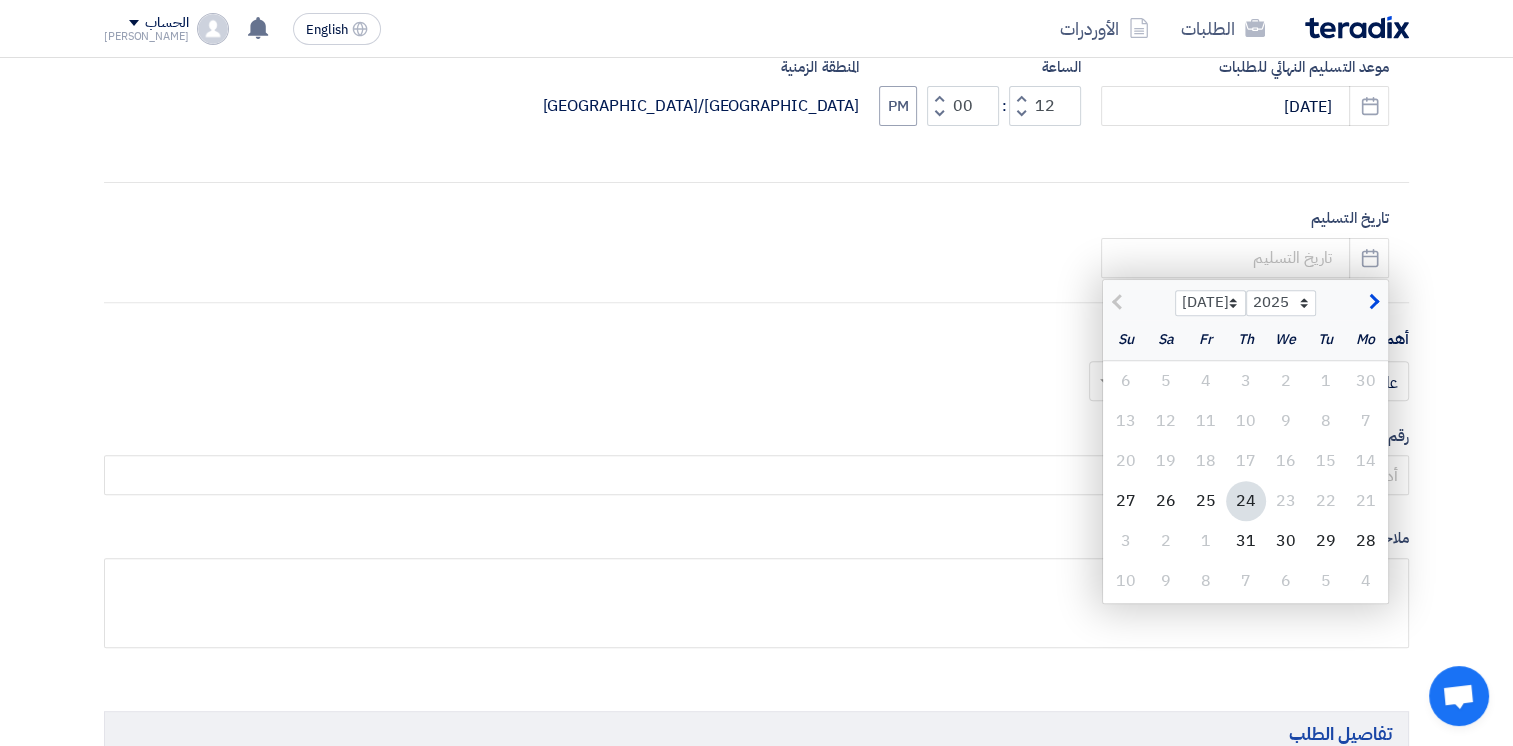 click 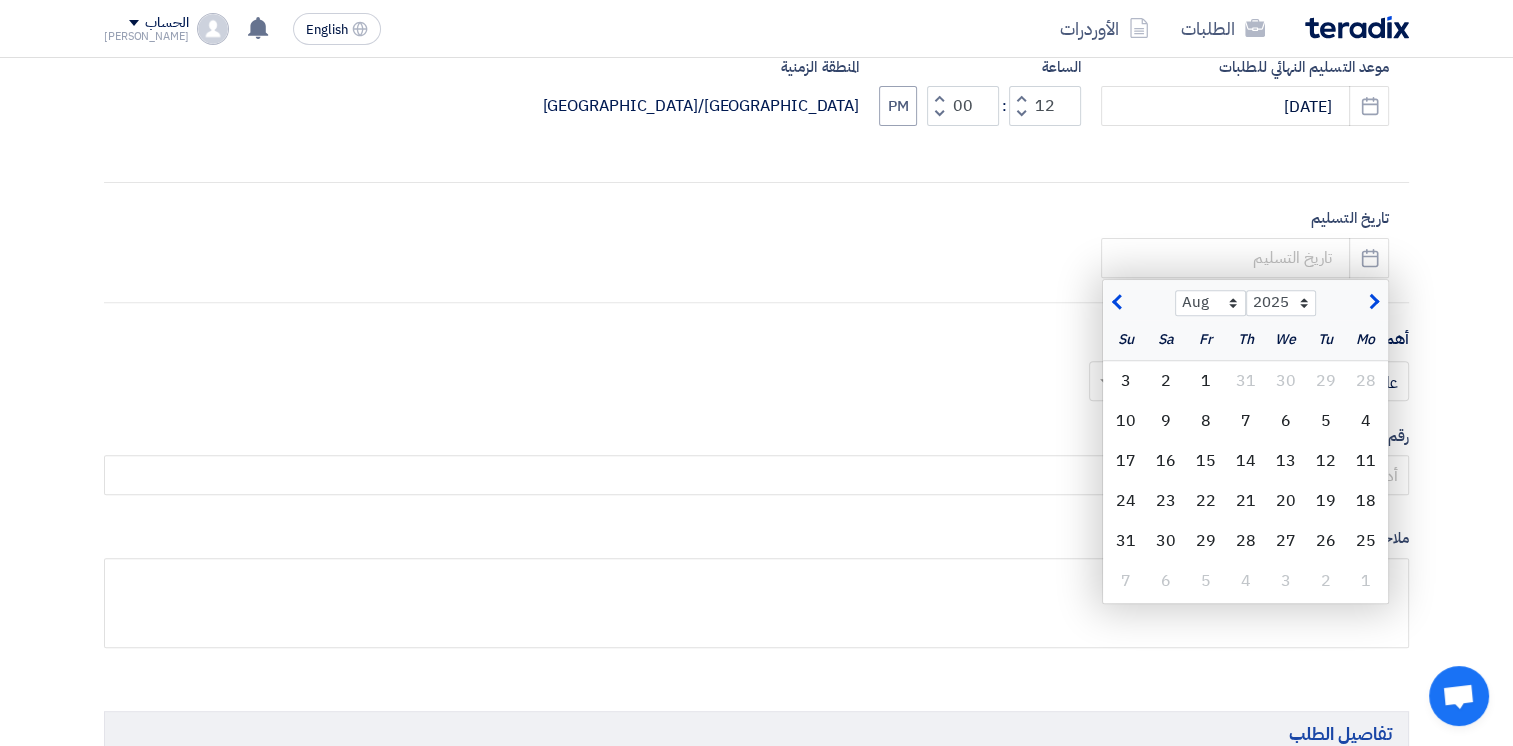 click 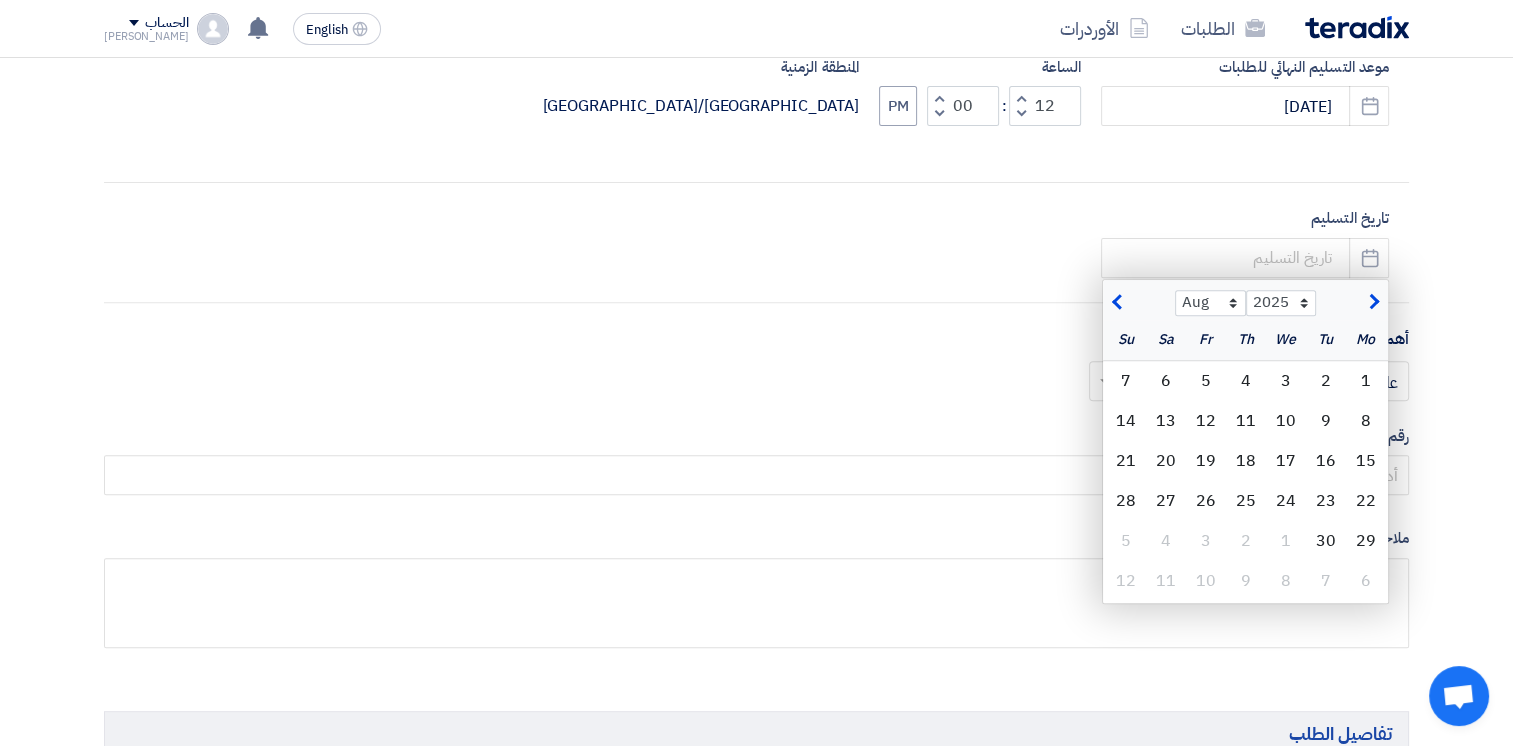 select on "9" 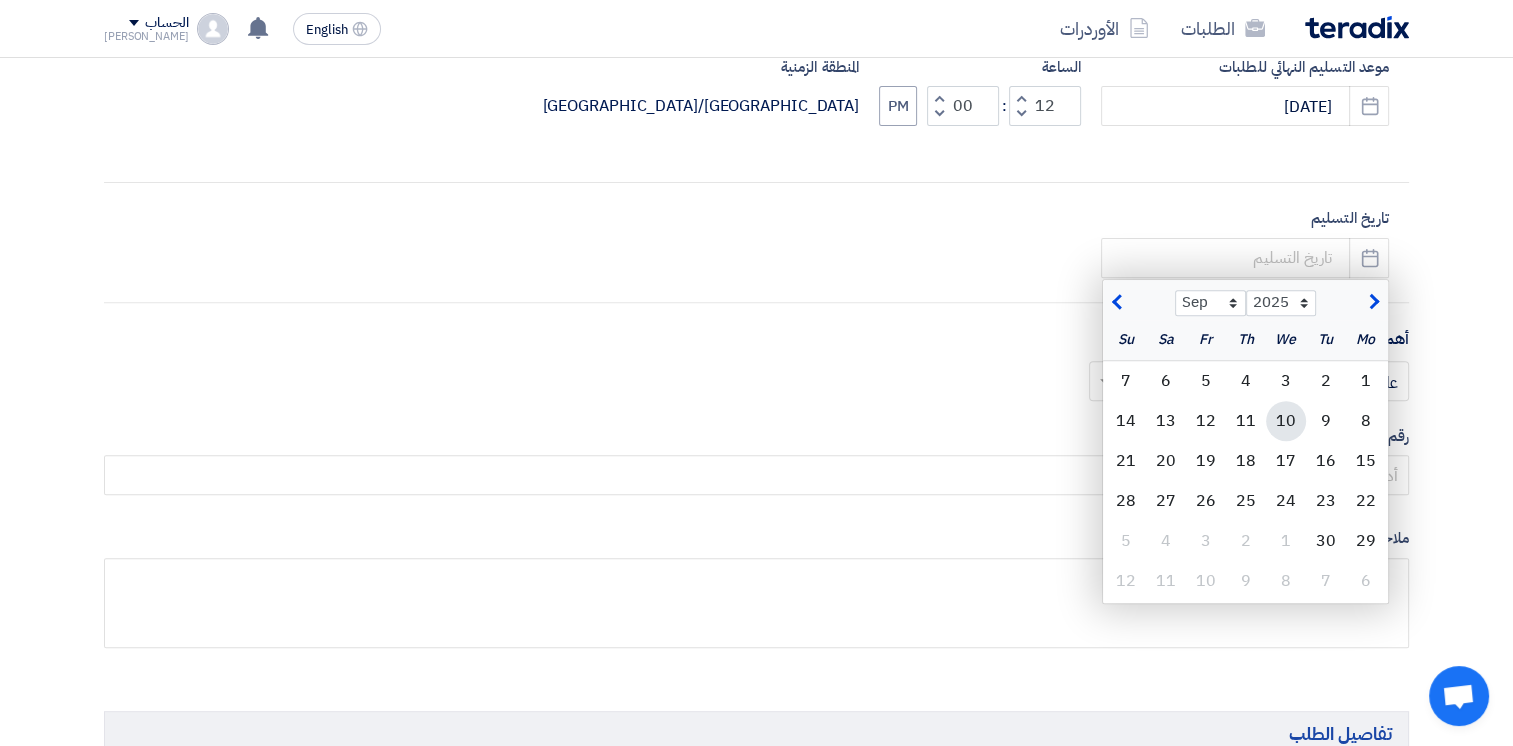 click on "10" 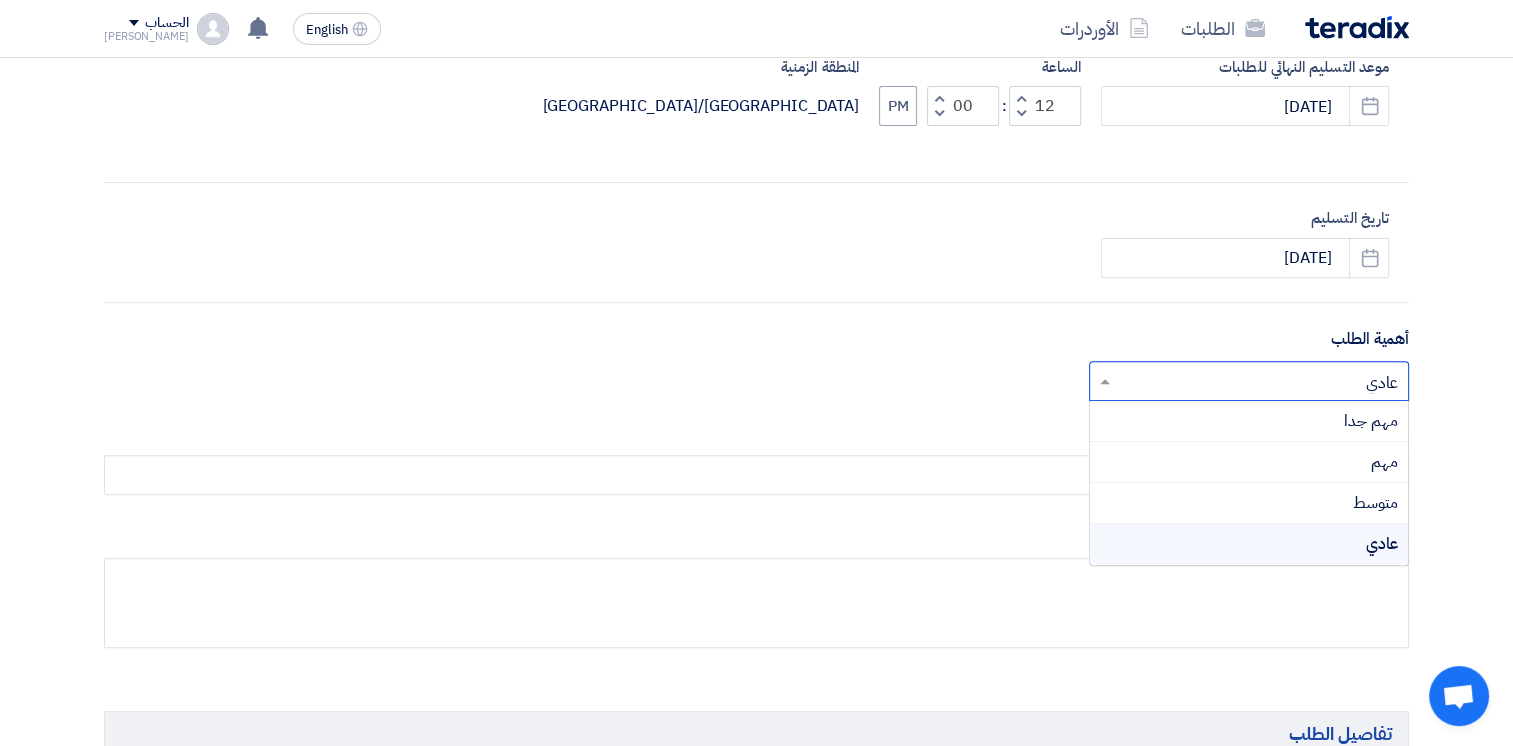 click 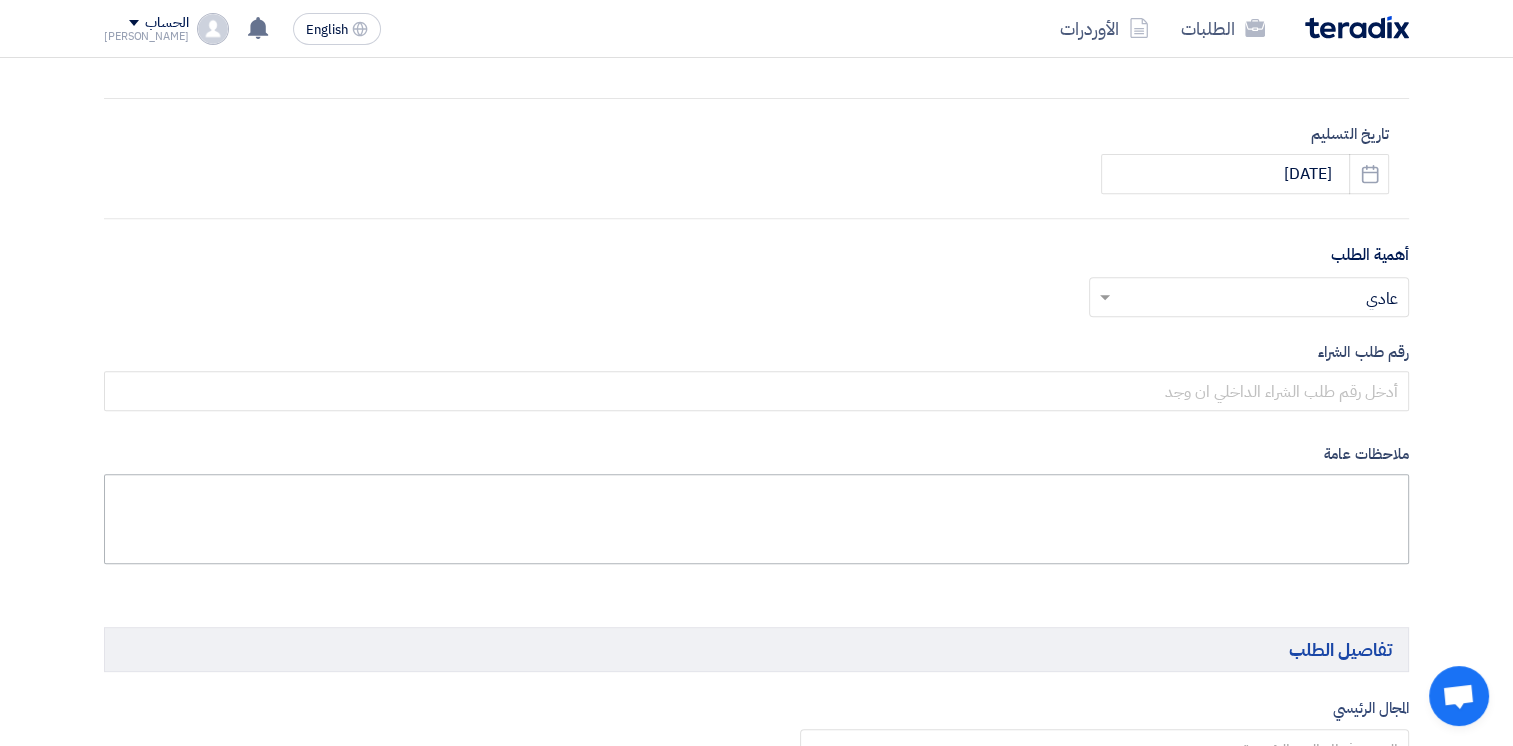 scroll, scrollTop: 900, scrollLeft: 0, axis: vertical 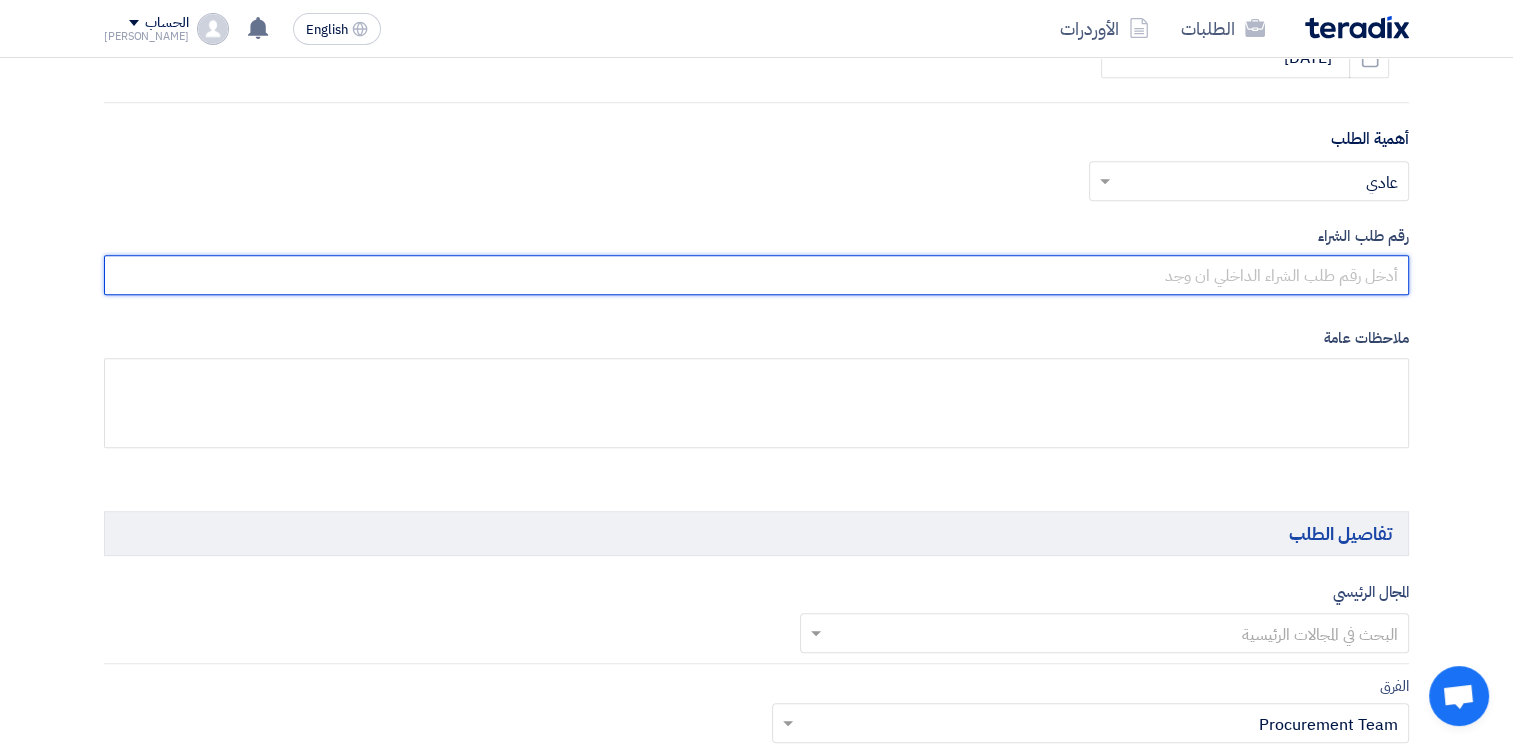 click at bounding box center (756, 275) 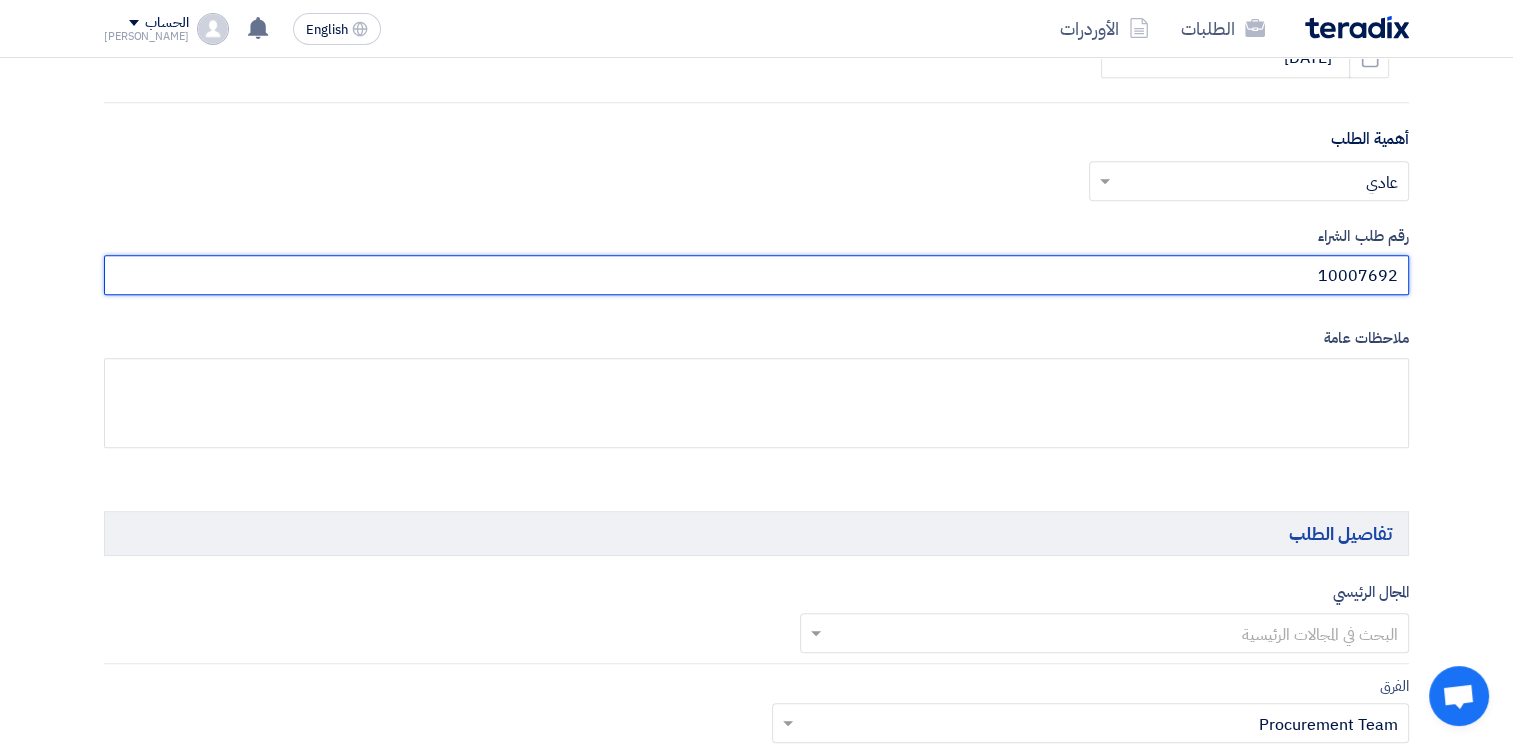 type on "10007692" 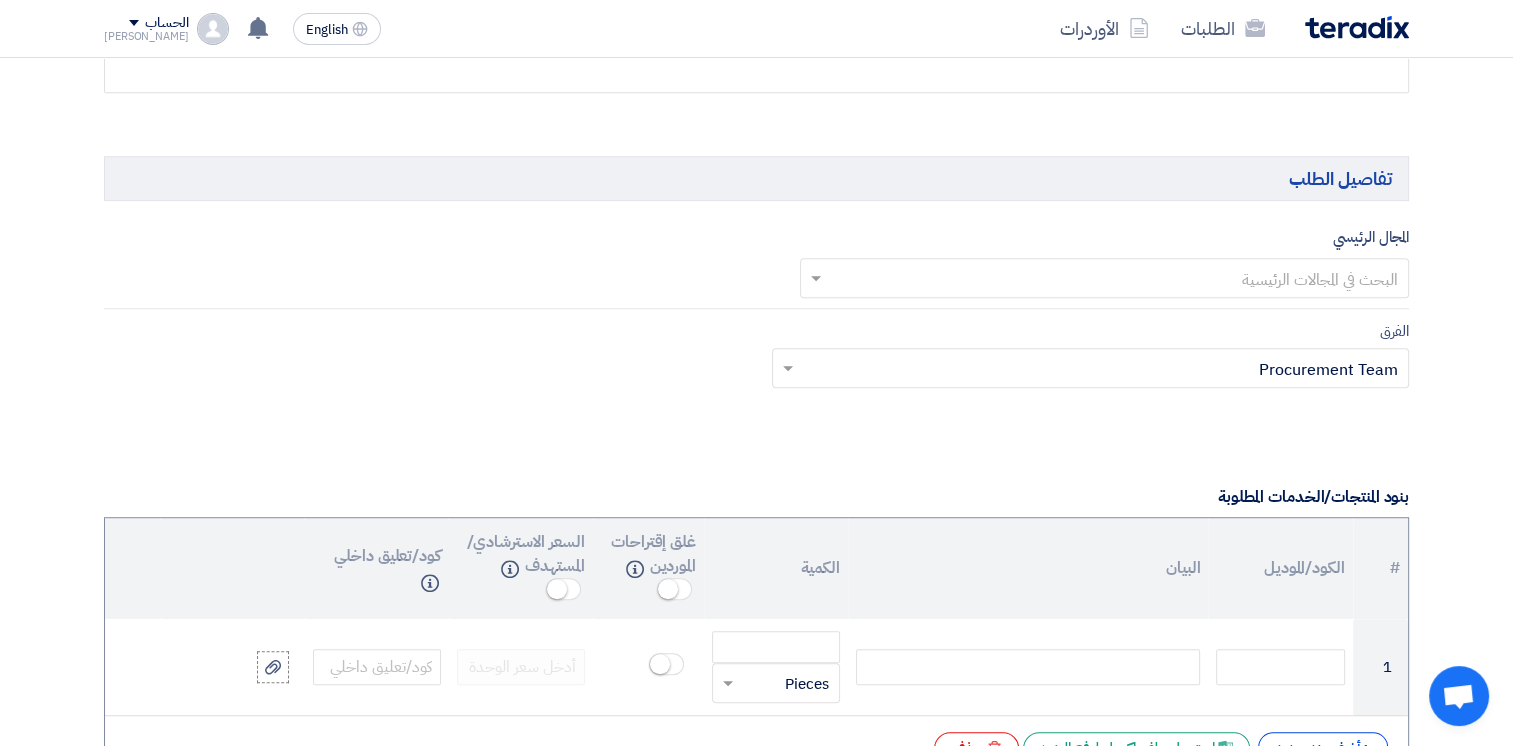 scroll, scrollTop: 1300, scrollLeft: 0, axis: vertical 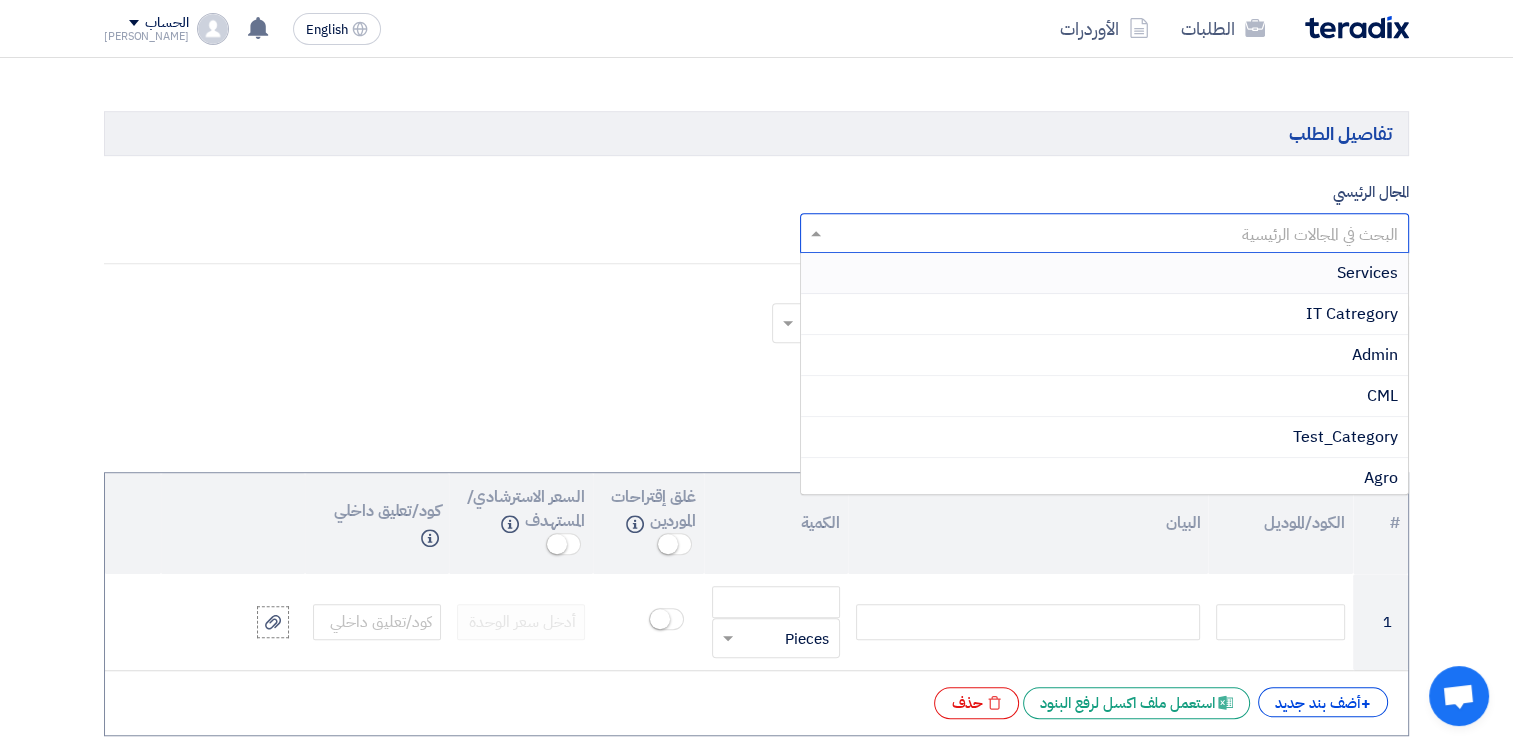 click at bounding box center (1116, 235) 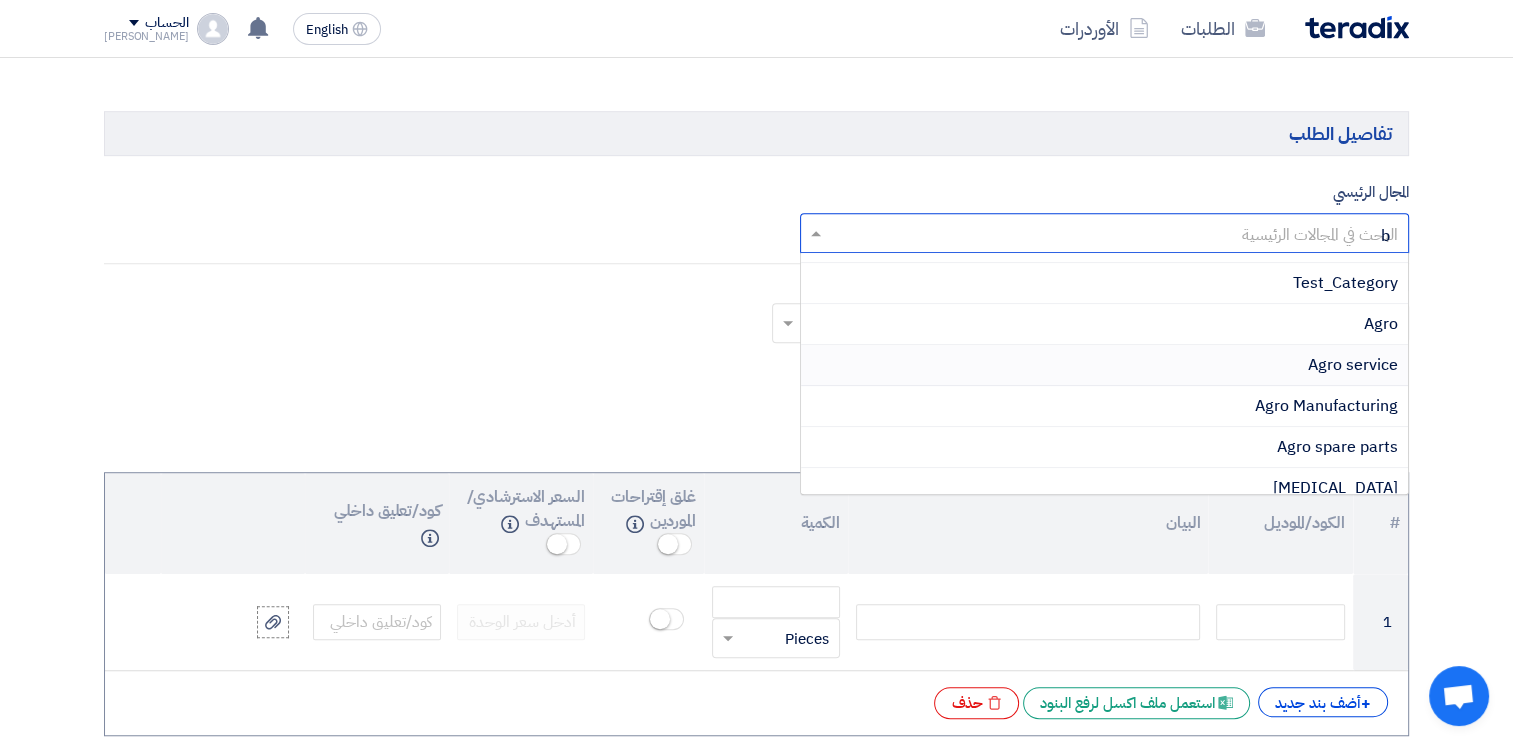 scroll, scrollTop: 0, scrollLeft: 0, axis: both 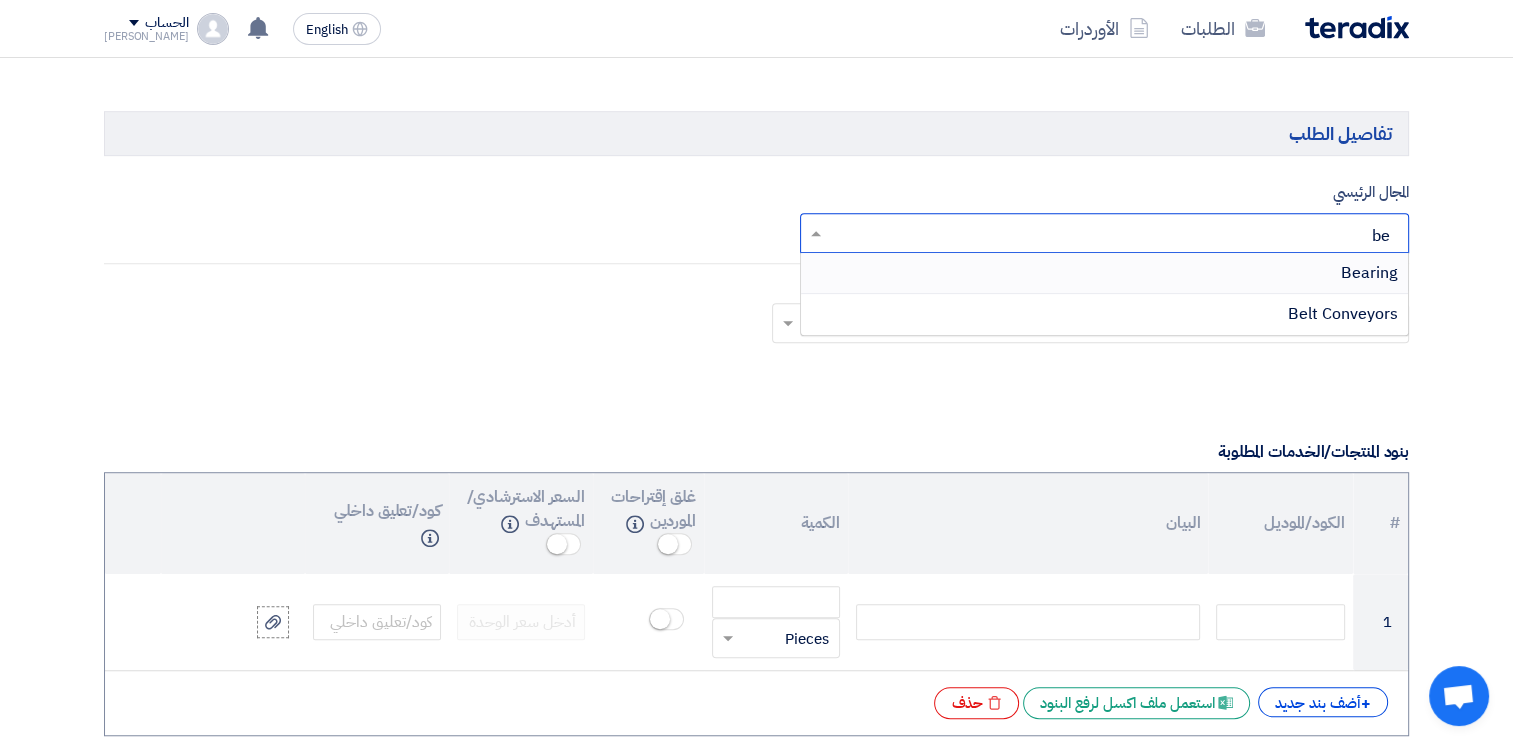 type on "bea" 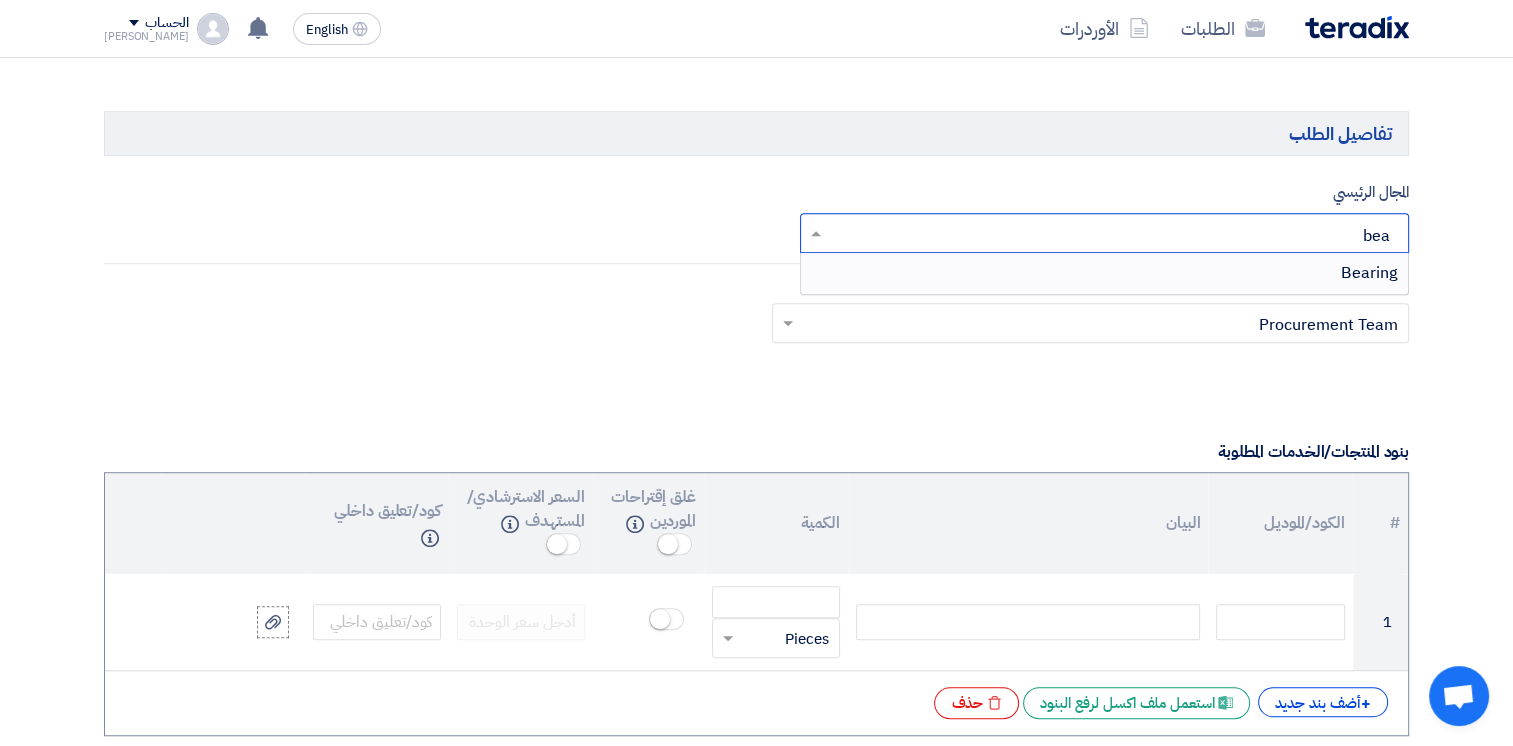 click on "Bearing" at bounding box center [1369, 273] 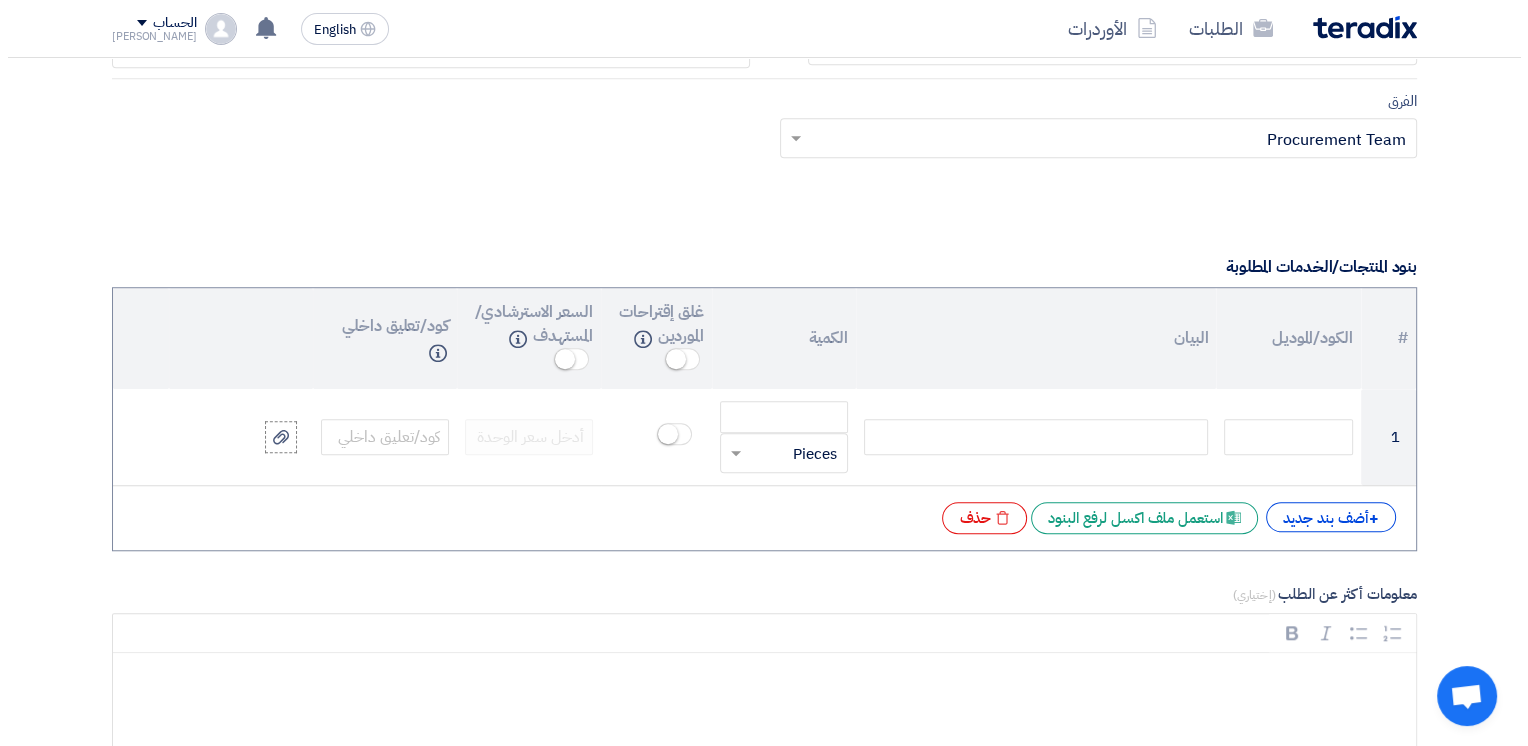 scroll, scrollTop: 1500, scrollLeft: 0, axis: vertical 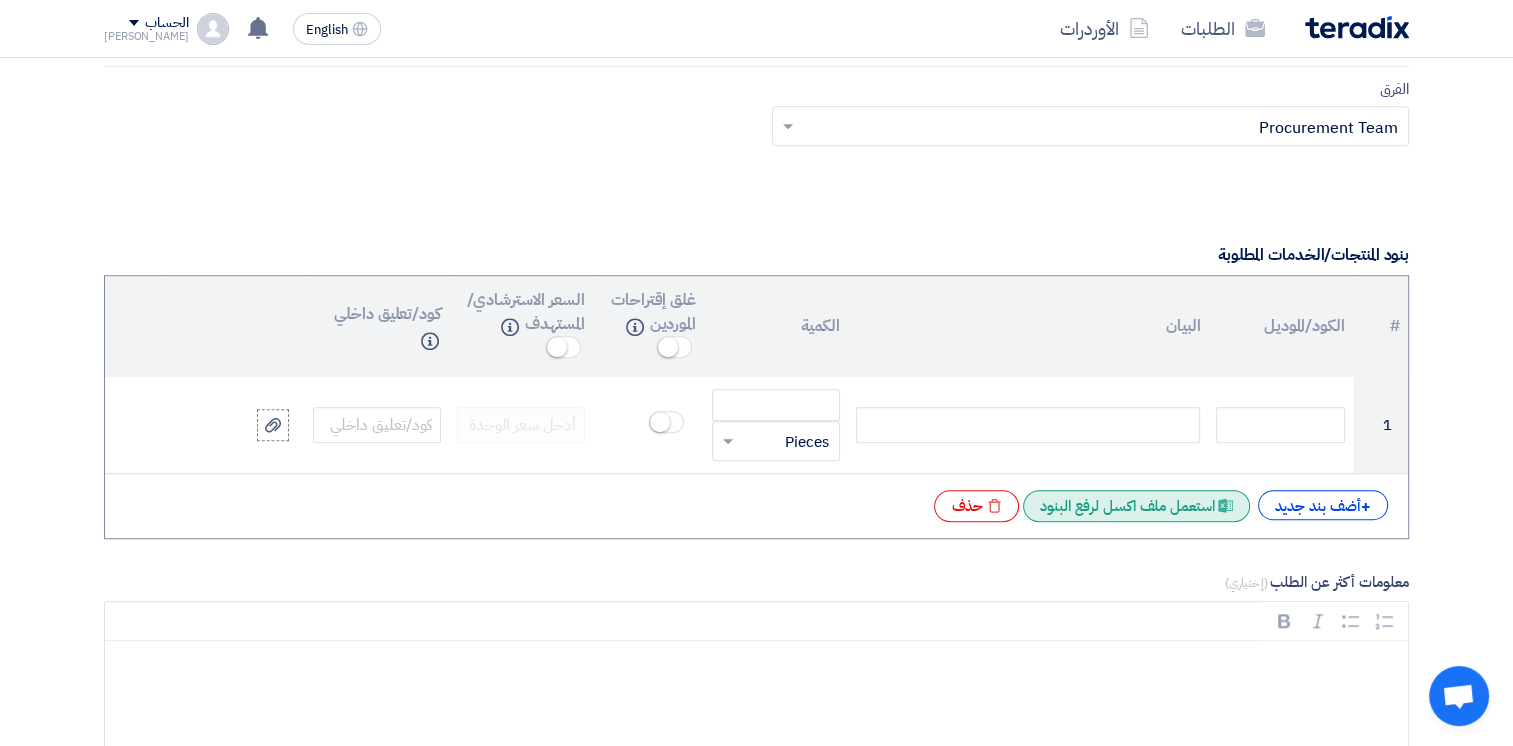 click on "Excel file
استعمل ملف اكسل لرفع البنود" 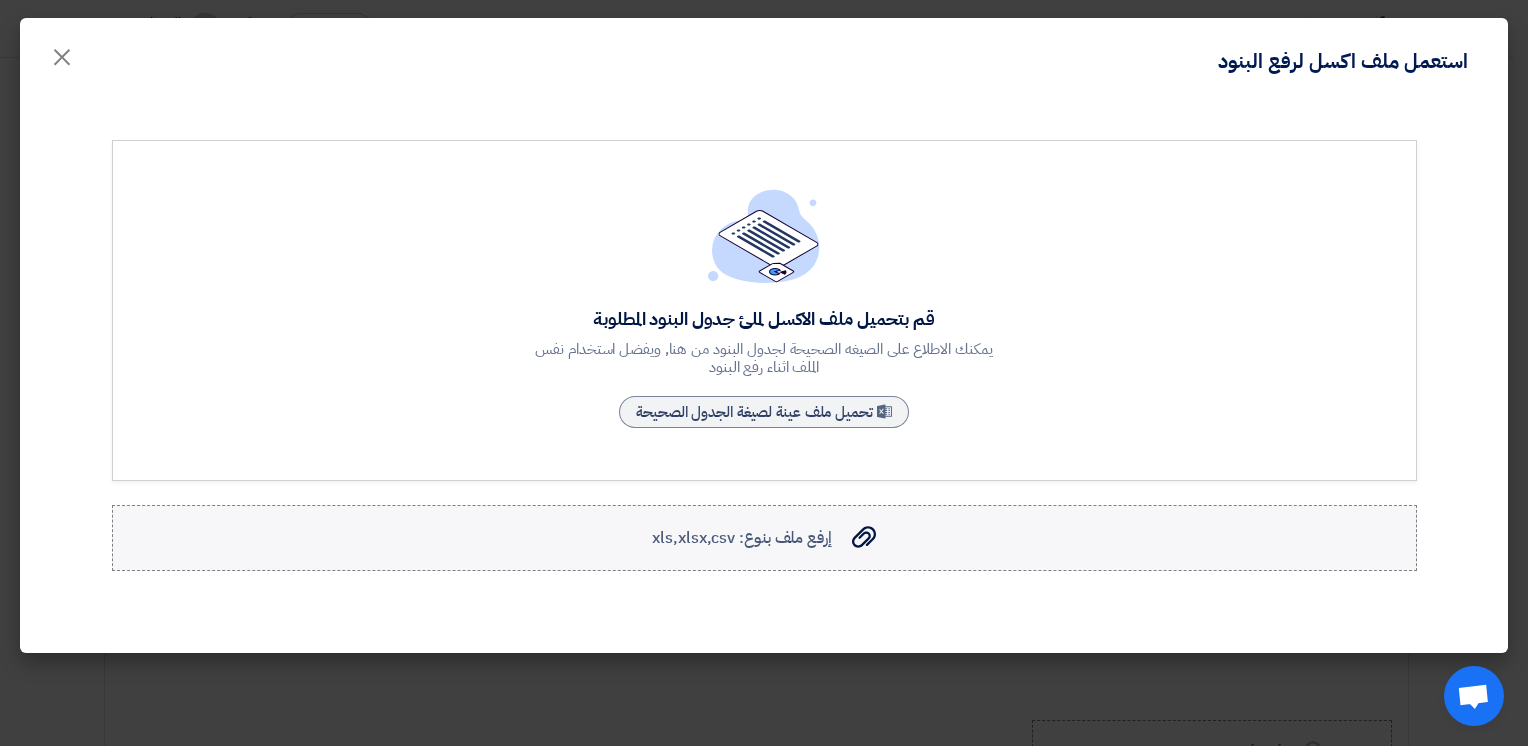 click on "إرفع ملف بنوع: xls,xlsx,csv" 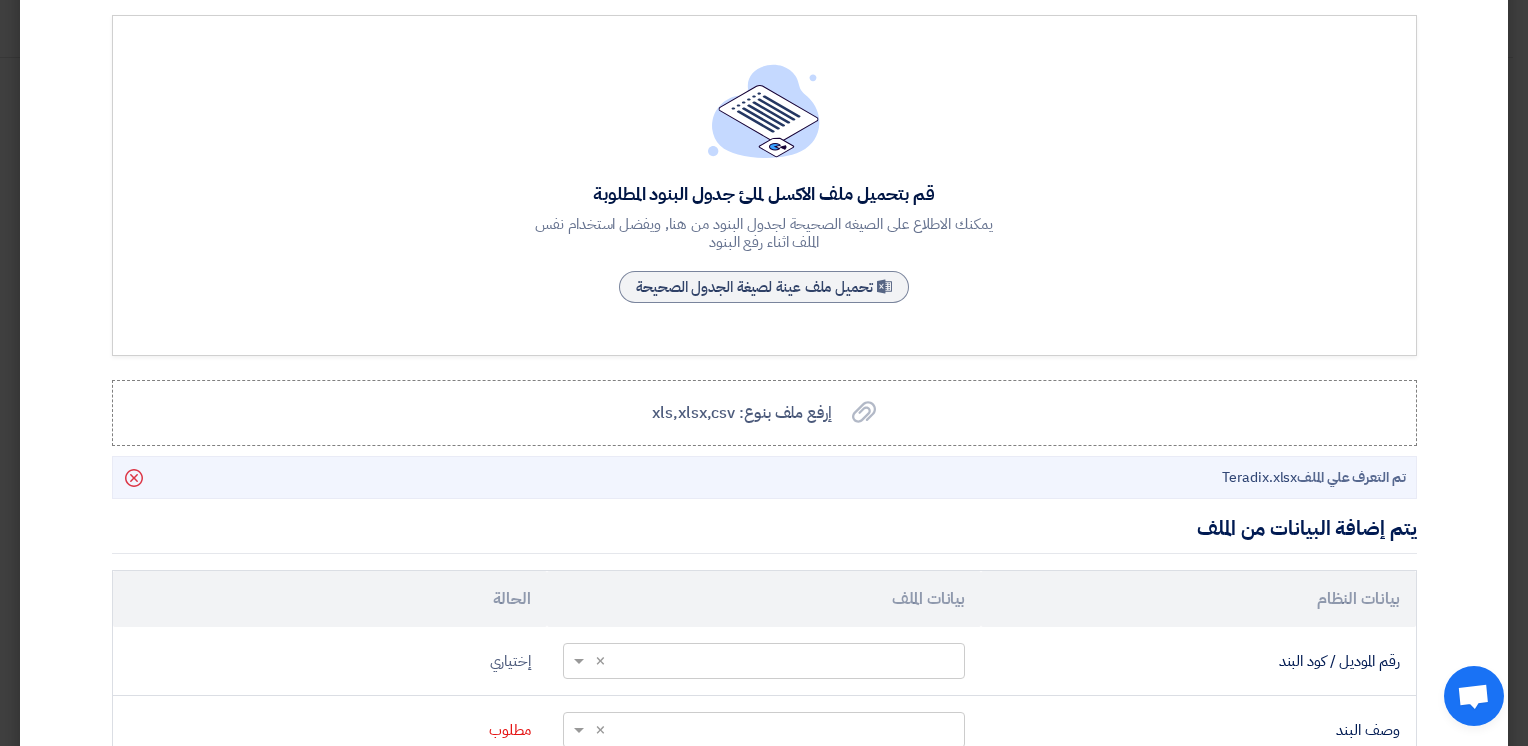scroll, scrollTop: 400, scrollLeft: 0, axis: vertical 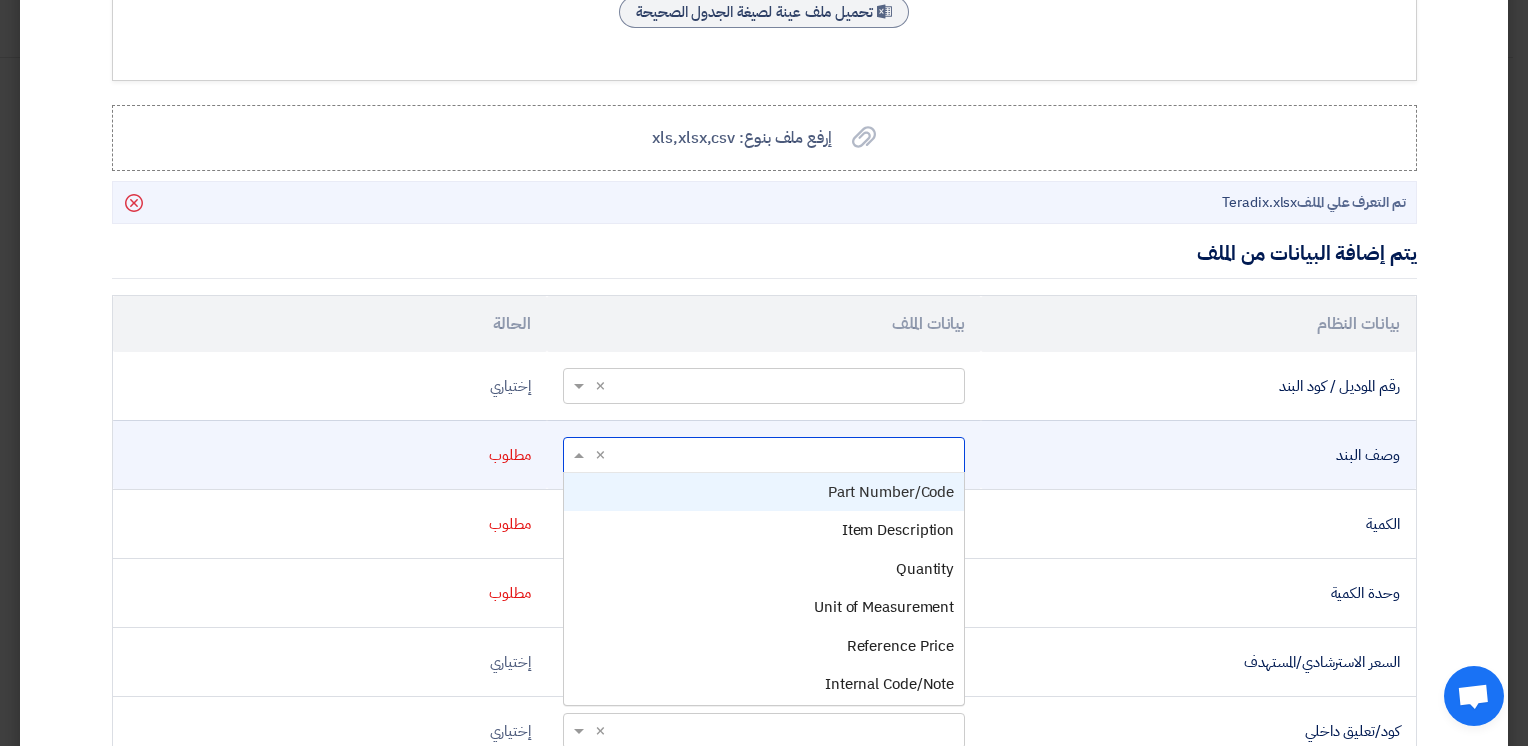 click 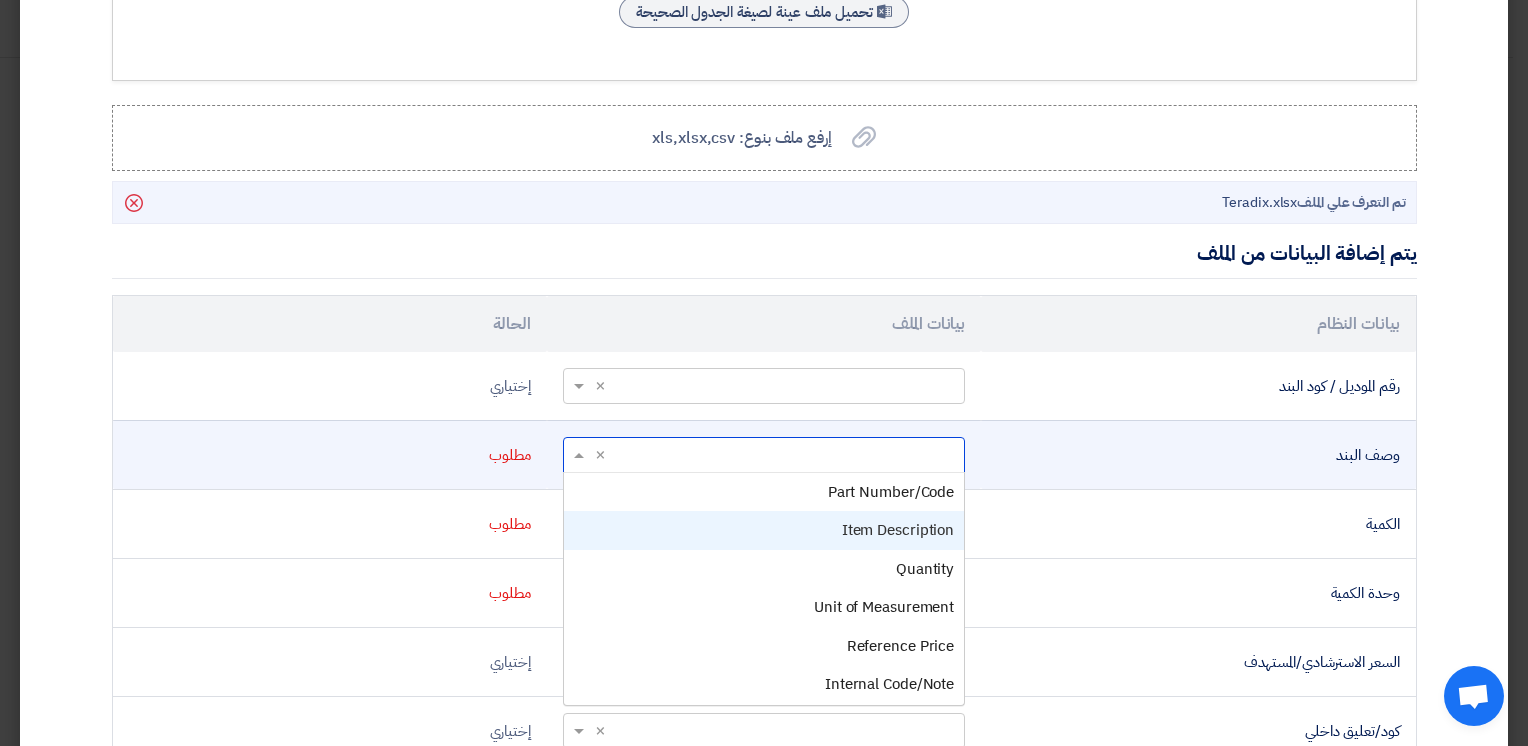 click on "Item Description" at bounding box center (898, 530) 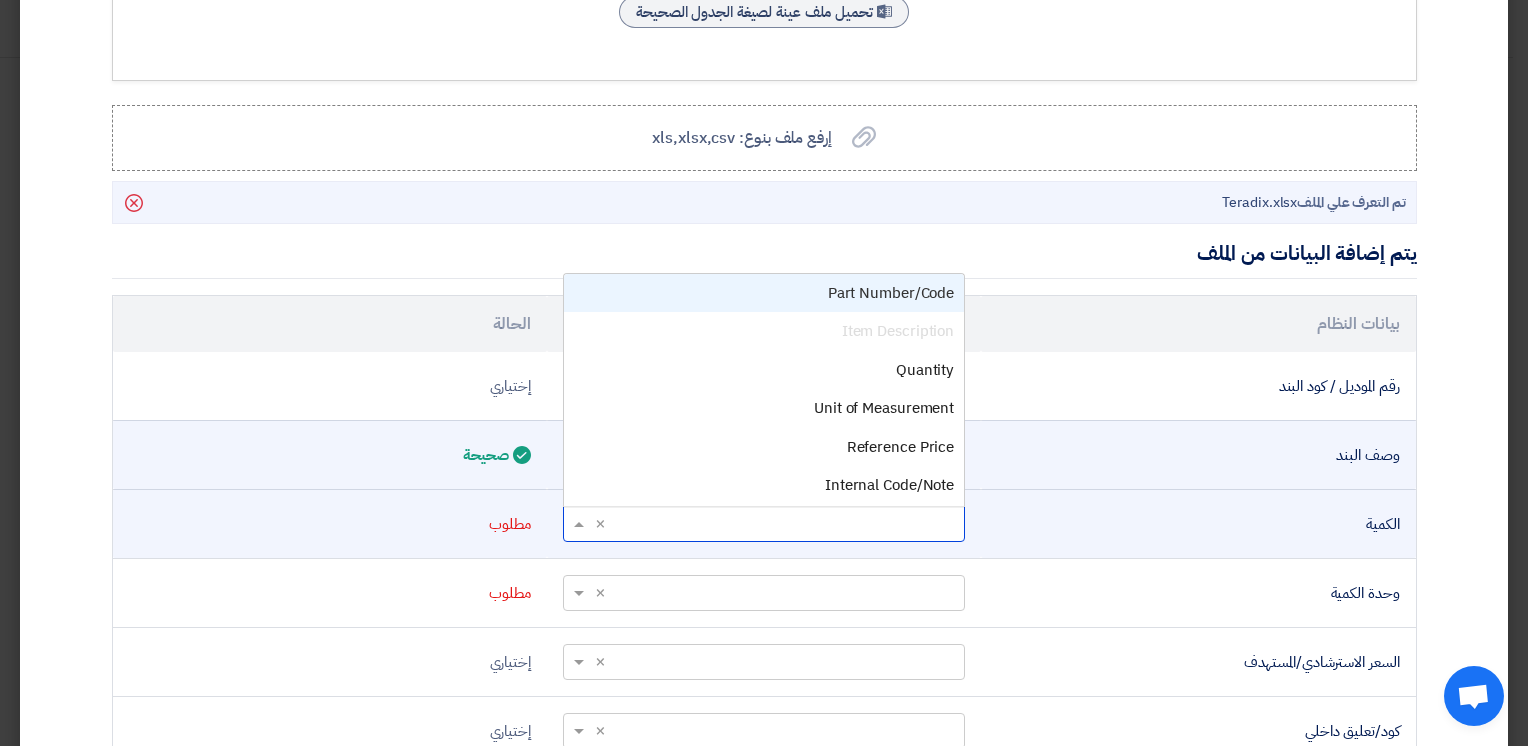 click 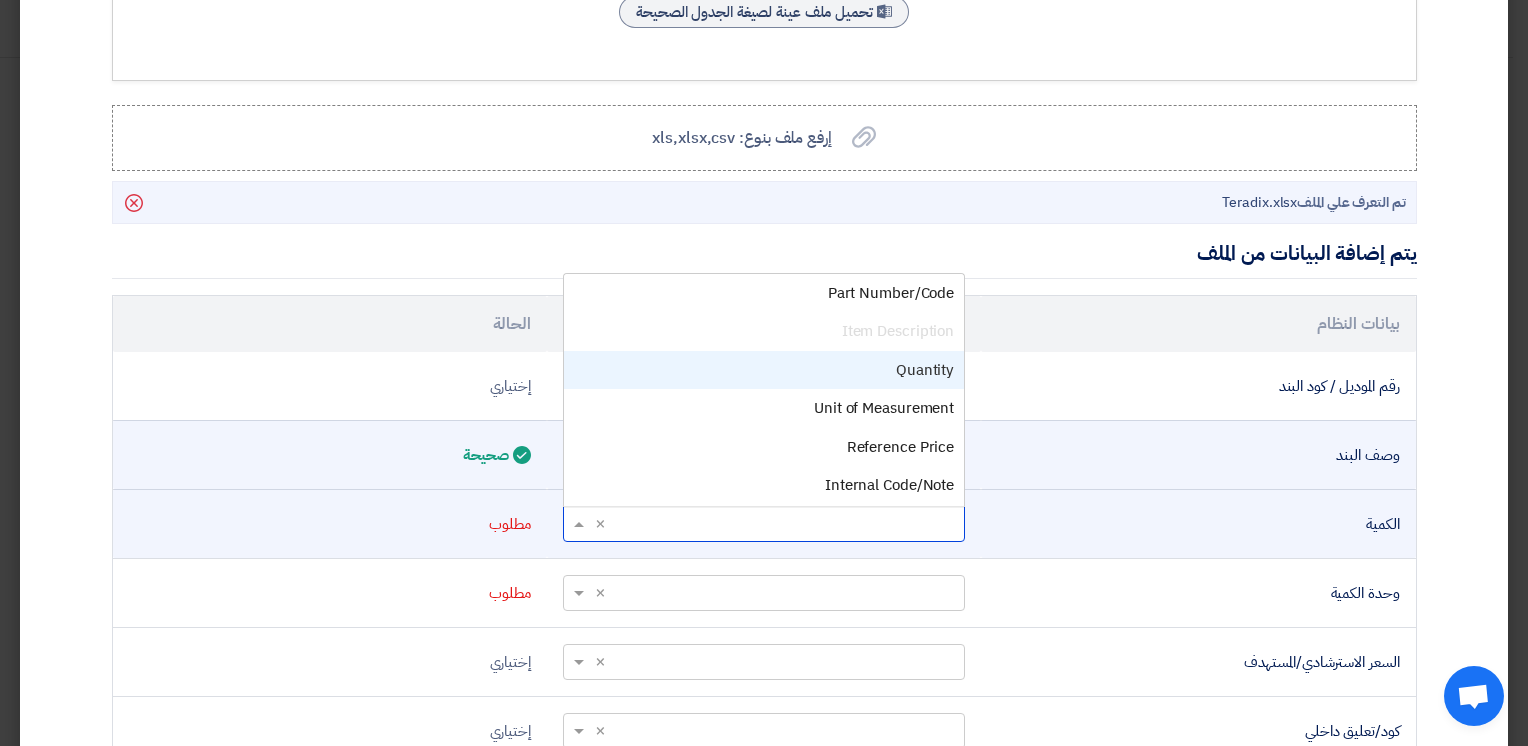 click on "Quantity" at bounding box center (925, 370) 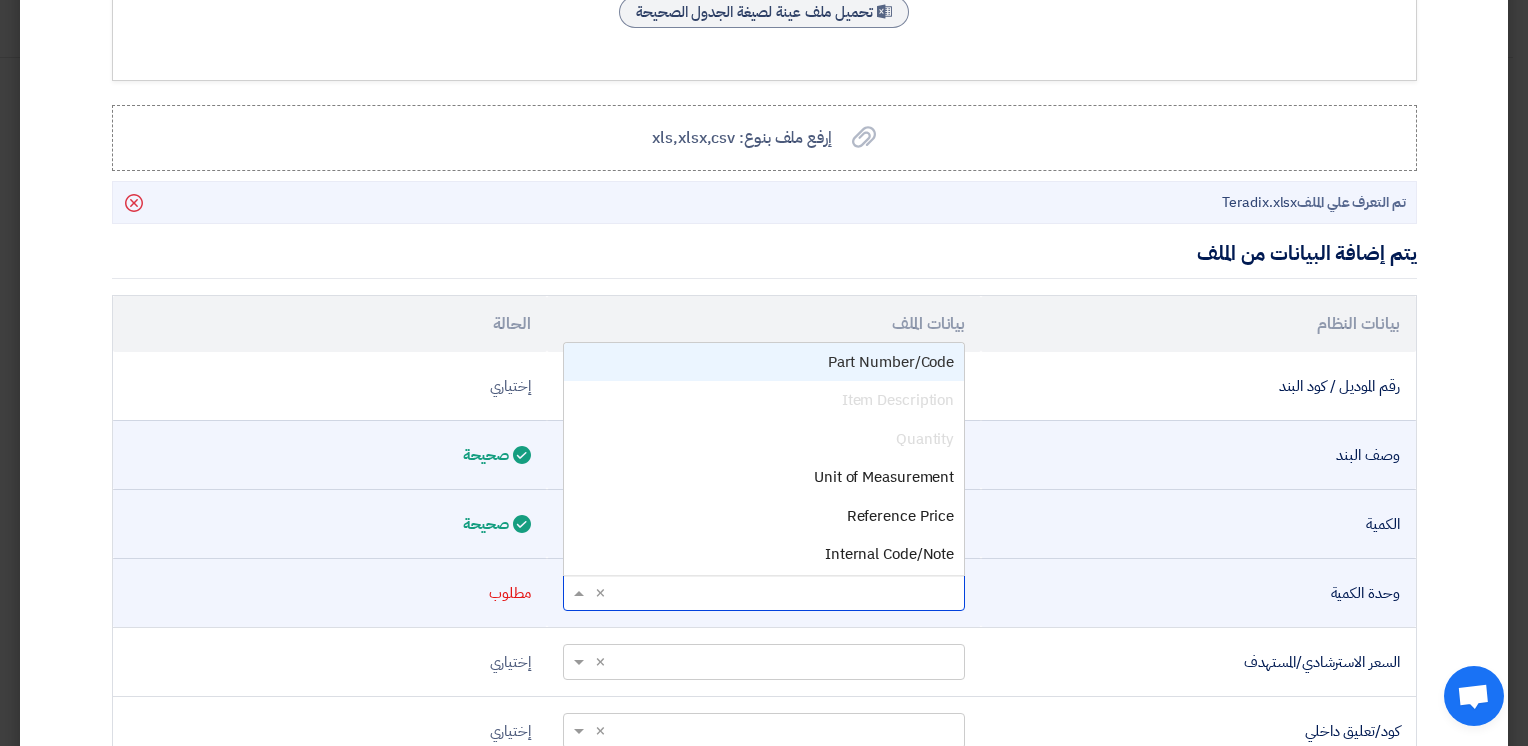 click 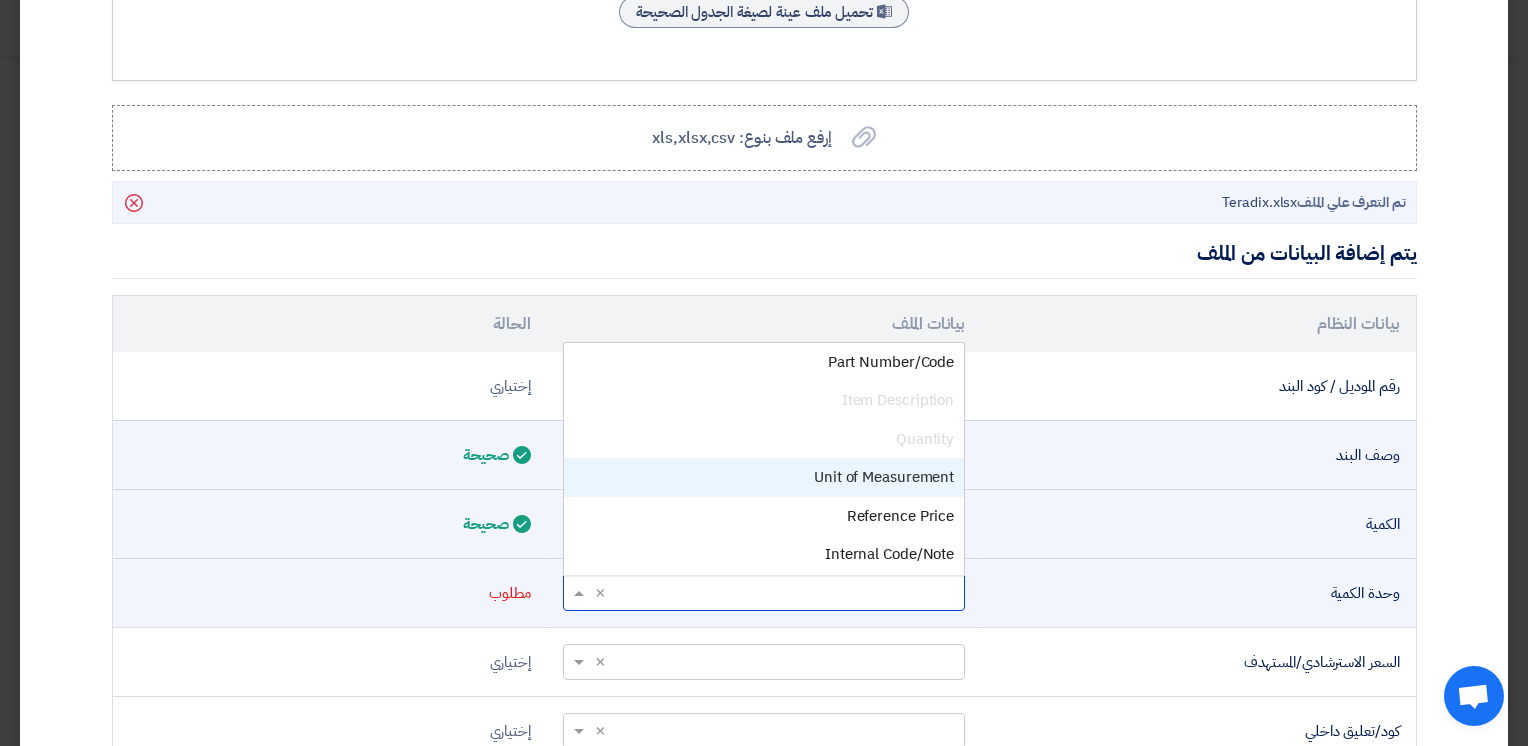 click on "Unit of Measurement" at bounding box center (764, 477) 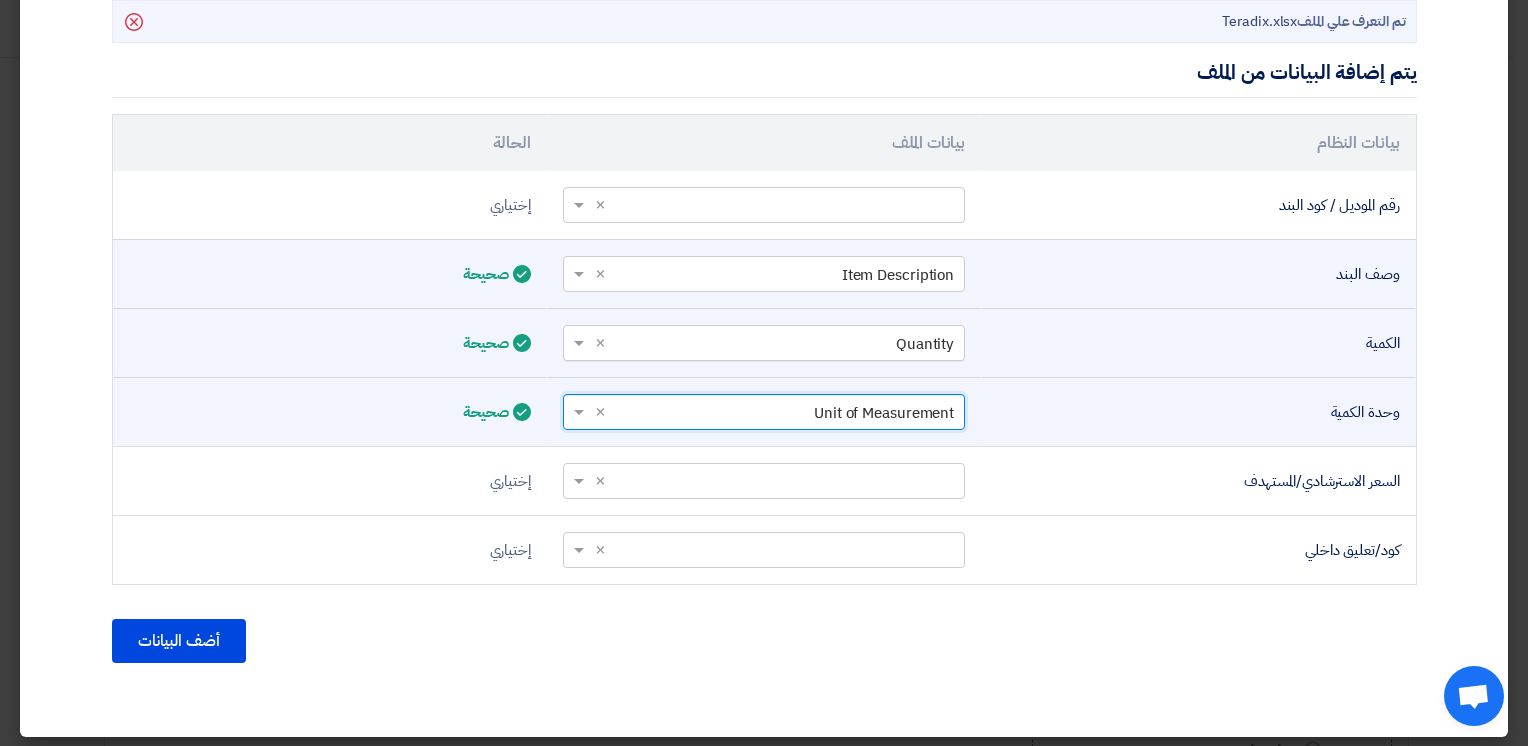 scroll, scrollTop: 584, scrollLeft: 0, axis: vertical 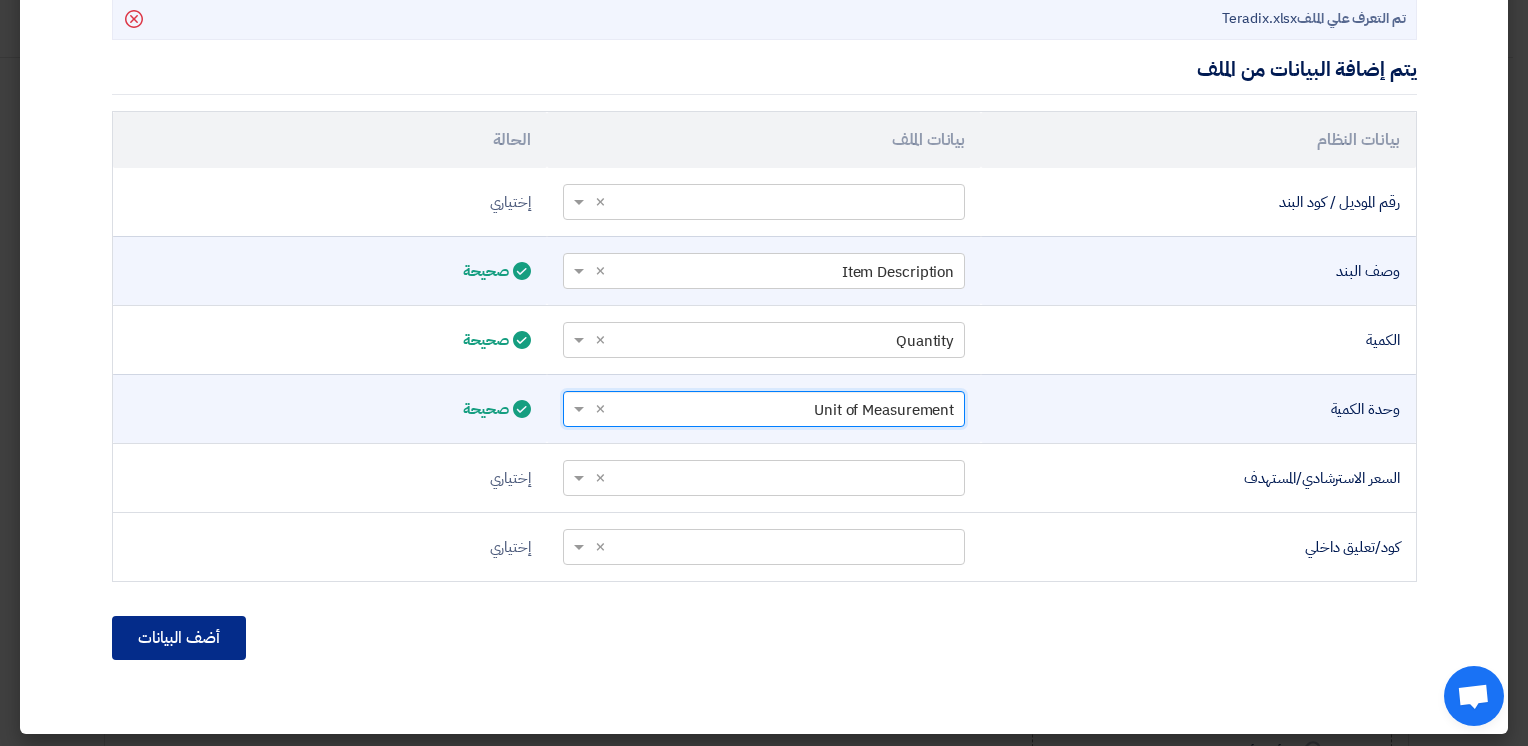 click on "أضف البيانات" 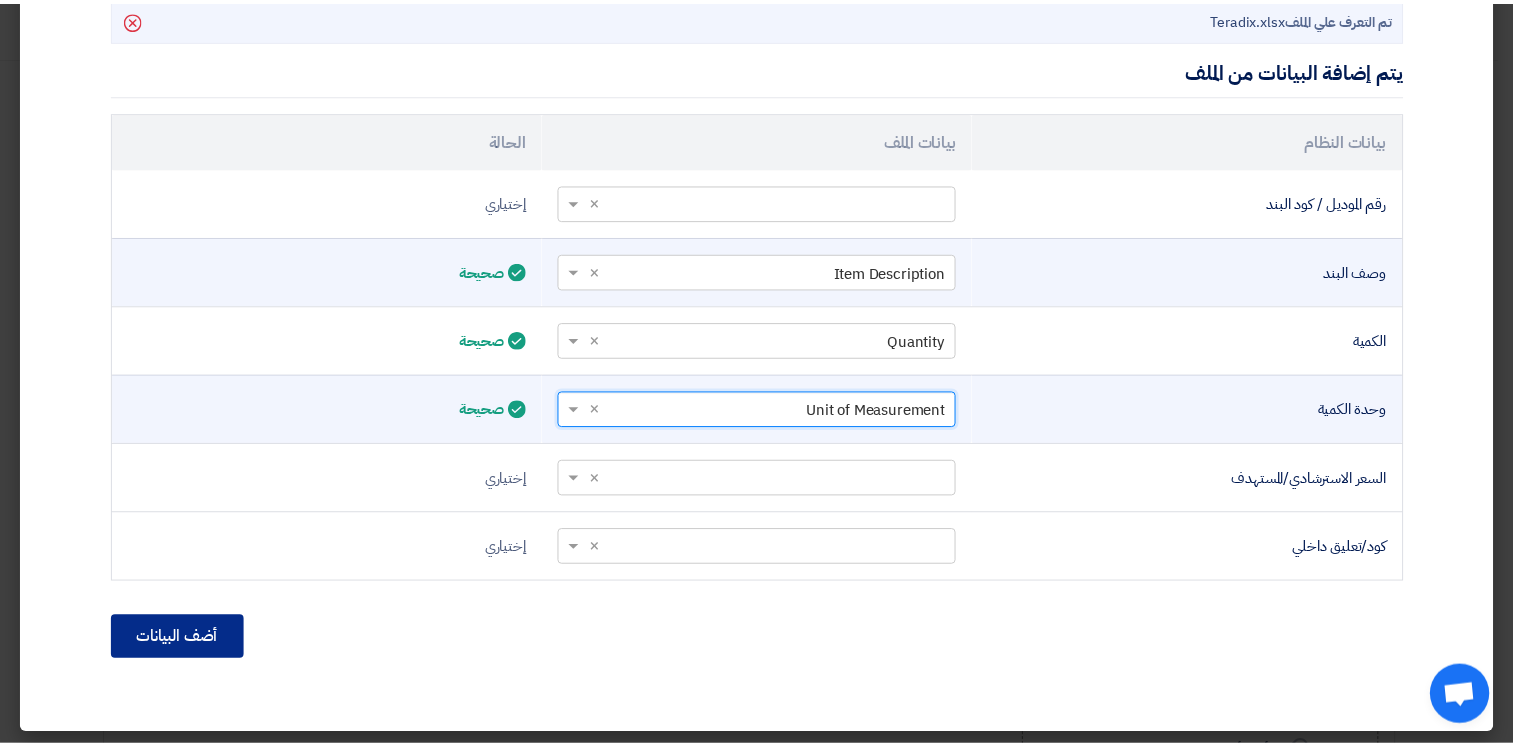 scroll, scrollTop: 373, scrollLeft: 0, axis: vertical 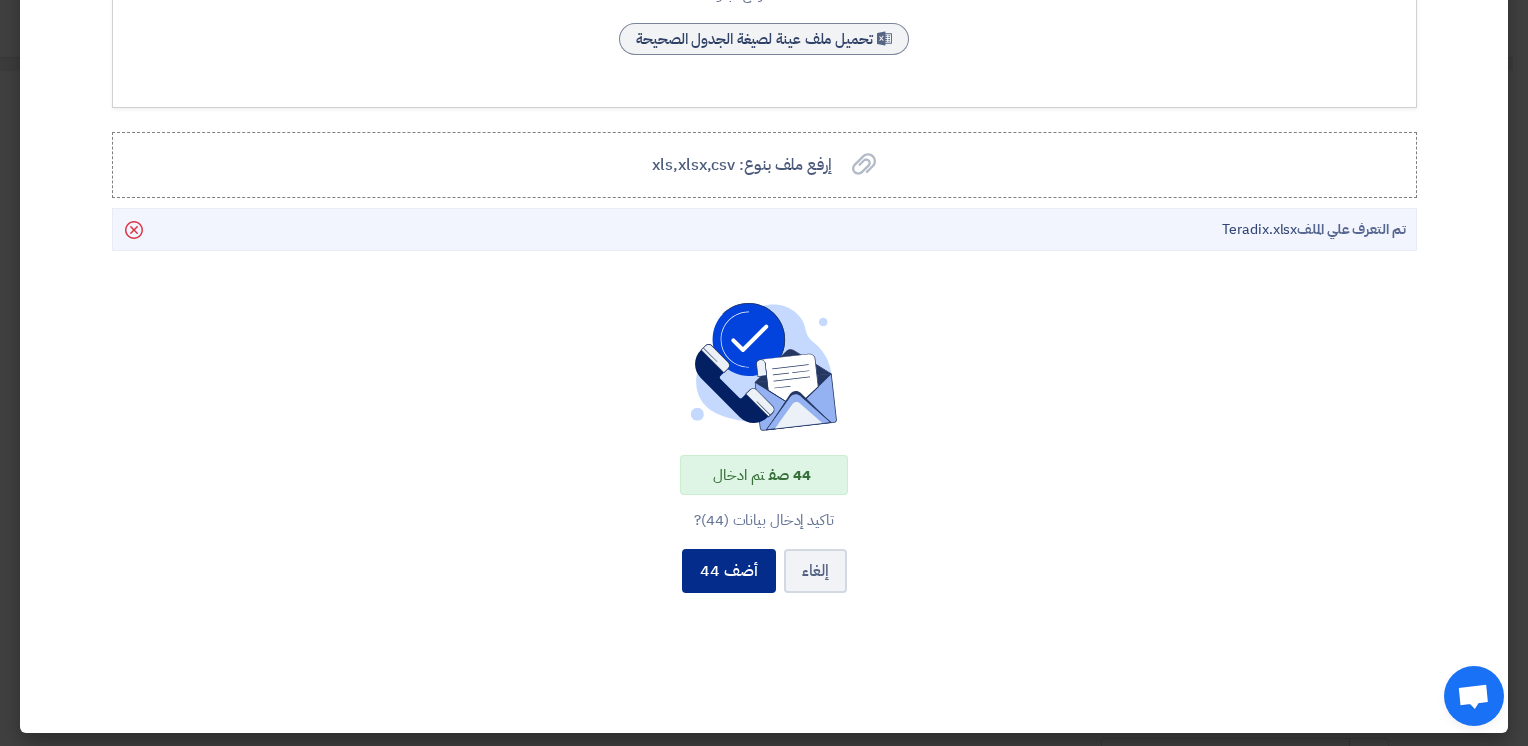 click on "أضف 44" at bounding box center [729, 571] 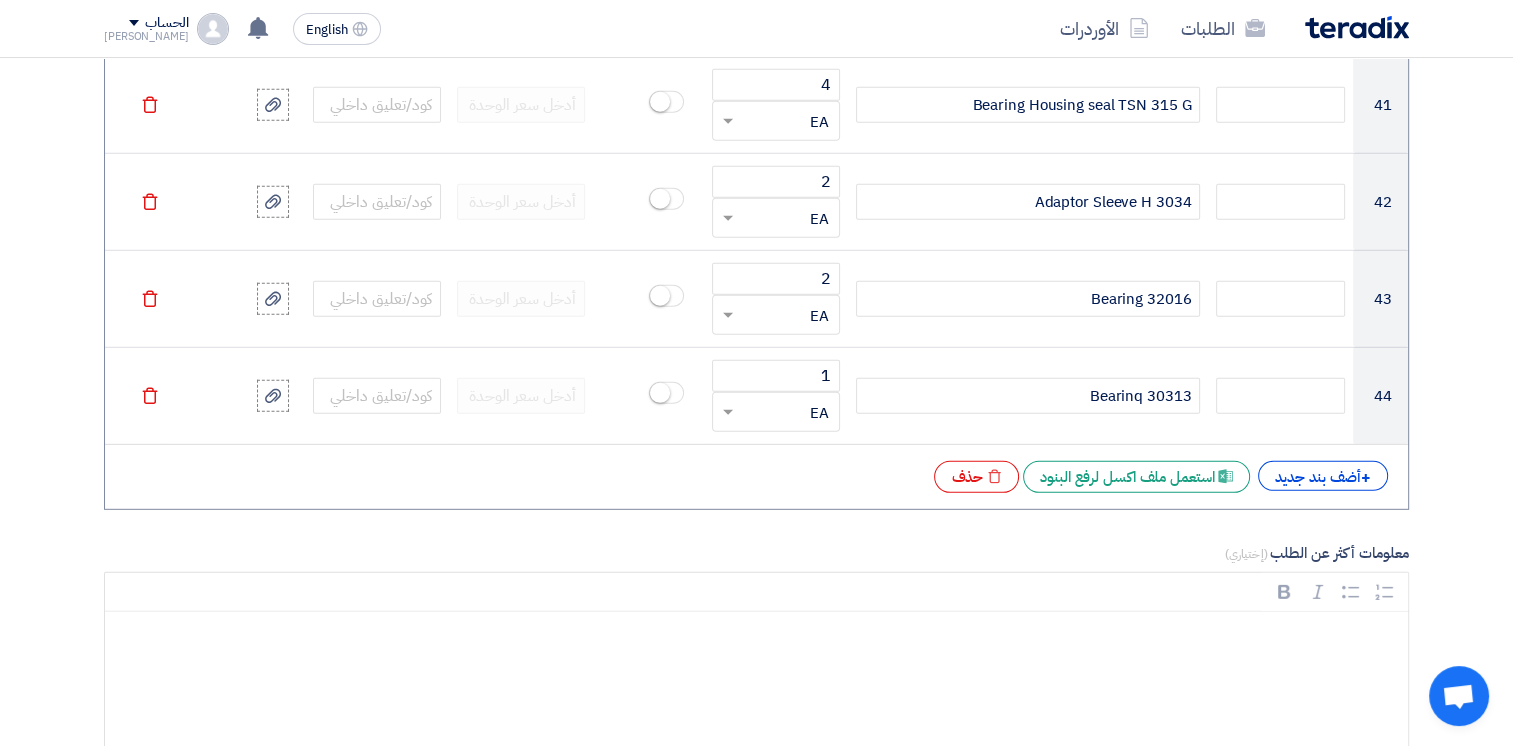 scroll, scrollTop: 6400, scrollLeft: 0, axis: vertical 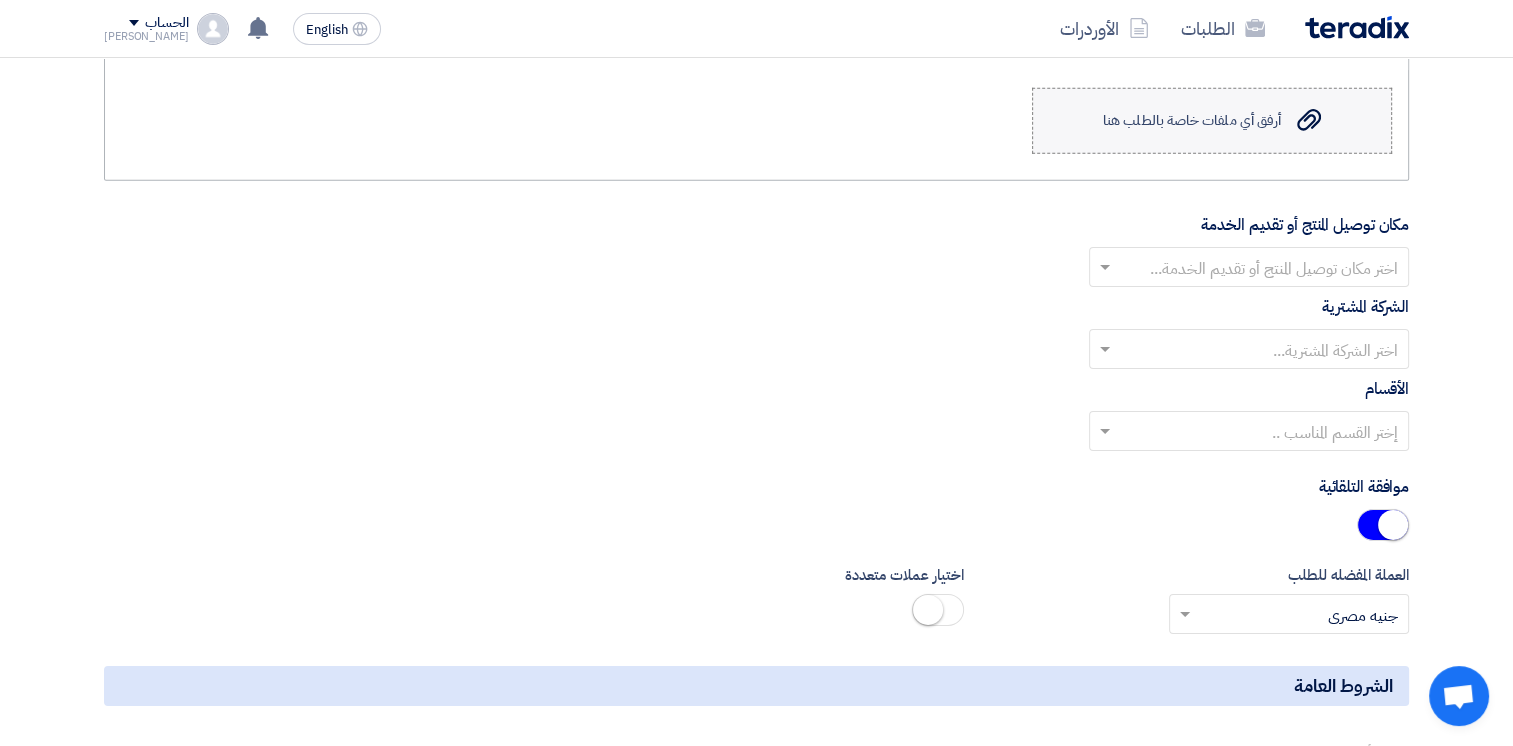click on "أرفق أي ملفات خاصة بالطلب هنا" 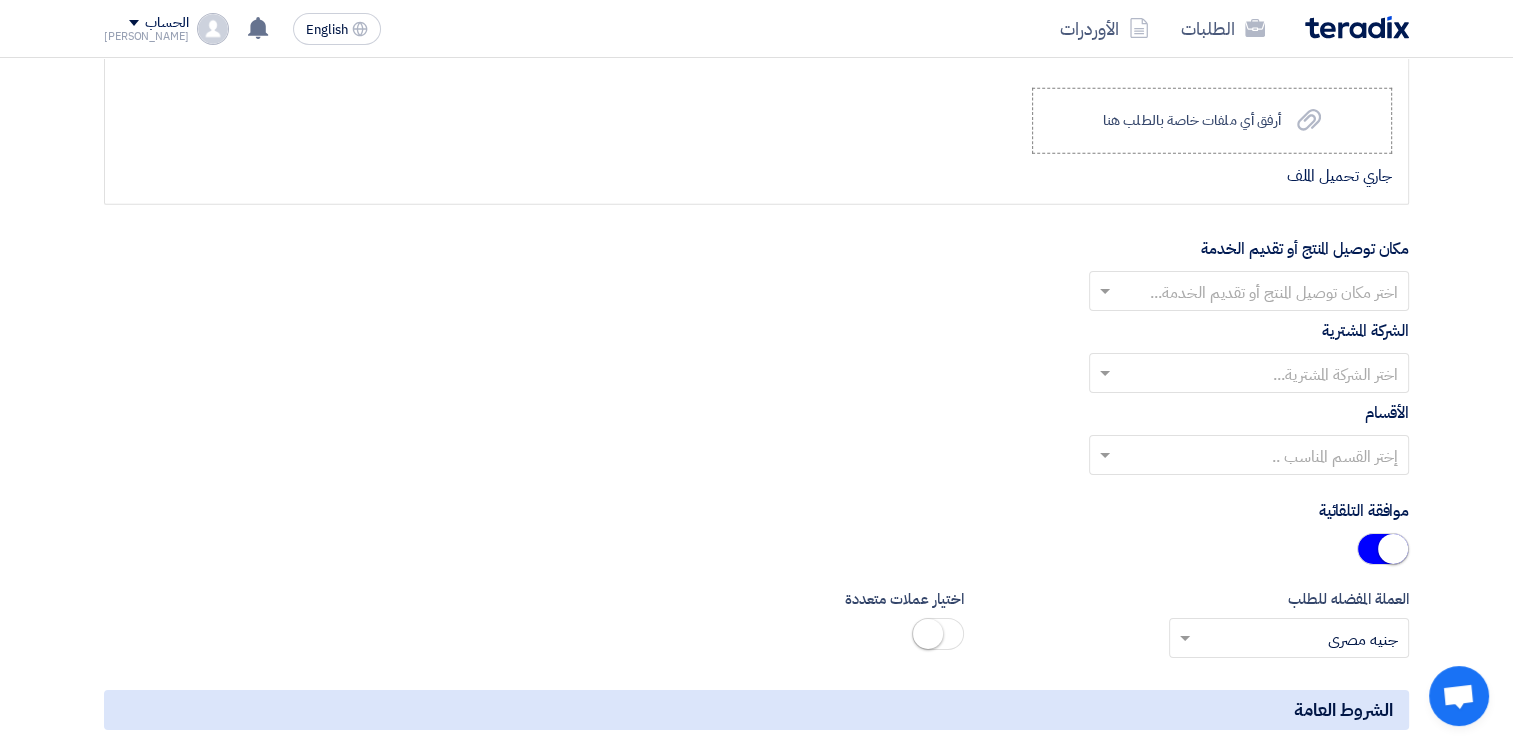 click 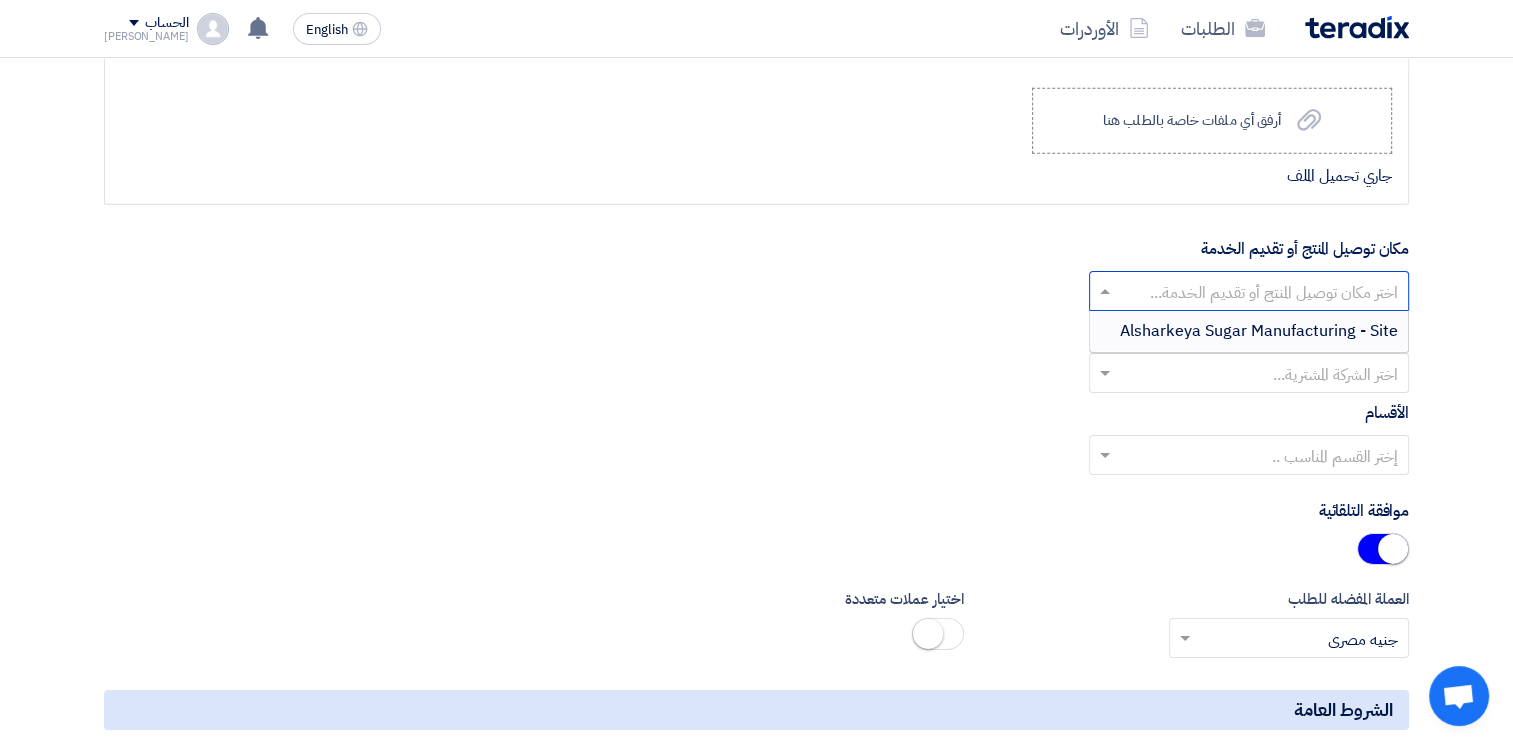 click on "Alsharkeya Sugar Manufacturing - Site" at bounding box center (1259, 331) 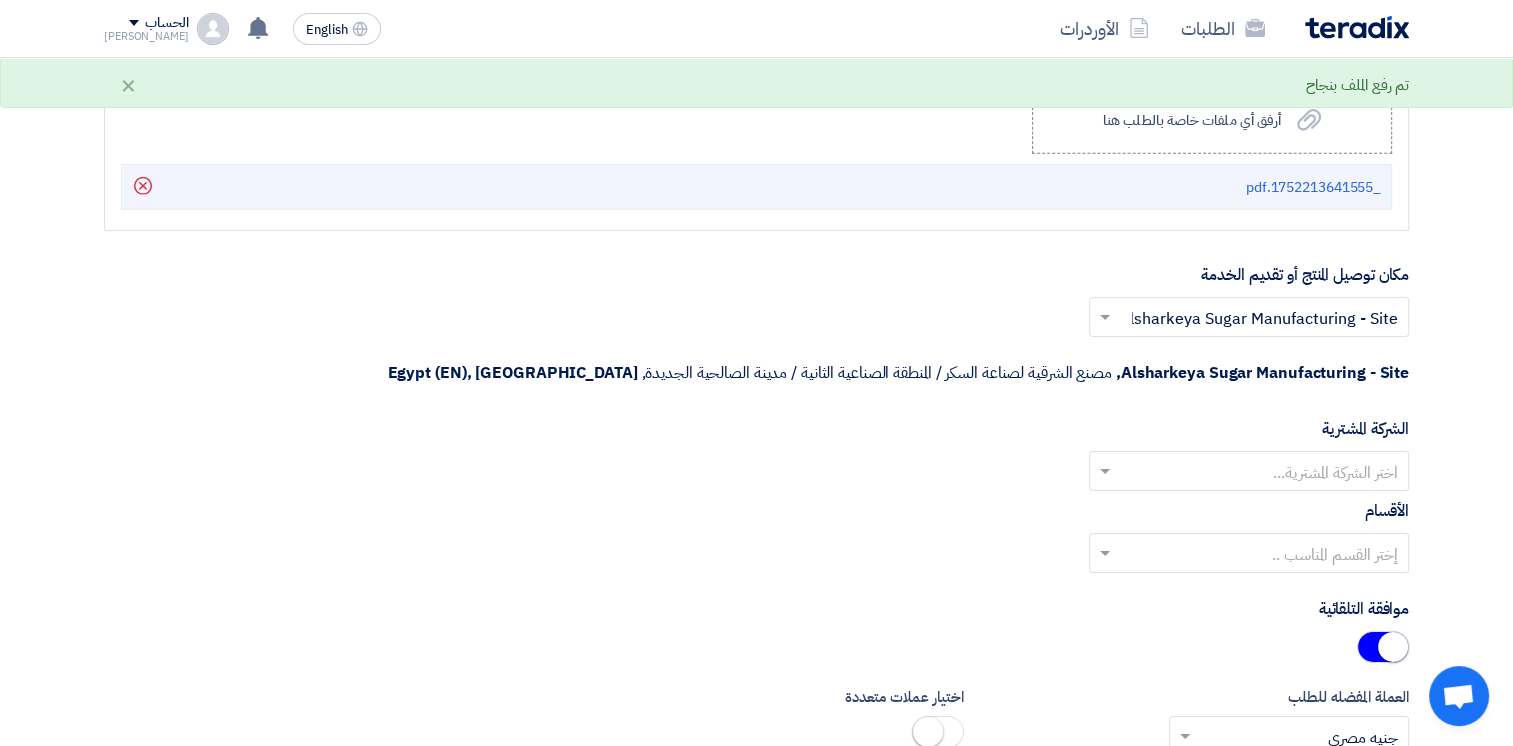 click on "الشركة المشترية
اختر الشركة المشترية..." 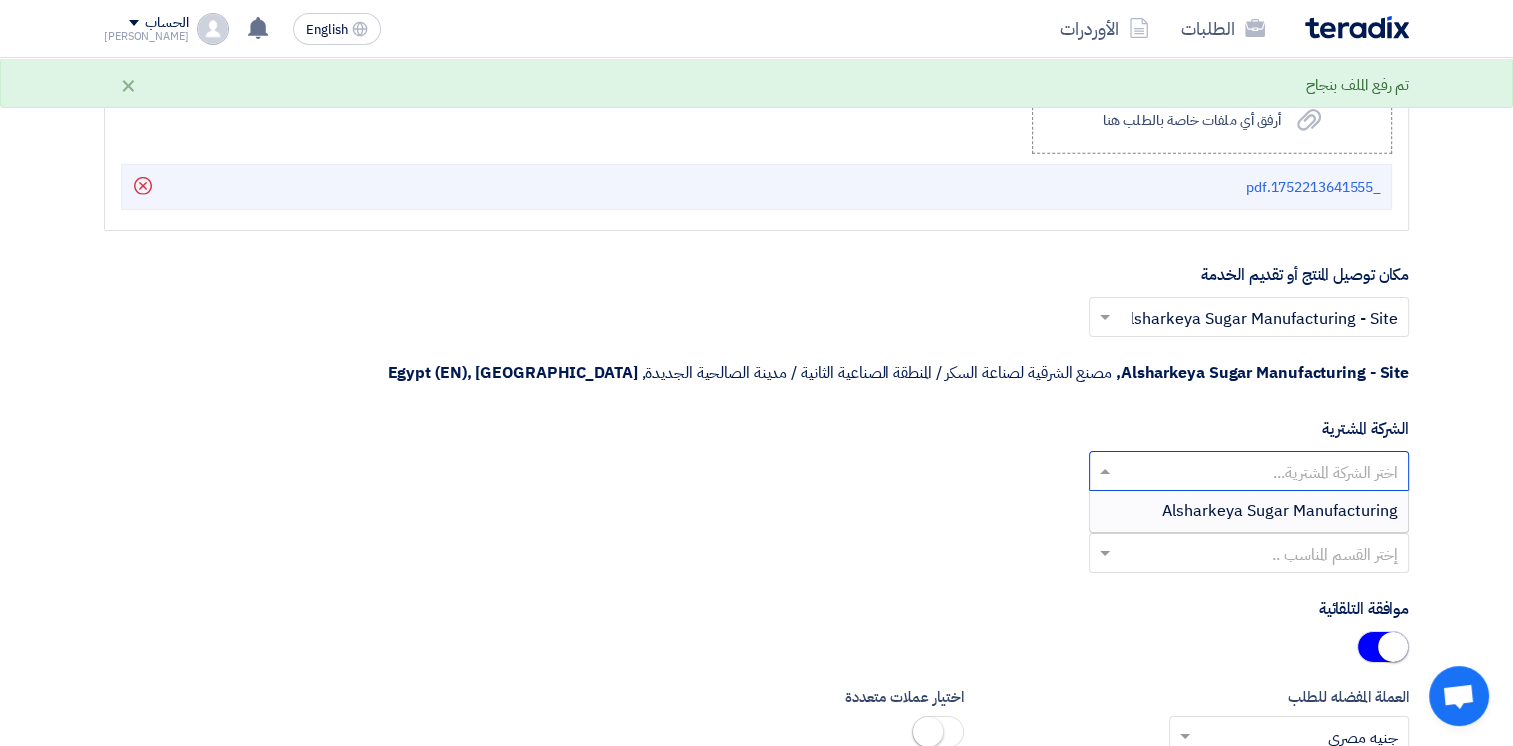 click on "Alsharkeya Sugar Manufacturing" at bounding box center [1249, 511] 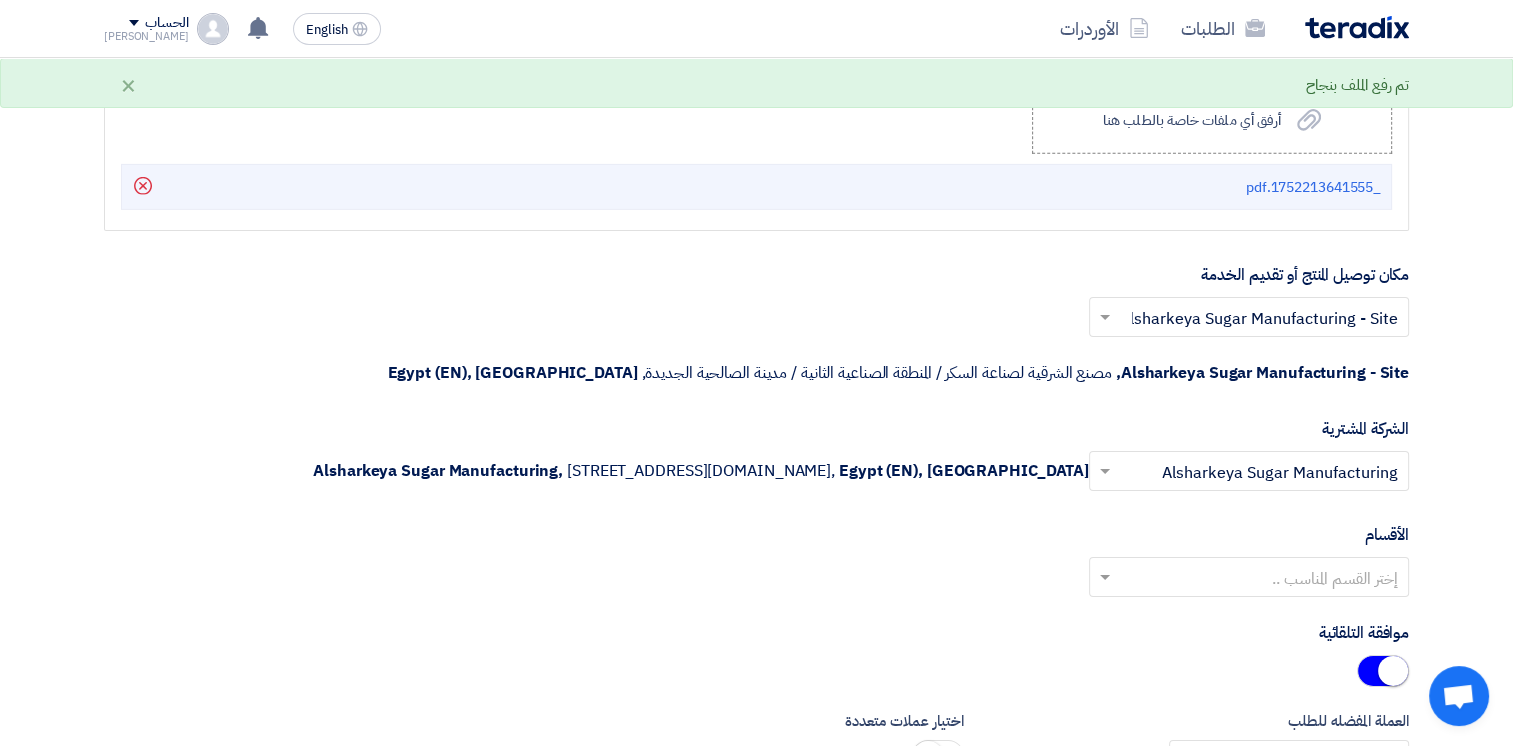 click 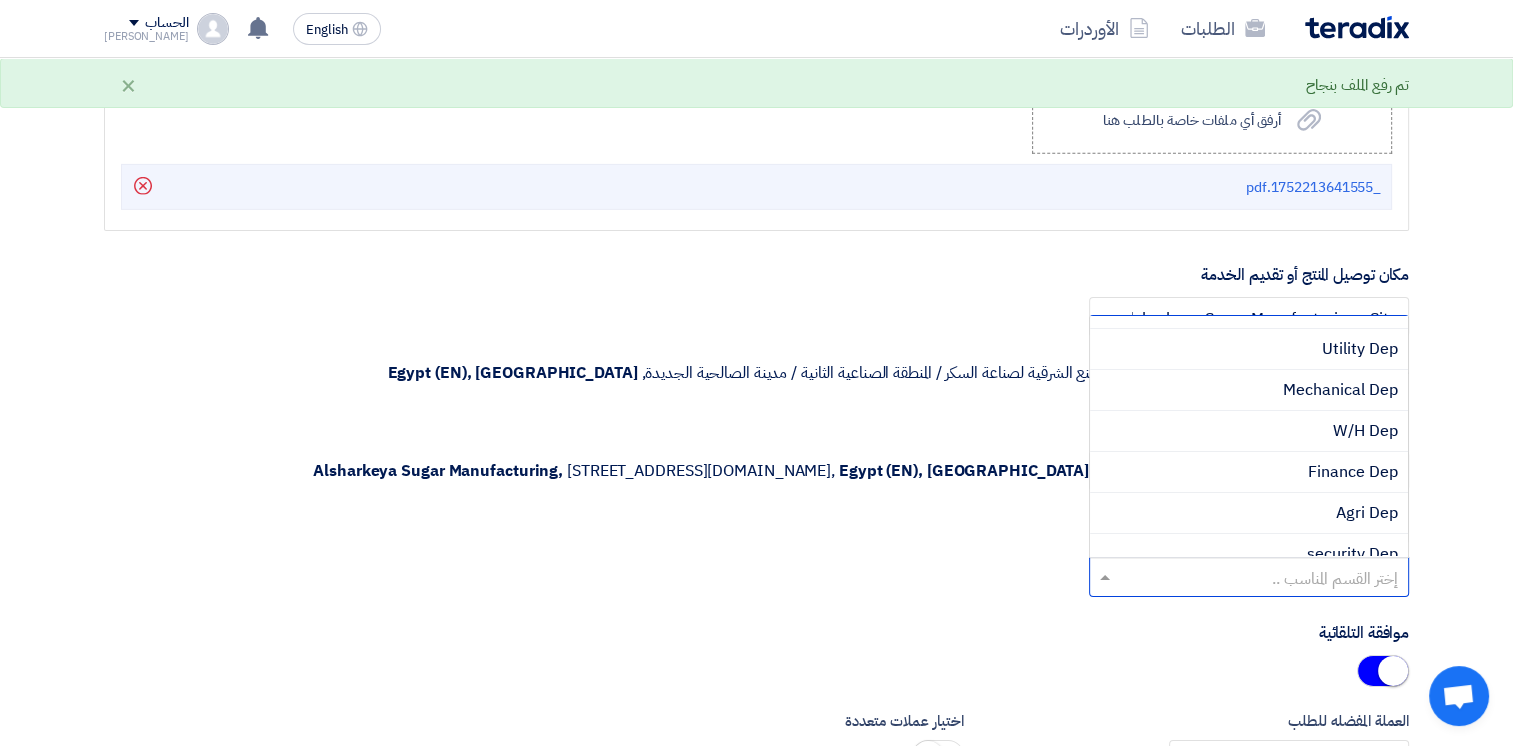 scroll, scrollTop: 200, scrollLeft: 0, axis: vertical 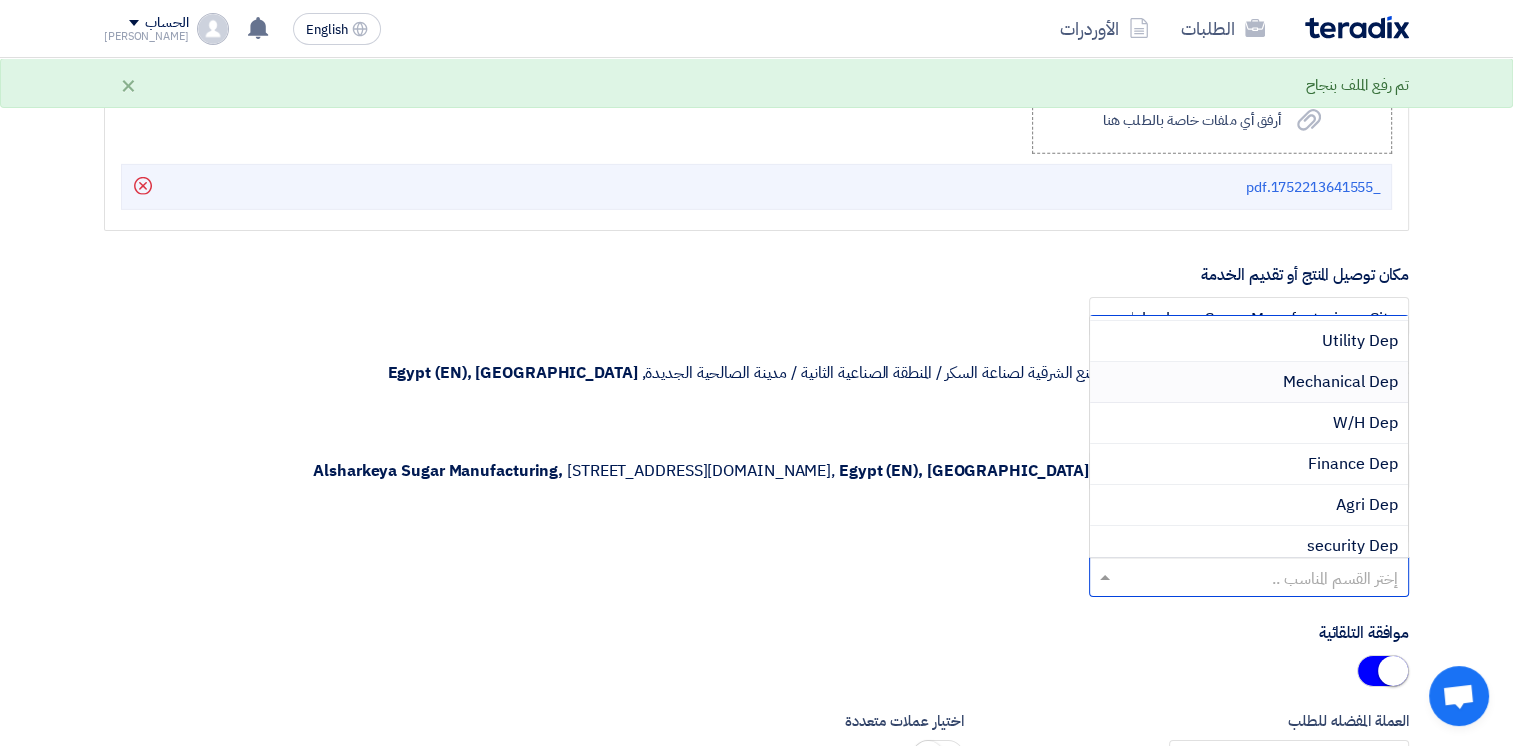 click on "Mechanical Dep" at bounding box center [1340, 382] 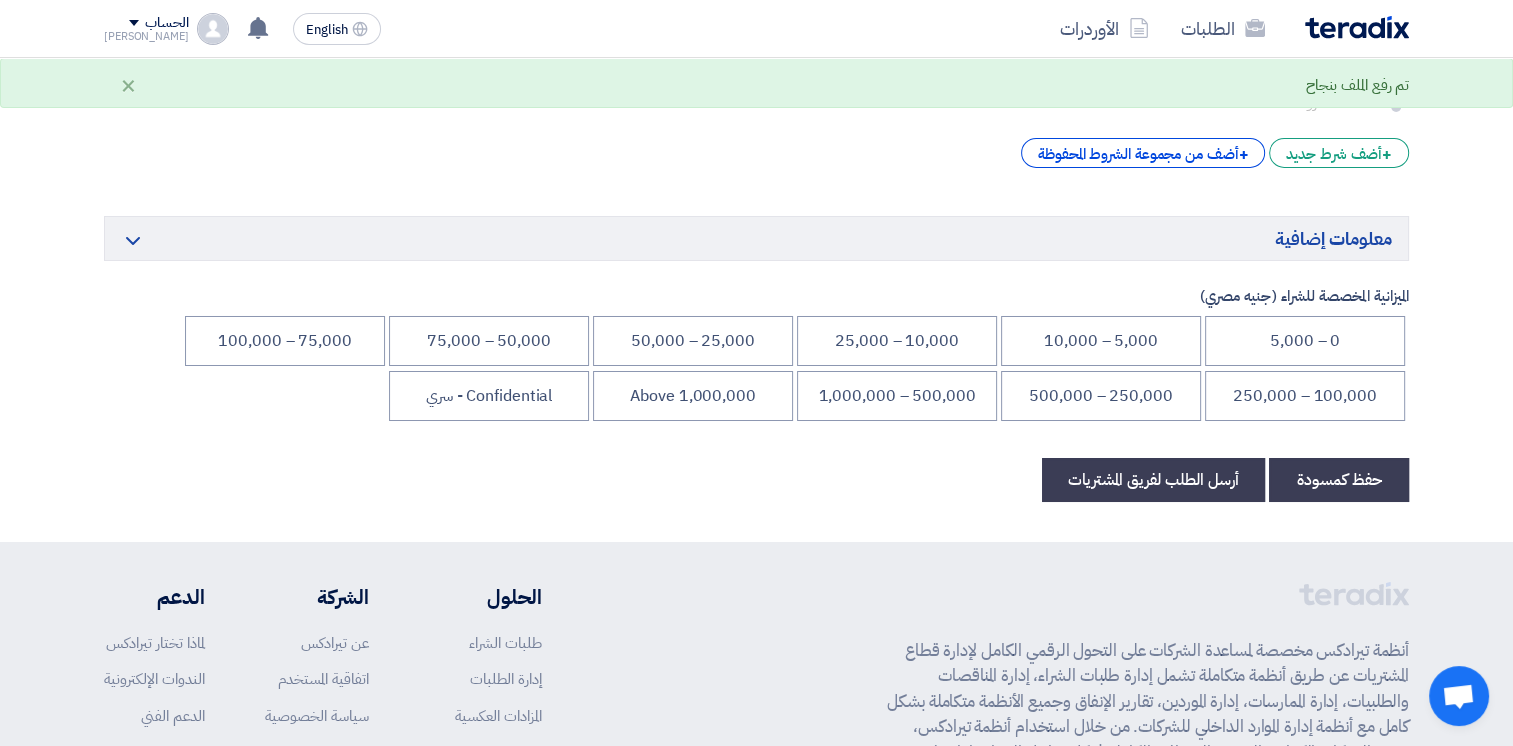 scroll, scrollTop: 7200, scrollLeft: 0, axis: vertical 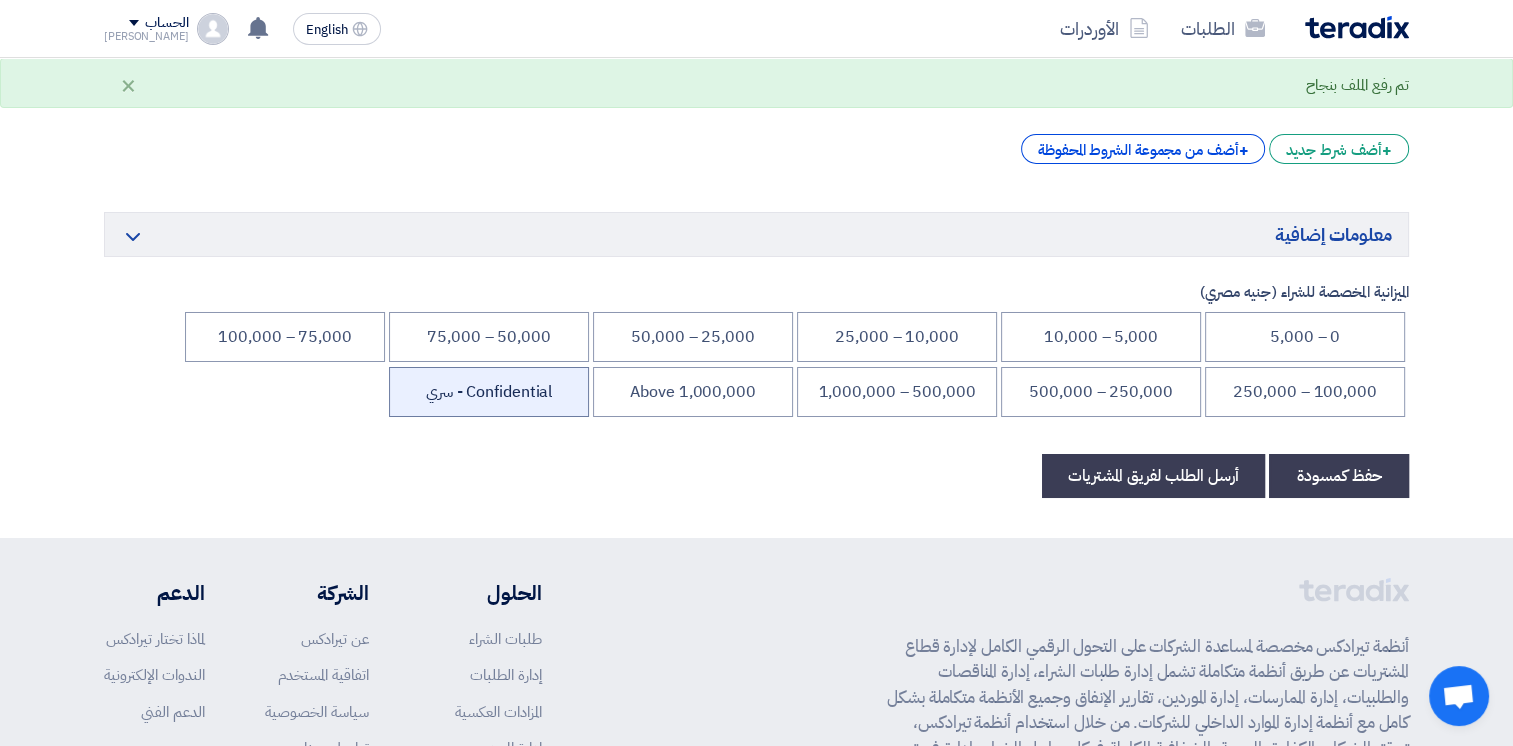 click on "Confidential - سري" at bounding box center [489, 392] 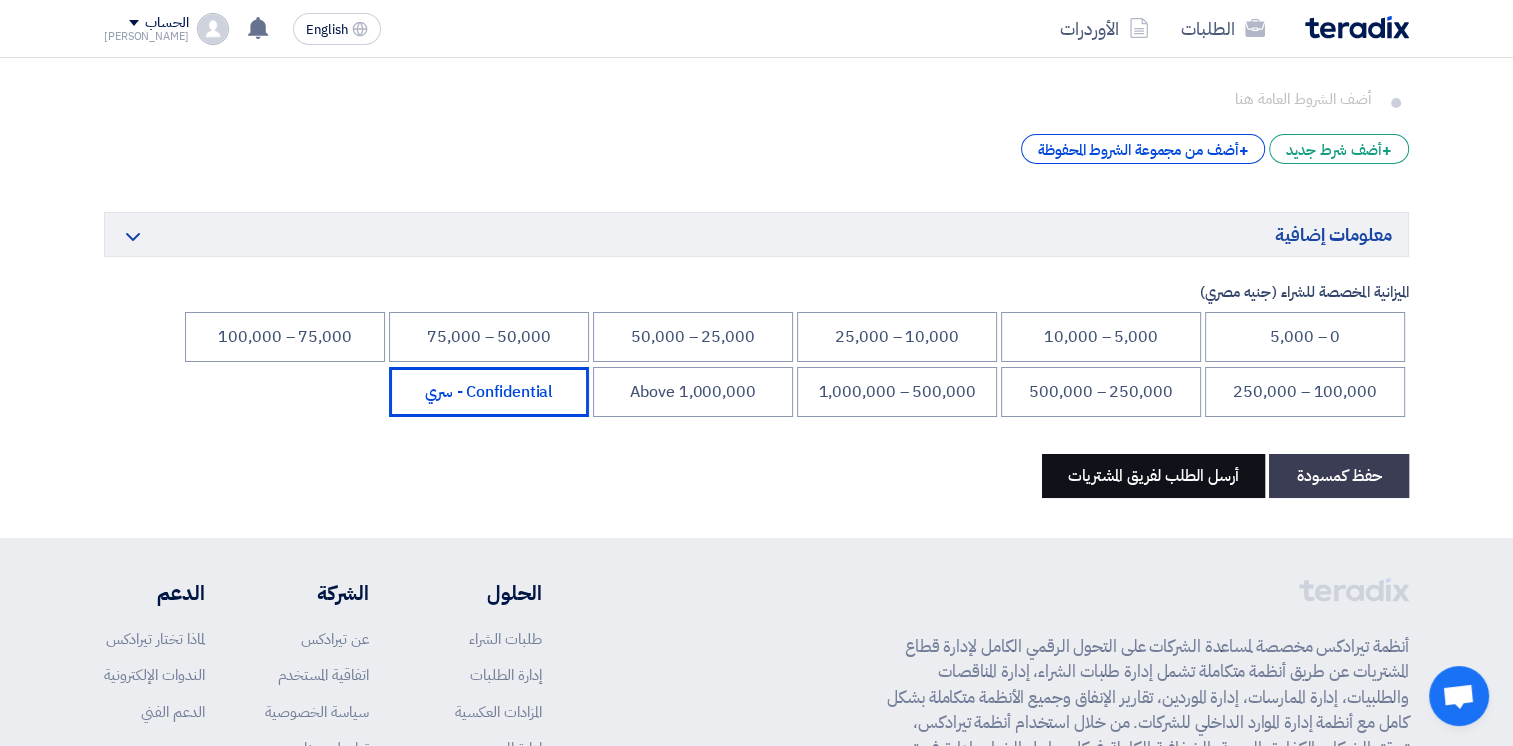click on "أرسل الطلب لفريق المشتريات" 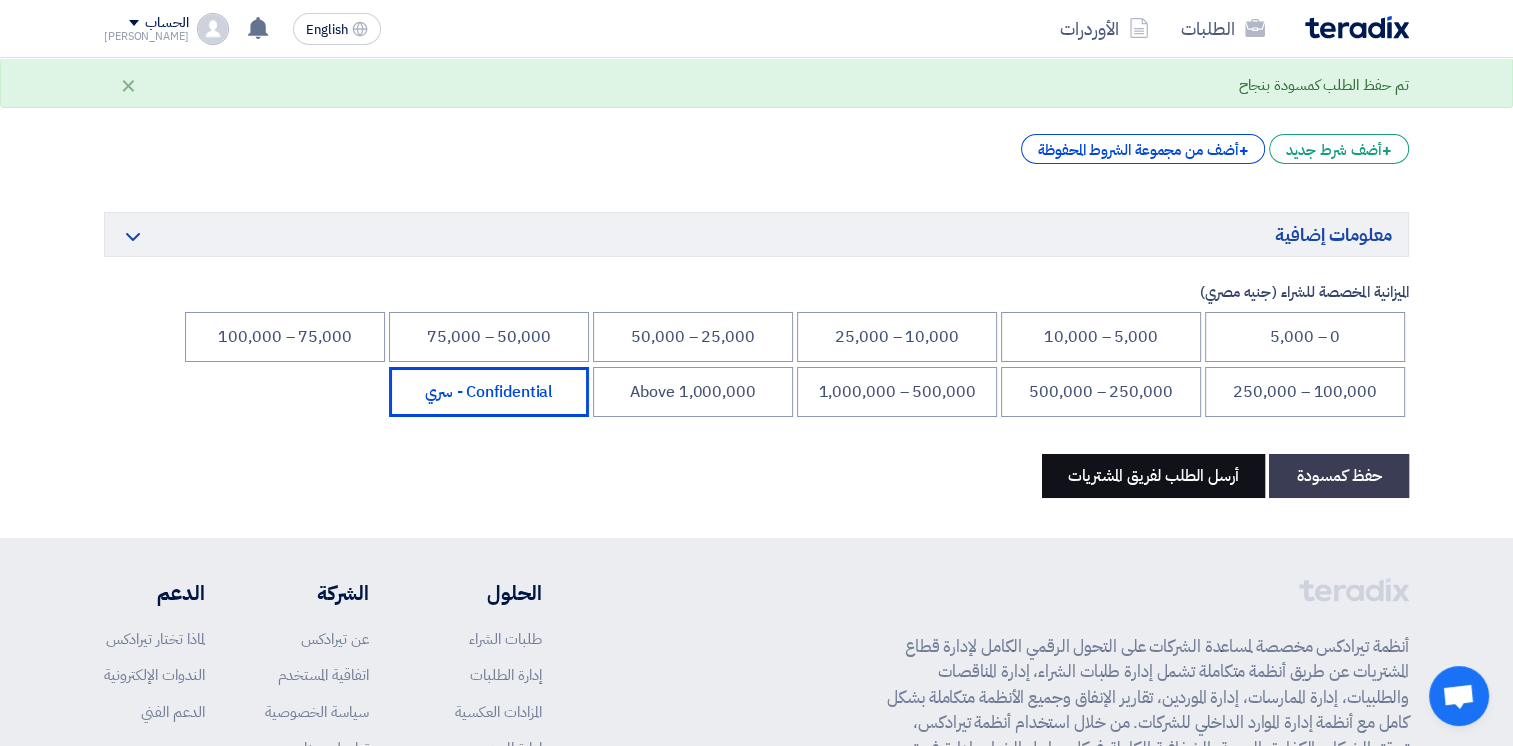 scroll, scrollTop: 0, scrollLeft: 0, axis: both 